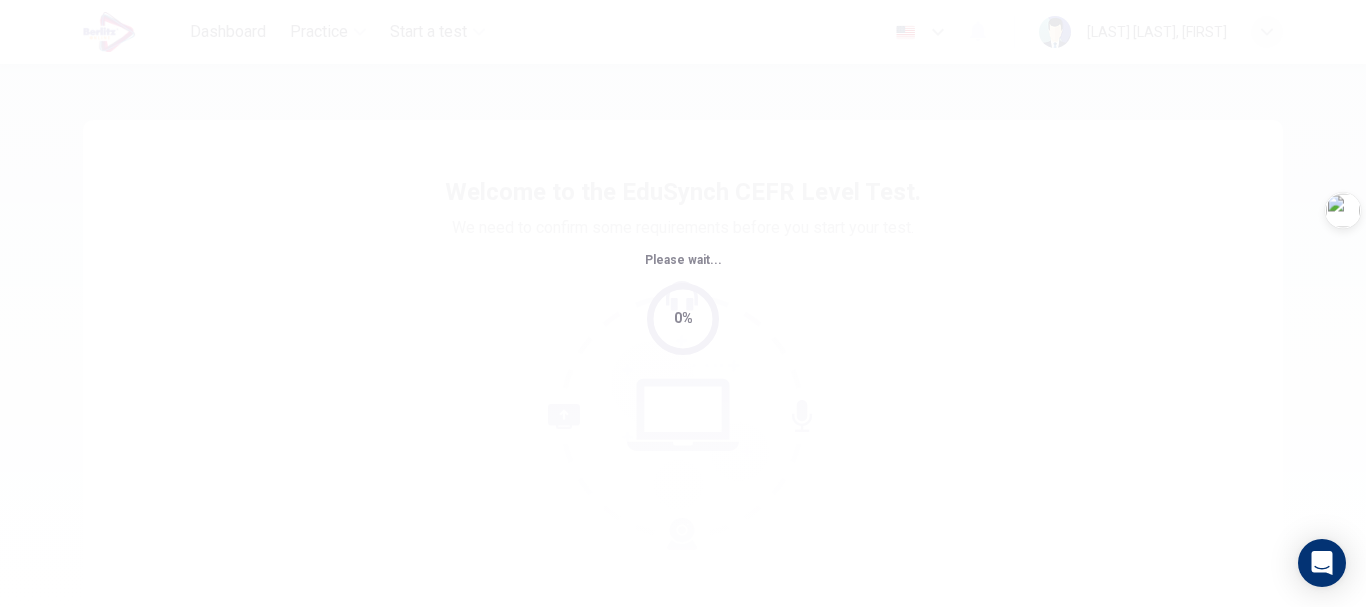 scroll, scrollTop: 0, scrollLeft: 0, axis: both 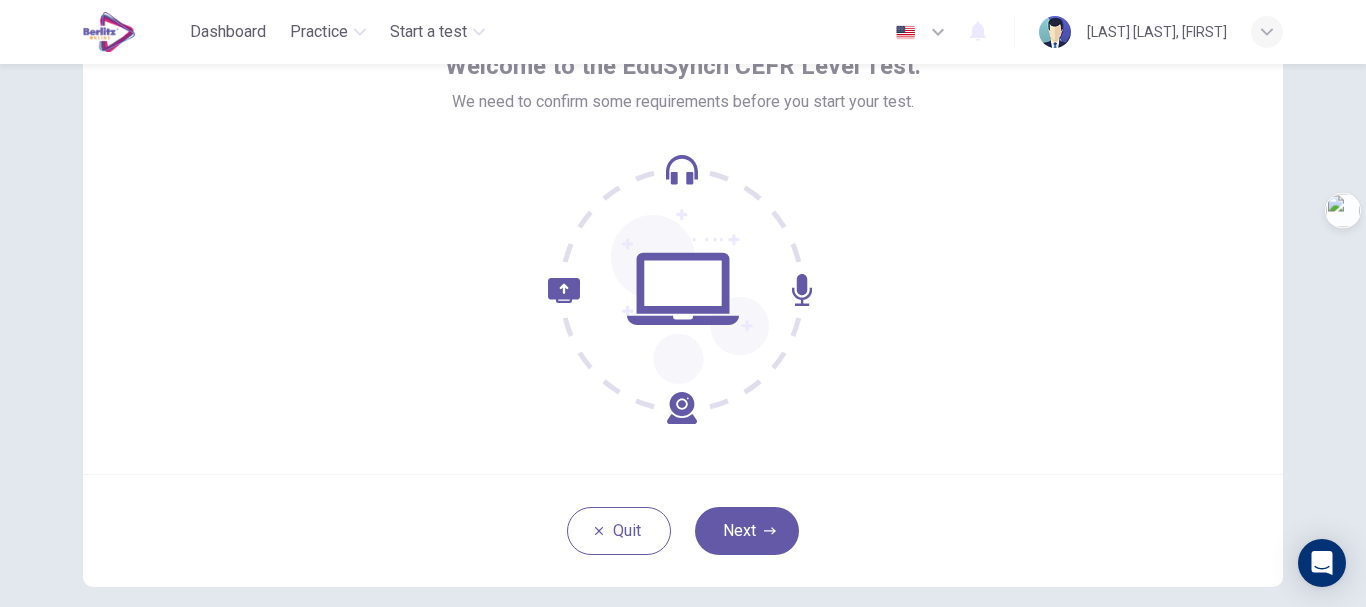 click on "Next" at bounding box center [747, 531] 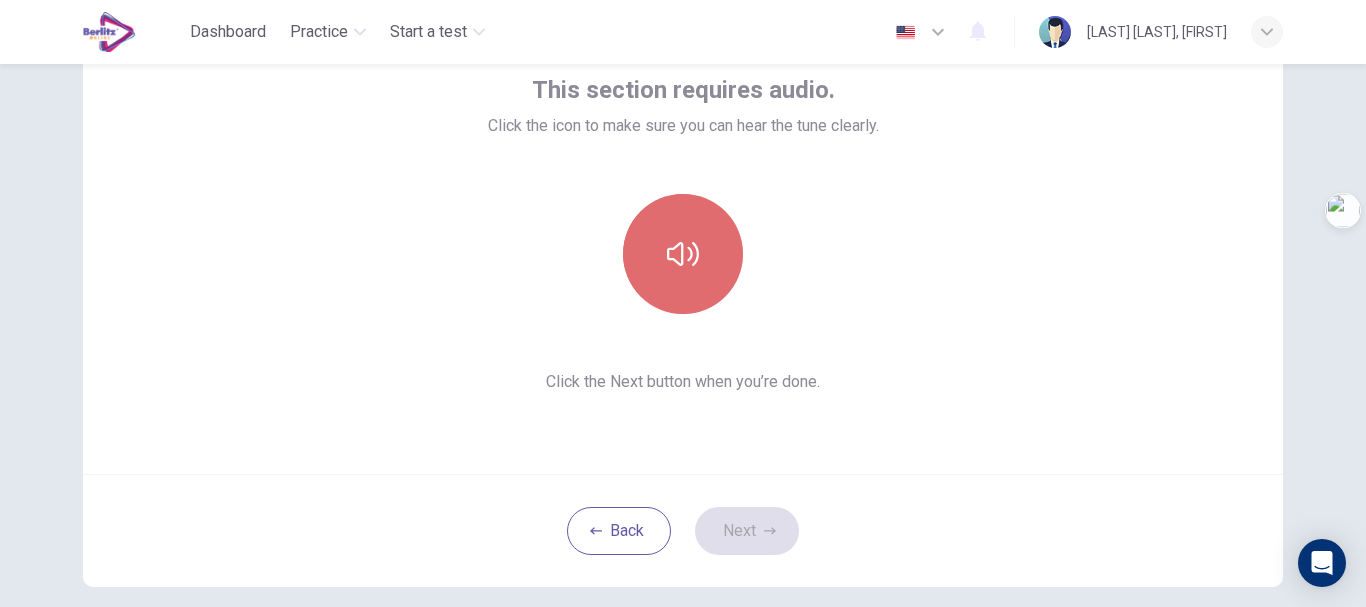 click at bounding box center (683, 254) 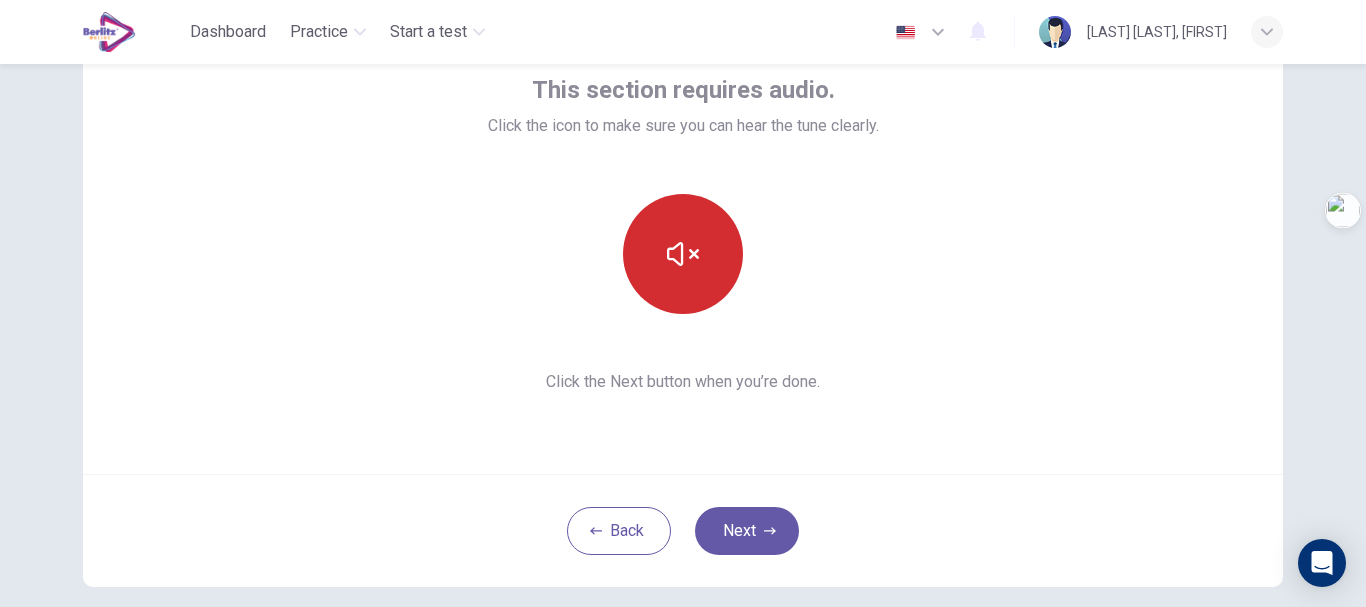 click at bounding box center [683, 254] 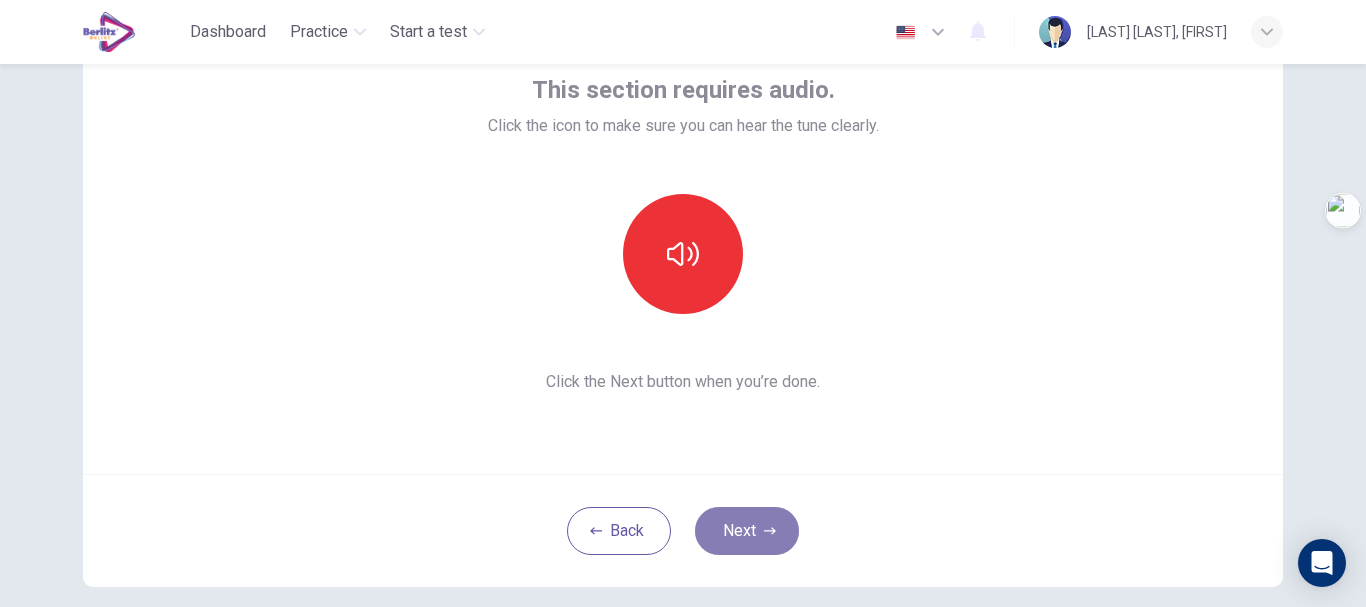 click 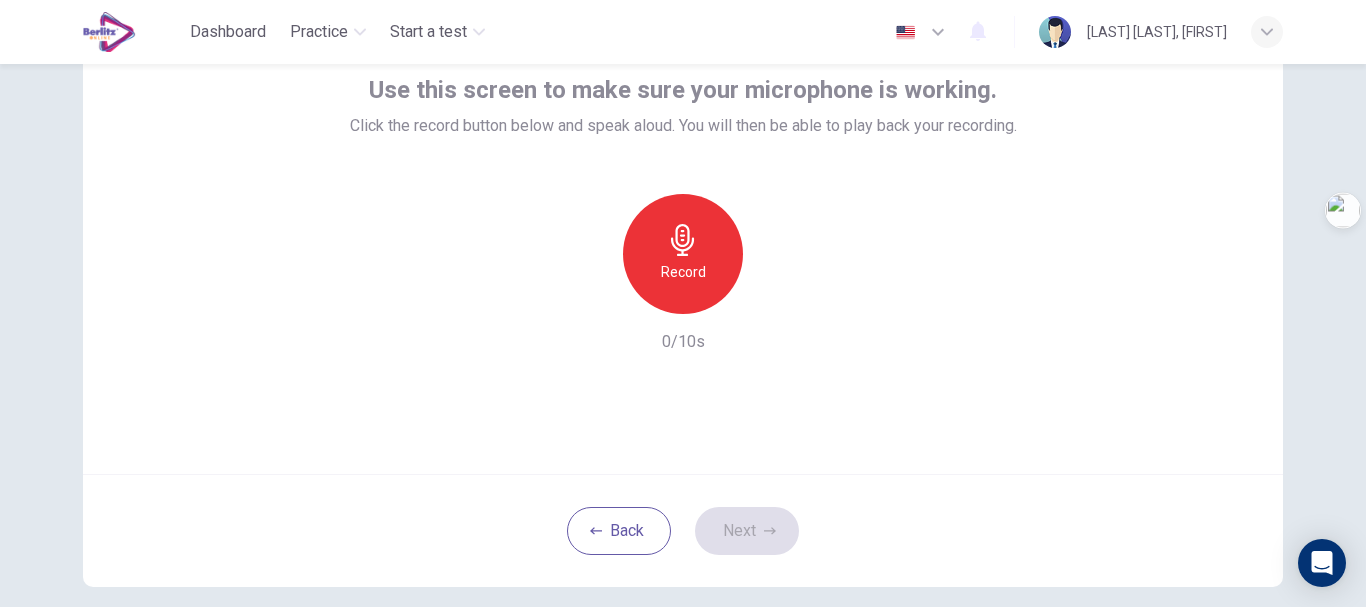 click on "Record" at bounding box center (683, 272) 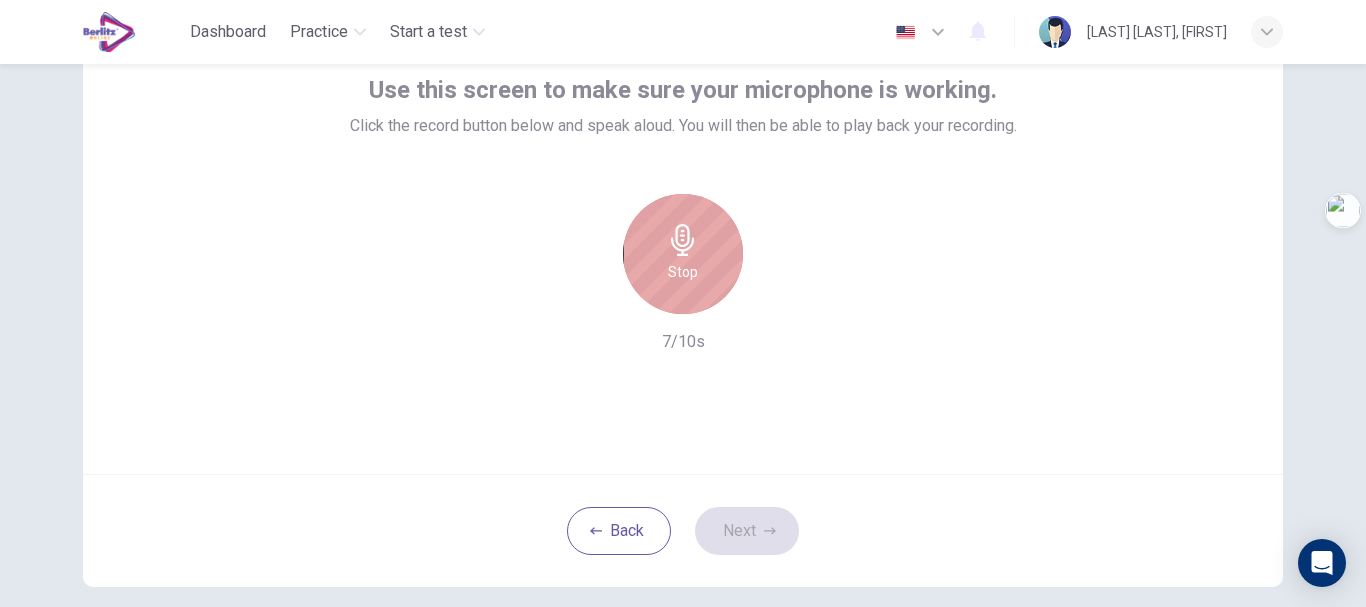 click on "Stop" at bounding box center [683, 272] 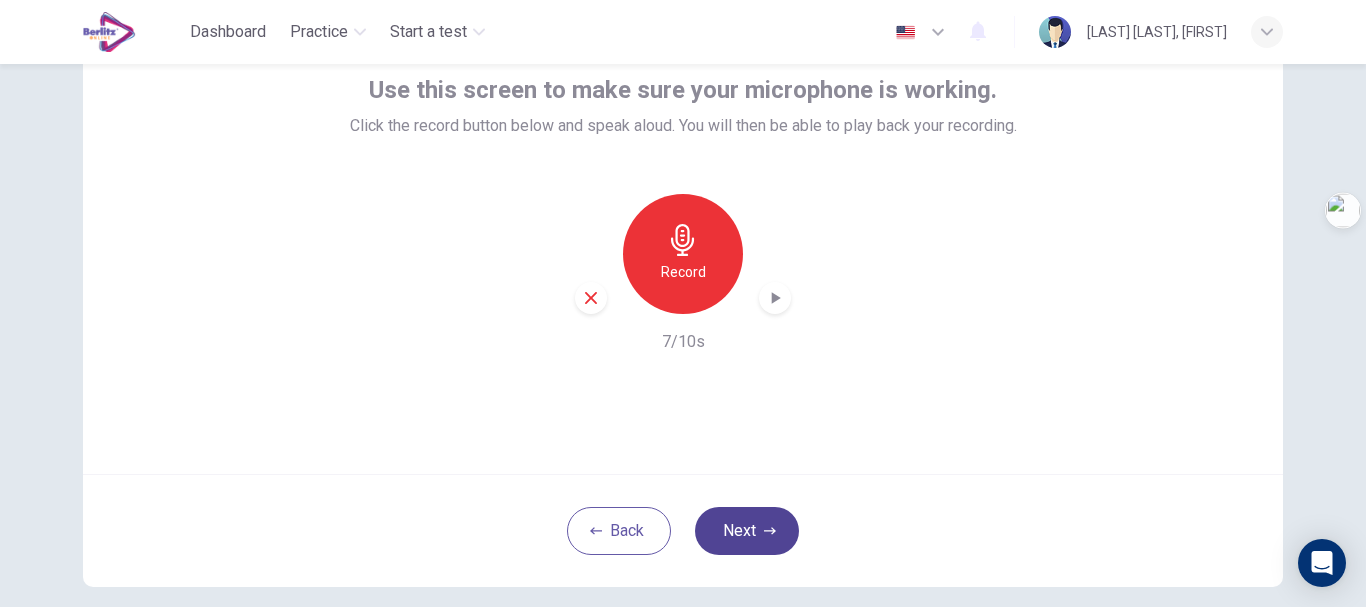click on "Next" at bounding box center [747, 531] 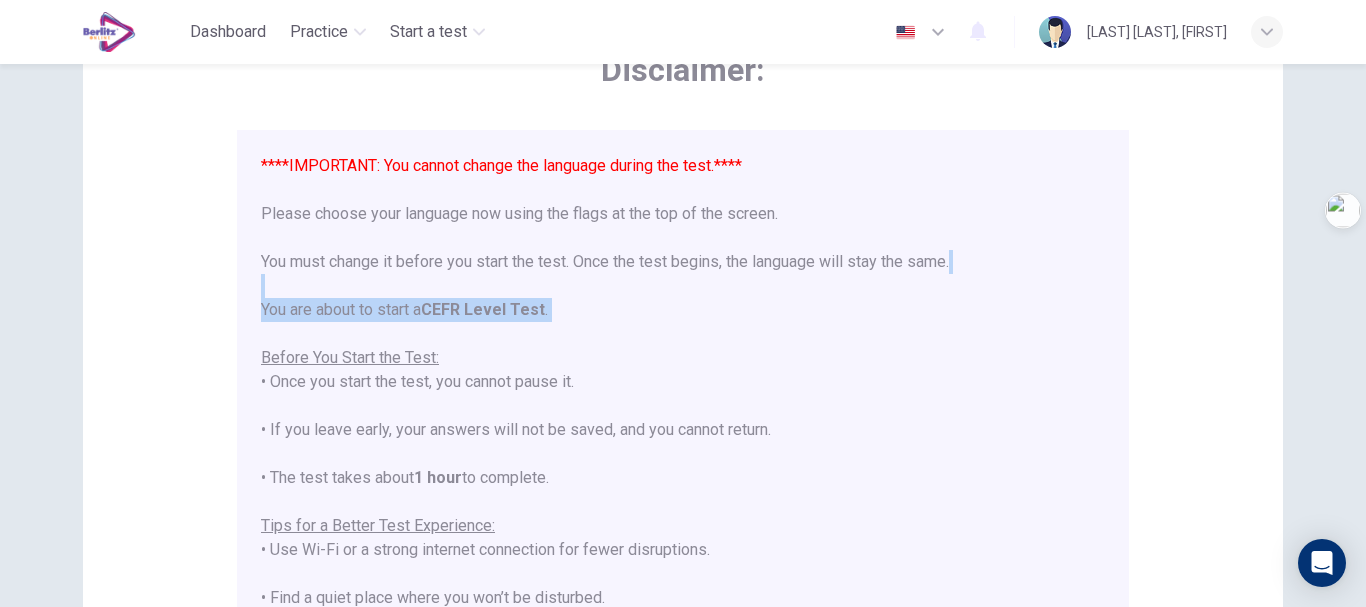 drag, startPoint x: 1108, startPoint y: 293, endPoint x: 1100, endPoint y: 325, distance: 32.984844 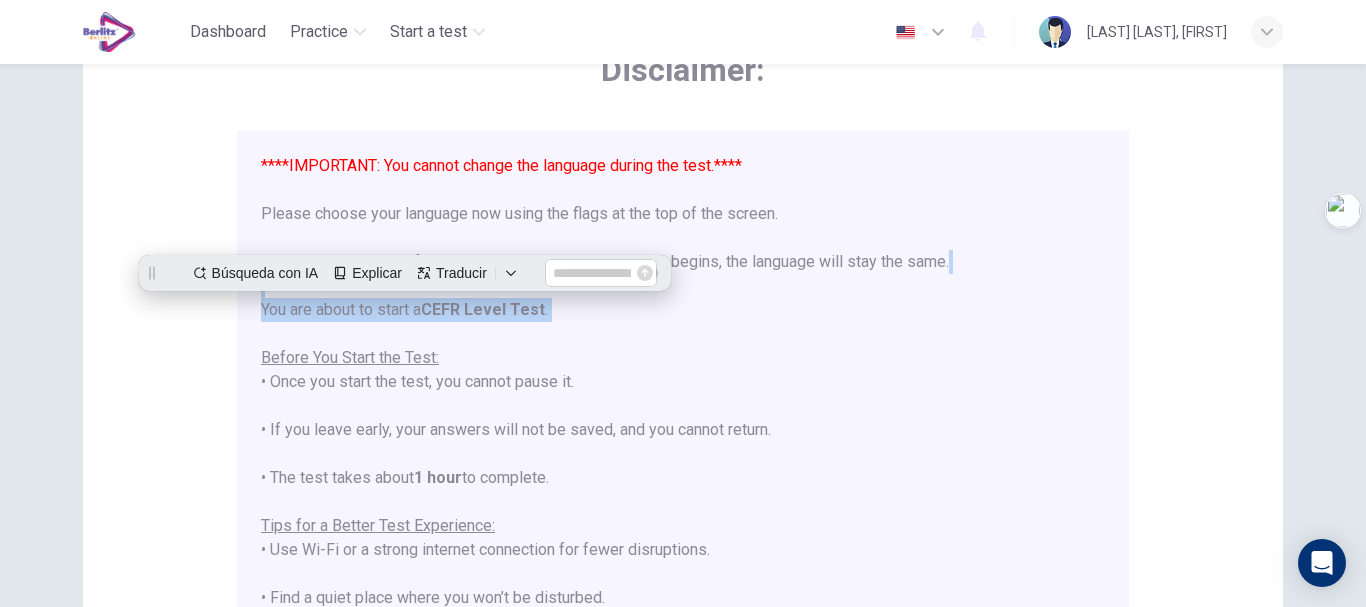 scroll, scrollTop: 0, scrollLeft: 0, axis: both 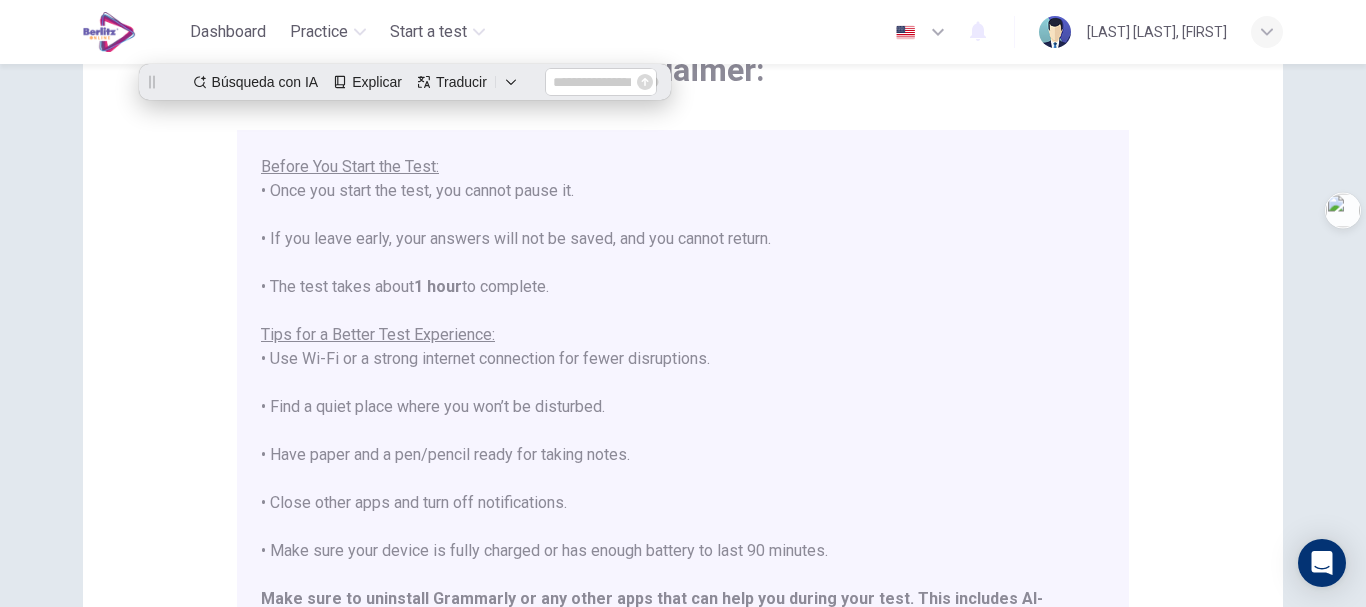 click on "****IMPORTANT: You cannot change the language during the test.****
Please choose your language now using the flags at the top of the screen. You must change it before you start the test. Once the test begins, the language will stay the same.
You are about to start a  CEFR Level Test .
Before You Start the Test:
• Once you start the test, you cannot pause it.
• If you leave early, your answers will not be saved, and you cannot return.
• The test takes about  1 hour  to complete.
Tips for a Better Test Experience:
• Use Wi-Fi or a strong internet connection for fewer disruptions.
• Find a quiet place where you won’t be disturbed.
• Have paper and a pen/pencil ready for taking notes.
• Close other apps and turn off notifications.
• Make sure your device is fully charged or has enough battery to last 90 minutes.
Make sure to uninstall Grammarly or any other apps that can help you during your test. This includes AI-powered extensions, ChatGPT, etc.
Good luck!" at bounding box center (683, 323) 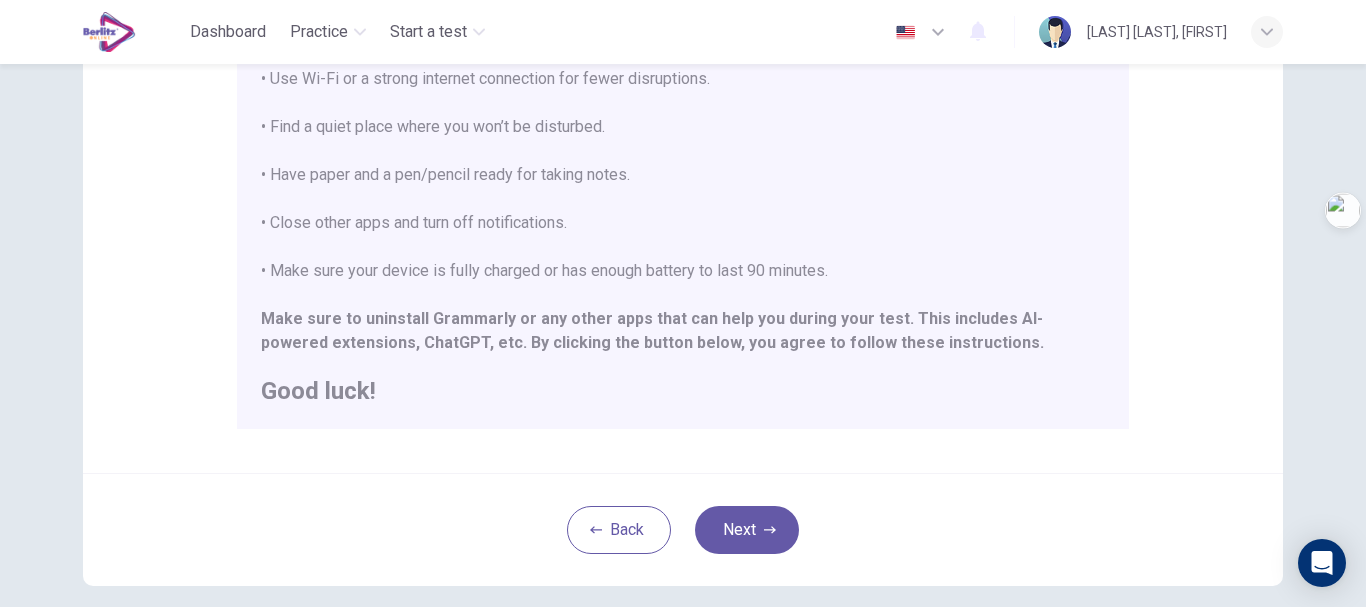scroll, scrollTop: 404, scrollLeft: 0, axis: vertical 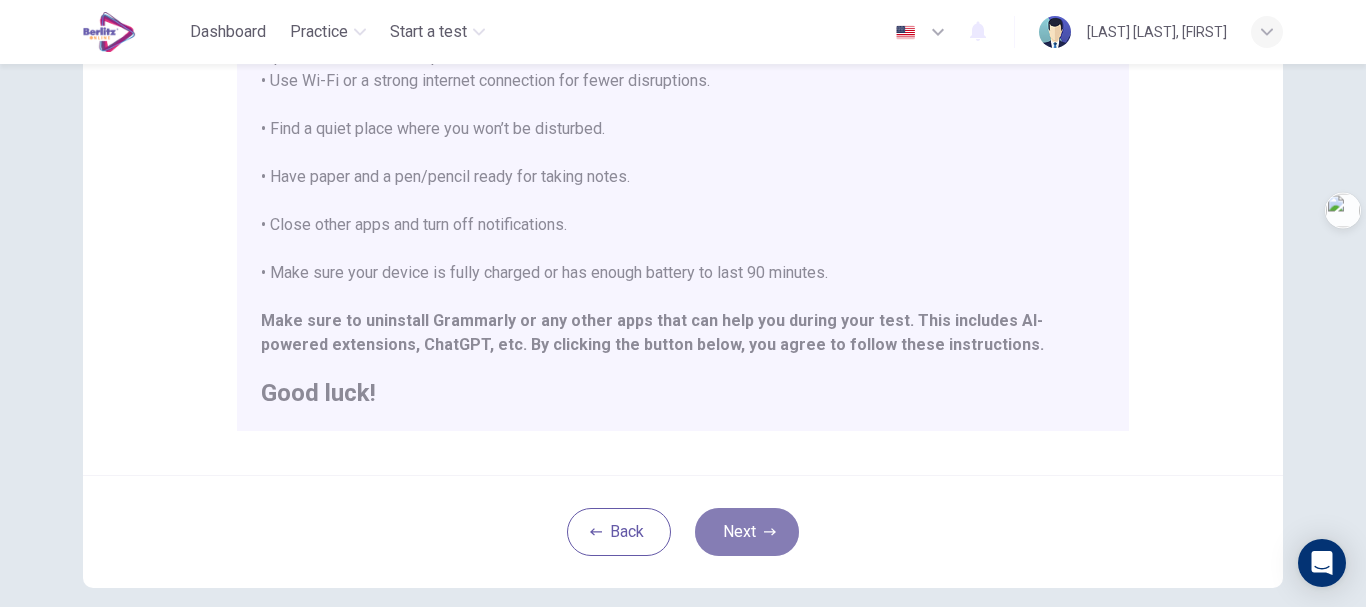 click on "Next" at bounding box center [747, 532] 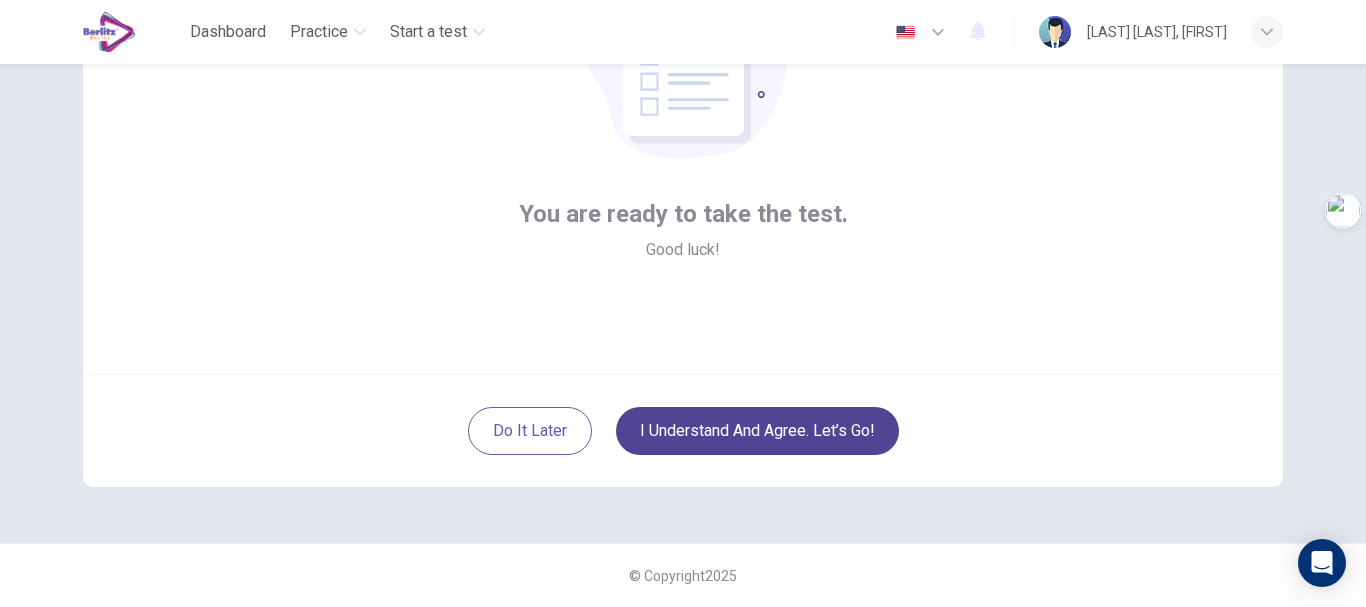 scroll, scrollTop: 226, scrollLeft: 0, axis: vertical 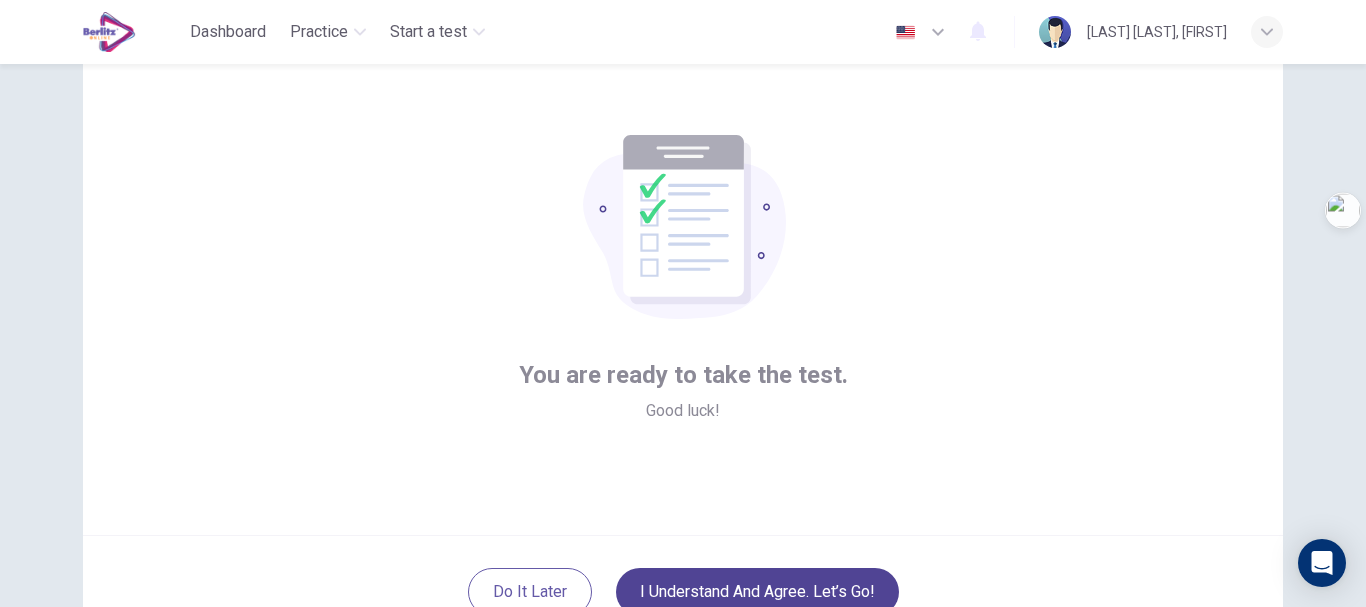 click on "I understand and agree. Let’s go!" at bounding box center (757, 592) 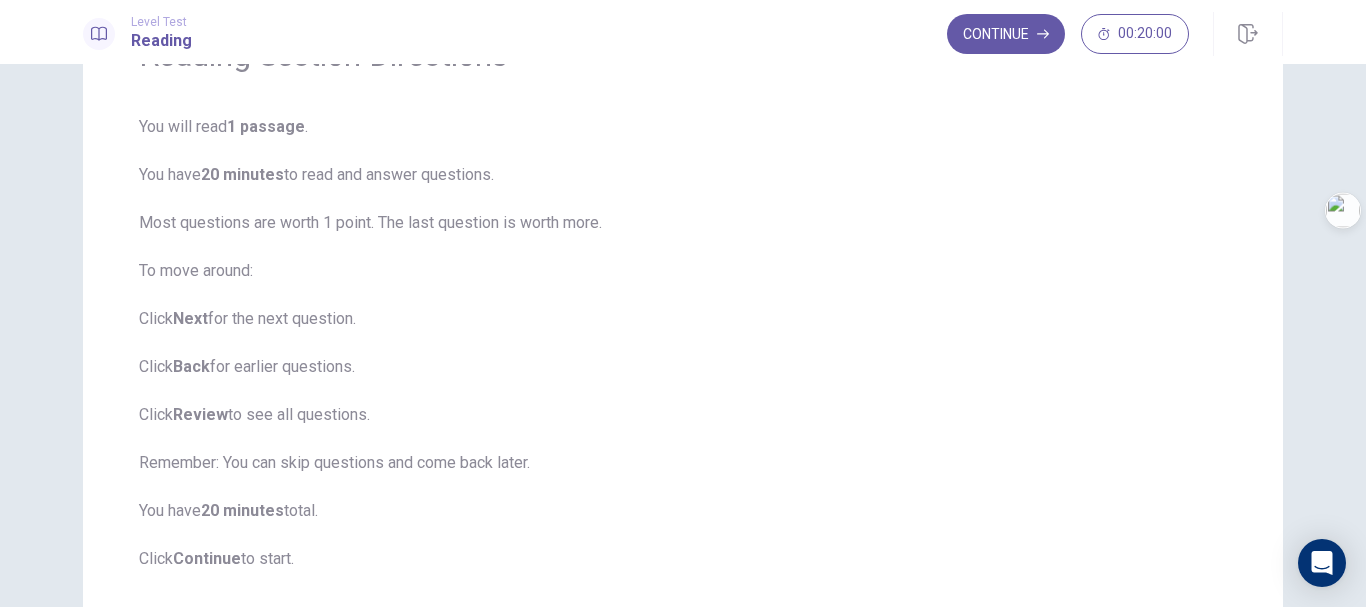 scroll, scrollTop: 127, scrollLeft: 0, axis: vertical 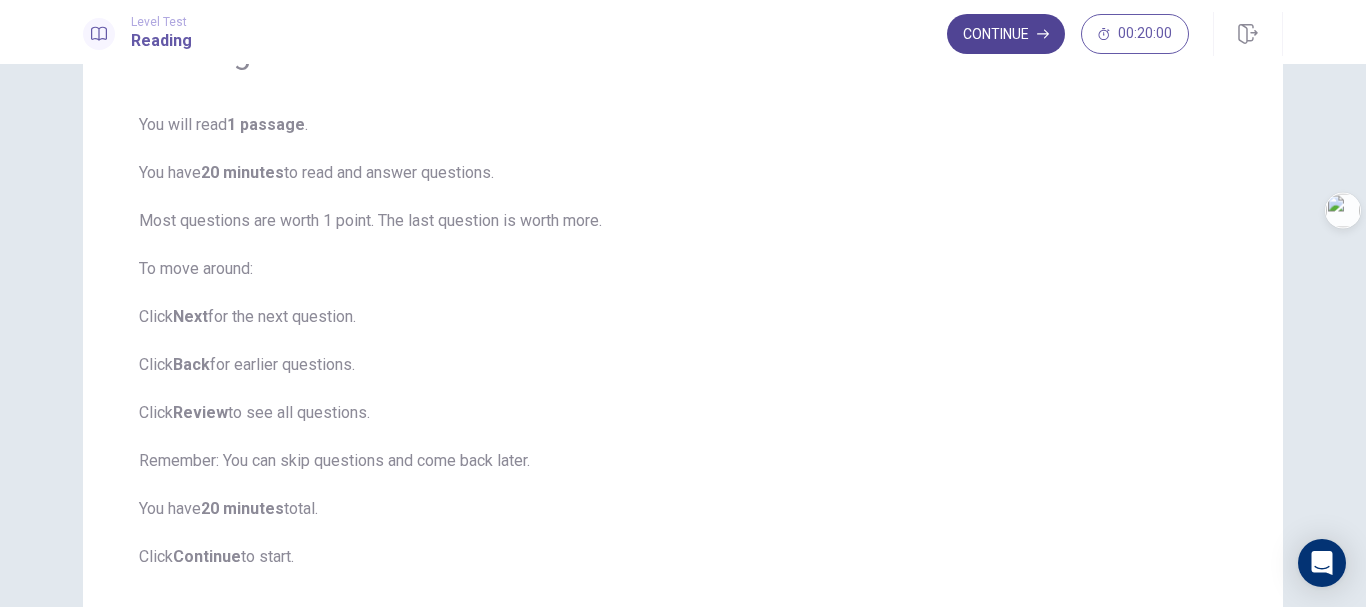click on "Continue" at bounding box center (1006, 34) 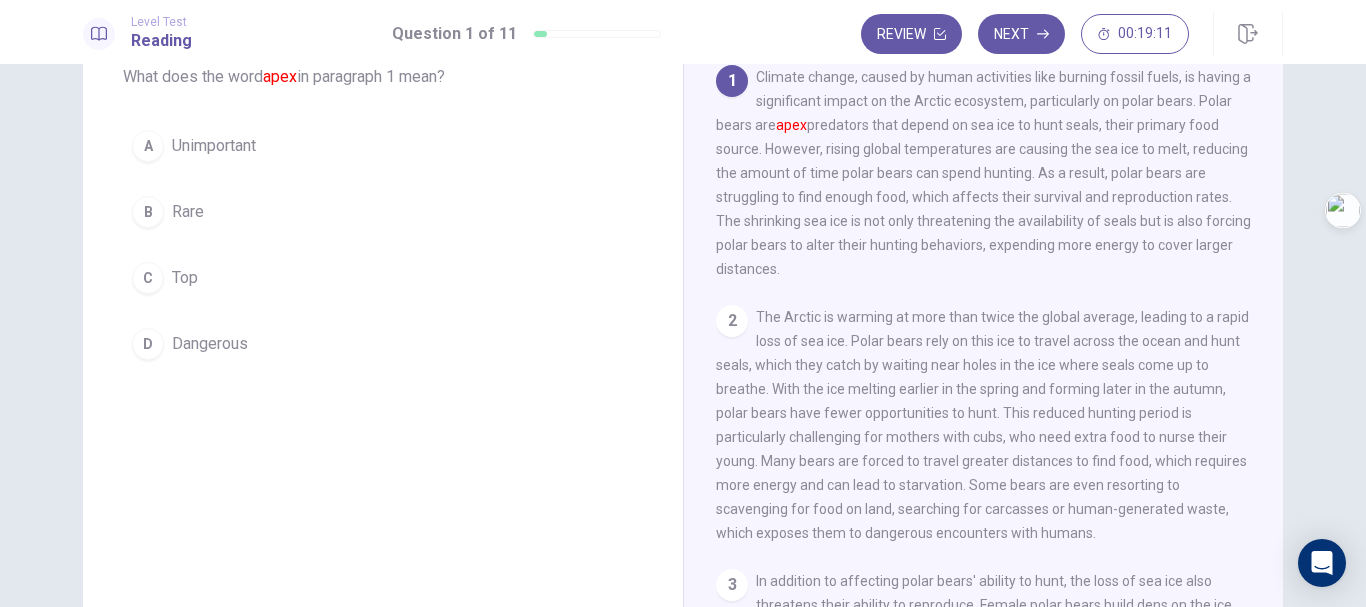 drag, startPoint x: 780, startPoint y: 125, endPoint x: 839, endPoint y: 159, distance: 68.09552 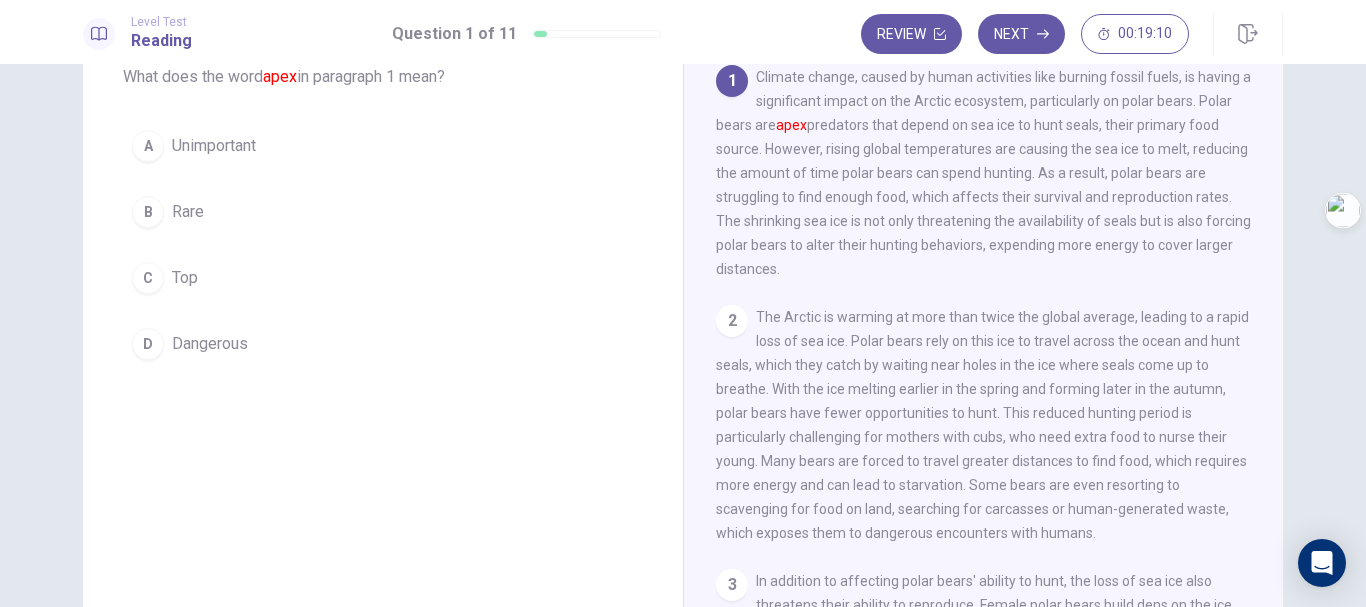 click on "Climate change, caused by human activities like burning fossil fuels, is having a significant impact on the Arctic ecosystem, particularly on polar bears. Polar bears are  apex  predators that depend on sea ice to hunt seals, their primary food source. However, rising global temperatures are causing the sea ice to melt, reducing the amount of time polar bears can spend hunting. As a result, polar bears are struggling to find enough food, which affects their survival and reproduction rates. The shrinking sea ice is not only threatening the availability of seals but is also forcing polar bears to alter their hunting behaviors, expending more energy to cover larger distances." at bounding box center (983, 173) 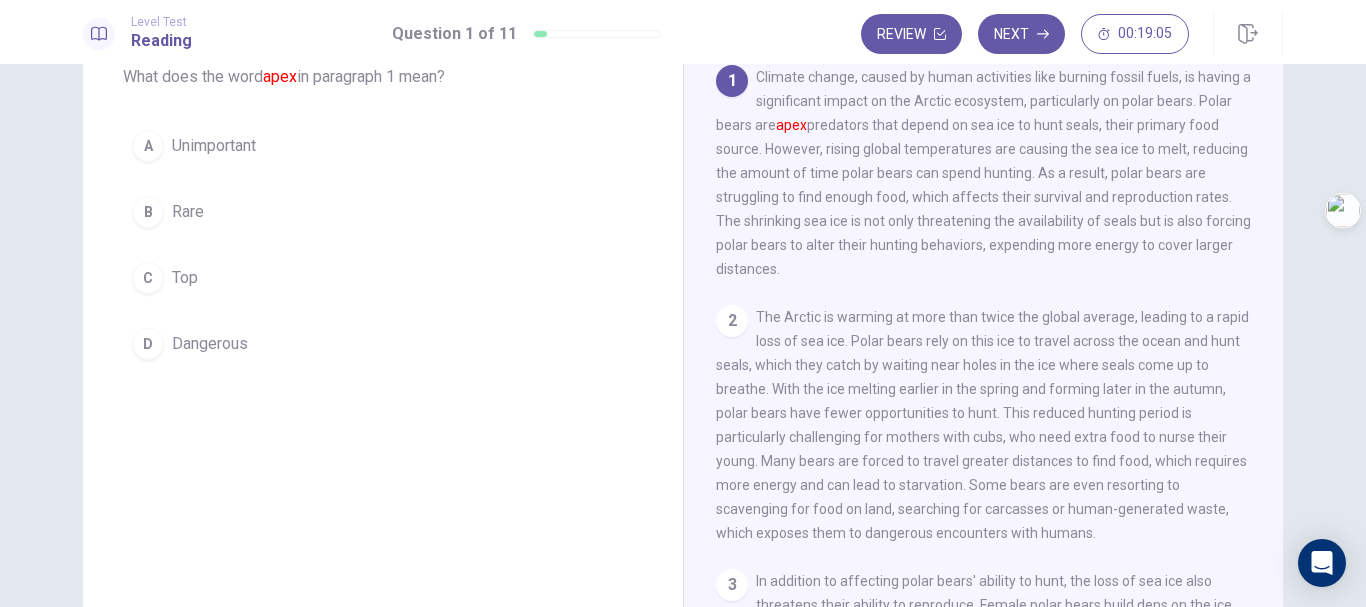 click on "The Arctic is warming at more than twice the global average, leading to a rapid loss of sea ice. Polar bears rely on this ice to travel across the ocean and hunt seals, which they catch by waiting near holes in the ice where seals come up to breathe. With the ice melting earlier in the spring and forming later in the autumn, polar bears have fewer opportunities to hunt. This reduced hunting period is particularly challenging for mothers with cubs, who need extra food to nurse their young. Many bears are forced to travel greater distances to find food, which requires more energy and can lead to starvation. Some bears are even resorting to scavenging for food on land, searching for carcasses or human-generated waste, which exposes them to dangerous encounters with humans." at bounding box center (982, 425) 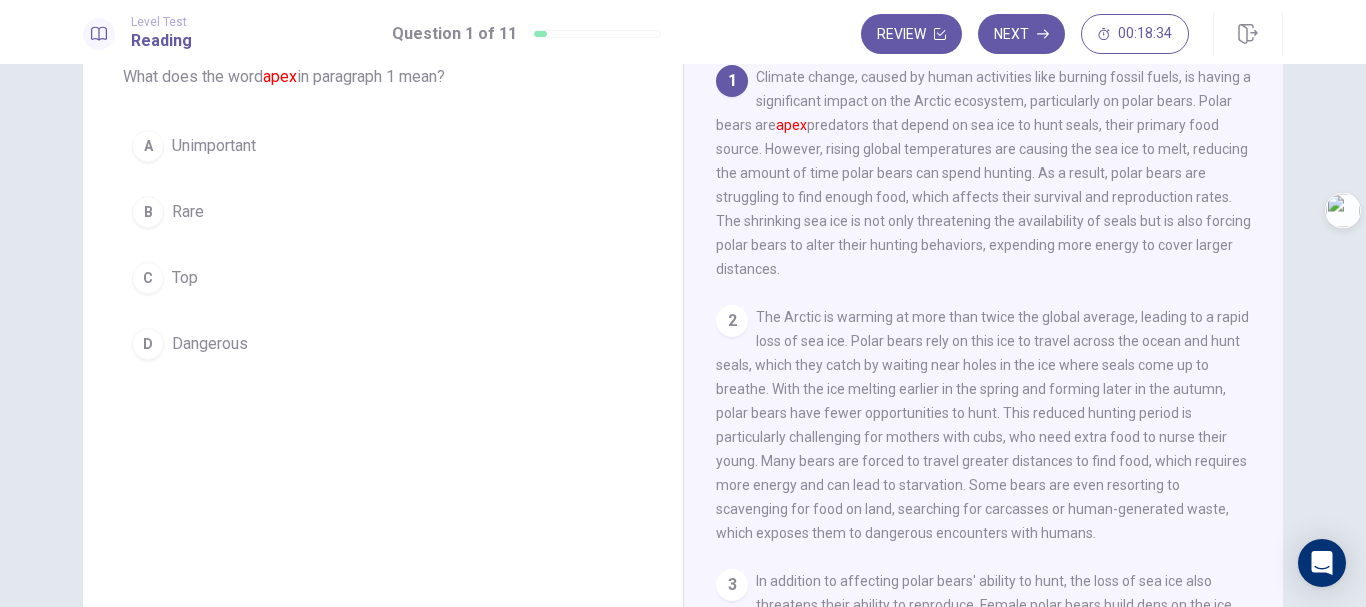 click on "D Dangerous" at bounding box center [383, 344] 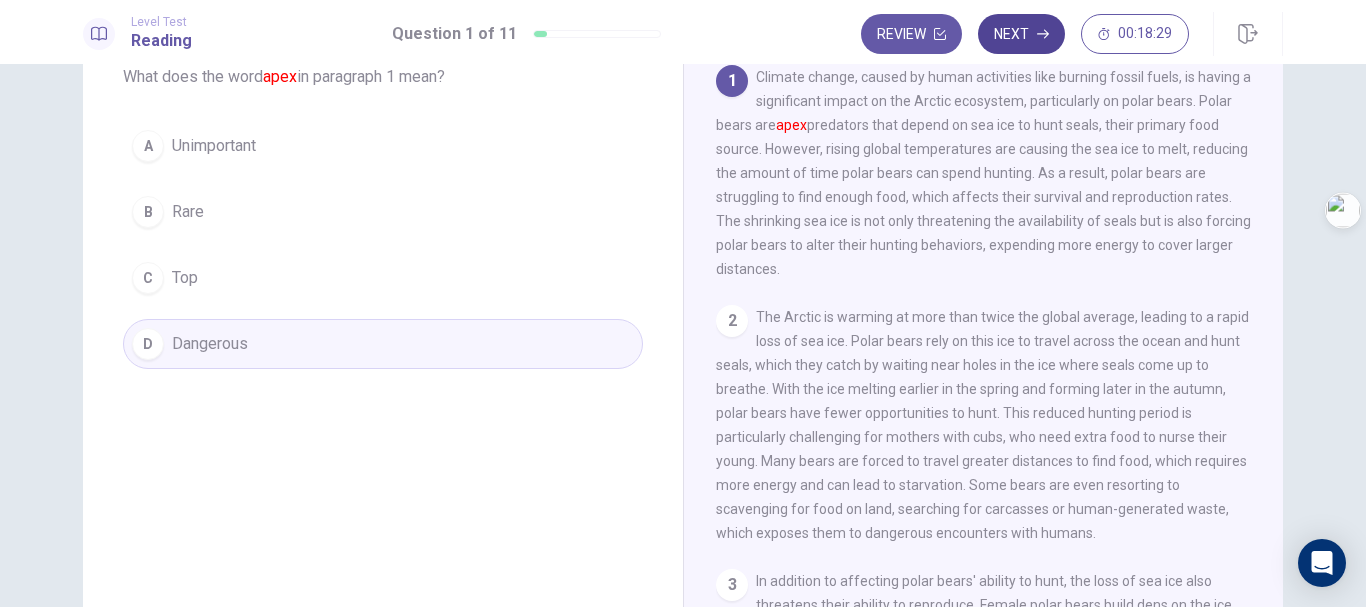 click 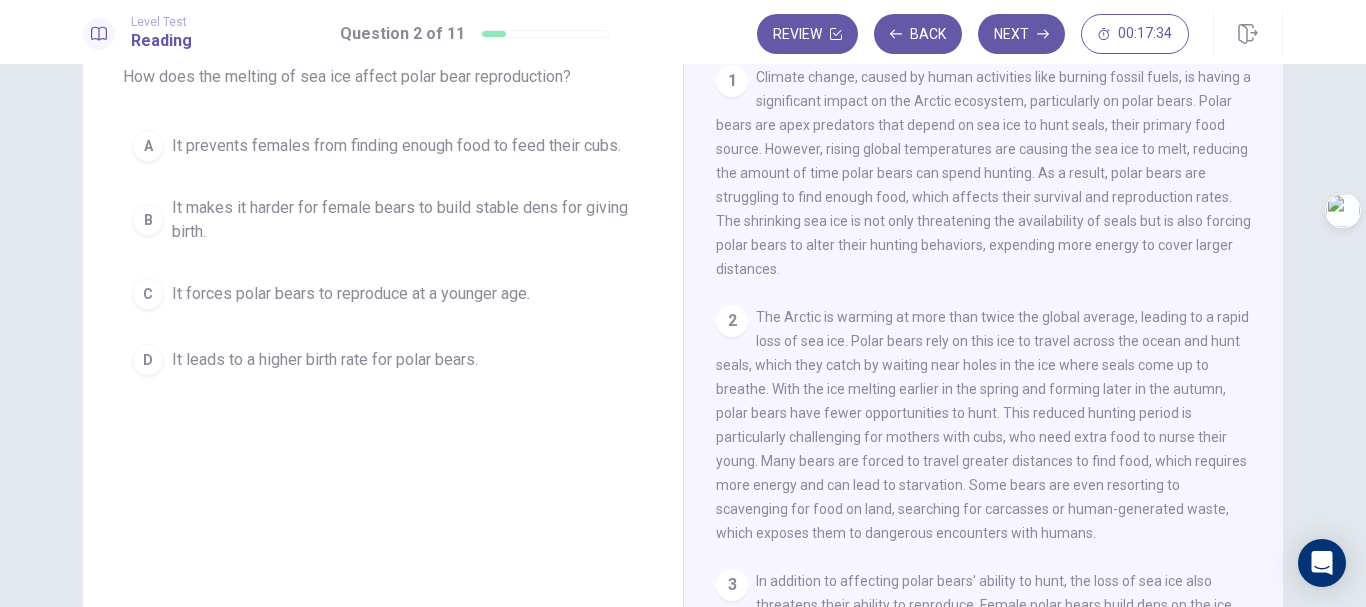 drag, startPoint x: 1045, startPoint y: 380, endPoint x: 1058, endPoint y: 396, distance: 20.615528 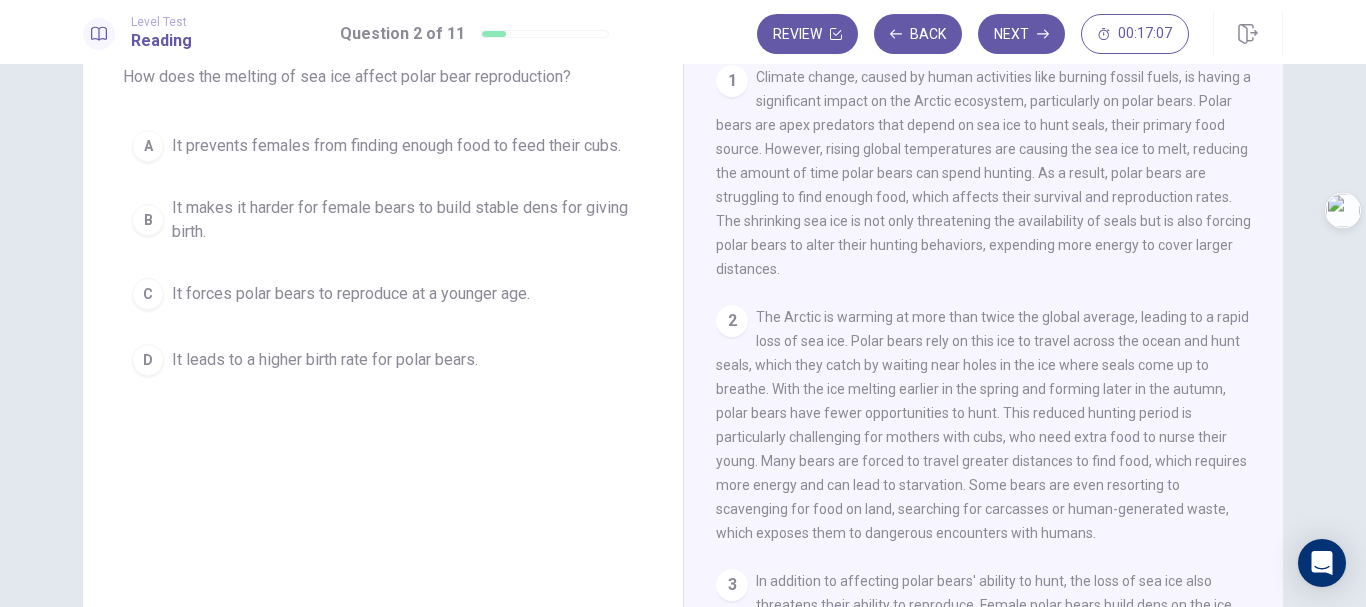 click on "It prevents females from finding enough food to feed their cubs." at bounding box center [396, 146] 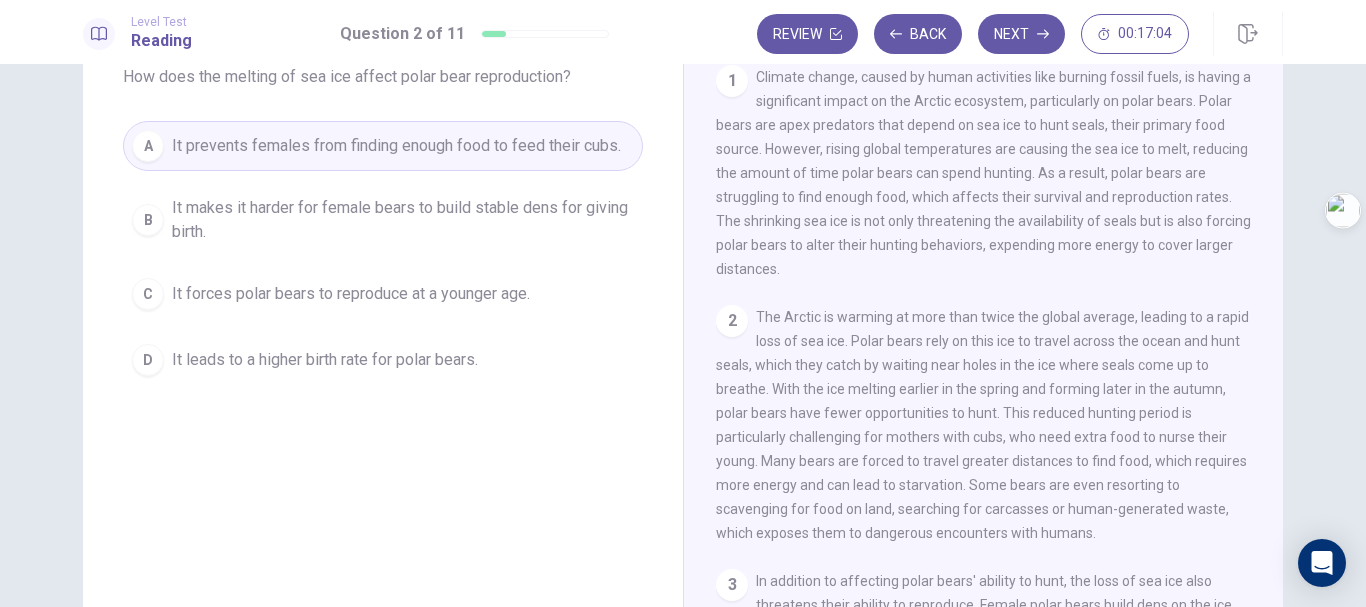 click on "It forces polar bears to reproduce at a younger age." at bounding box center [351, 294] 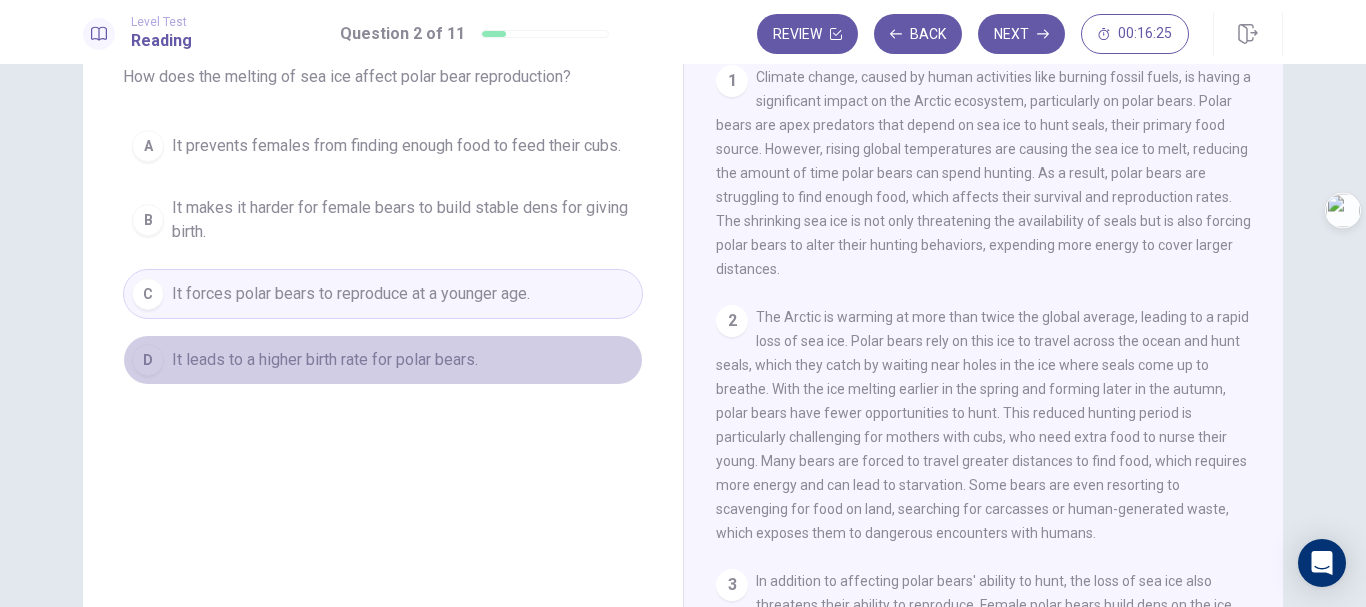 click on "It leads to a higher birth rate for polar bears." at bounding box center (325, 360) 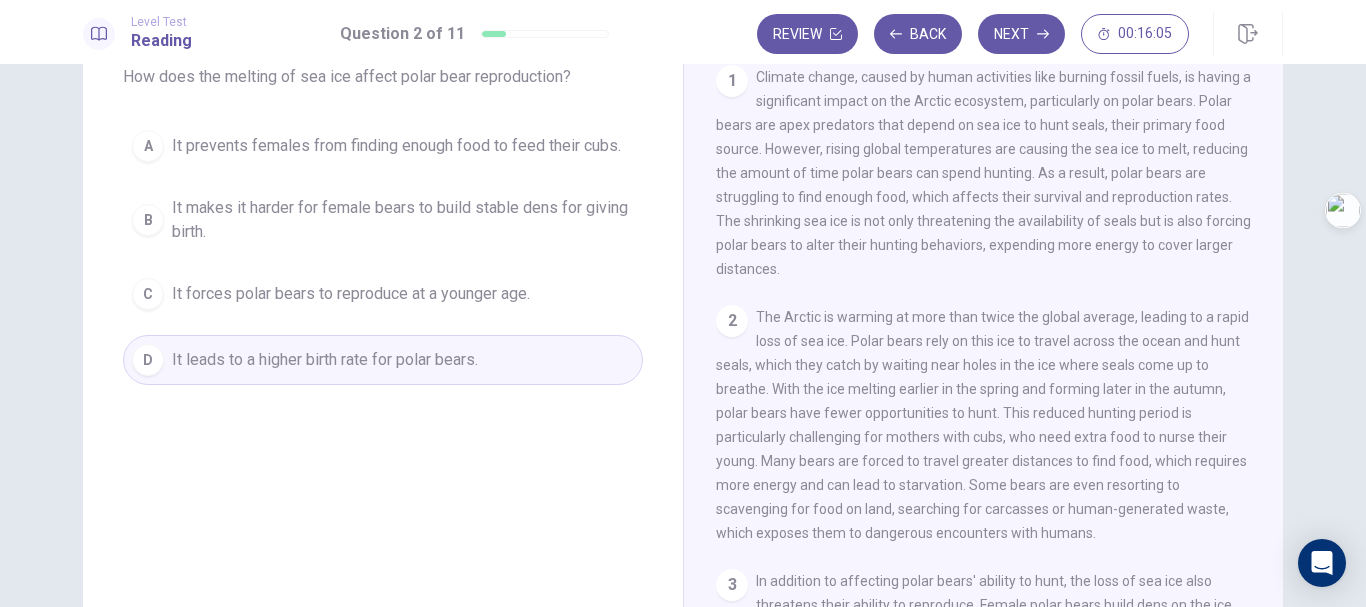 click on "It forces polar bears to reproduce at a younger age." at bounding box center (351, 294) 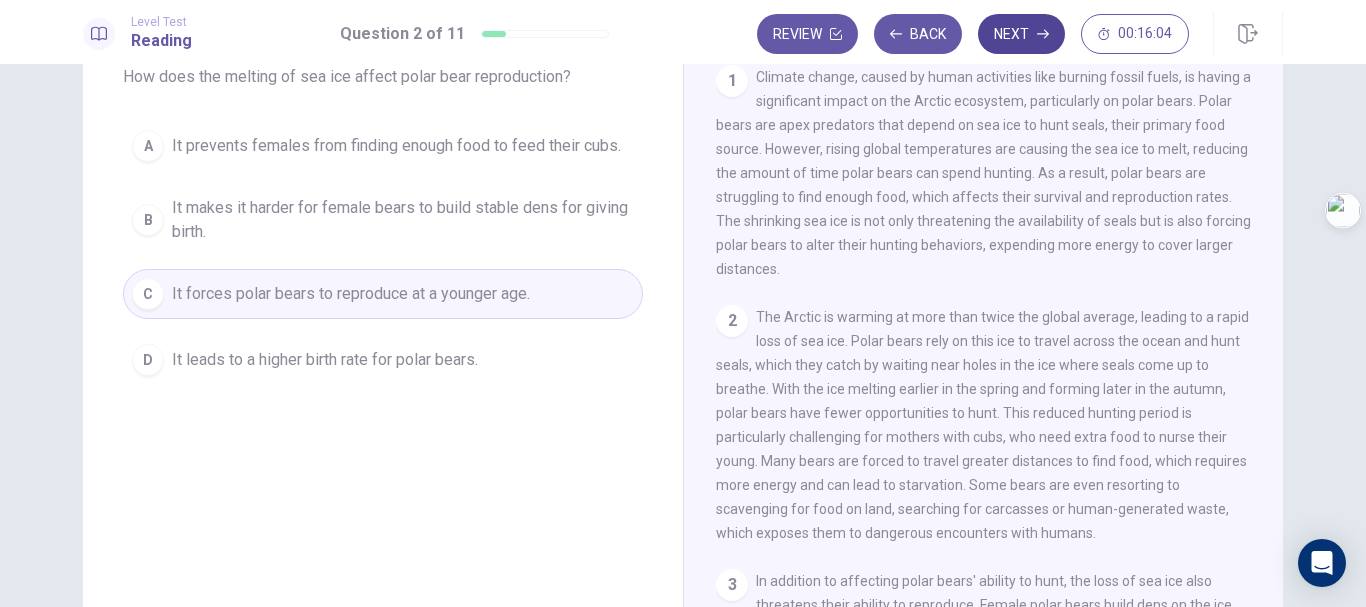 click on "Next" at bounding box center (1021, 34) 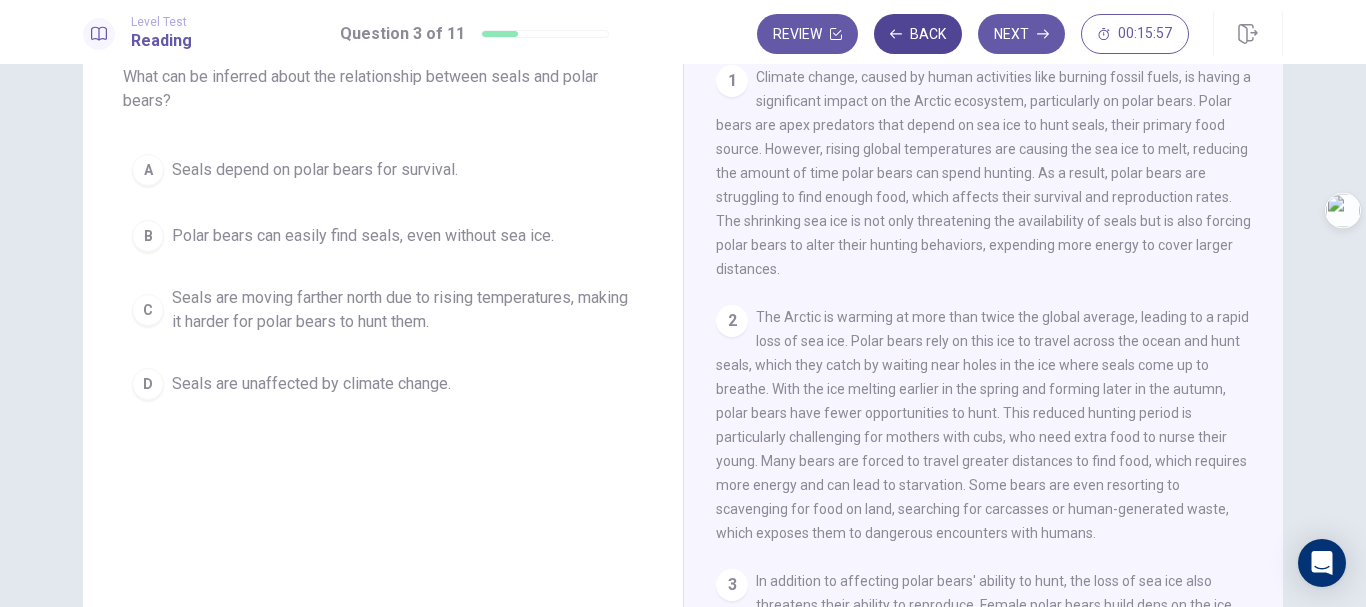 click on "Back" at bounding box center [918, 34] 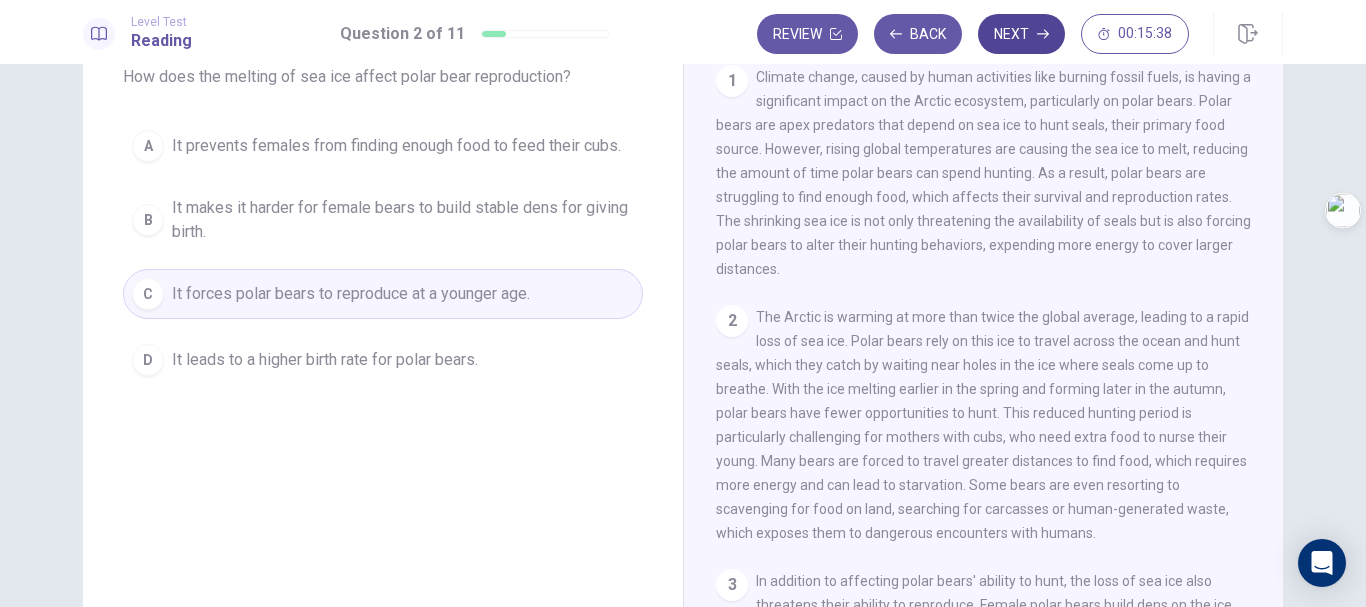 click on "Next" at bounding box center [1021, 34] 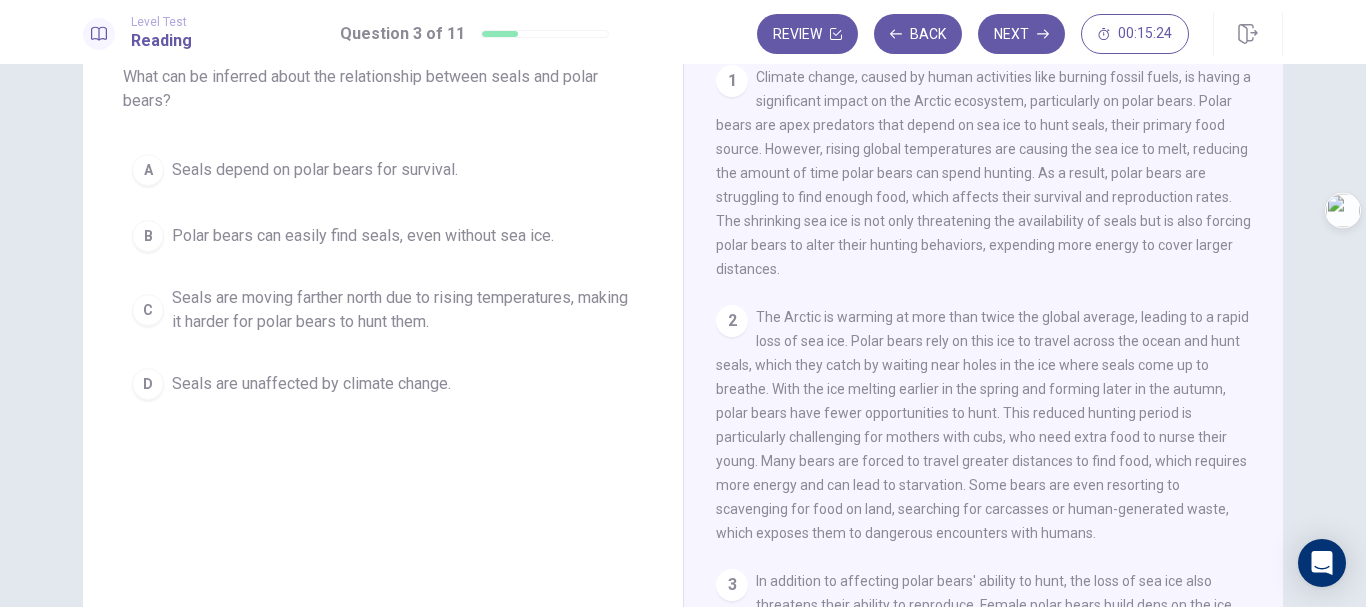 click on "Seals are unaffected by climate change." at bounding box center [311, 384] 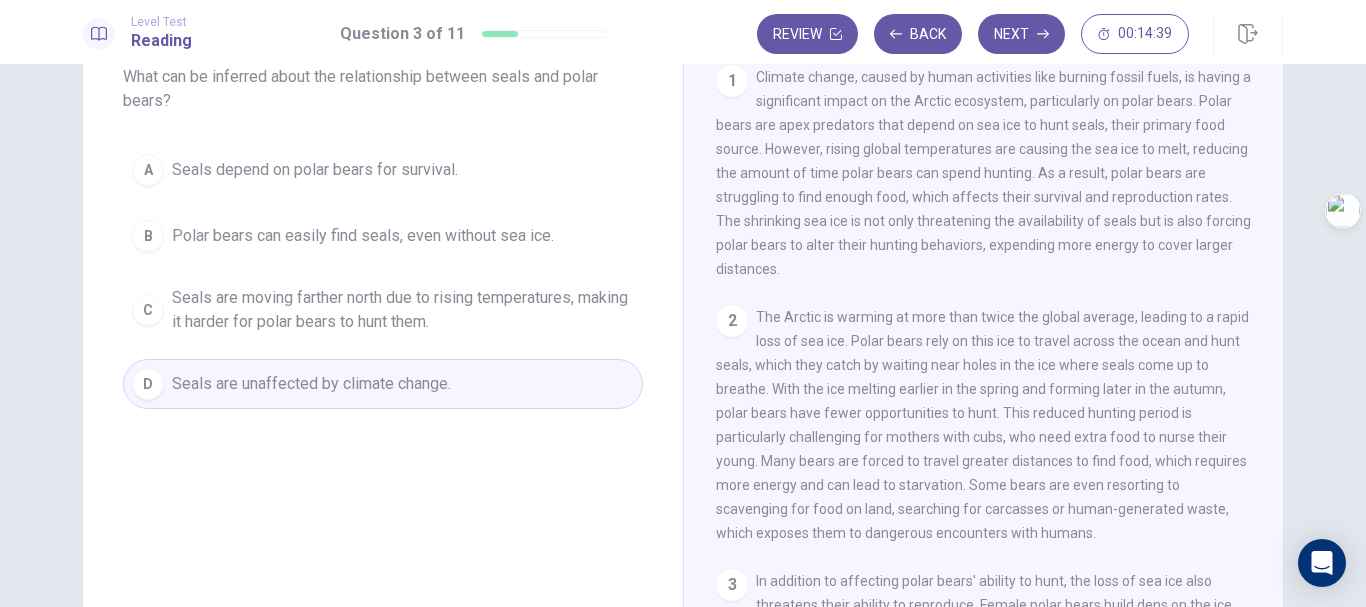 click on "Seals are moving farther north due to rising temperatures, making it harder for polar bears to hunt them." at bounding box center [403, 310] 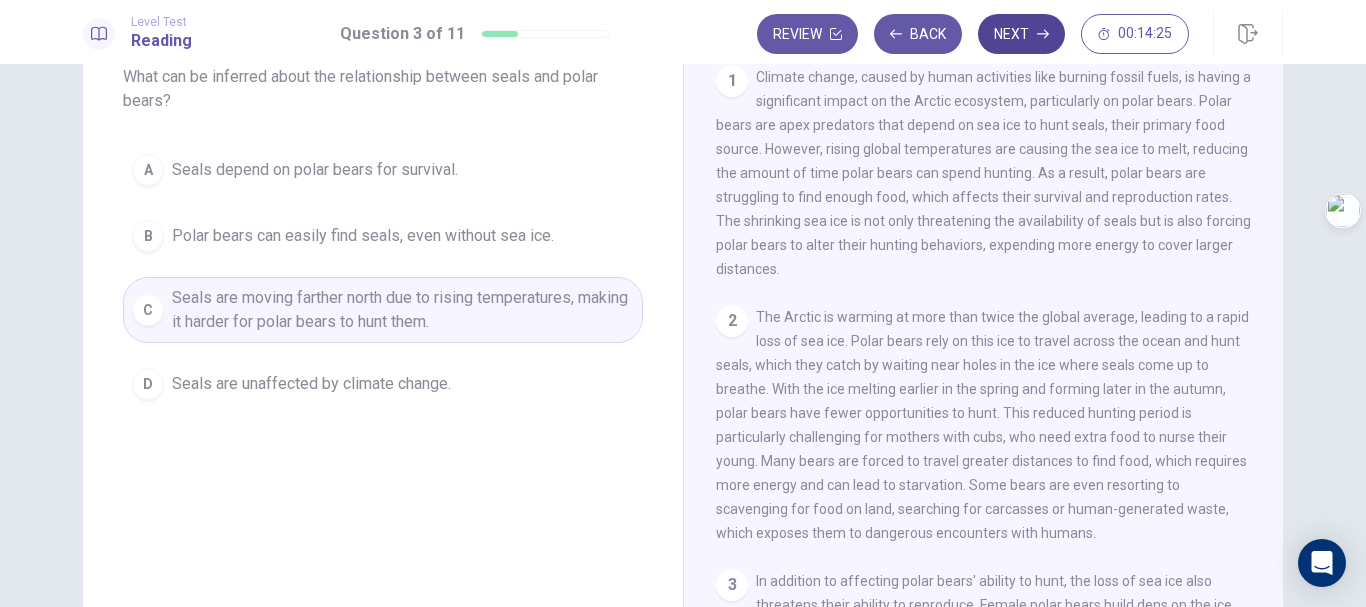 click on "Next" at bounding box center (1021, 34) 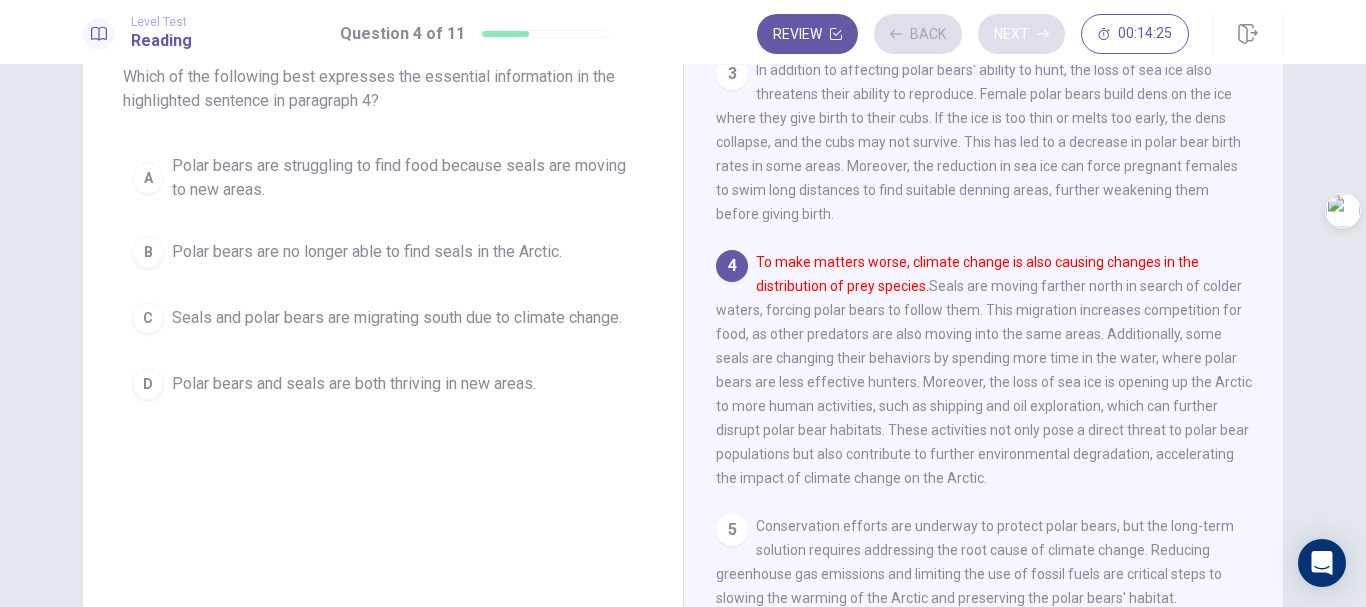 scroll, scrollTop: 597, scrollLeft: 0, axis: vertical 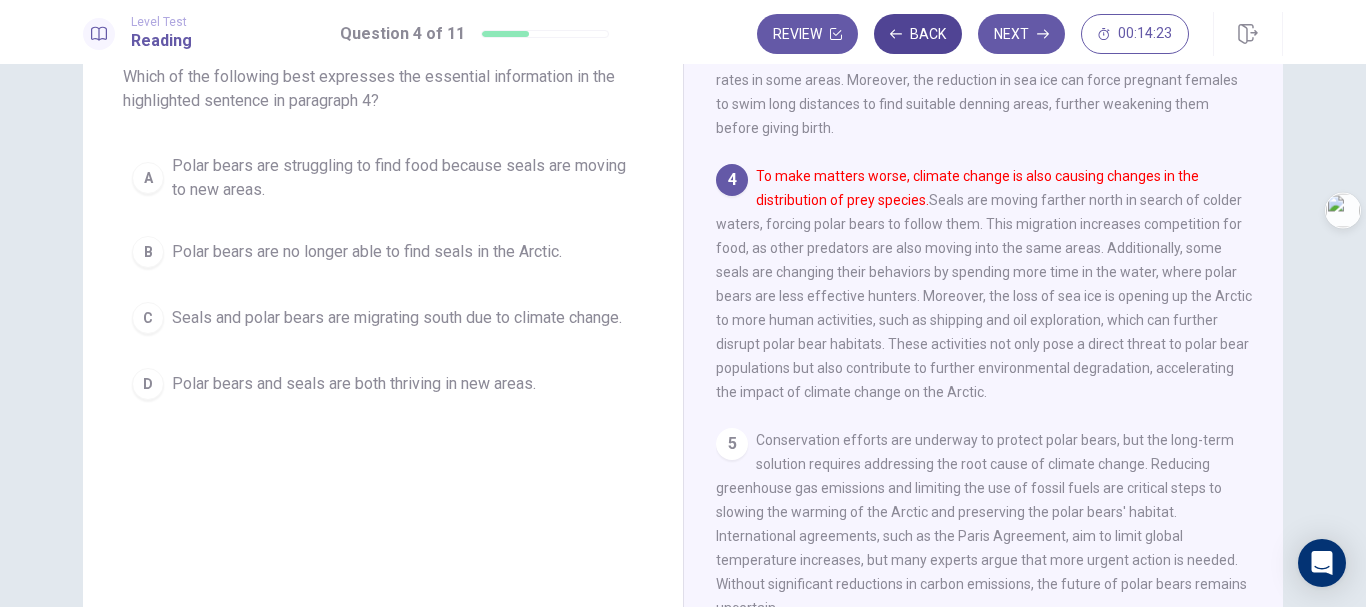click on "Back" at bounding box center [918, 34] 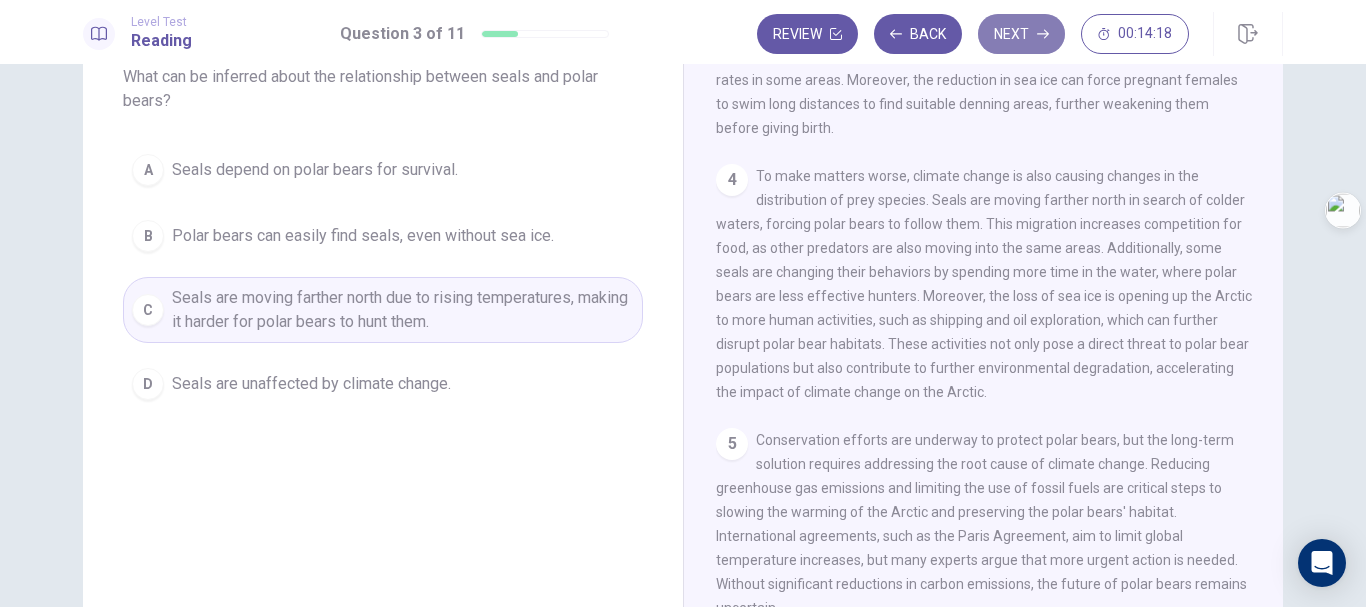 click on "Next" at bounding box center (1021, 34) 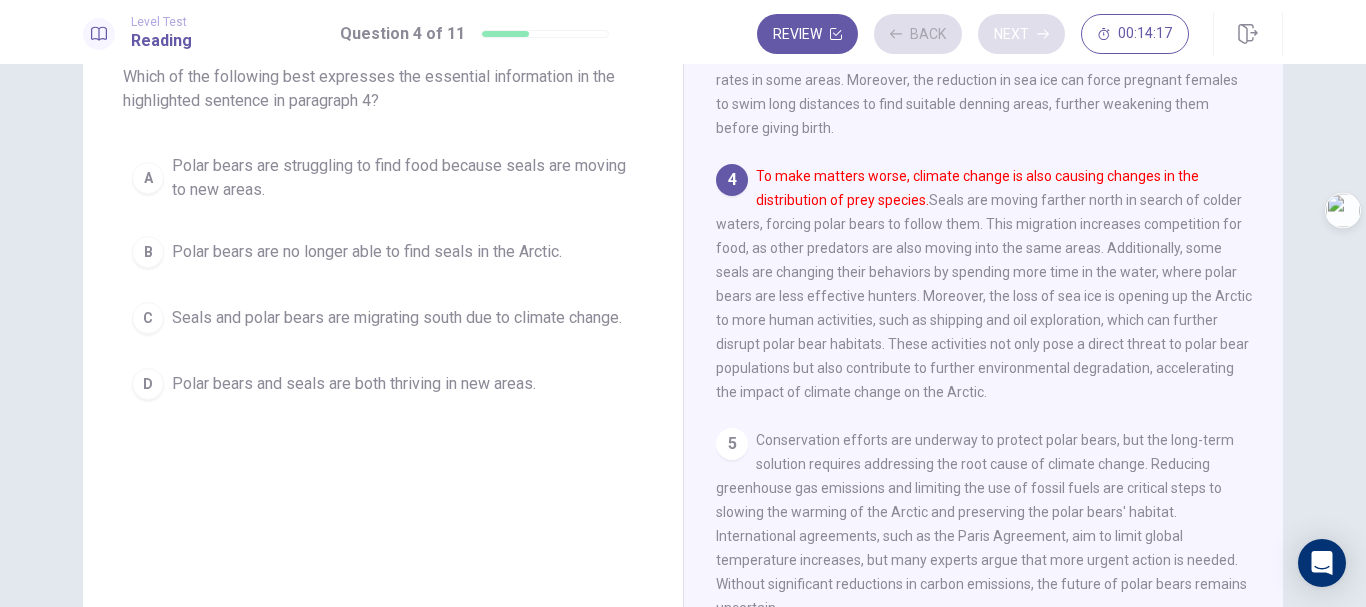 scroll, scrollTop: 645, scrollLeft: 0, axis: vertical 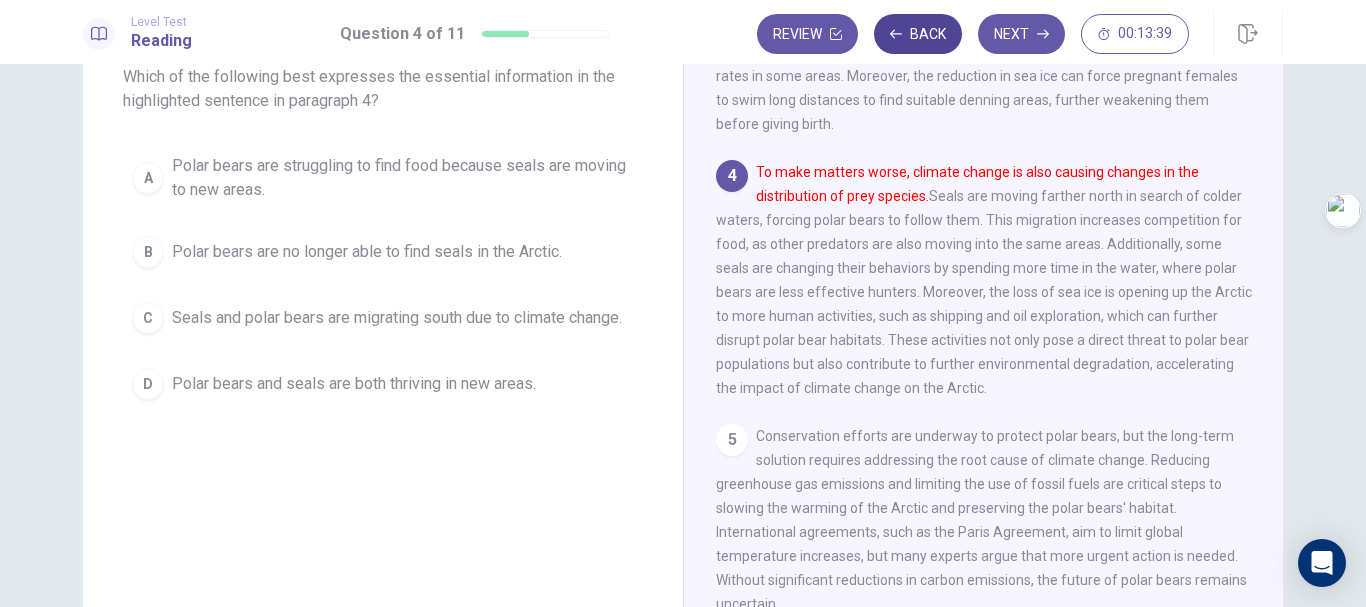 click on "Back" at bounding box center [918, 34] 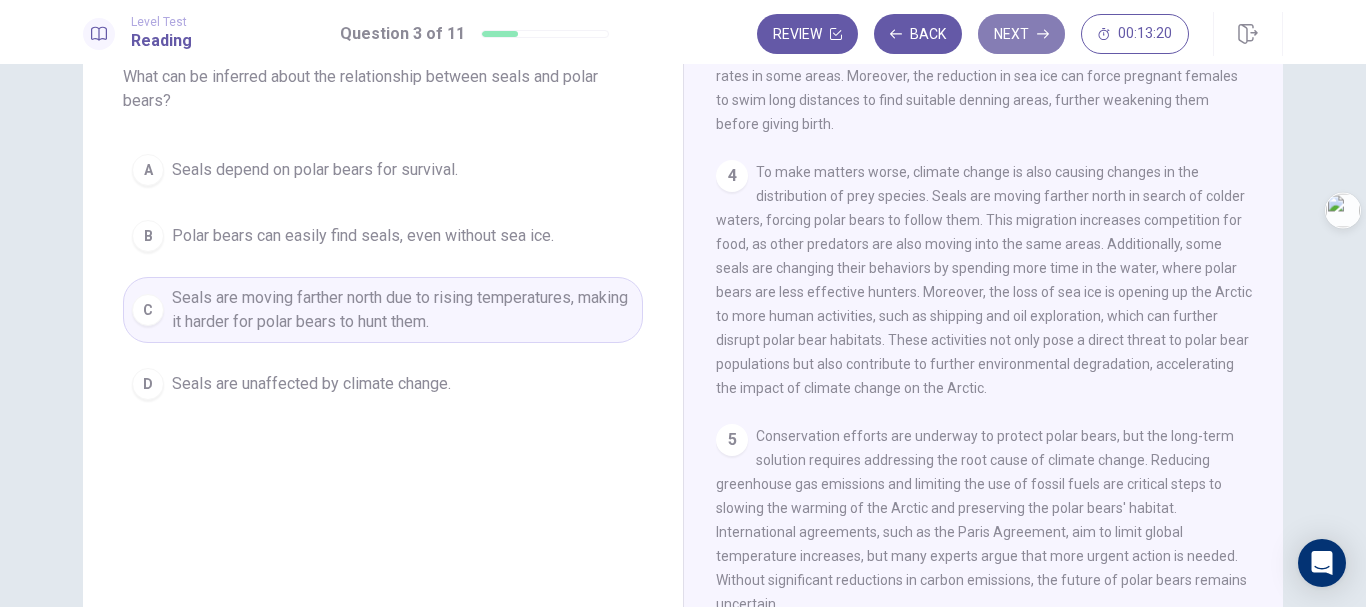 click on "Next" at bounding box center [1021, 34] 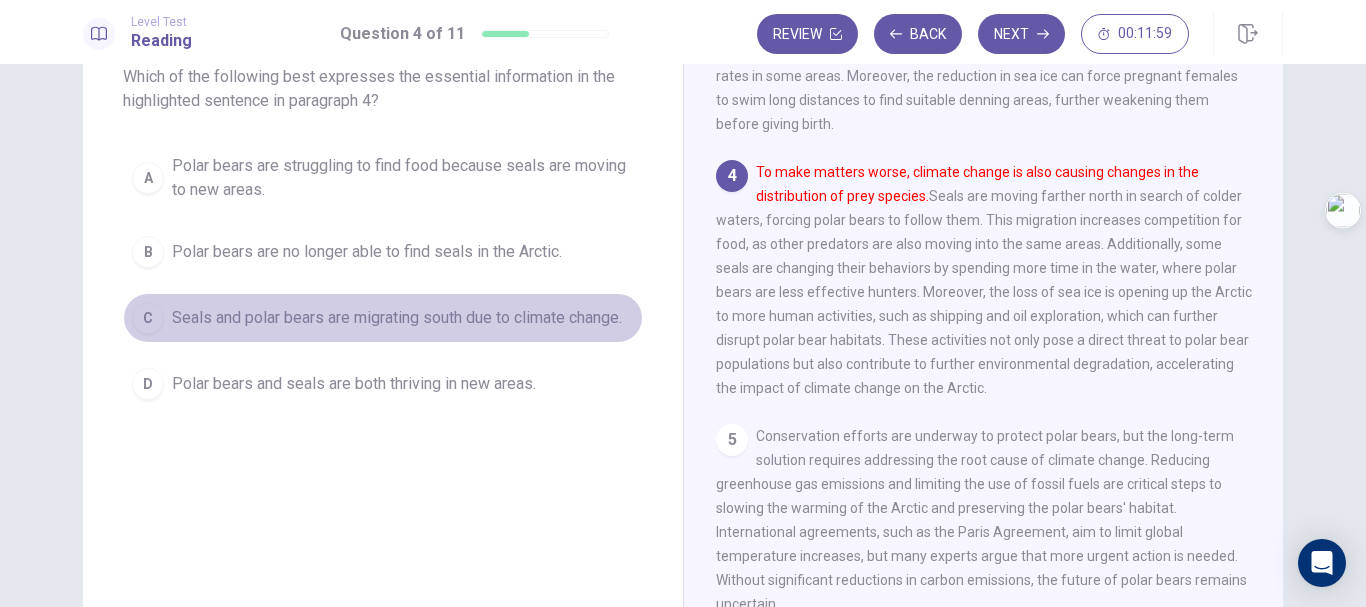 click on "C Seals and polar bears are migrating south due to climate change." at bounding box center [383, 318] 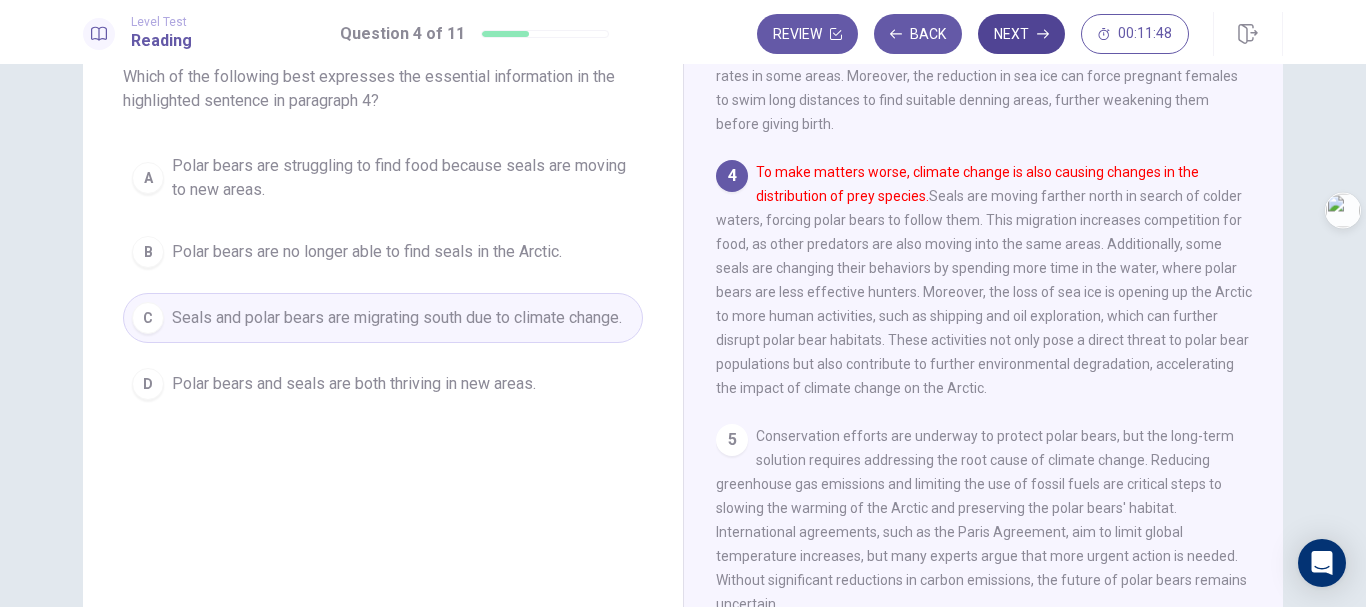 click on "Next" at bounding box center [1021, 34] 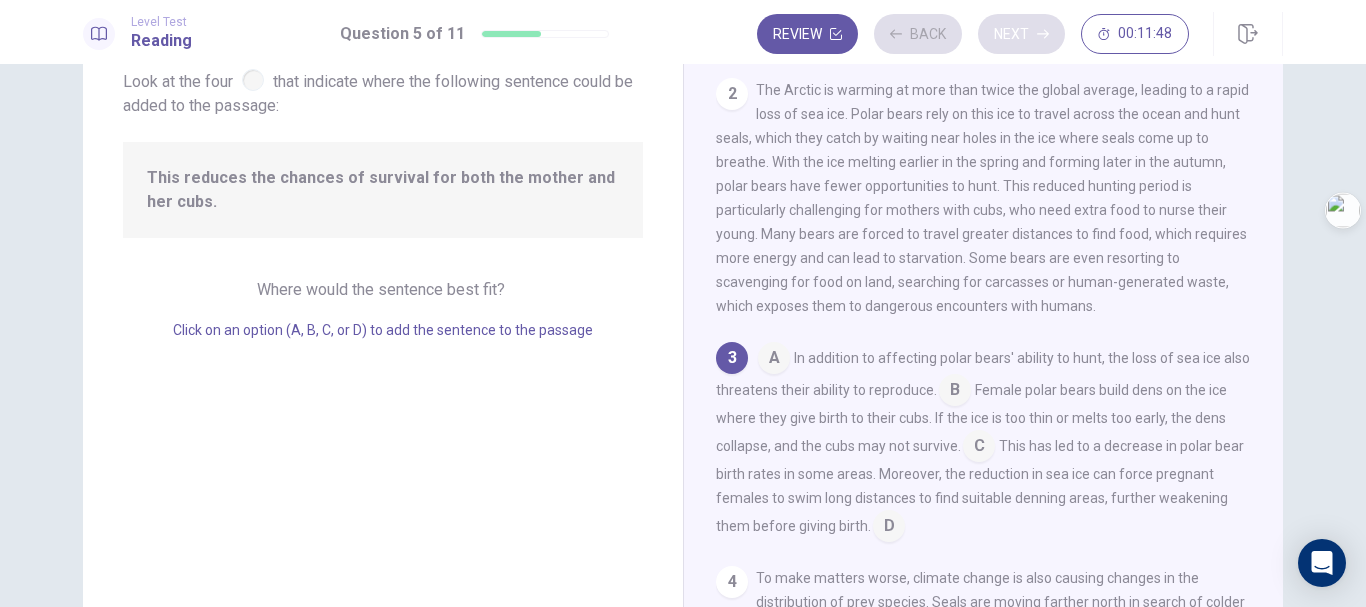 scroll, scrollTop: 348, scrollLeft: 0, axis: vertical 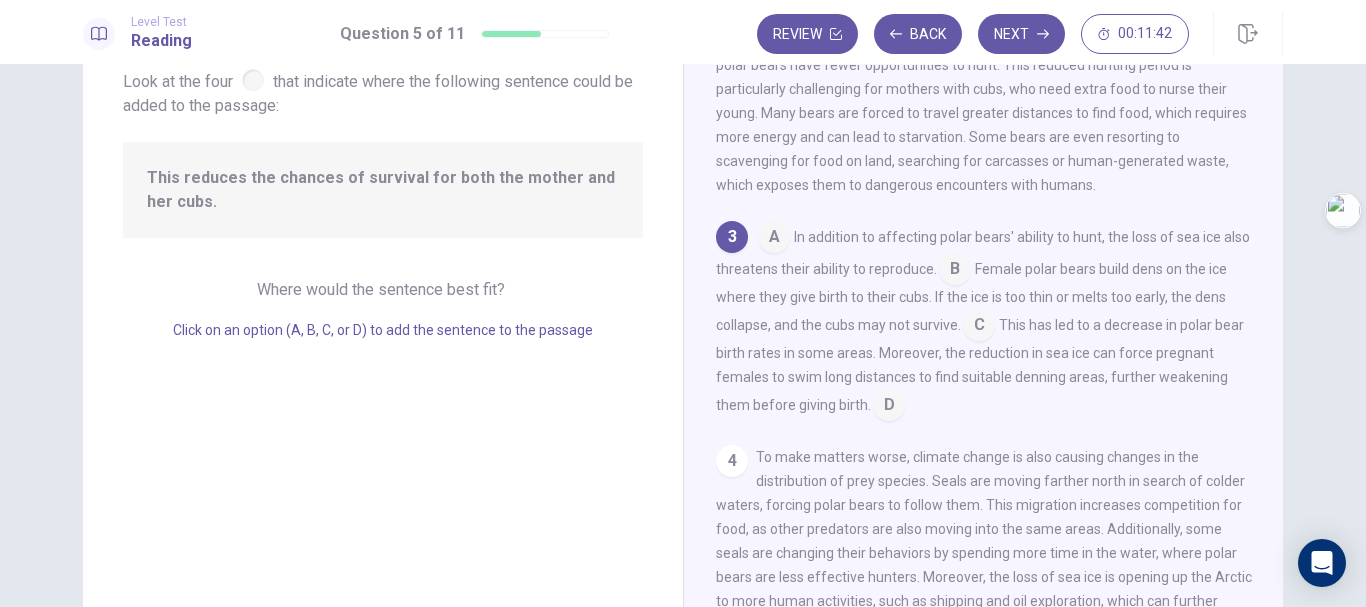click at bounding box center (774, 239) 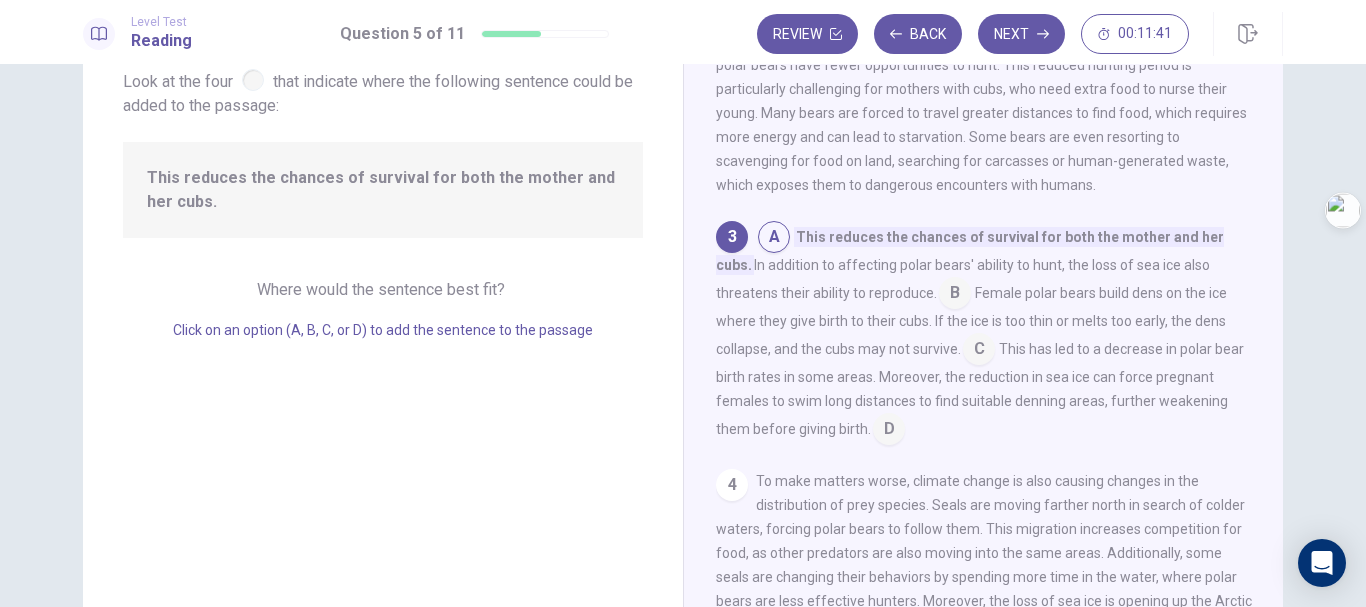 click at bounding box center (774, 239) 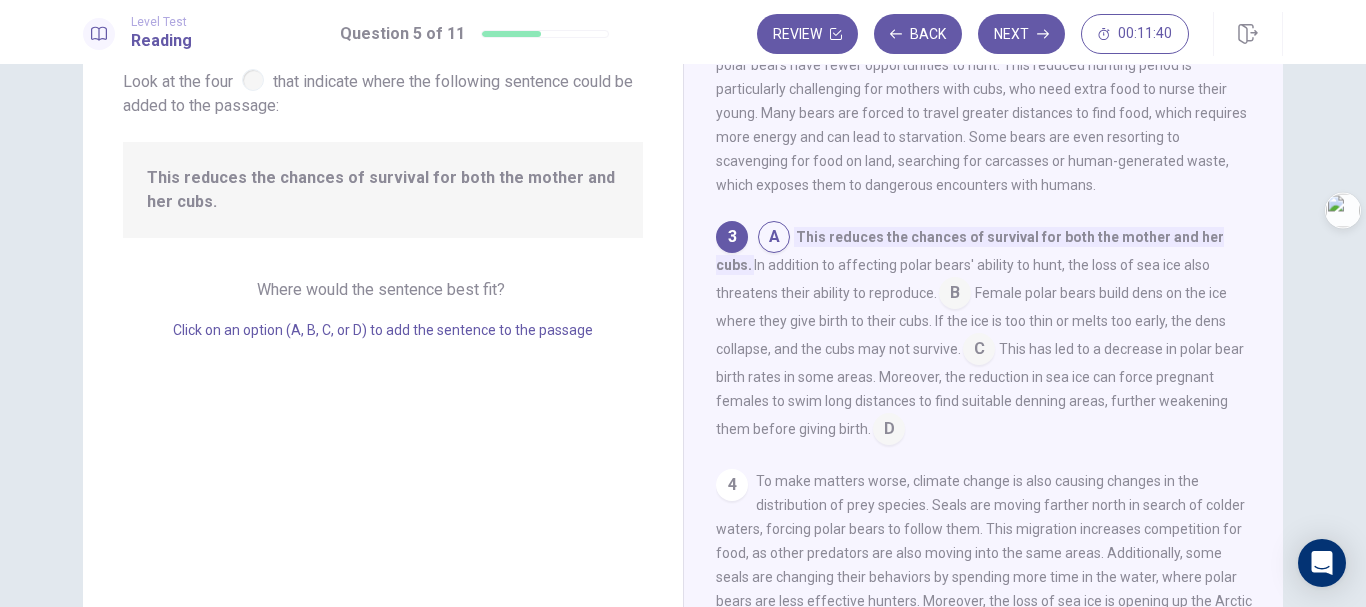 click at bounding box center [955, 295] 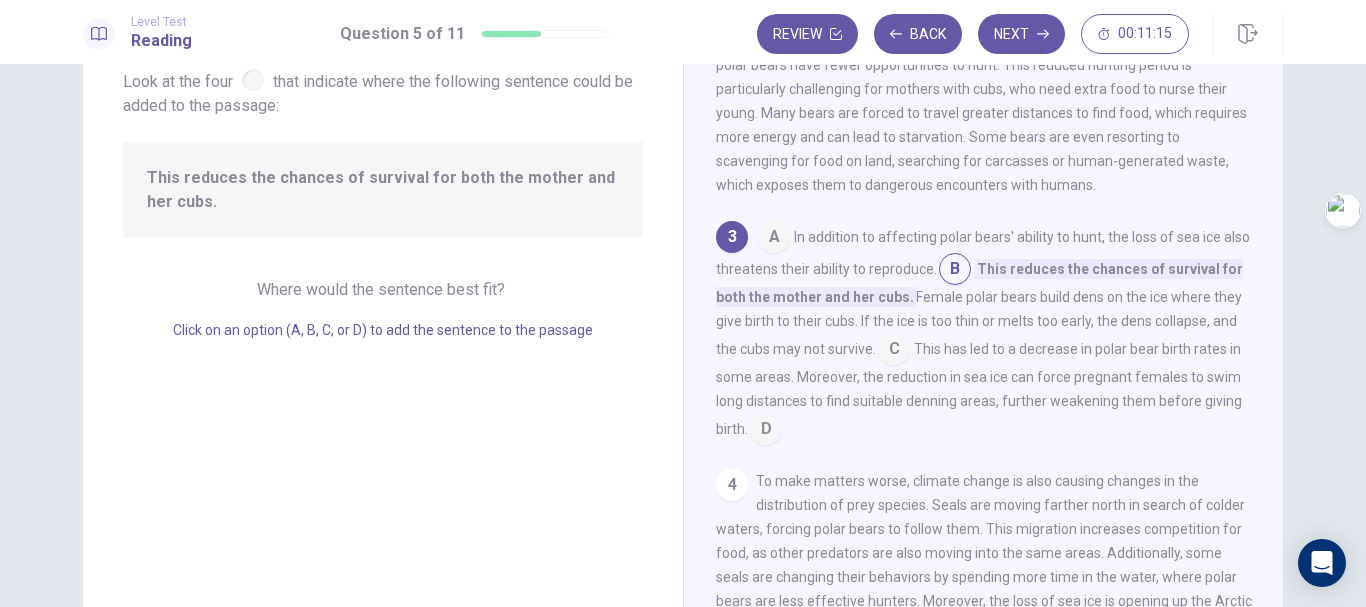 click at bounding box center (774, 239) 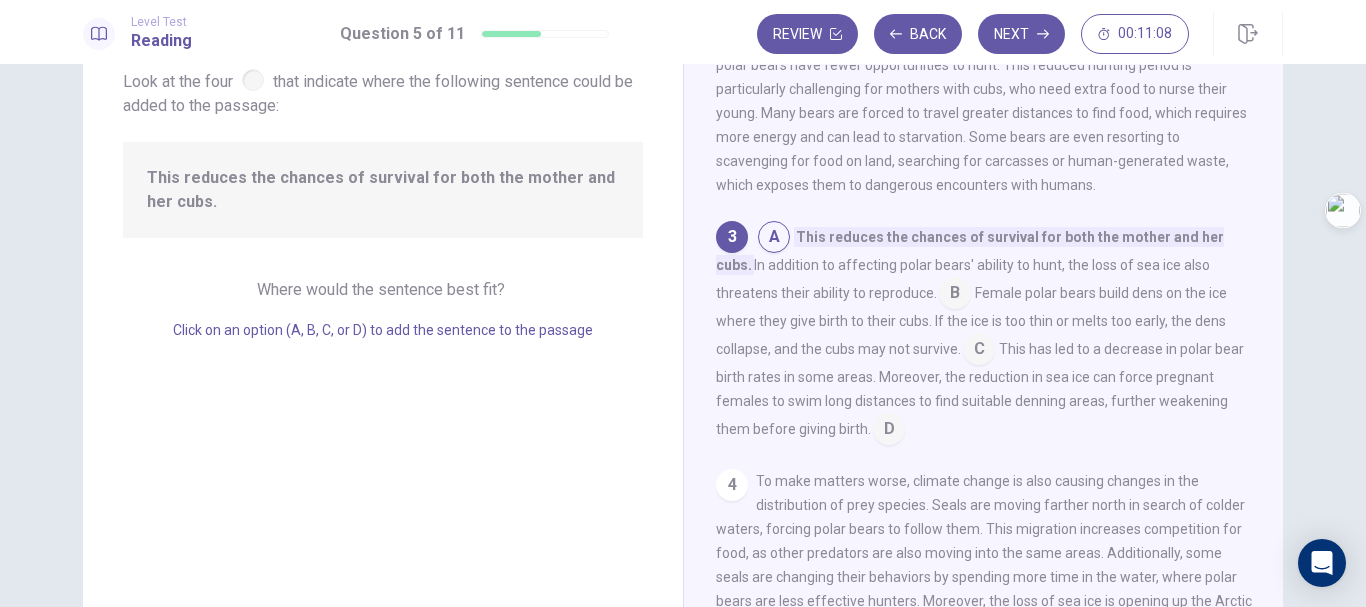 click at bounding box center [889, 431] 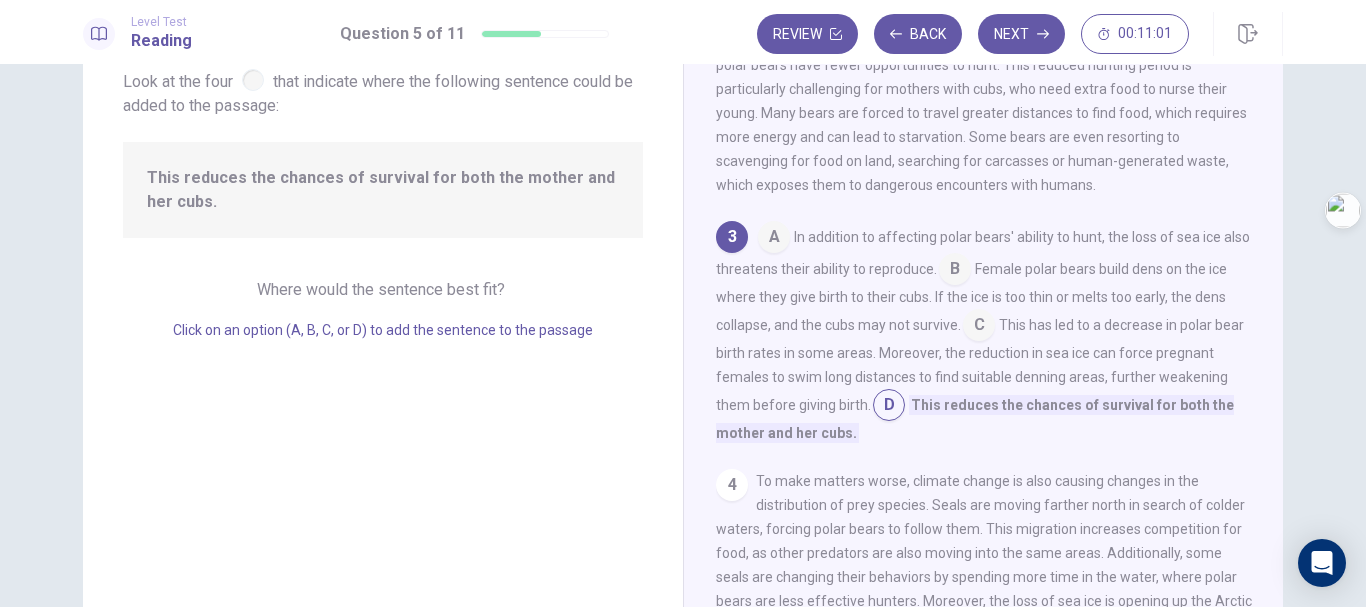 click at bounding box center [774, 239] 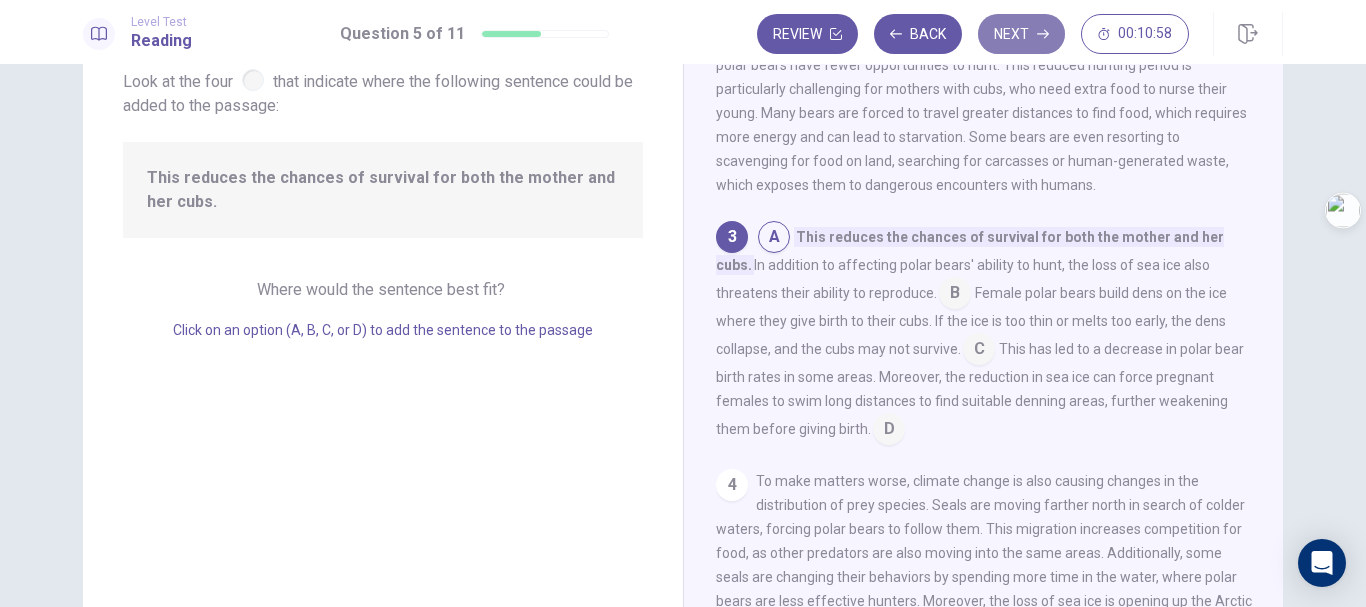 click on "Next" at bounding box center (1021, 34) 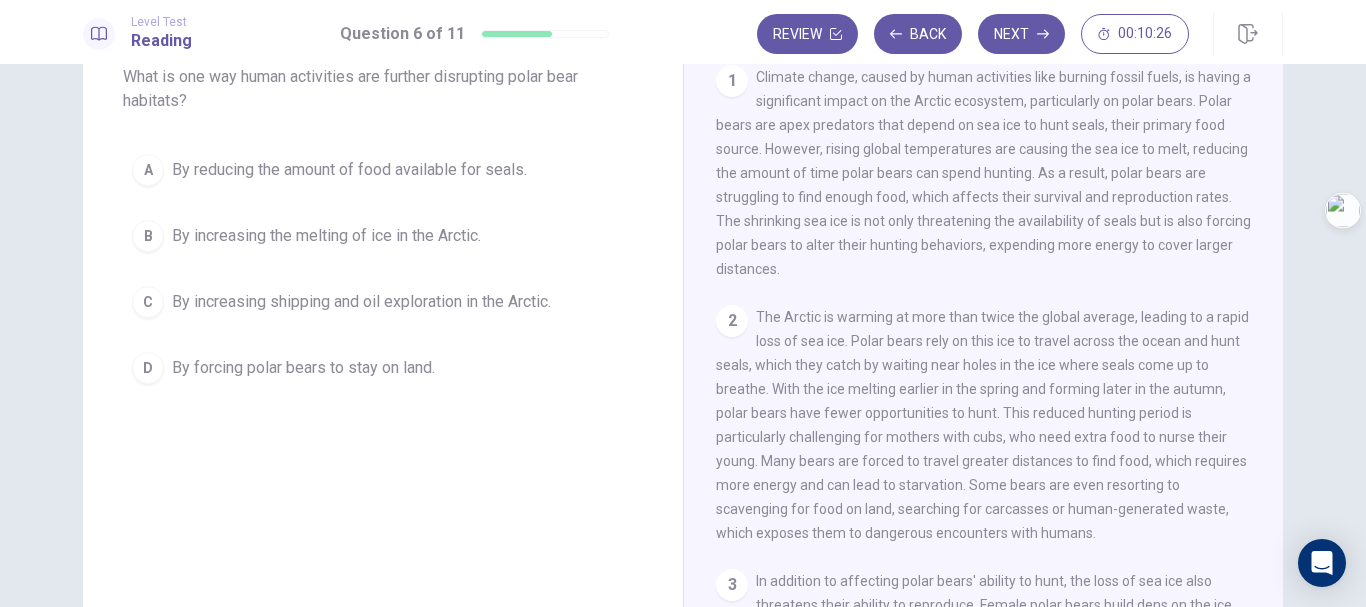click on "By increasing shipping and oil exploration in the Arctic." at bounding box center (361, 302) 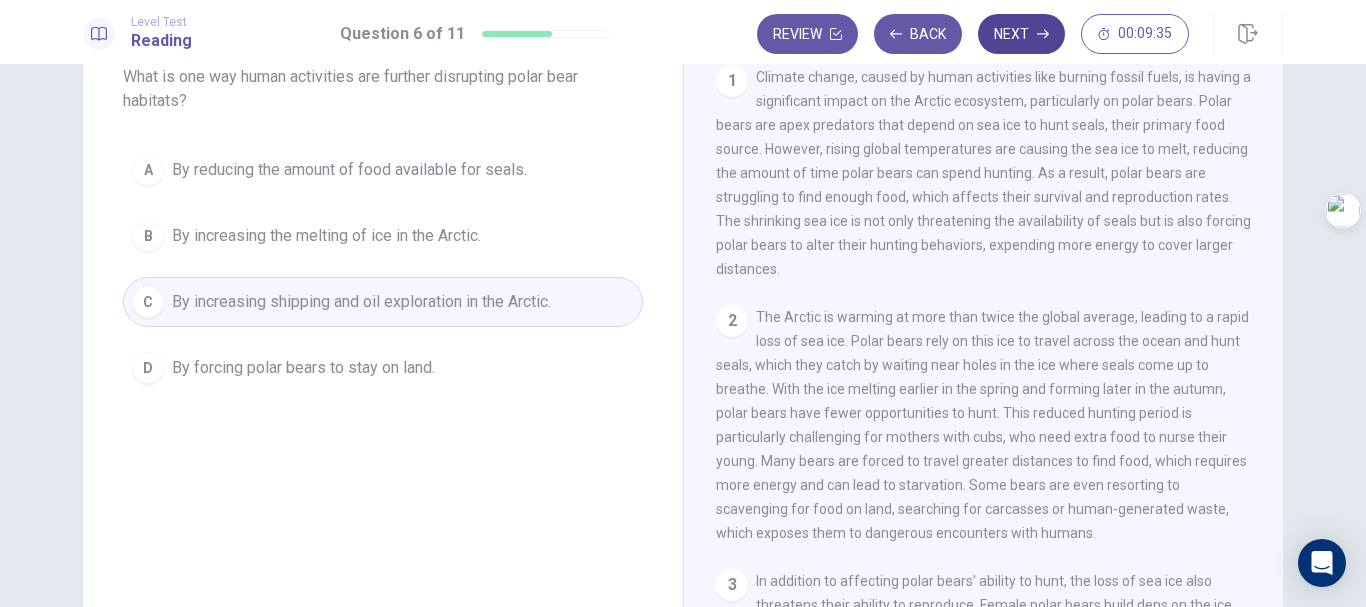 click on "Next" at bounding box center [1021, 34] 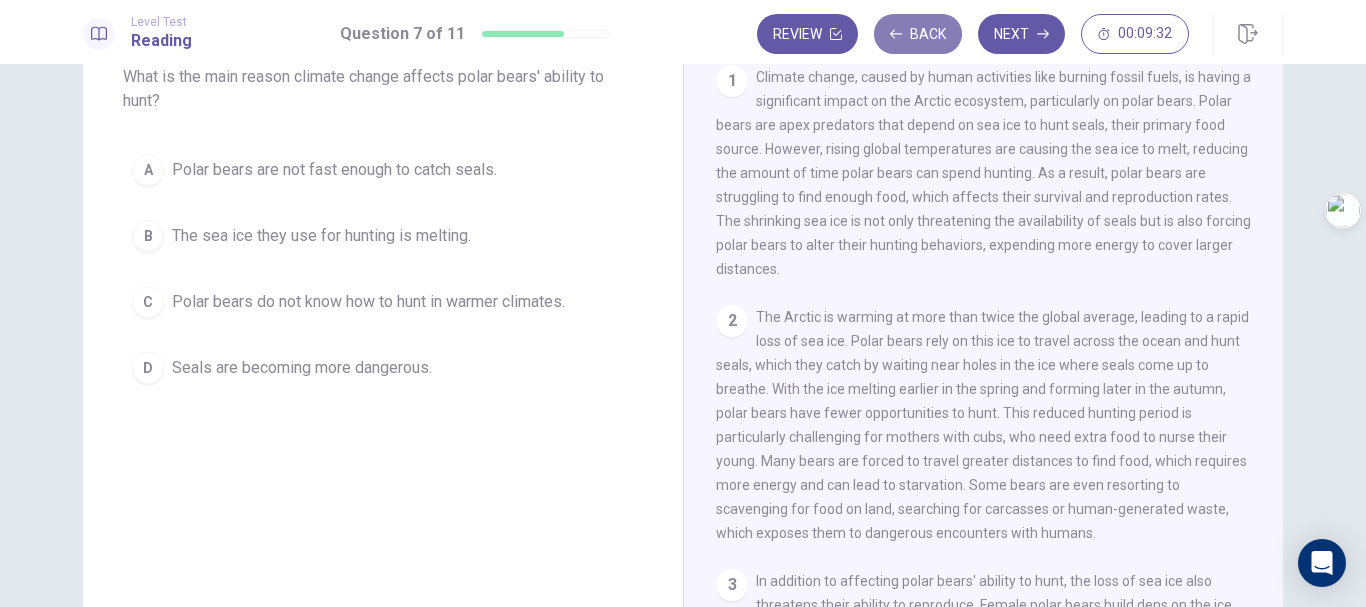 click on "Back" at bounding box center (918, 34) 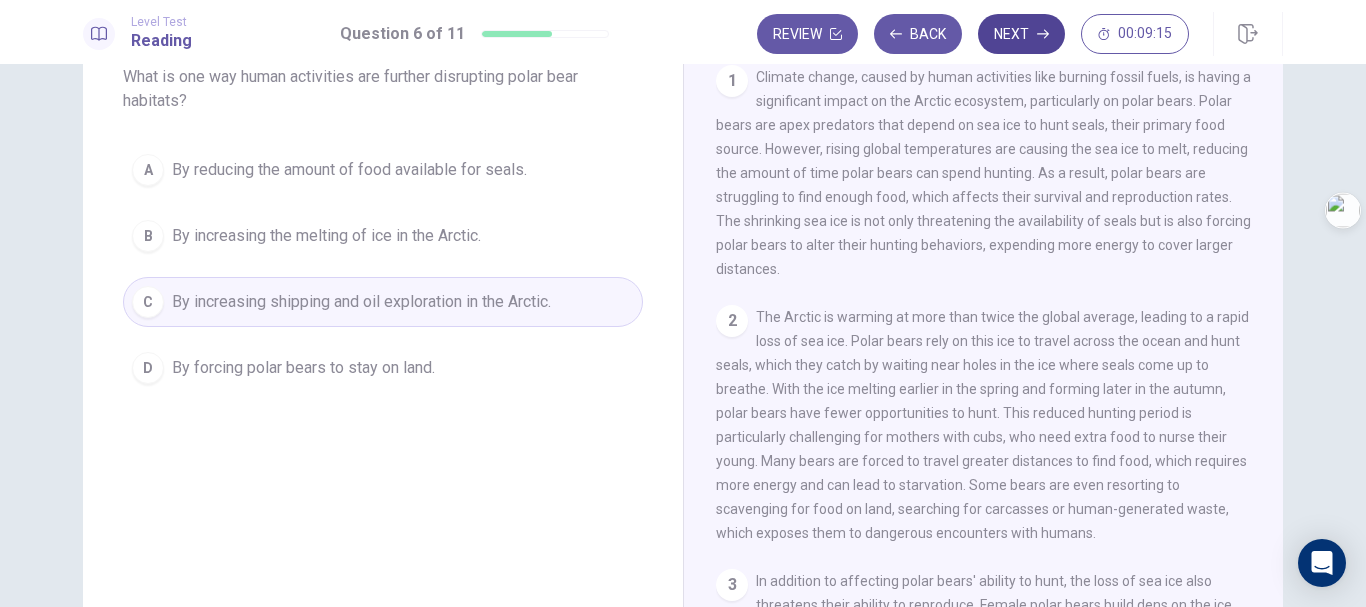 click on "Next" at bounding box center [1021, 34] 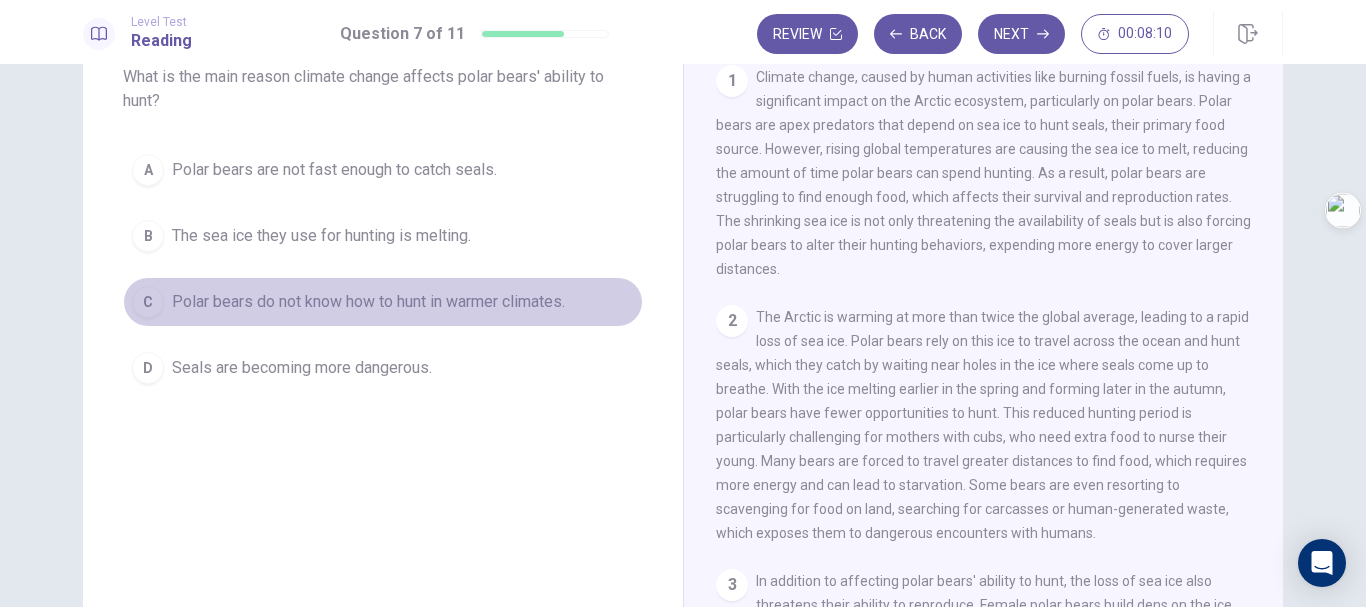 click on "Polar bears do not know how to hunt in warmer climates." at bounding box center [368, 302] 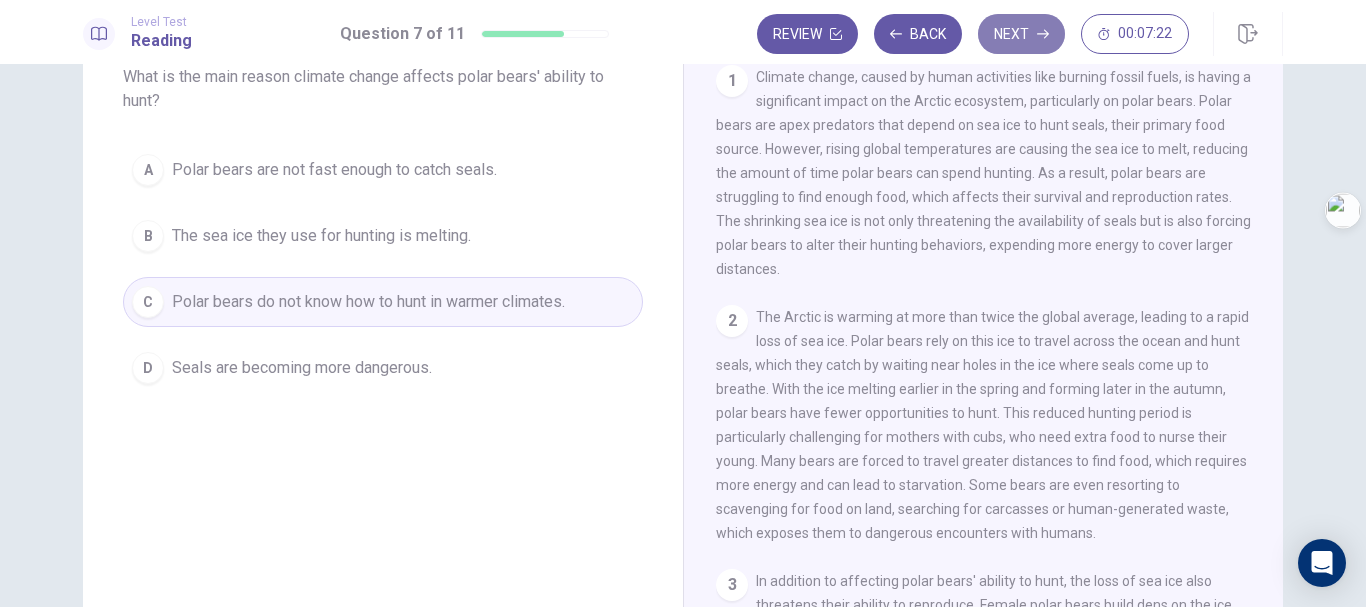 click on "Next" at bounding box center [1021, 34] 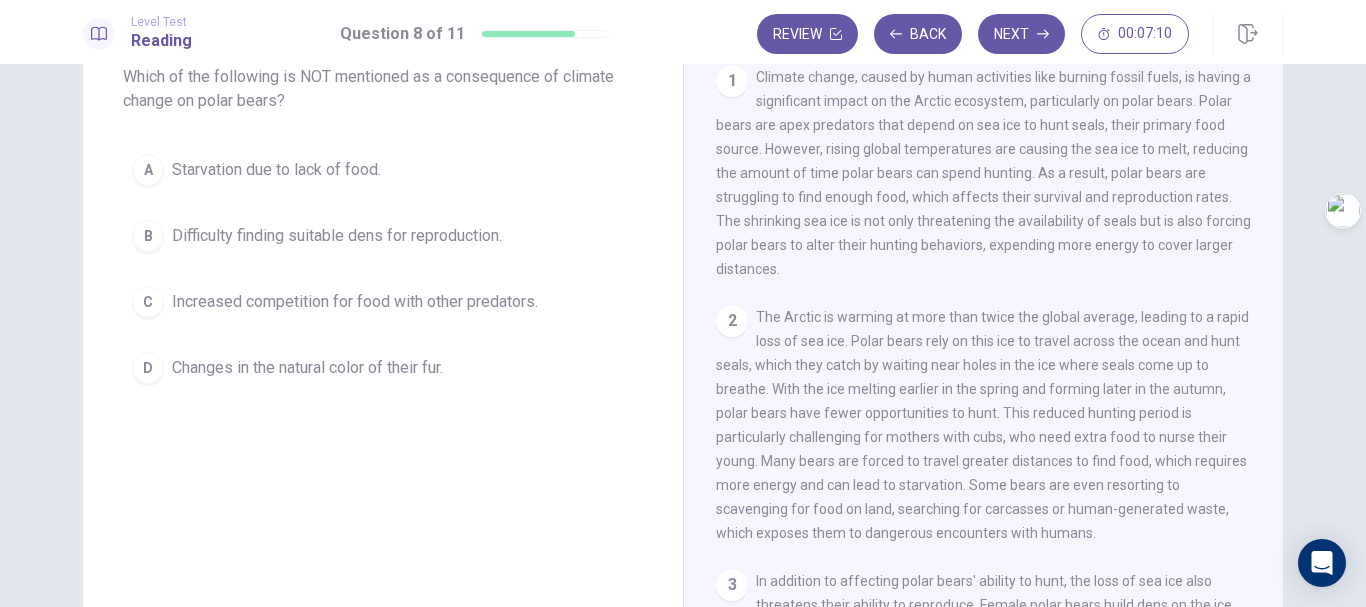 click on "Changes in the natural color of their fur." at bounding box center [307, 368] 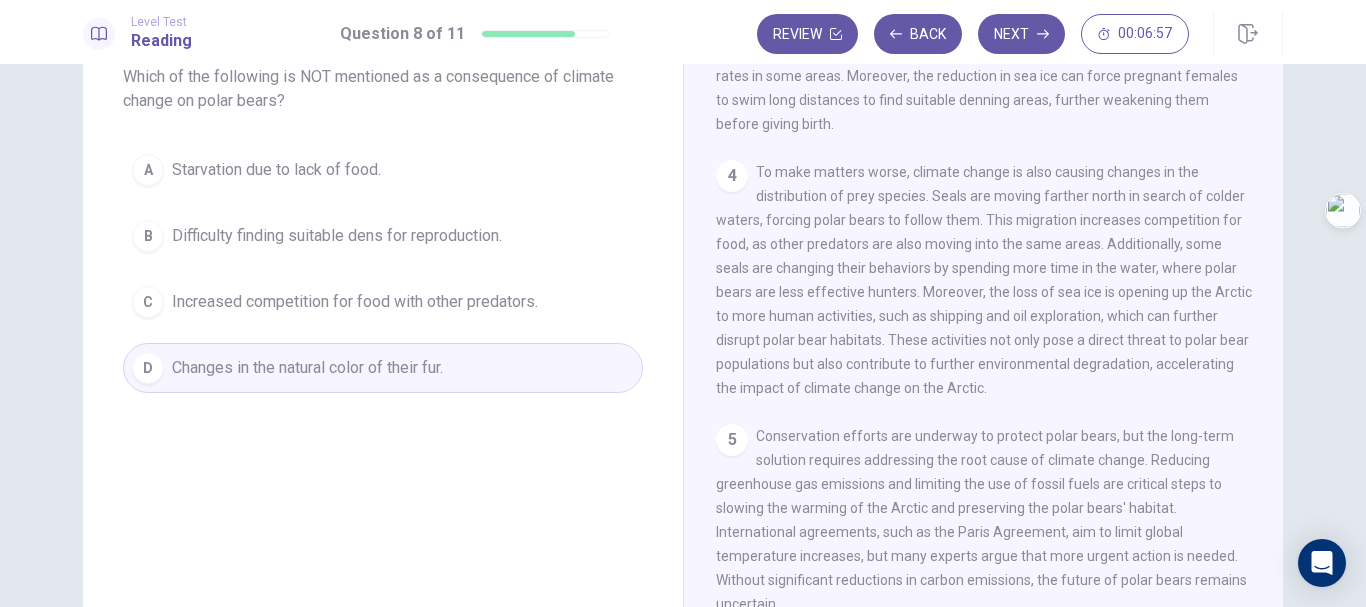 scroll, scrollTop: 645, scrollLeft: 0, axis: vertical 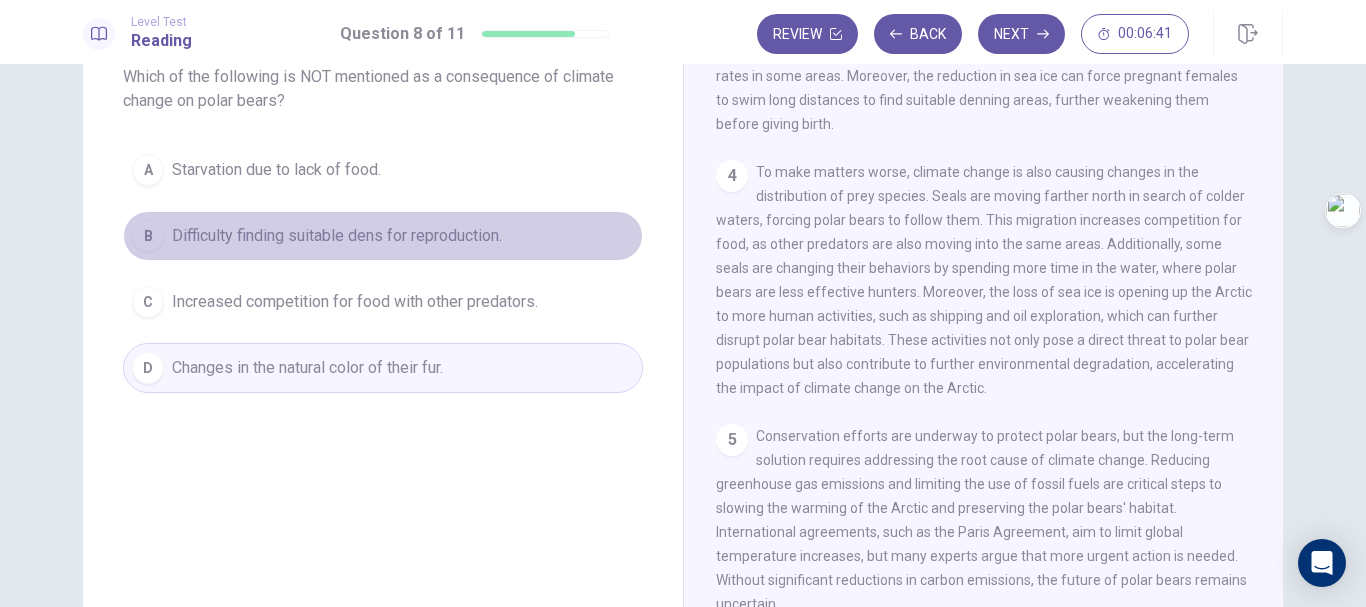 click on "Difficulty finding suitable dens for reproduction." at bounding box center (337, 236) 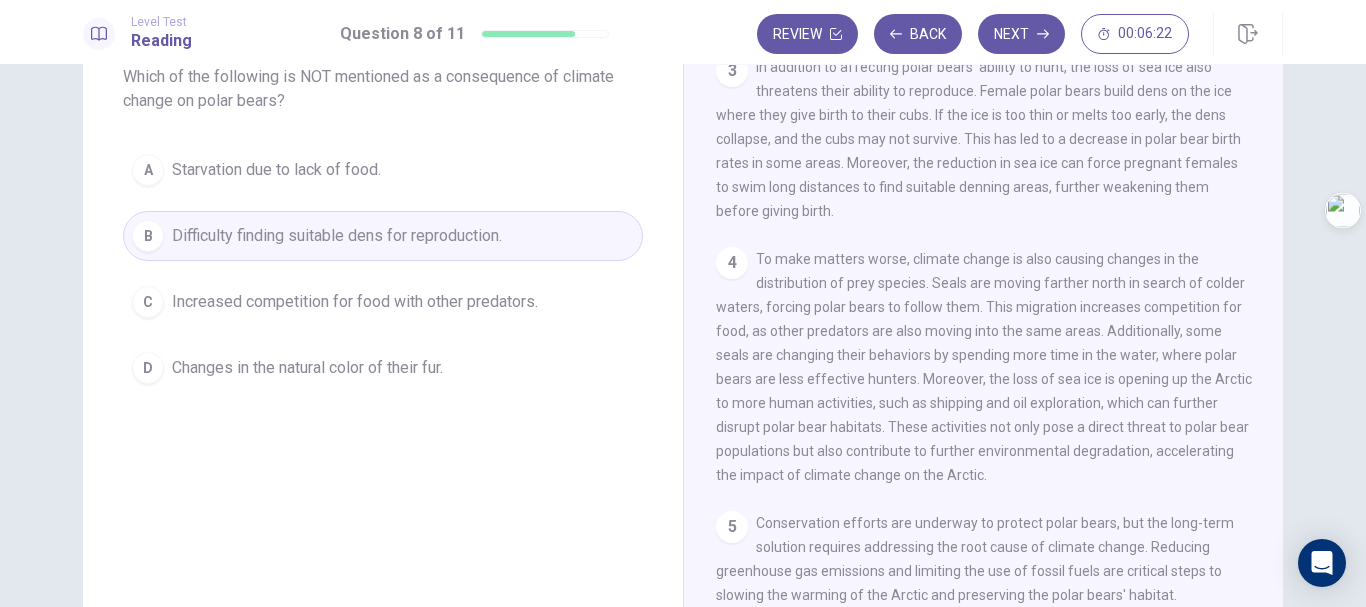 scroll, scrollTop: 510, scrollLeft: 0, axis: vertical 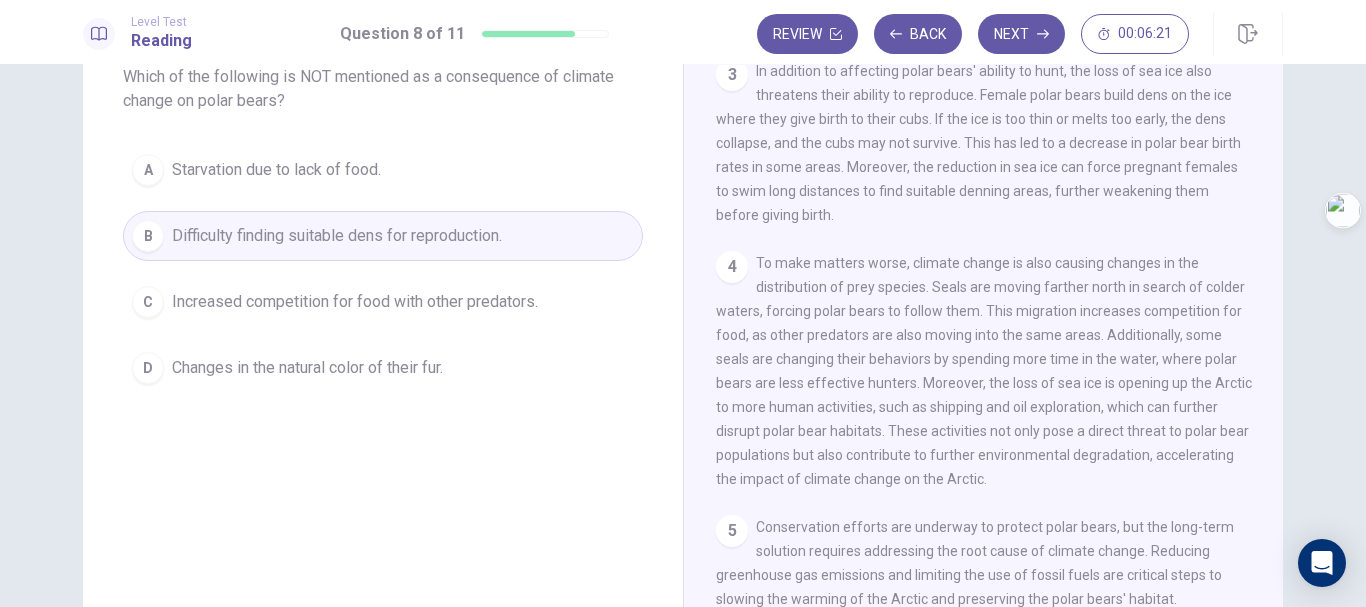 drag, startPoint x: 1292, startPoint y: 395, endPoint x: 1289, endPoint y: 343, distance: 52.086468 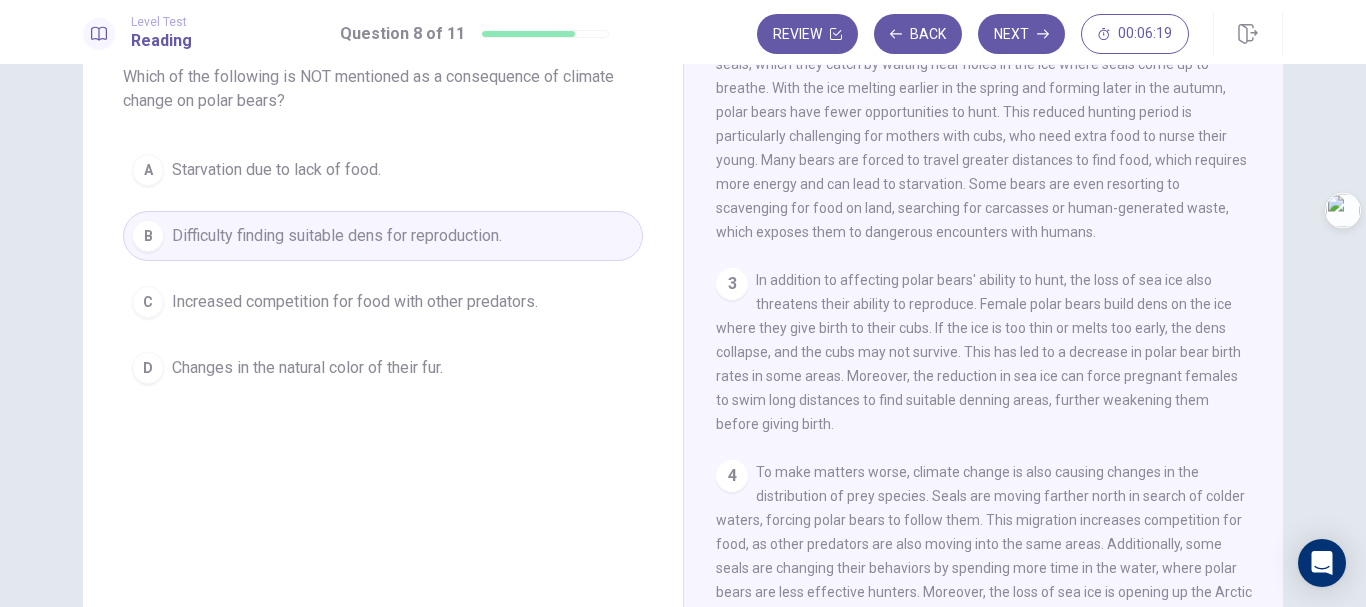 scroll, scrollTop: 184, scrollLeft: 0, axis: vertical 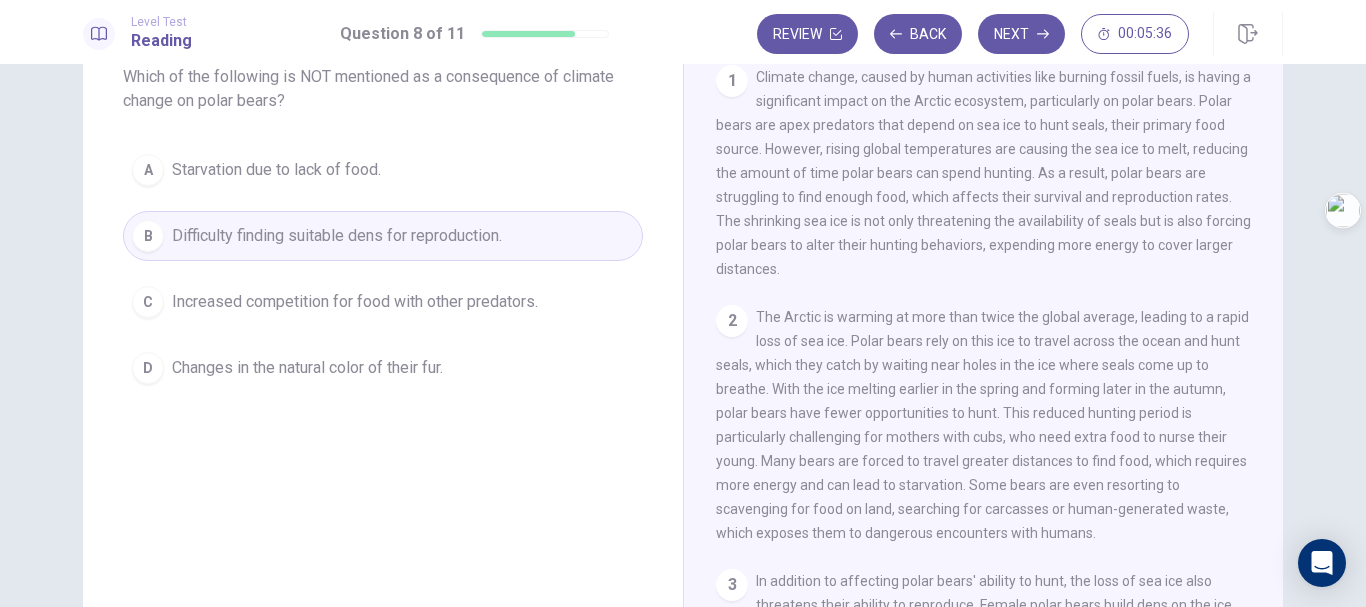 click on "Changes in the natural color of their fur." at bounding box center (307, 368) 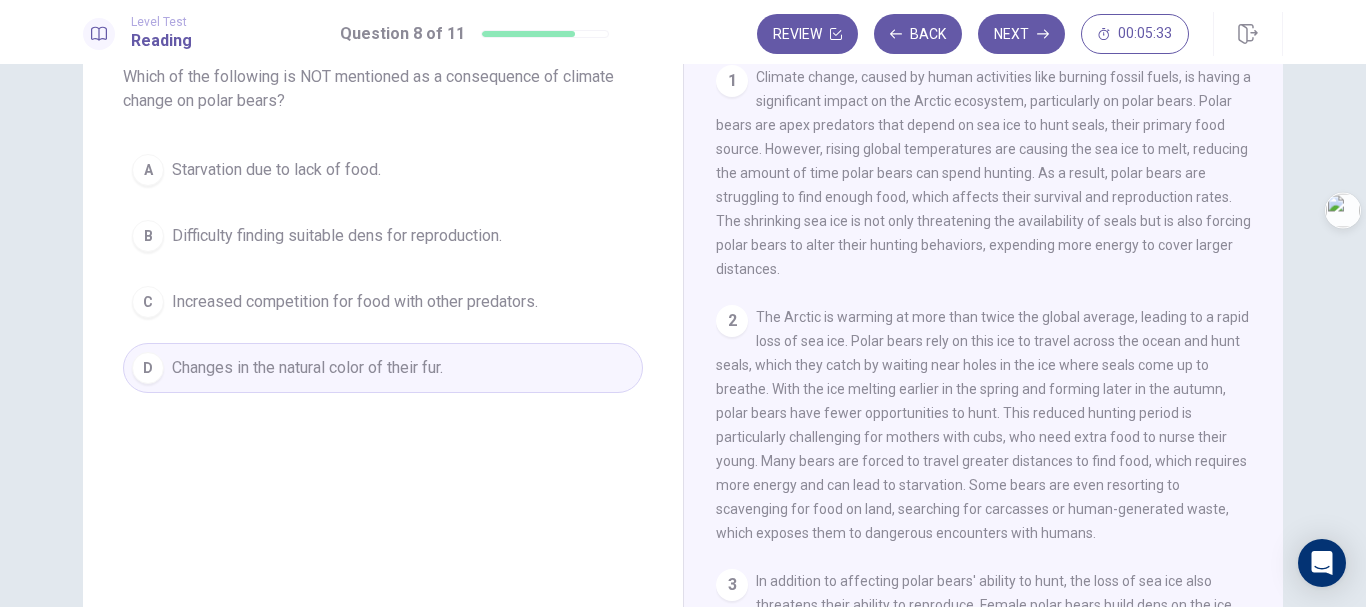 click on "Difficulty finding suitable dens for reproduction." at bounding box center [337, 236] 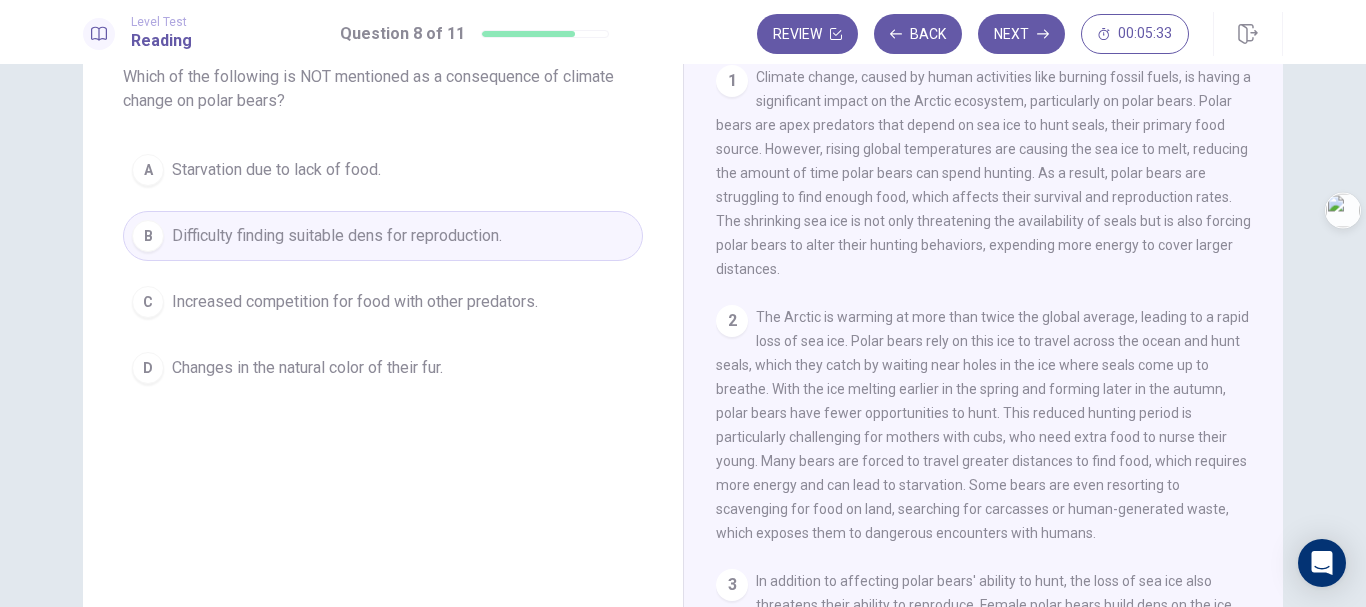 click on "Difficulty finding suitable dens for reproduction." at bounding box center (337, 236) 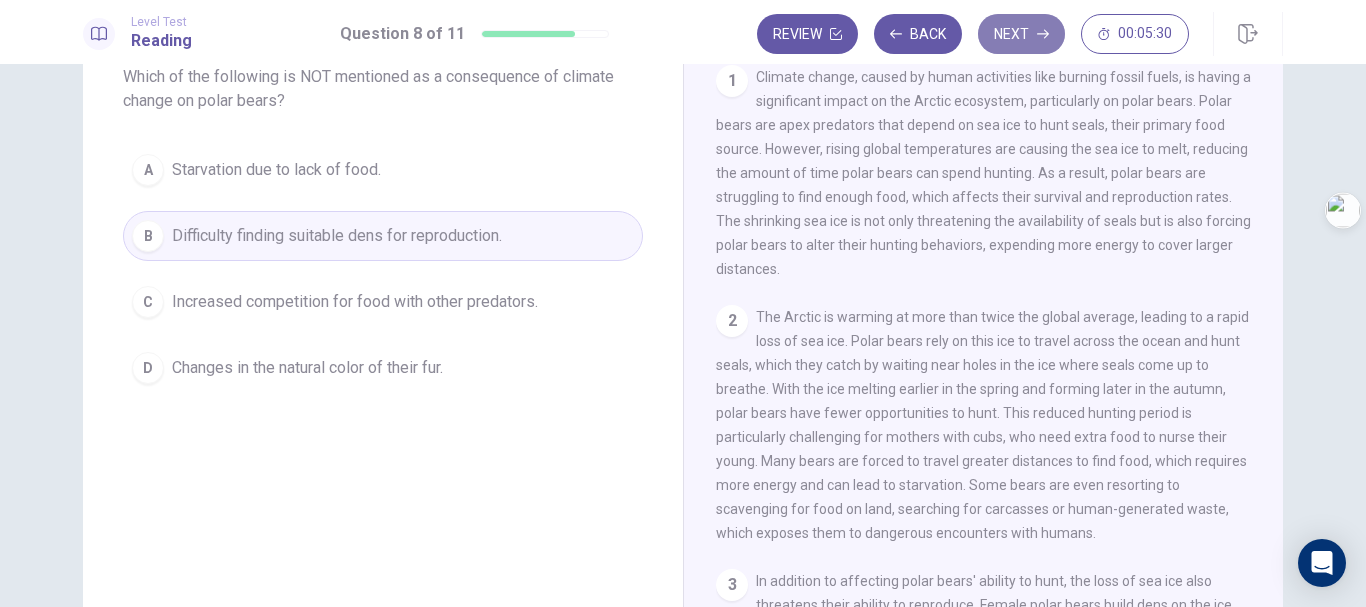 click on "Next" at bounding box center [1021, 34] 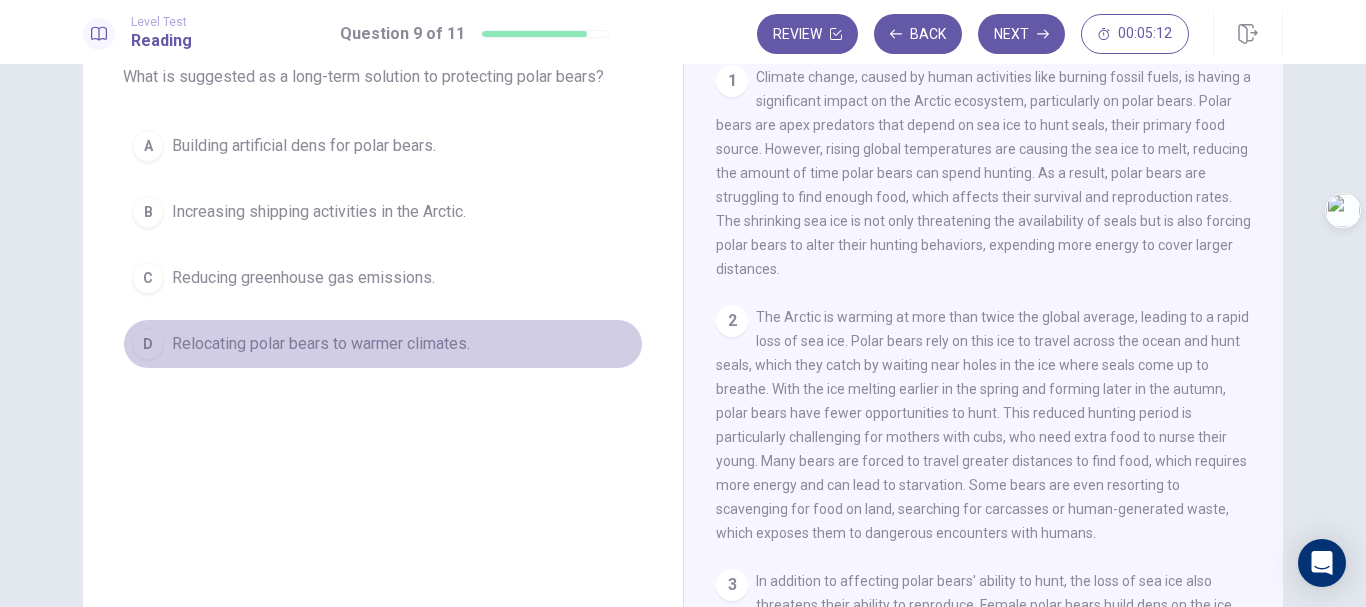 click on "Relocating polar bears to warmer climates." at bounding box center (321, 344) 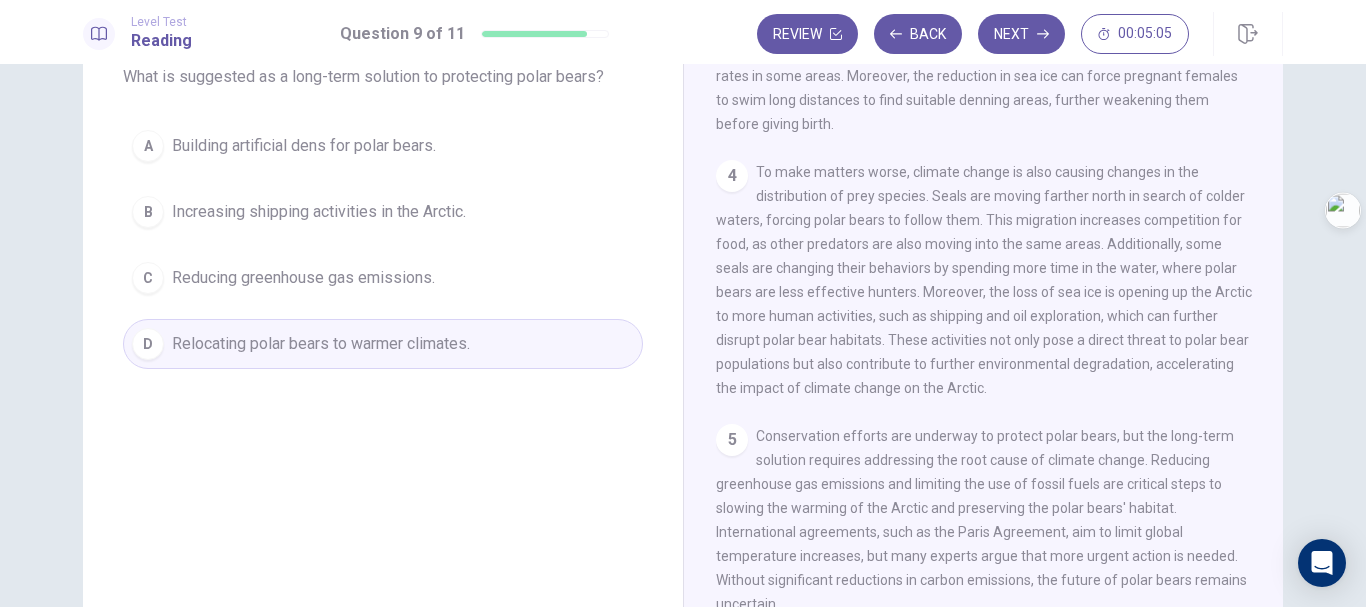 scroll, scrollTop: 0, scrollLeft: 0, axis: both 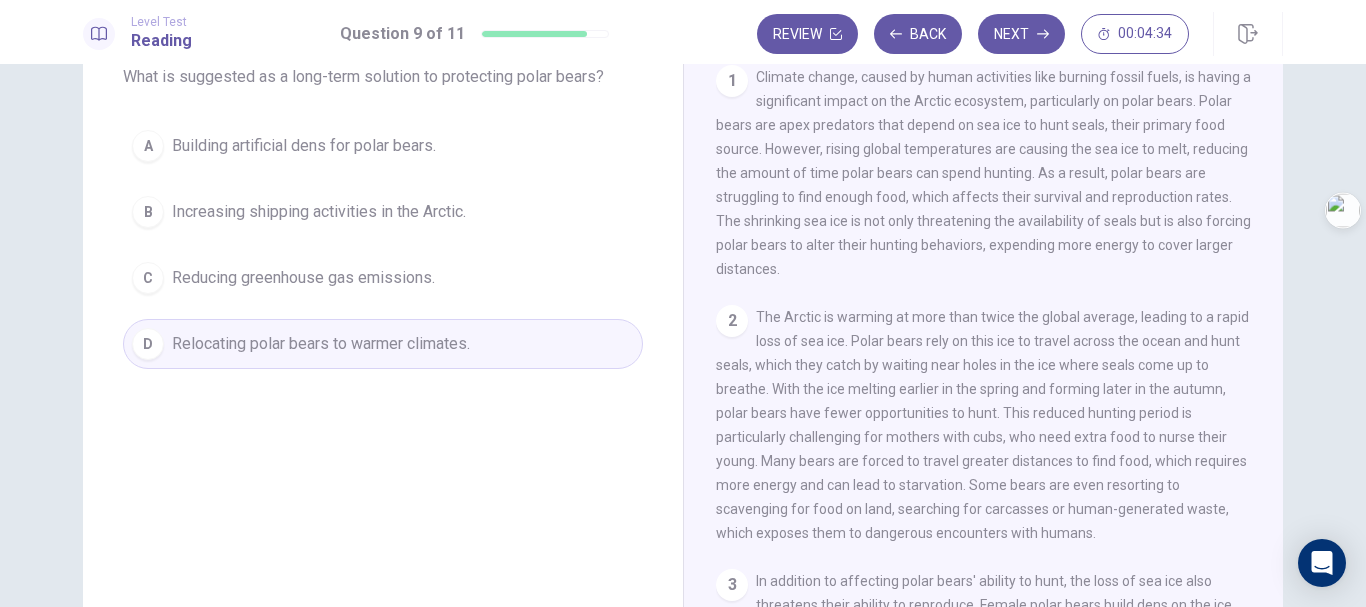 click on "Increasing shipping activities in the Arctic." at bounding box center (319, 212) 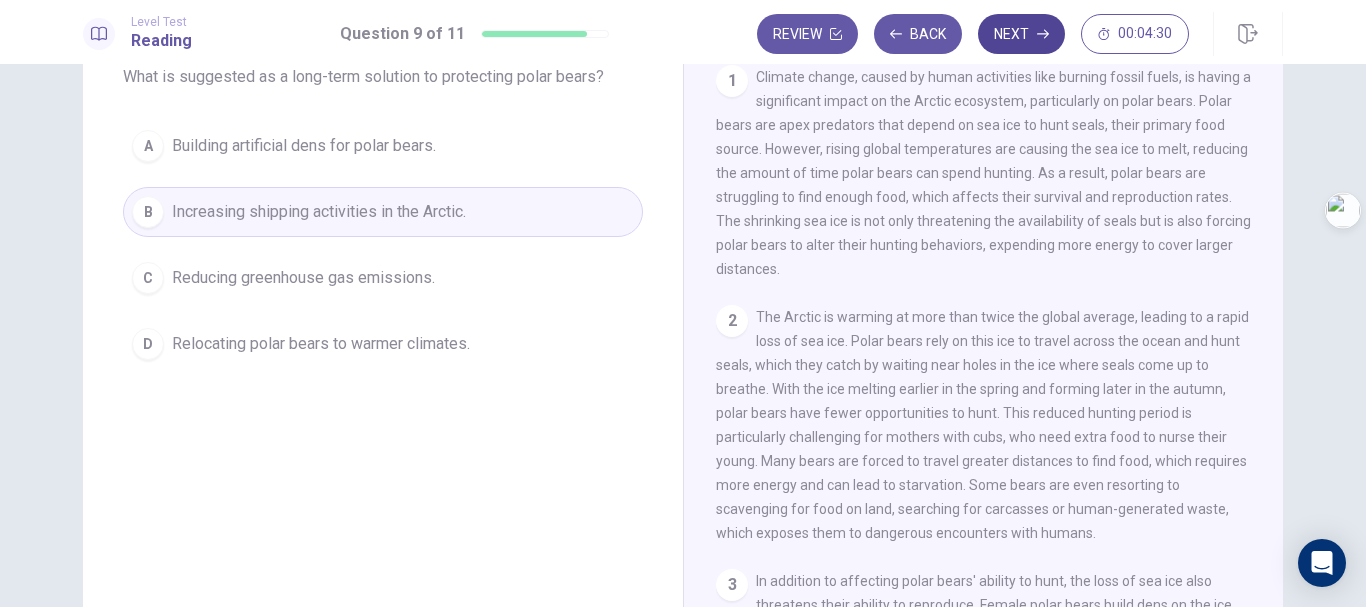 click on "Next" at bounding box center (1021, 34) 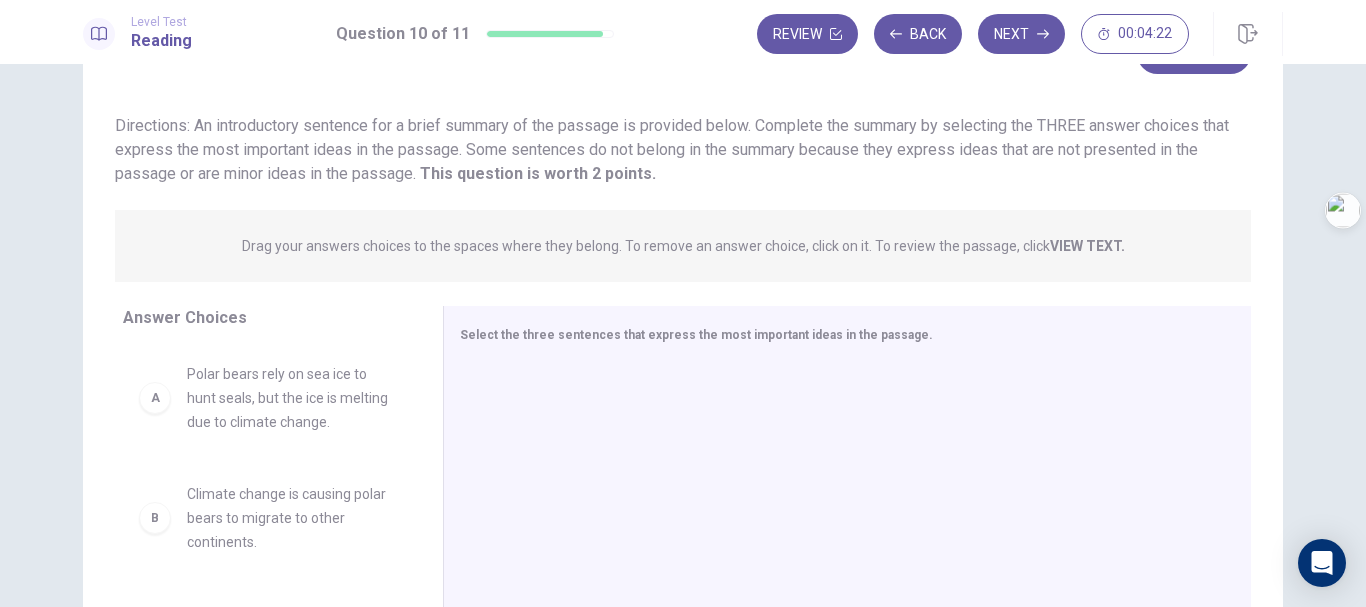 scroll, scrollTop: 111, scrollLeft: 0, axis: vertical 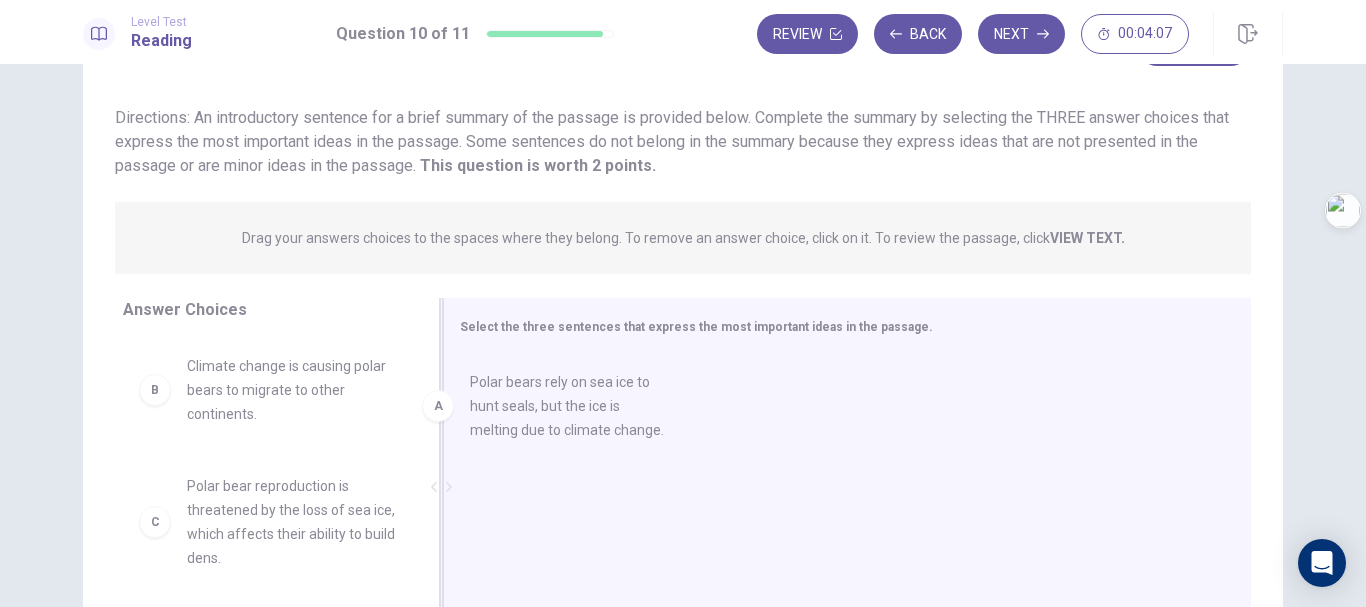 drag, startPoint x: 207, startPoint y: 426, endPoint x: 523, endPoint y: 430, distance: 316.02533 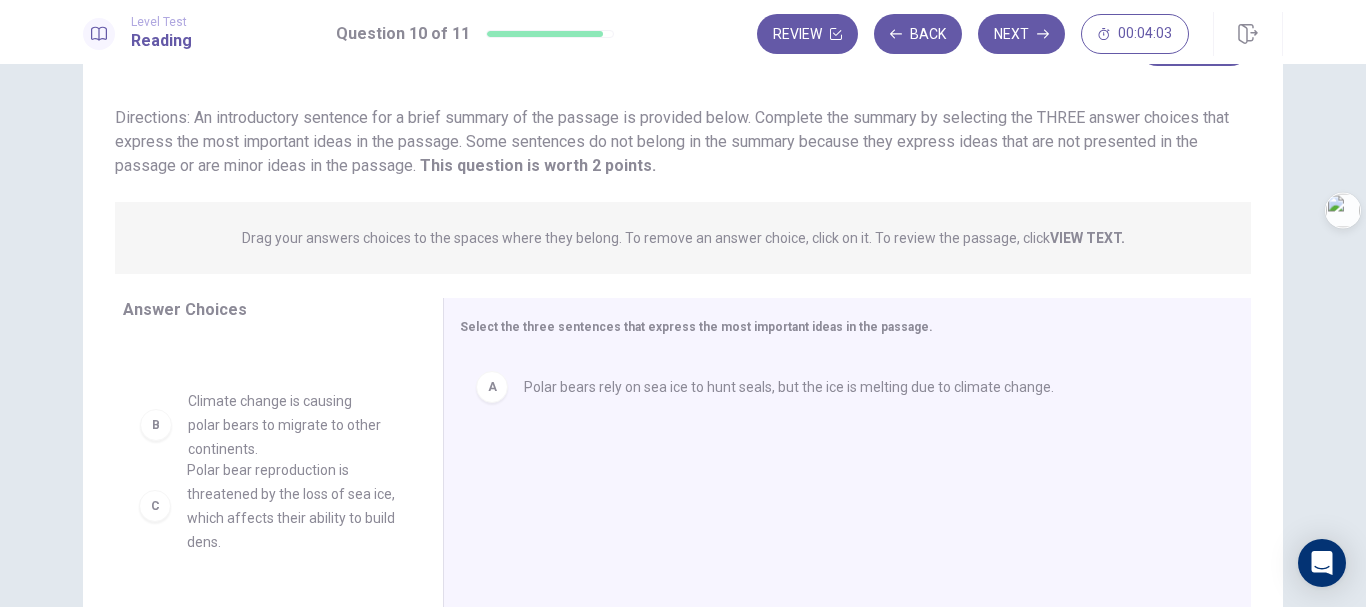 drag, startPoint x: 239, startPoint y: 388, endPoint x: 281, endPoint y: 434, distance: 62.289646 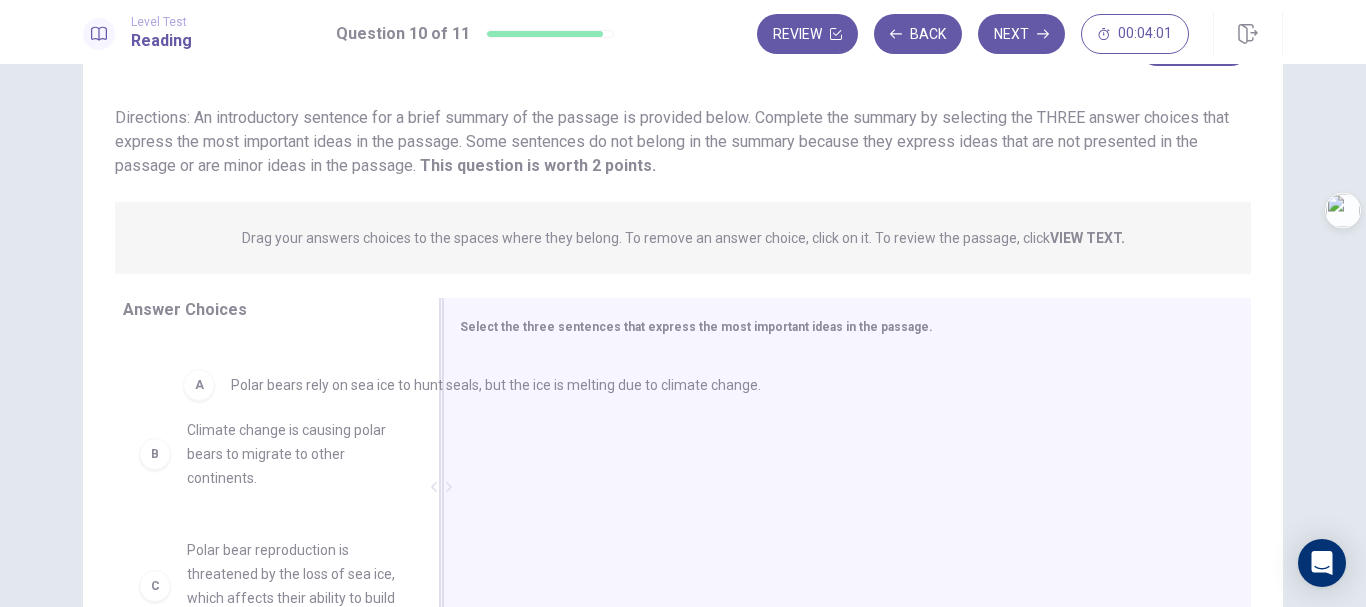 drag, startPoint x: 610, startPoint y: 378, endPoint x: 292, endPoint y: 374, distance: 318.02515 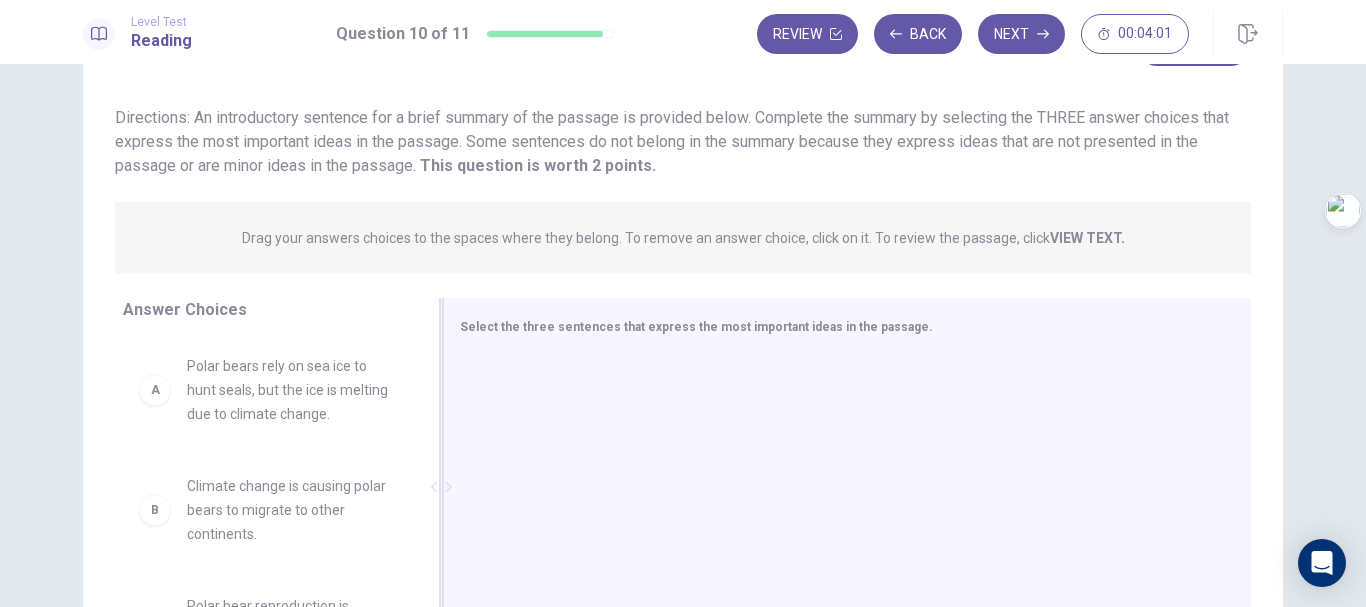 click on "A Polar bears rely on sea ice to hunt seals, but the ice is melting due to climate change.
B Climate change is causing polar bears to migrate to other continents.
C Polar bear reproduction is threatened by the loss of sea ice, which affects their ability to build dens.
D Seals are thriving in the warmer temperatures of the Arctic, causing polar bears to move south.
E Human activities such as shipping and oil exploration are further disrupting polar bear habitats.
F The best way to protect polar bears is to address the root cause of climate change by reducing greenhouse gas emissions." at bounding box center [267, 492] 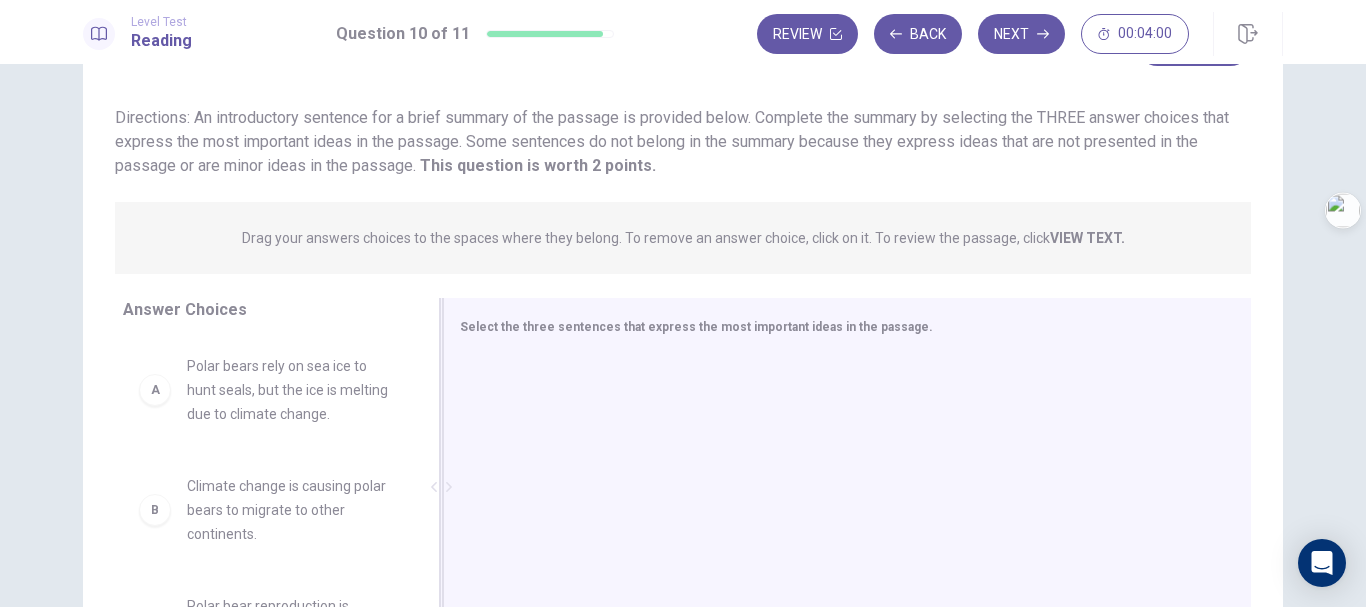 click on "Polar bears rely on sea ice to hunt seals, but the ice is melting due to climate change." at bounding box center (291, 390) 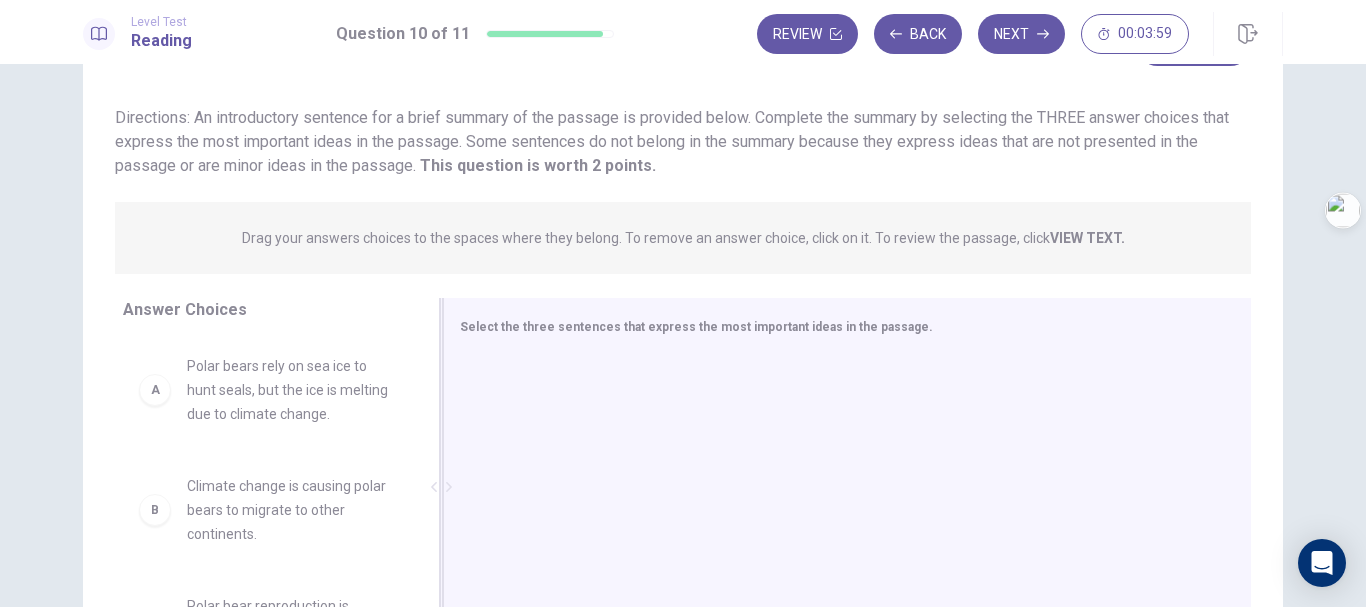 click on "Climate change is causing polar bears to migrate to other continents." at bounding box center (291, 510) 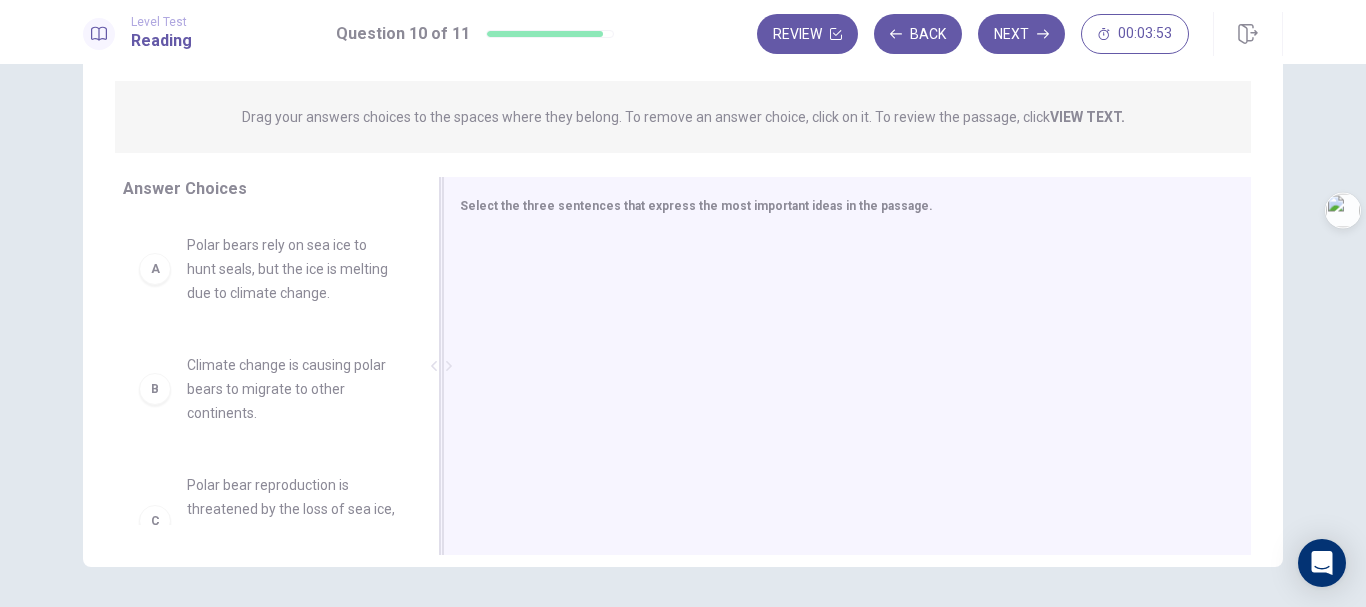 scroll, scrollTop: 222, scrollLeft: 0, axis: vertical 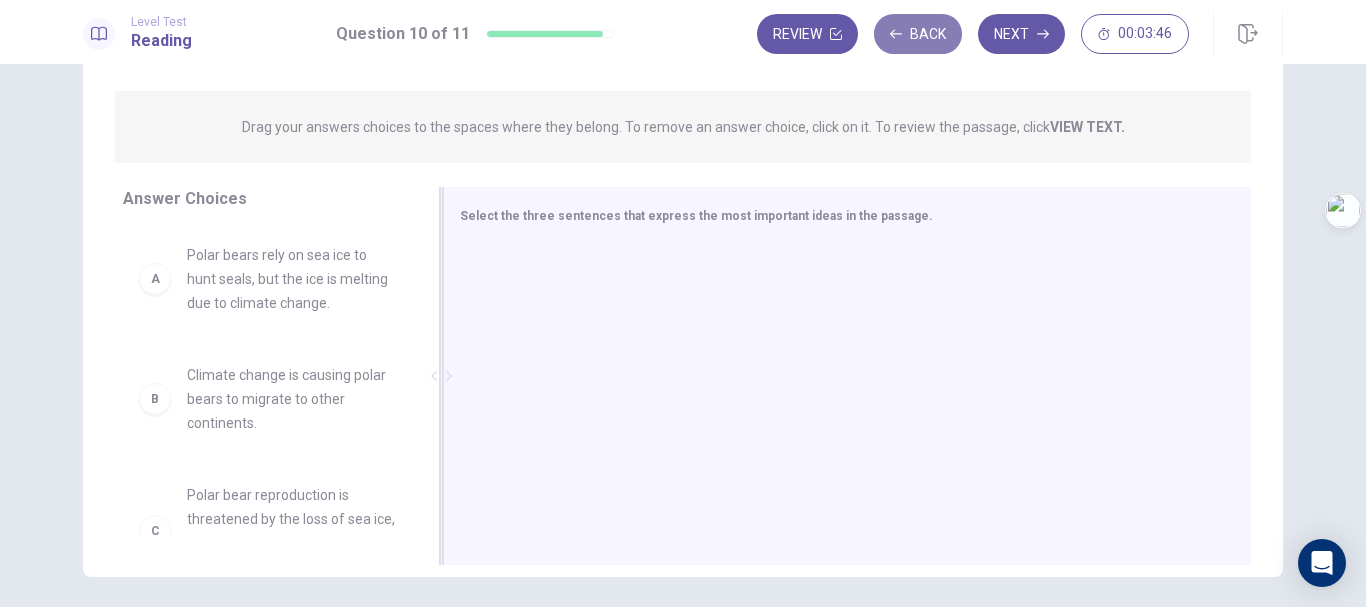 click on "Back" at bounding box center [918, 34] 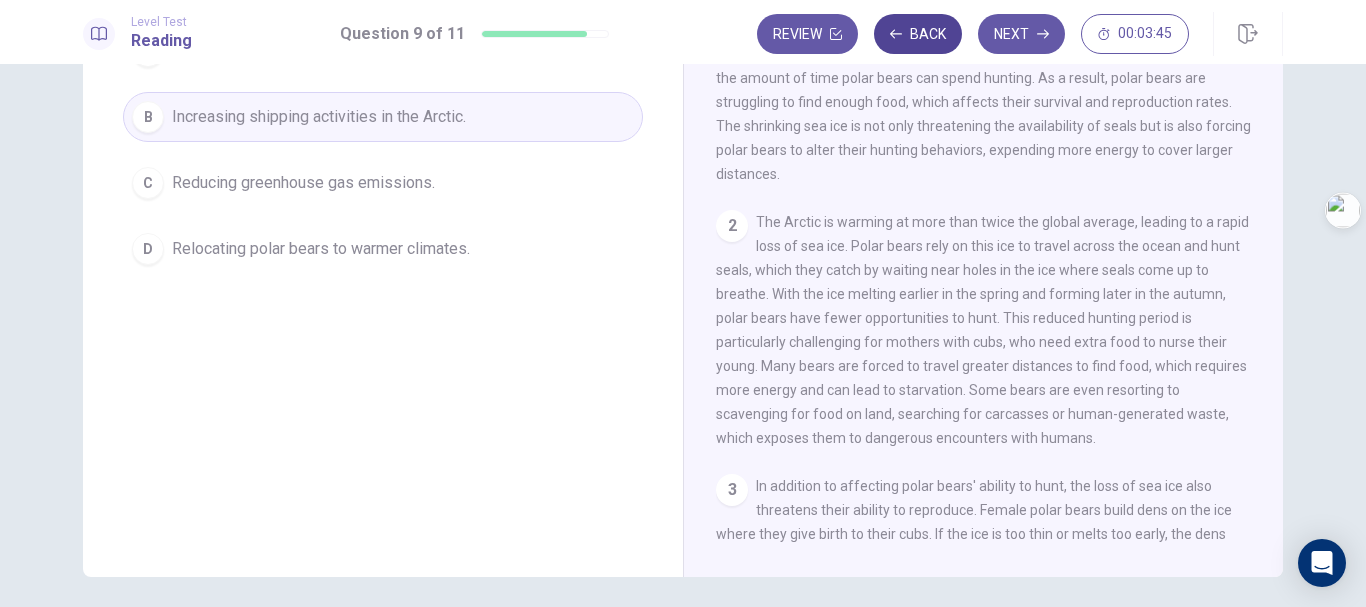 click on "Back" at bounding box center (918, 34) 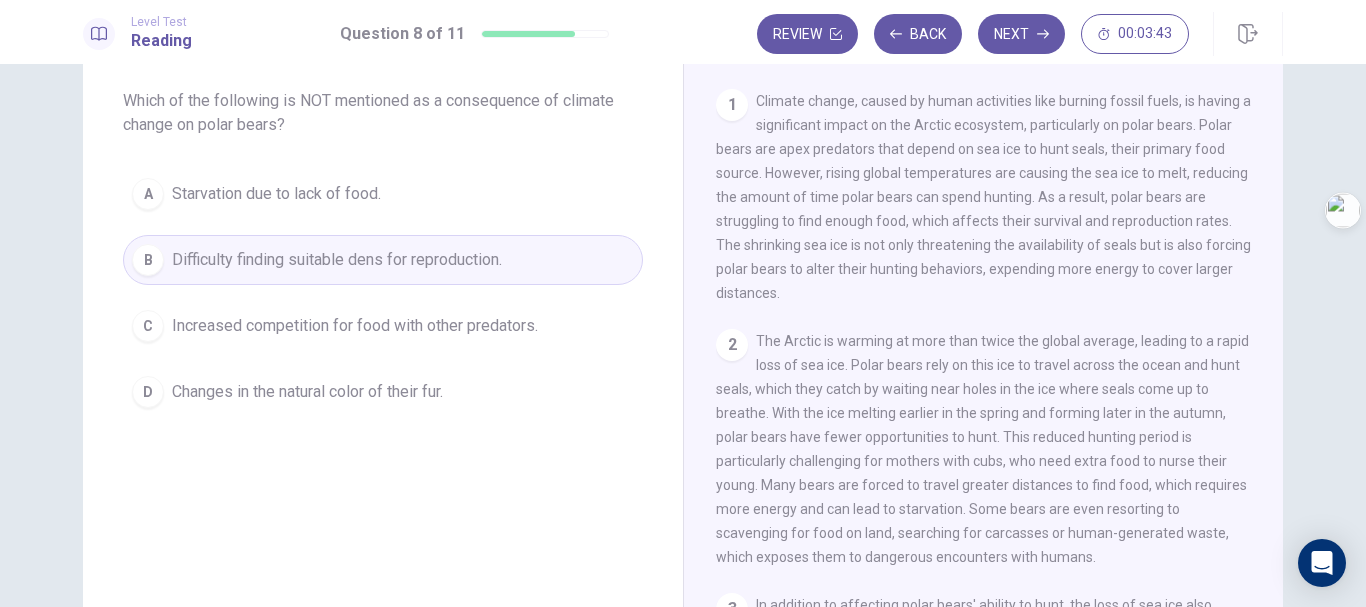 scroll, scrollTop: 52, scrollLeft: 0, axis: vertical 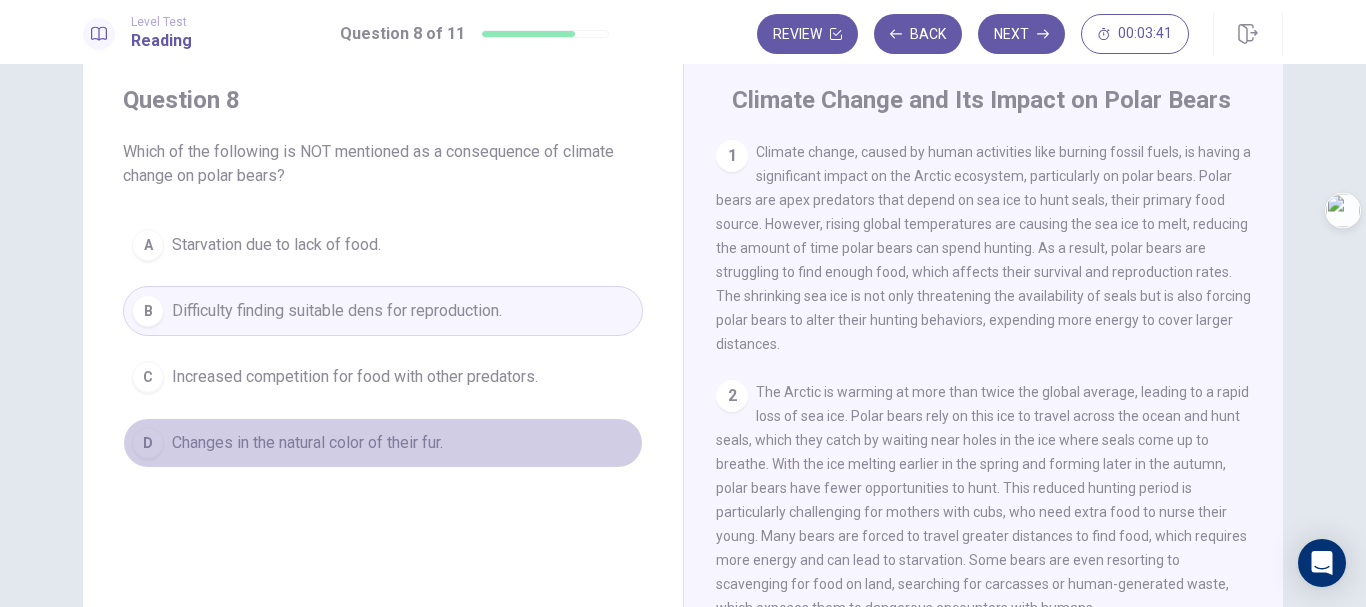 click on "Changes in the natural color of their fur." at bounding box center (307, 443) 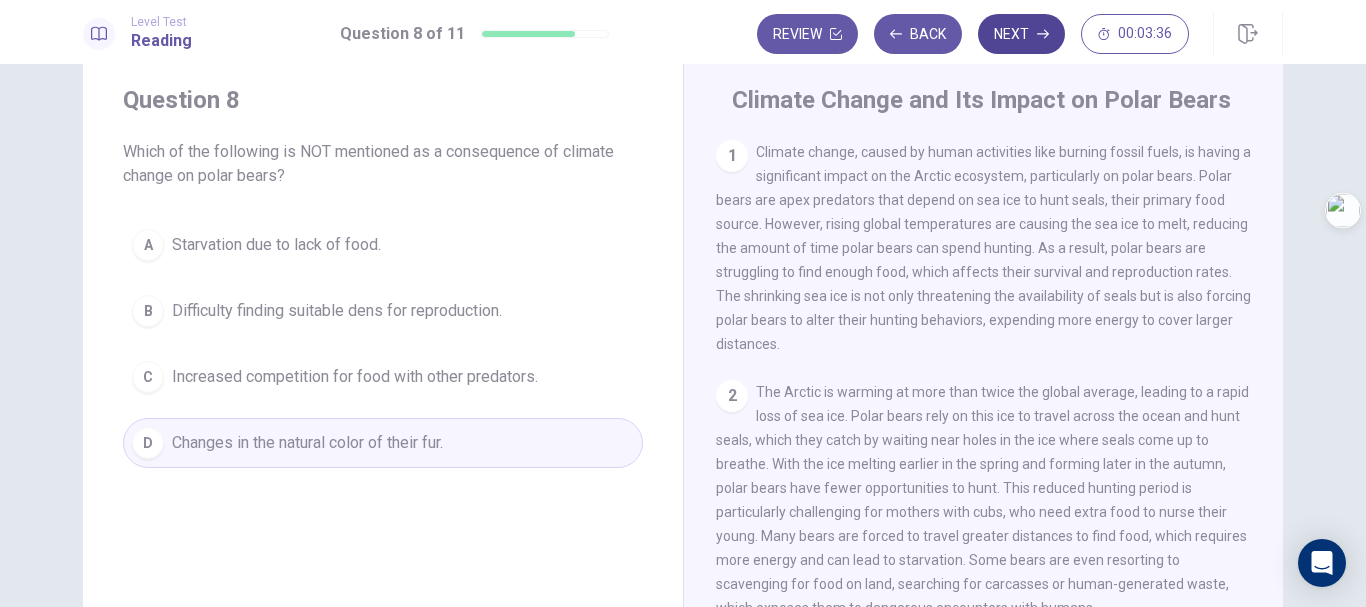 click on "Next" at bounding box center (1021, 34) 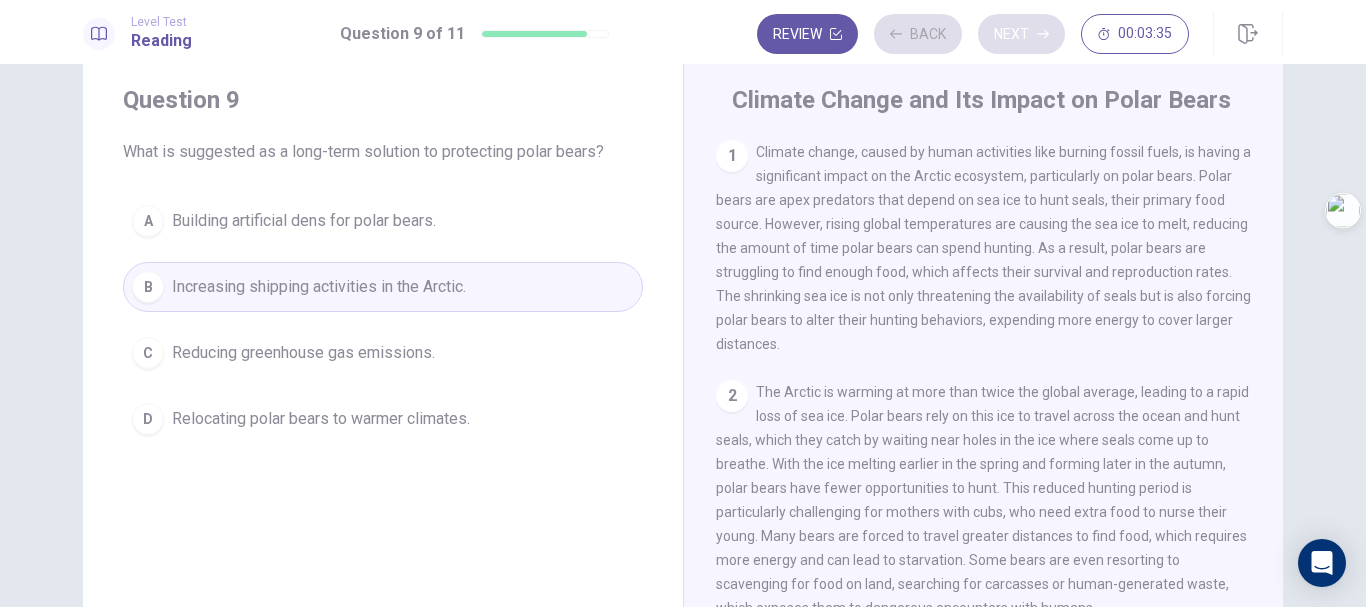 click on "Review Back Next 00:03:35" at bounding box center (973, 34) 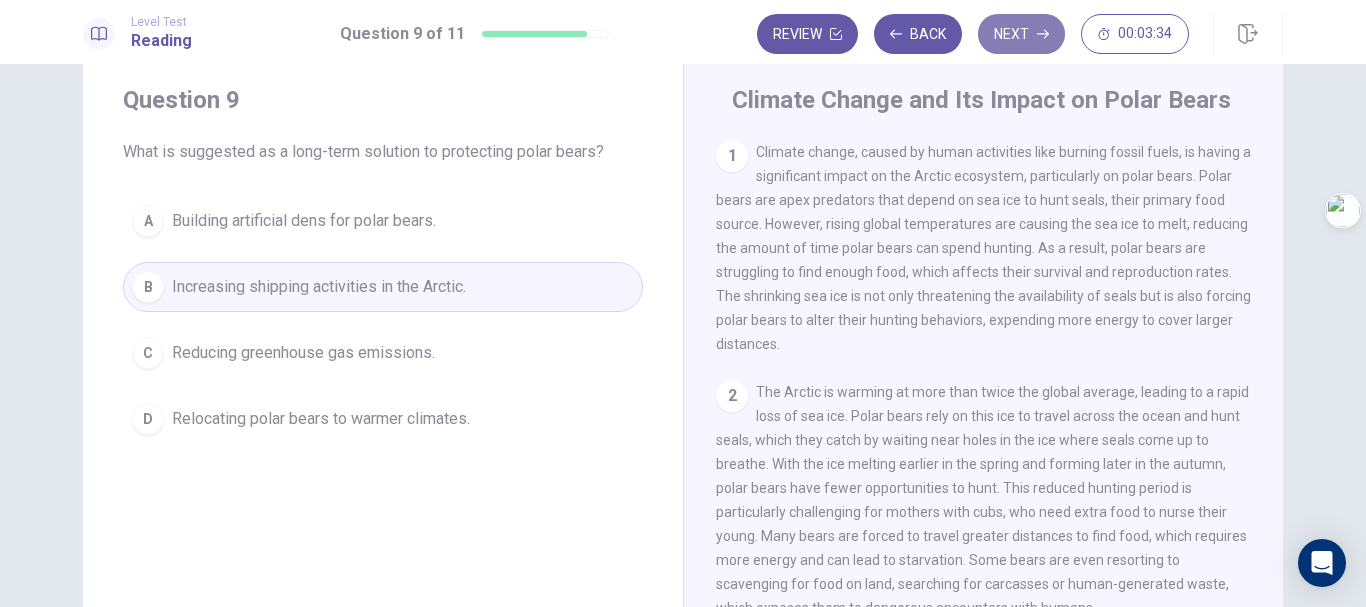 click on "Next" at bounding box center (1021, 34) 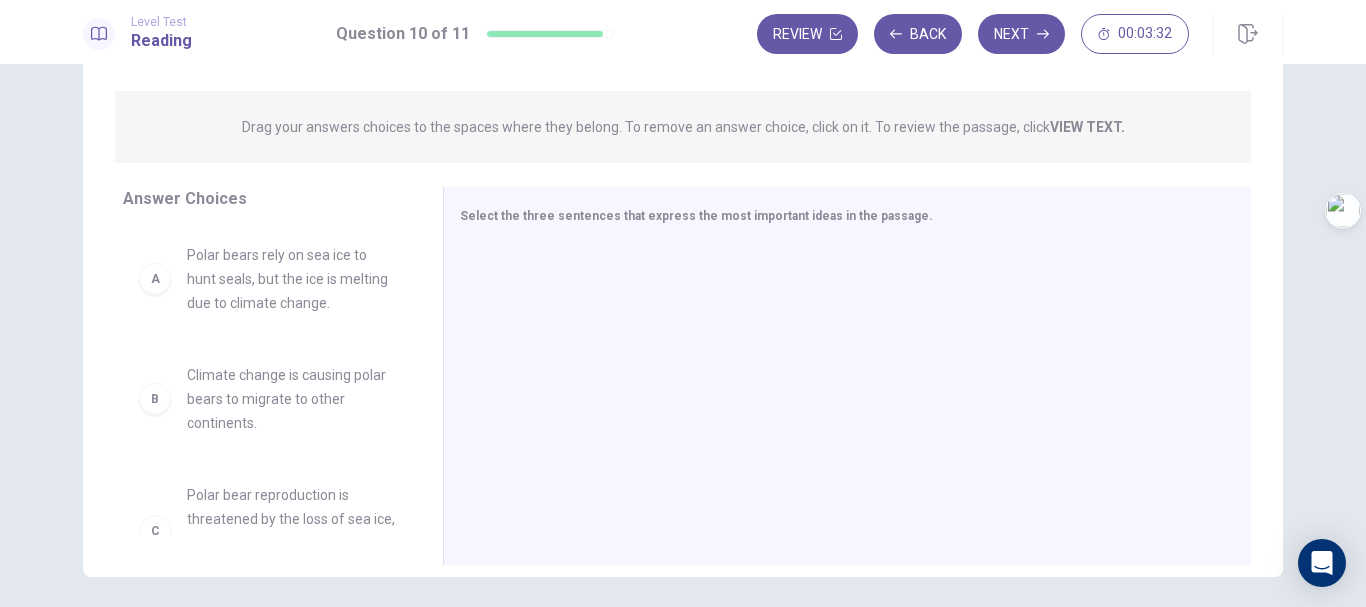 scroll, scrollTop: 235, scrollLeft: 0, axis: vertical 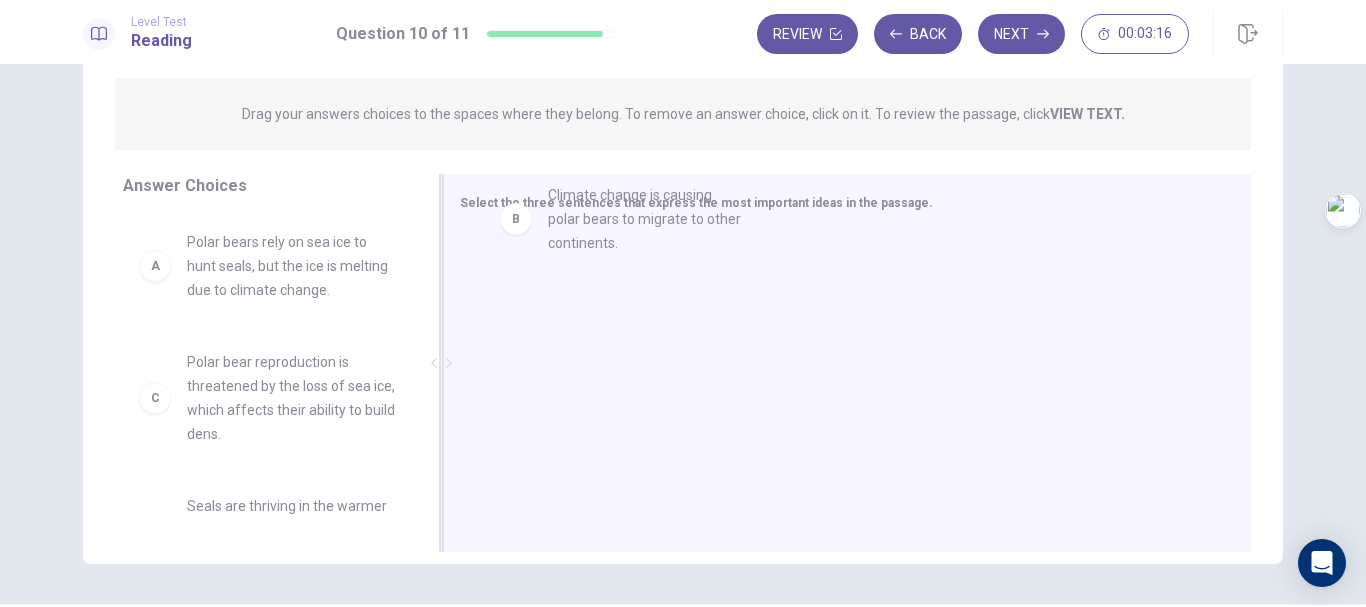 drag, startPoint x: 236, startPoint y: 425, endPoint x: 613, endPoint y: 254, distance: 413.9686 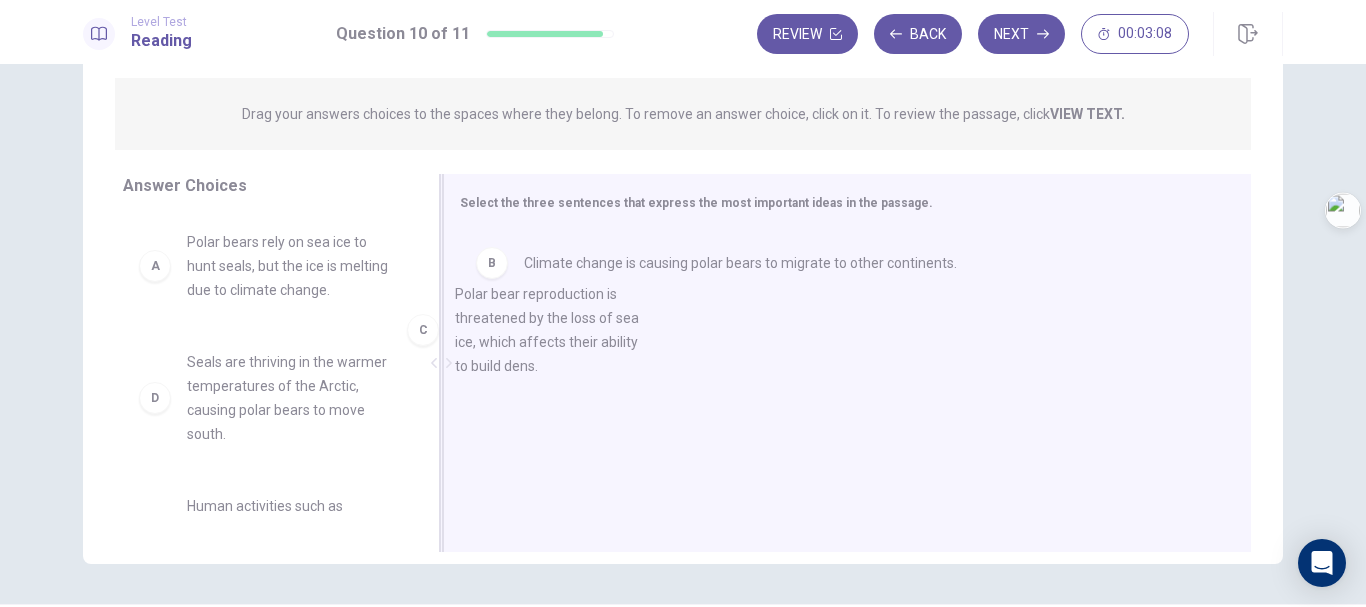 drag, startPoint x: 326, startPoint y: 380, endPoint x: 618, endPoint y: 309, distance: 300.5079 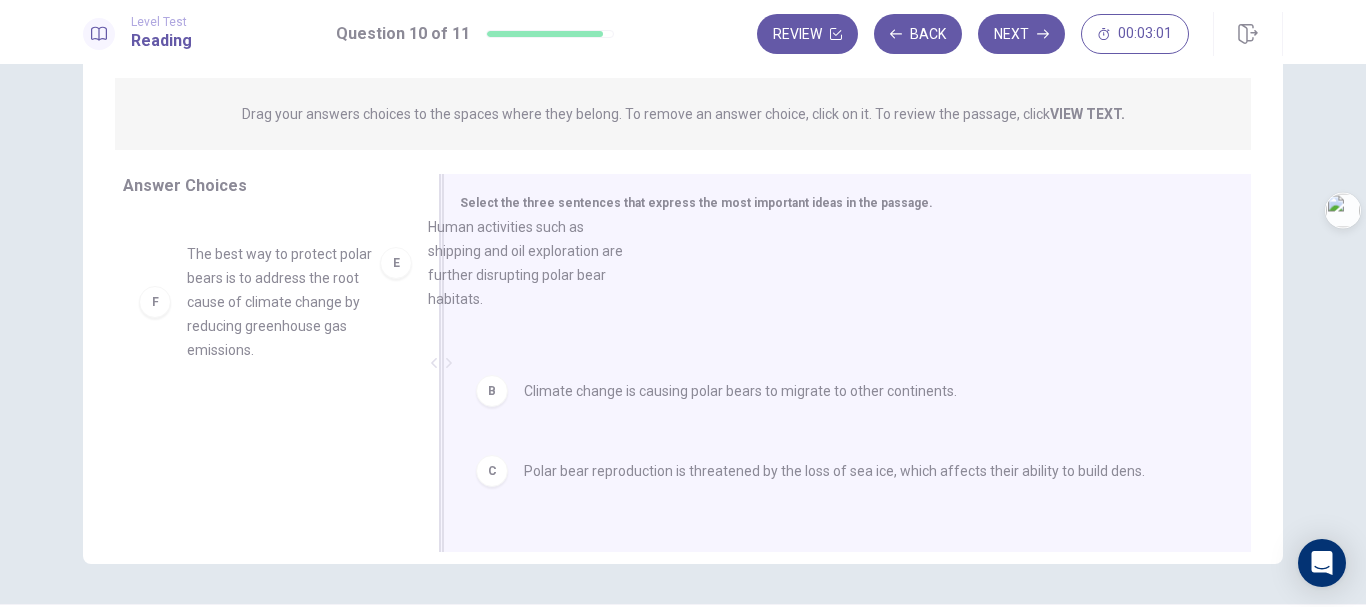 scroll, scrollTop: 244, scrollLeft: 0, axis: vertical 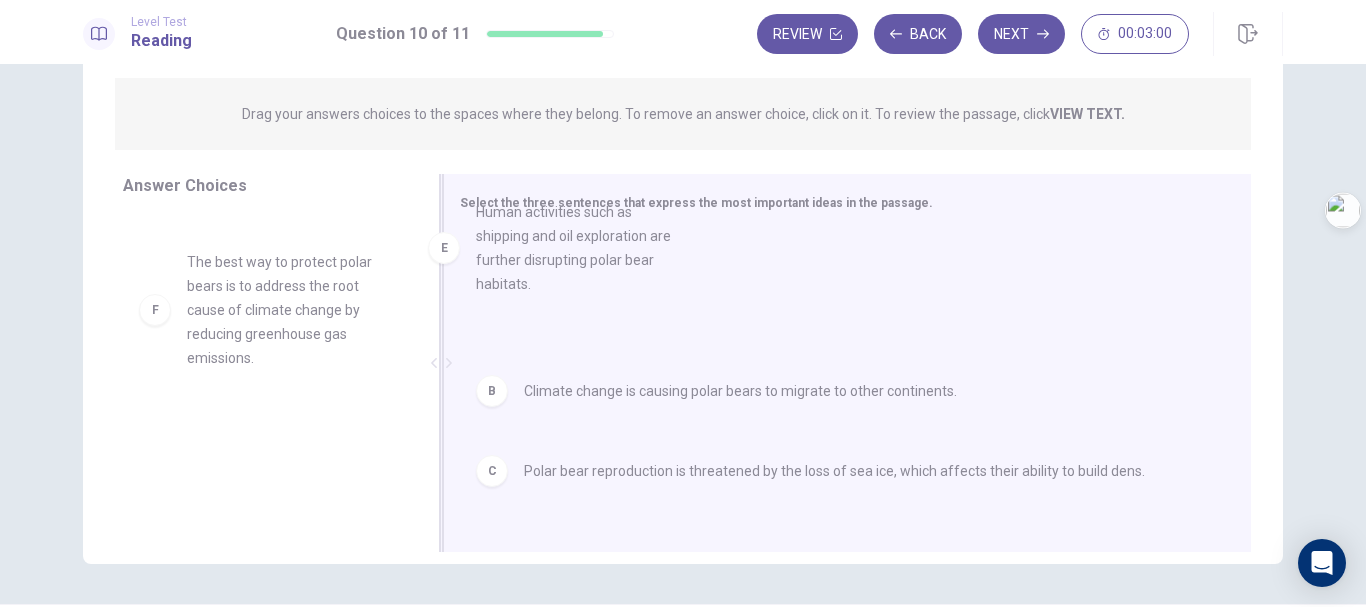 drag, startPoint x: 223, startPoint y: 315, endPoint x: 537, endPoint y: 274, distance: 316.66544 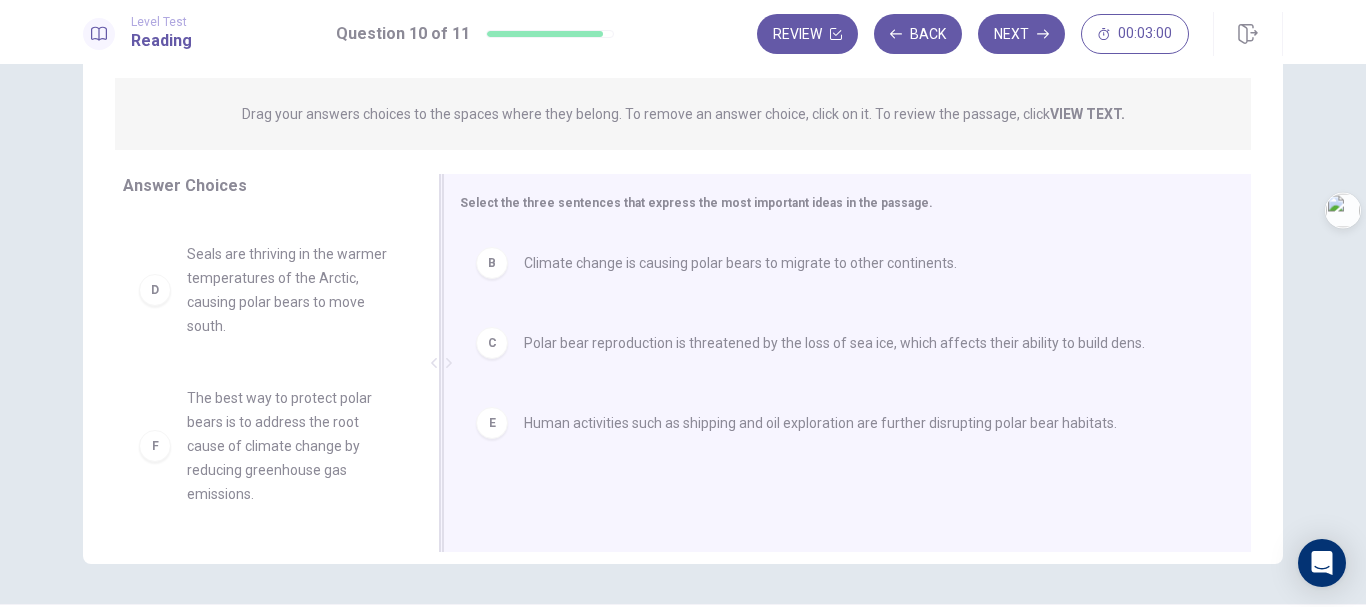 scroll, scrollTop: 108, scrollLeft: 0, axis: vertical 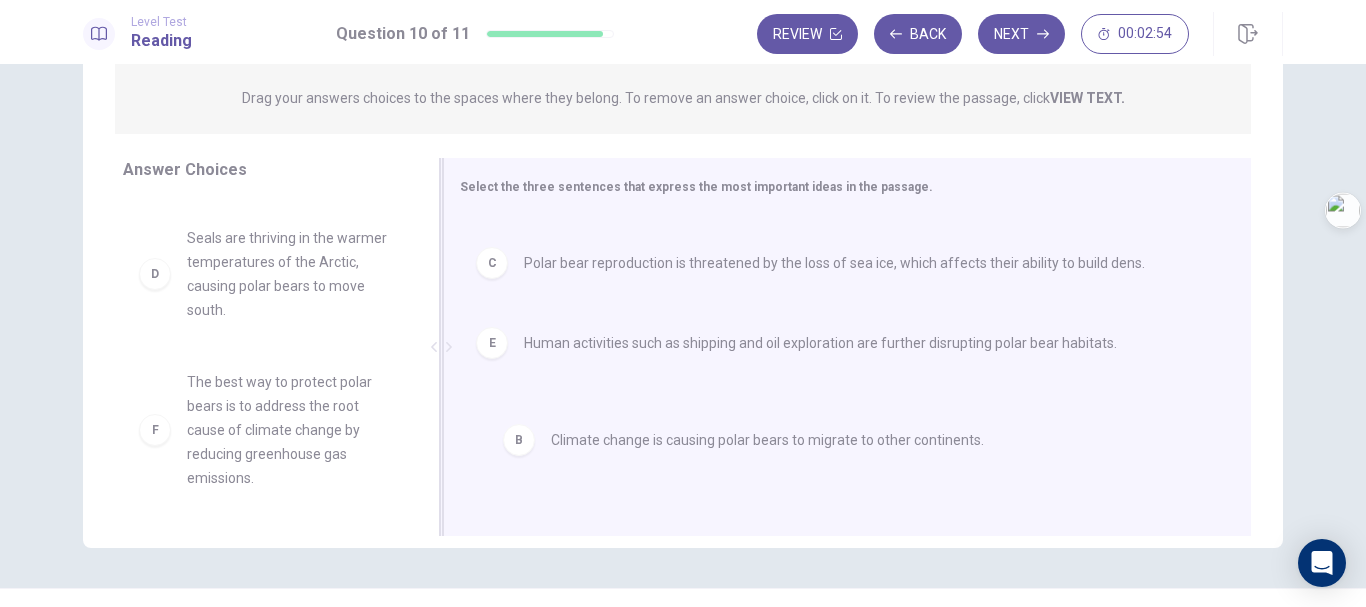drag, startPoint x: 662, startPoint y: 255, endPoint x: 695, endPoint y: 453, distance: 200.73117 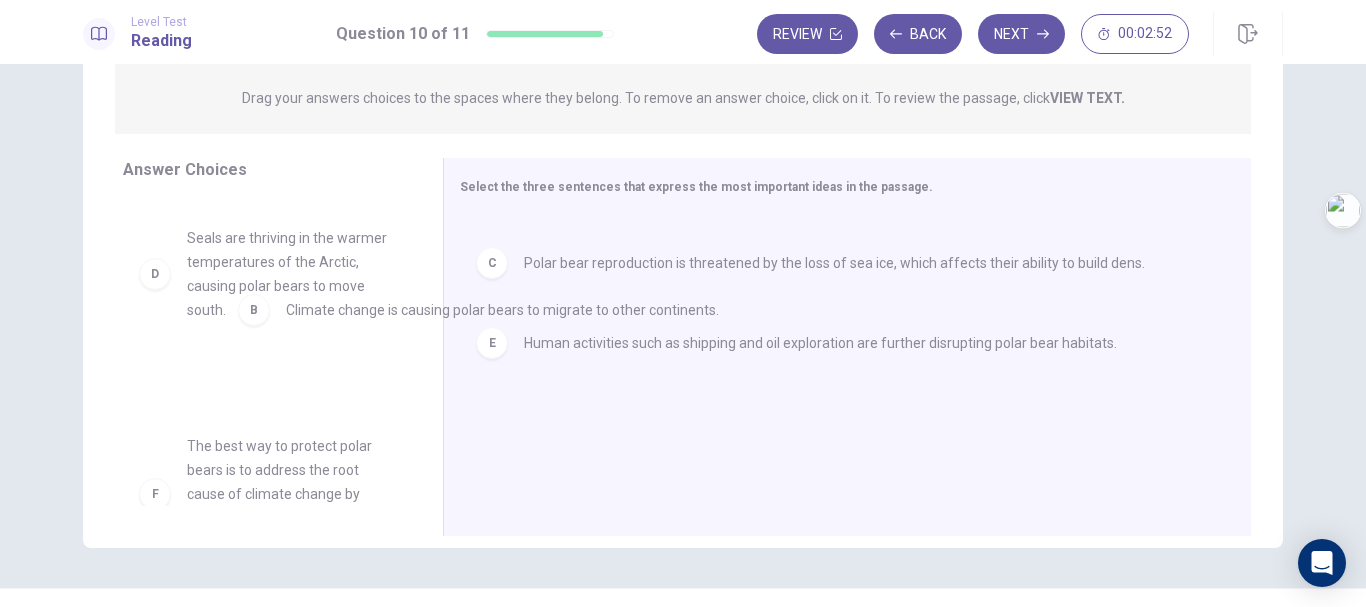 drag, startPoint x: 541, startPoint y: 262, endPoint x: 277, endPoint y: 344, distance: 276.44168 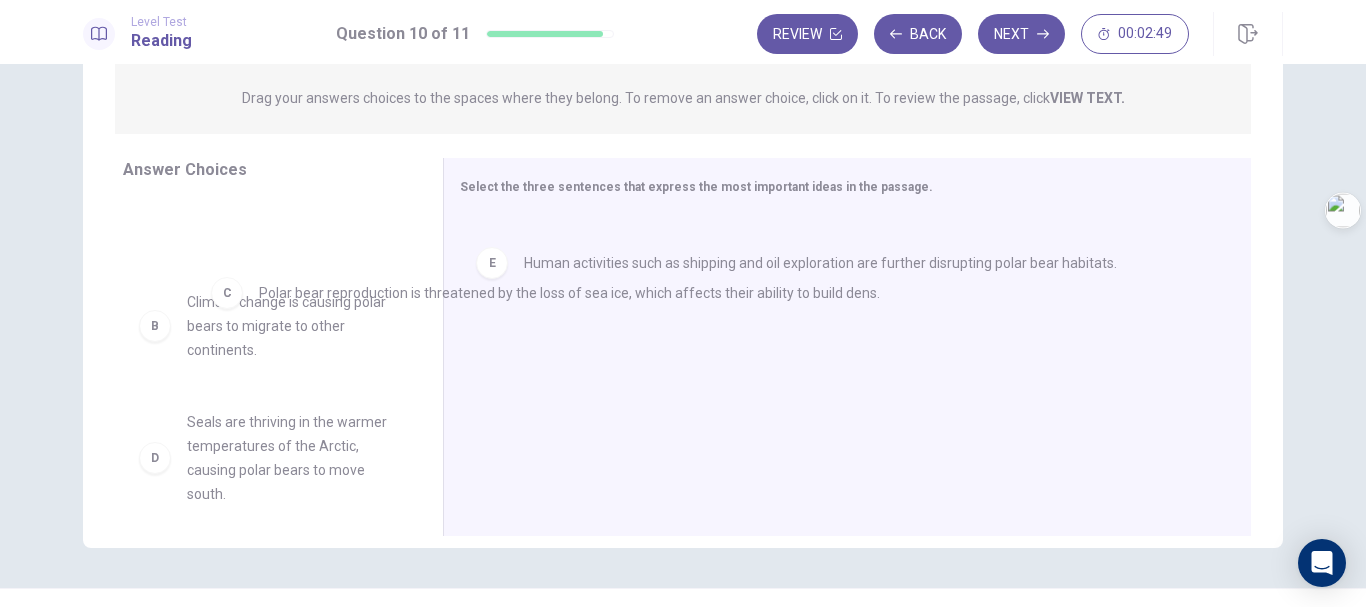 drag, startPoint x: 611, startPoint y: 245, endPoint x: 324, endPoint y: 295, distance: 291.32285 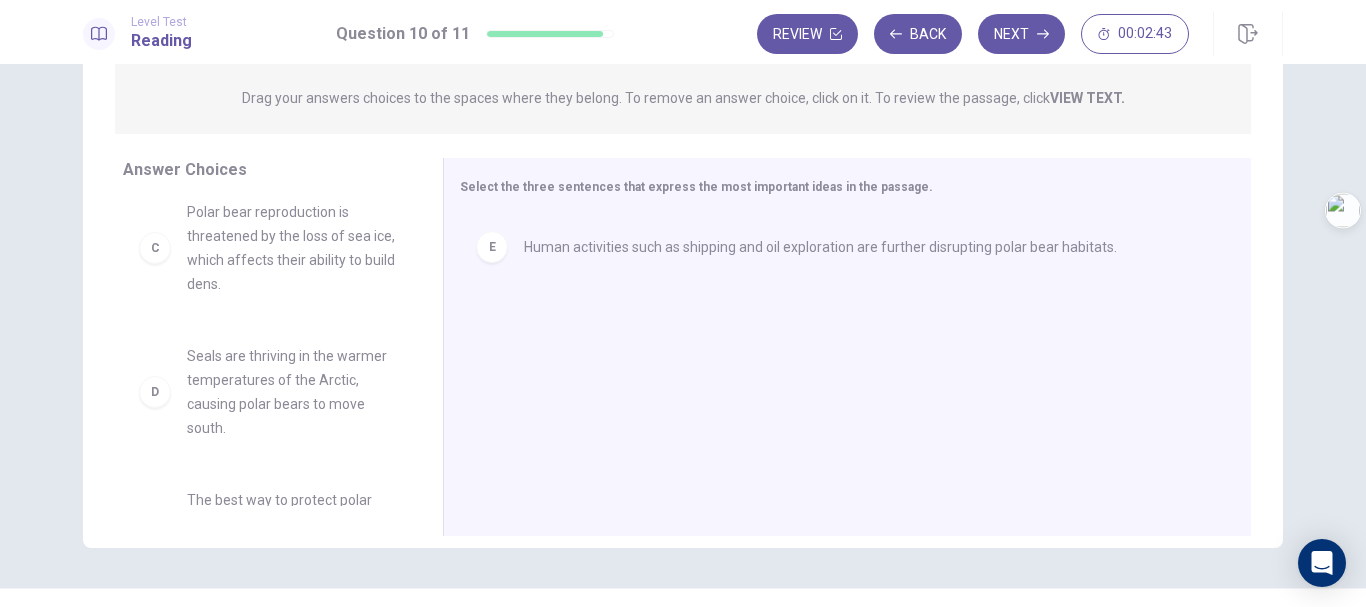 scroll, scrollTop: 372, scrollLeft: 0, axis: vertical 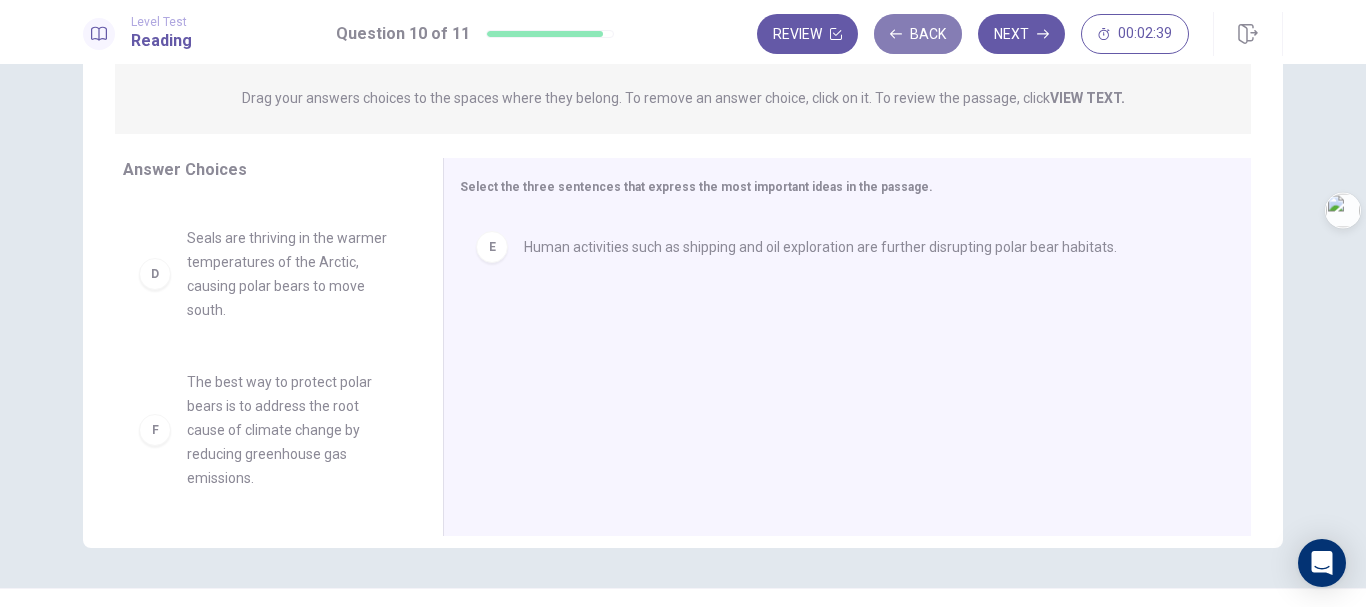 click on "Back" at bounding box center [918, 34] 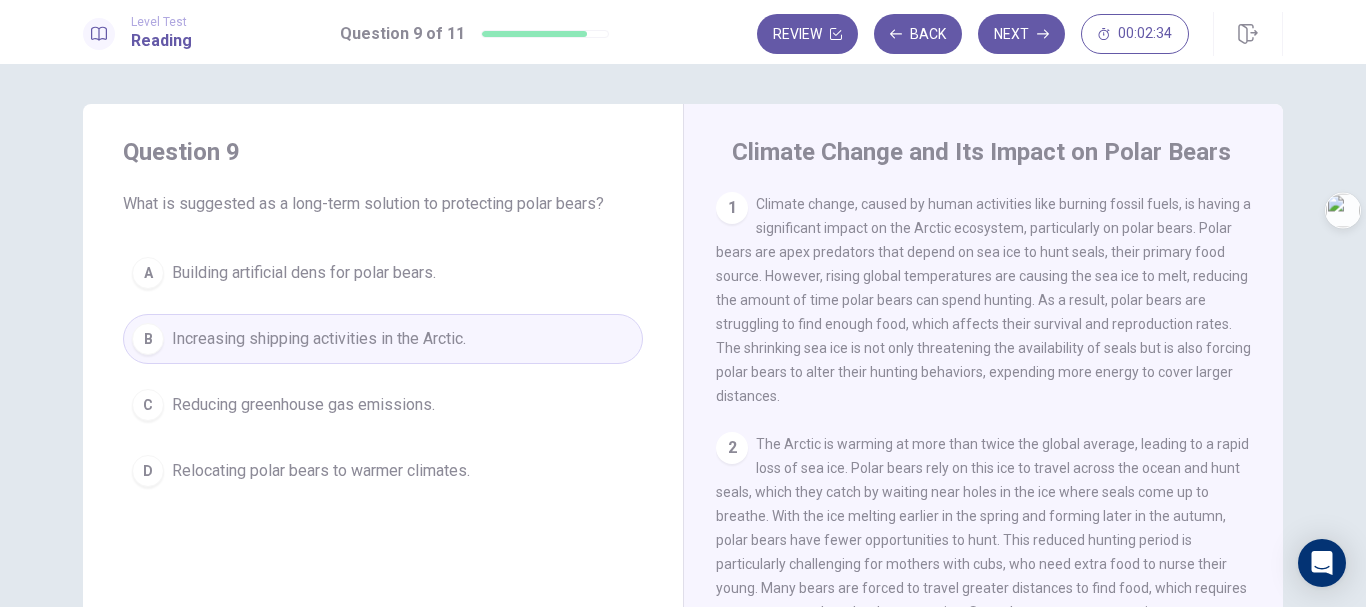scroll, scrollTop: 46, scrollLeft: 0, axis: vertical 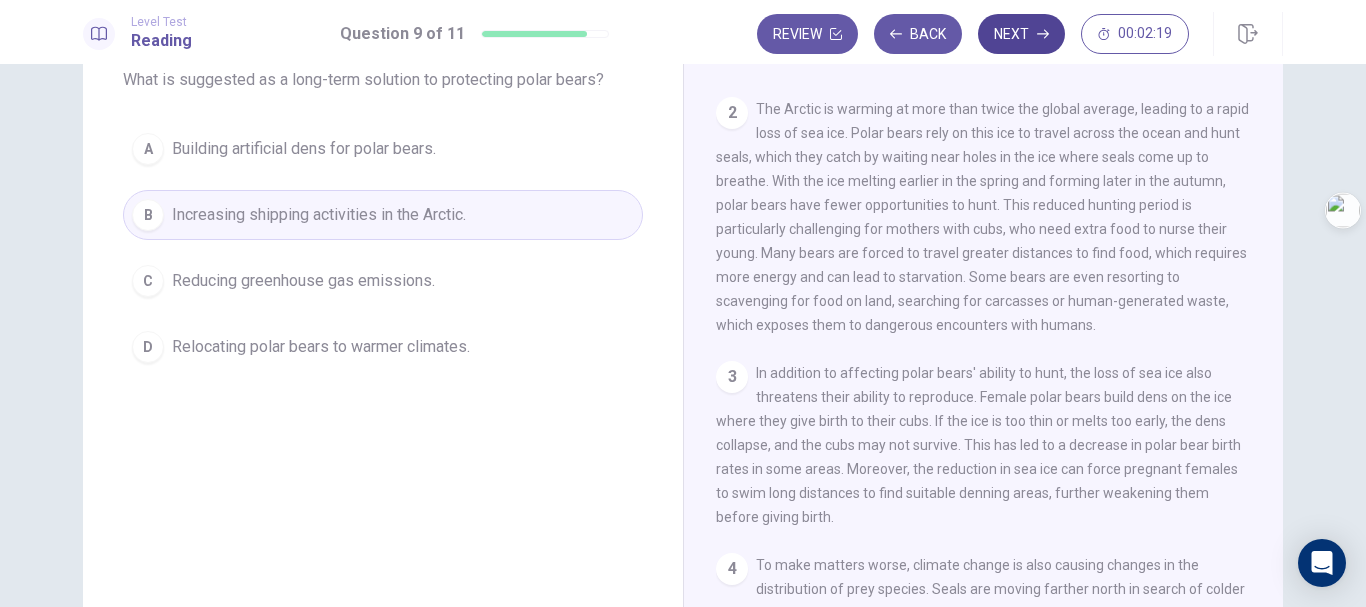 click on "Next" at bounding box center [1021, 34] 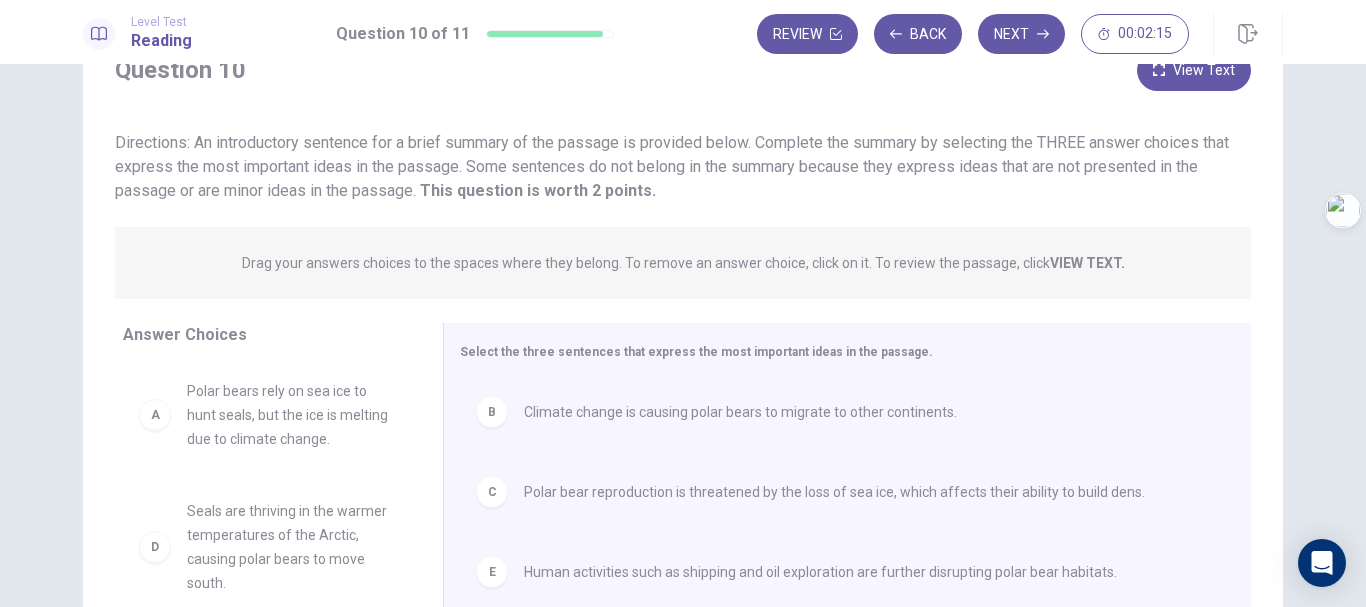 scroll, scrollTop: 22, scrollLeft: 0, axis: vertical 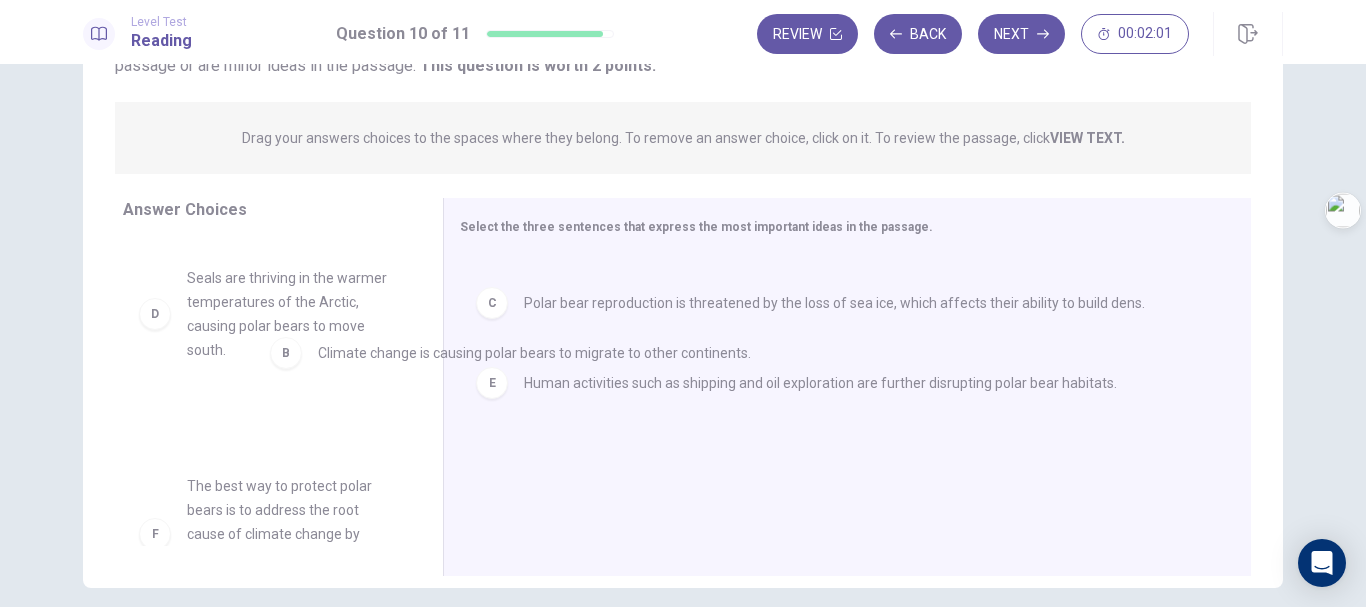 drag, startPoint x: 541, startPoint y: 284, endPoint x: 306, endPoint y: 353, distance: 244.9204 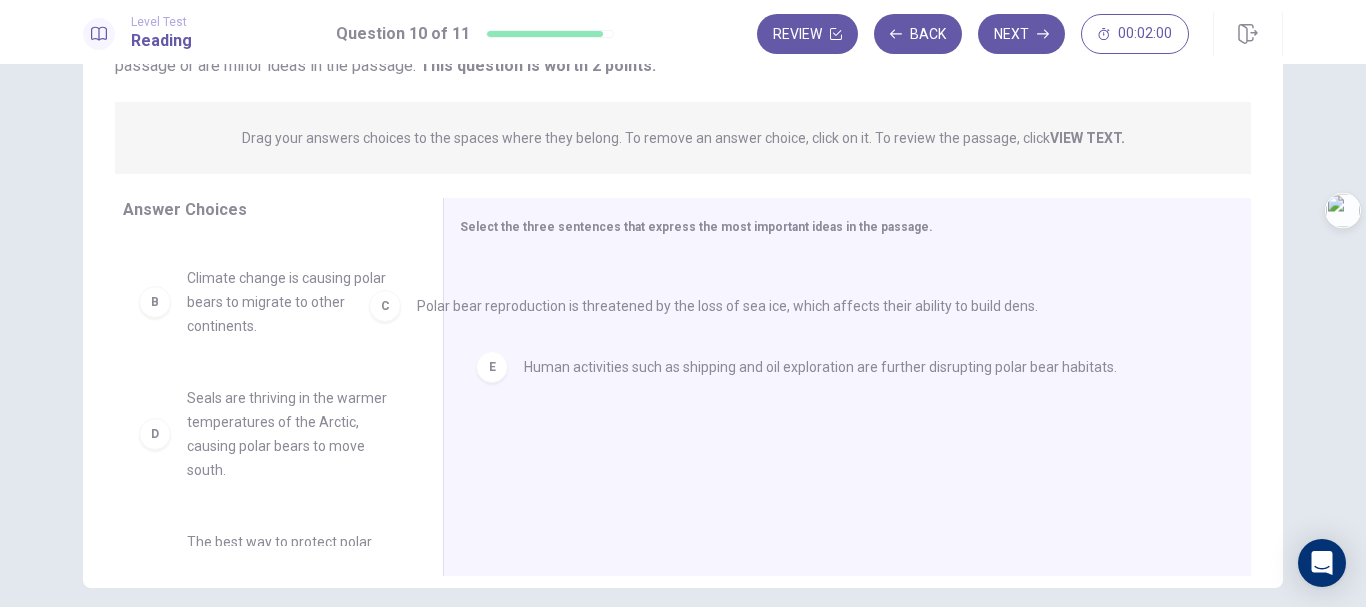 drag, startPoint x: 592, startPoint y: 298, endPoint x: 420, endPoint y: 346, distance: 178.57211 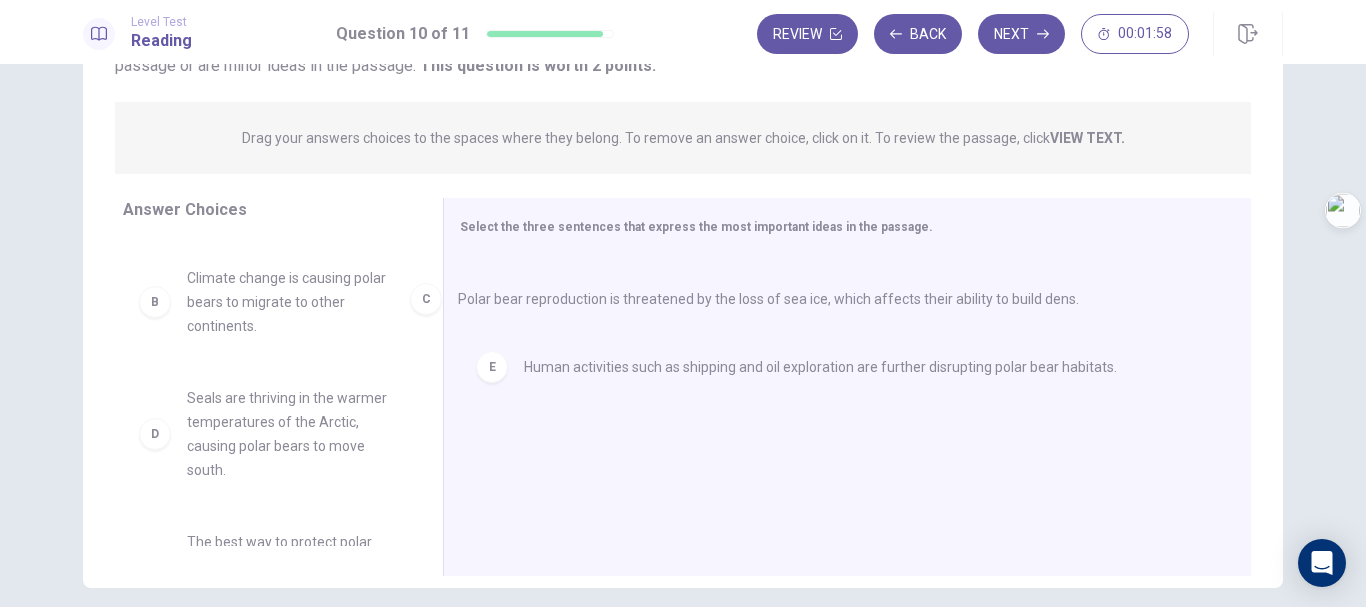 drag, startPoint x: 671, startPoint y: 300, endPoint x: 361, endPoint y: 374, distance: 318.7099 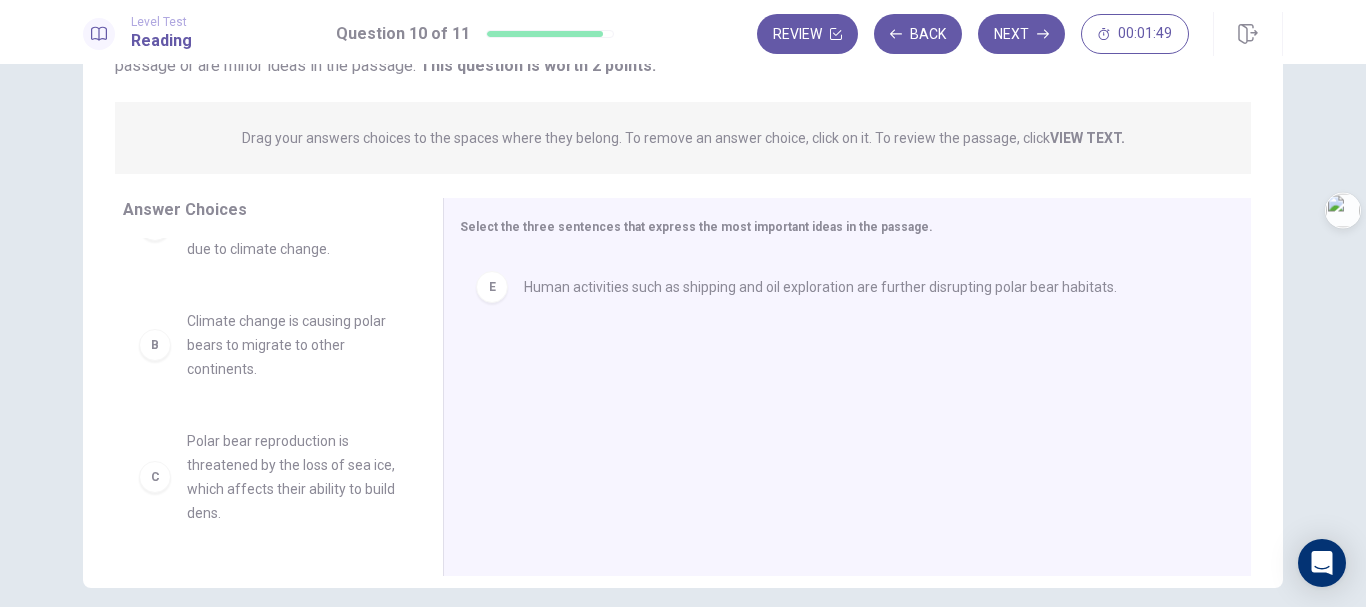 scroll, scrollTop: 0, scrollLeft: 0, axis: both 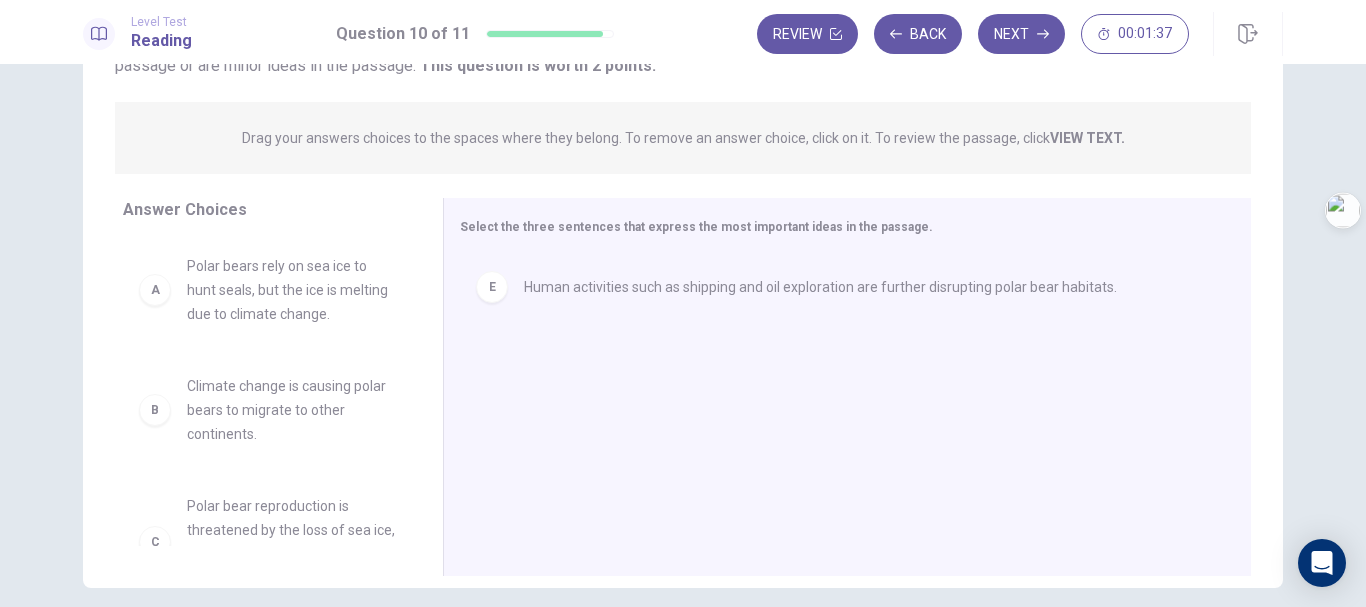 drag, startPoint x: 411, startPoint y: 316, endPoint x: 423, endPoint y: 334, distance: 21.633308 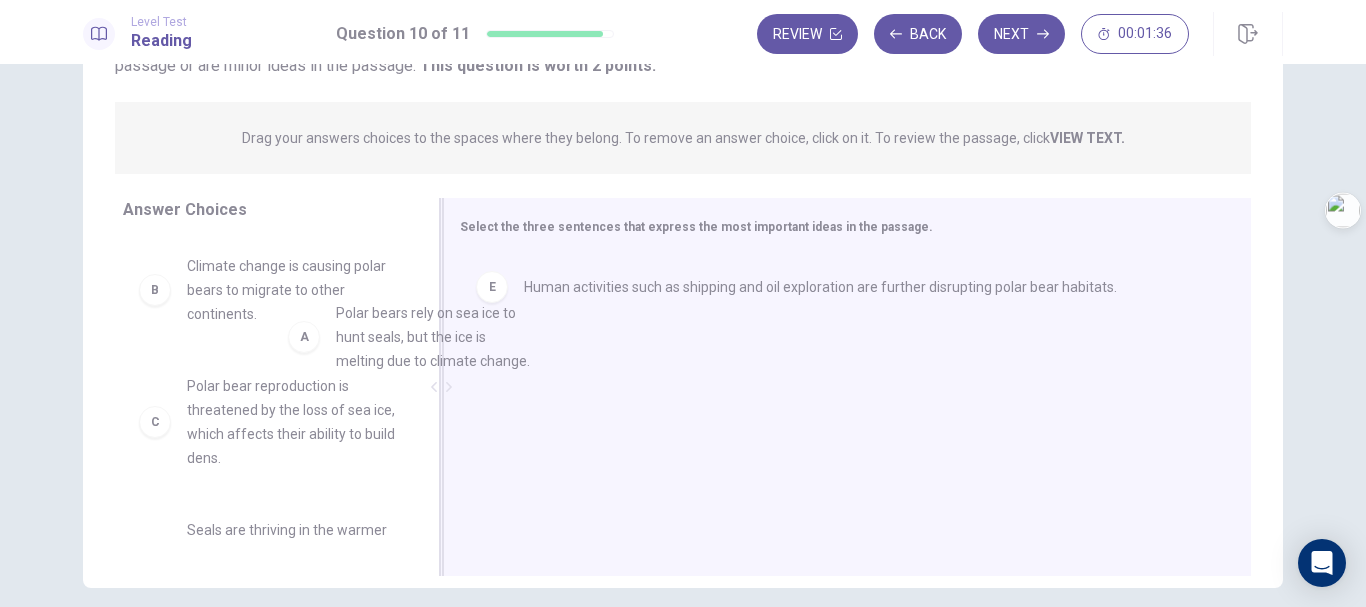 drag, startPoint x: 277, startPoint y: 295, endPoint x: 506, endPoint y: 342, distance: 233.77339 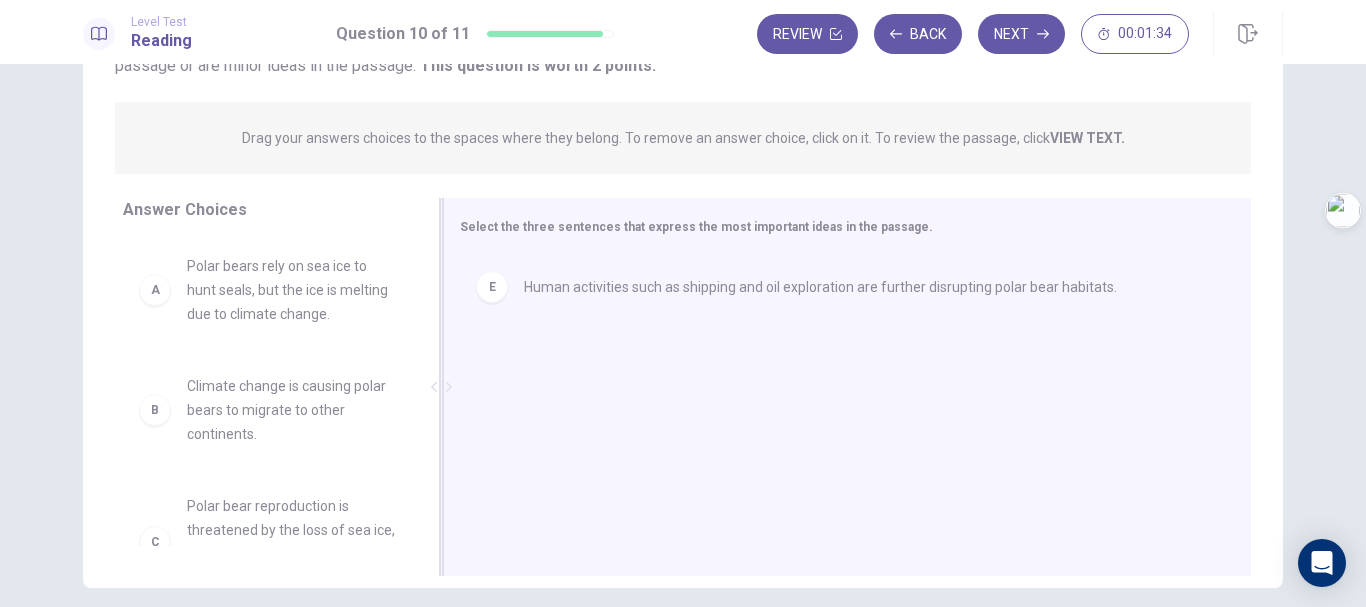 click on "Polar bears rely on sea ice to hunt seals, but the ice is melting due to climate change." at bounding box center (291, 290) 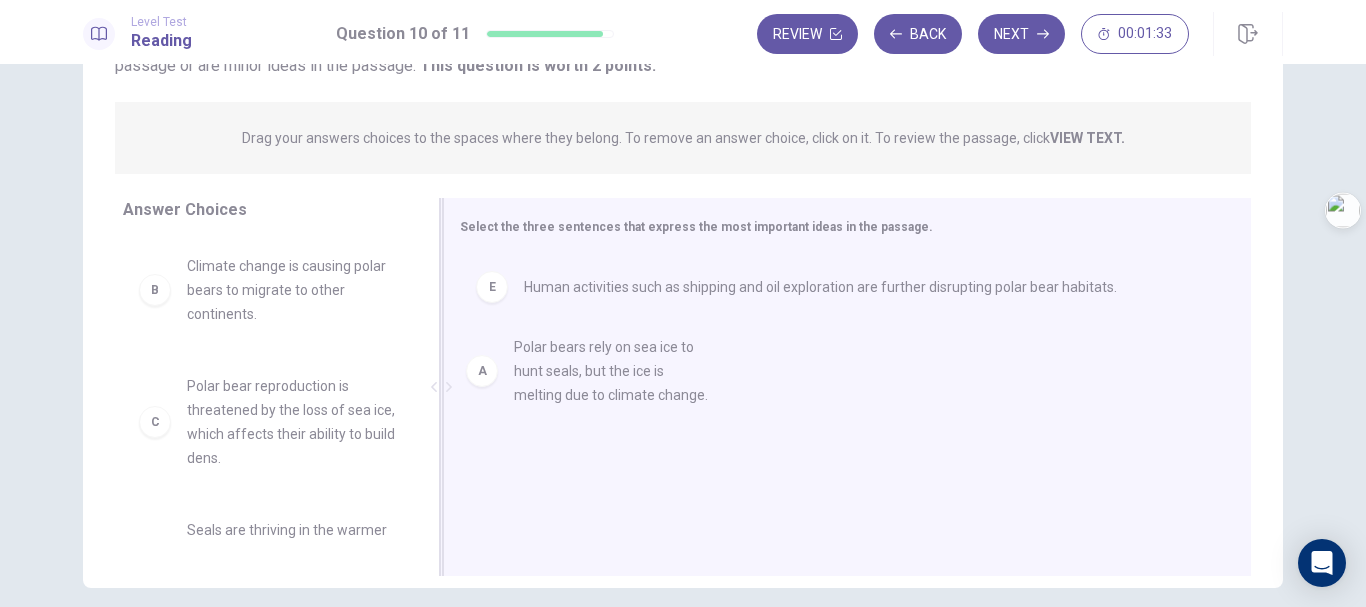 drag, startPoint x: 479, startPoint y: 340, endPoint x: 616, endPoint y: 388, distance: 145.16542 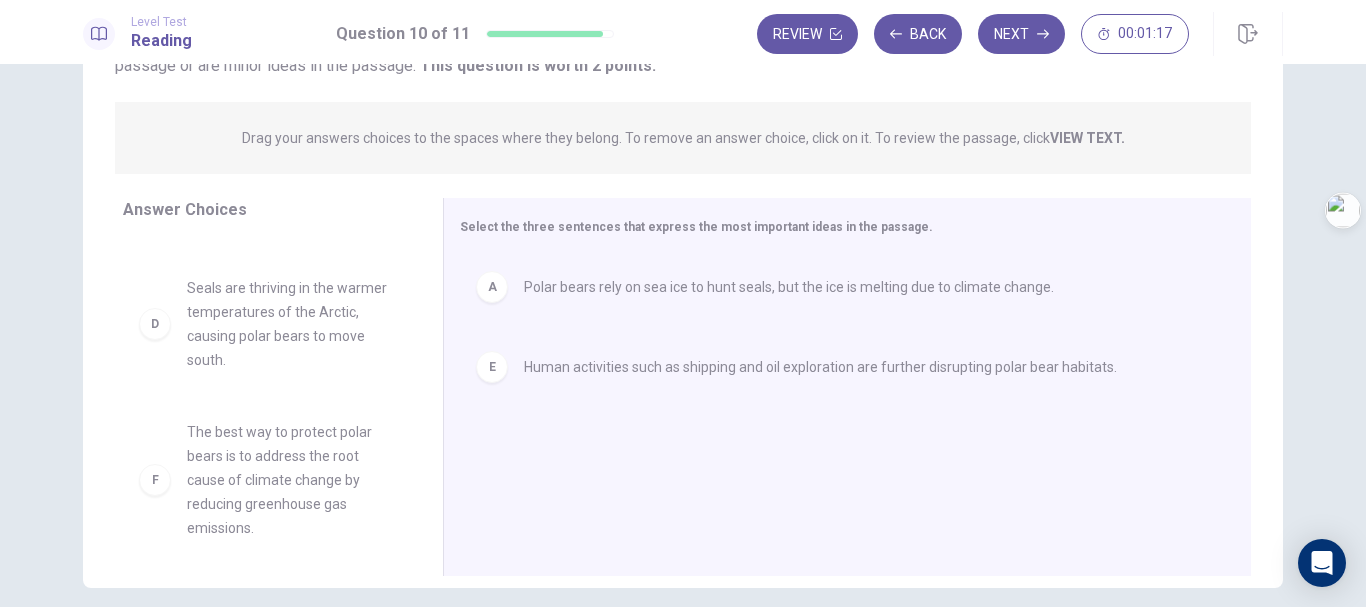scroll, scrollTop: 252, scrollLeft: 0, axis: vertical 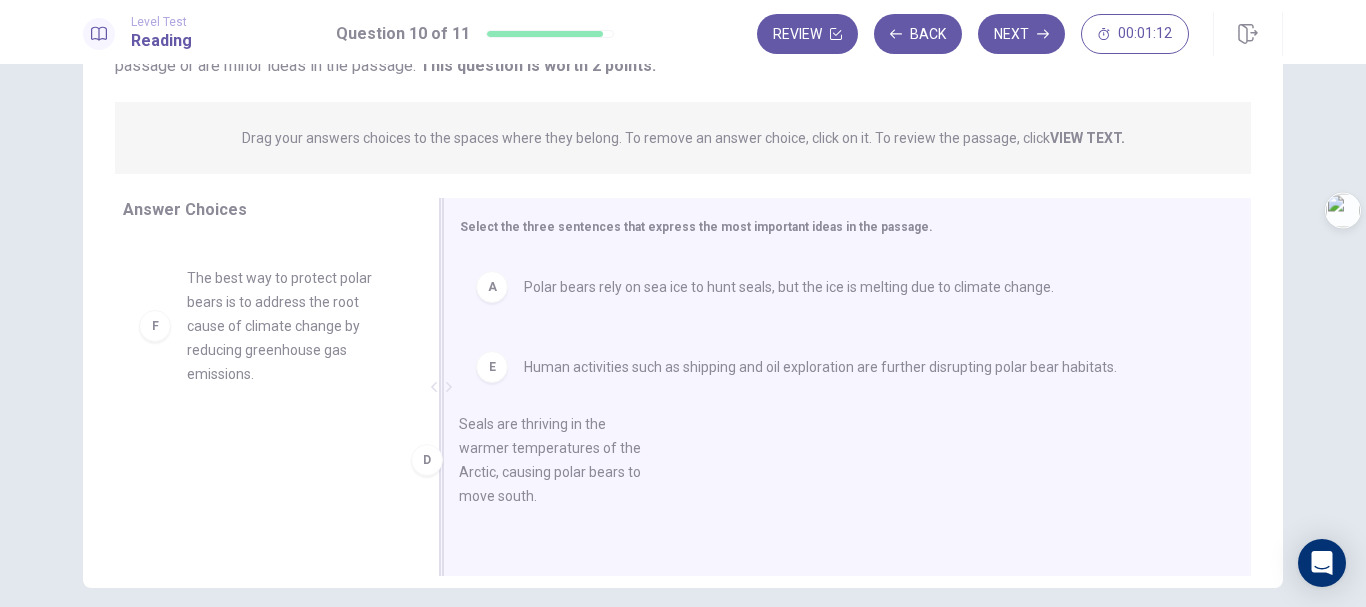 drag, startPoint x: 264, startPoint y: 320, endPoint x: 554, endPoint y: 471, distance: 326.95718 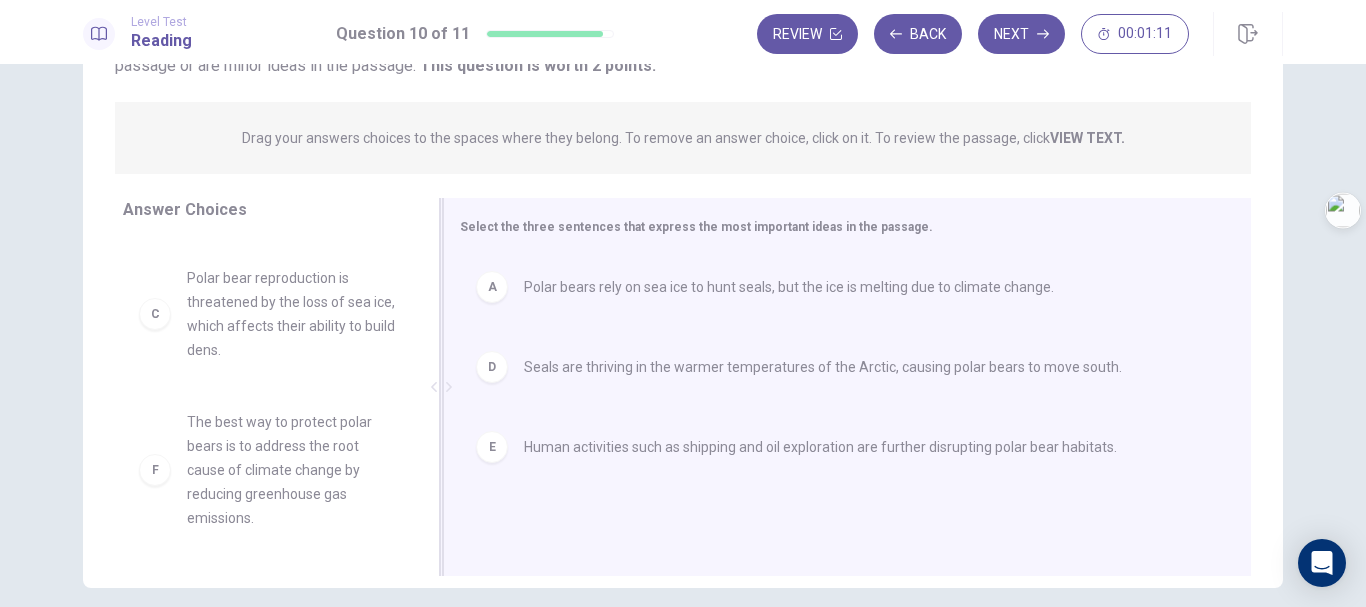 scroll, scrollTop: 108, scrollLeft: 0, axis: vertical 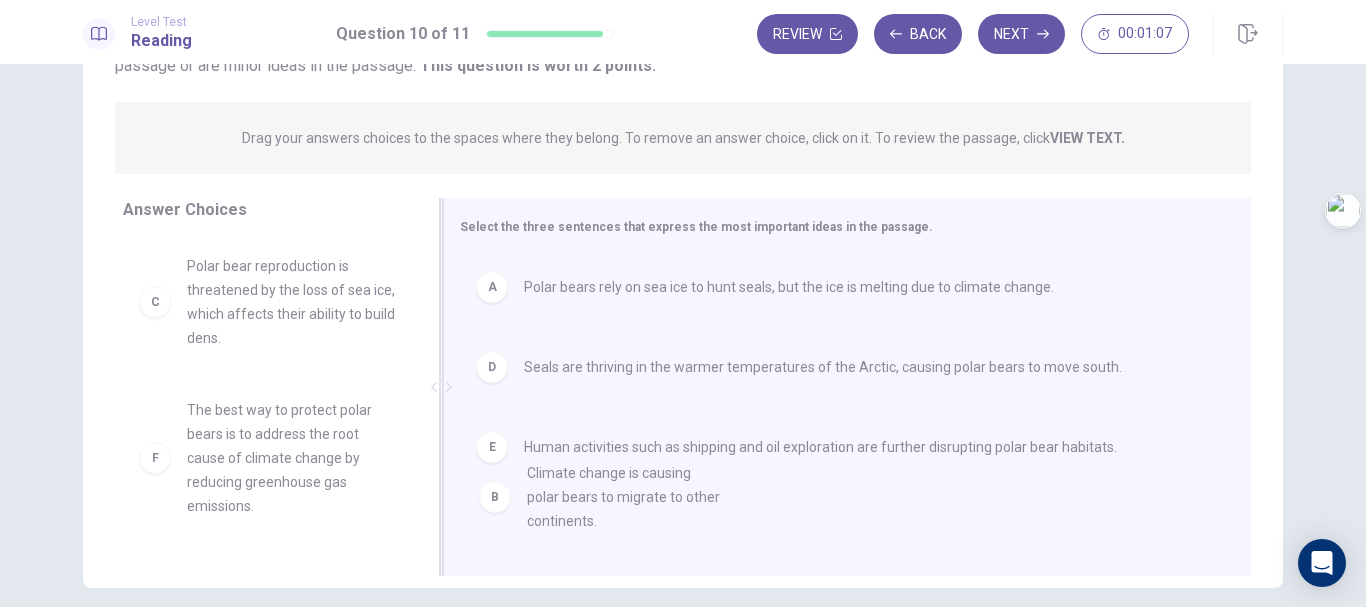 drag, startPoint x: 255, startPoint y: 302, endPoint x: 609, endPoint y: 515, distance: 413.1404 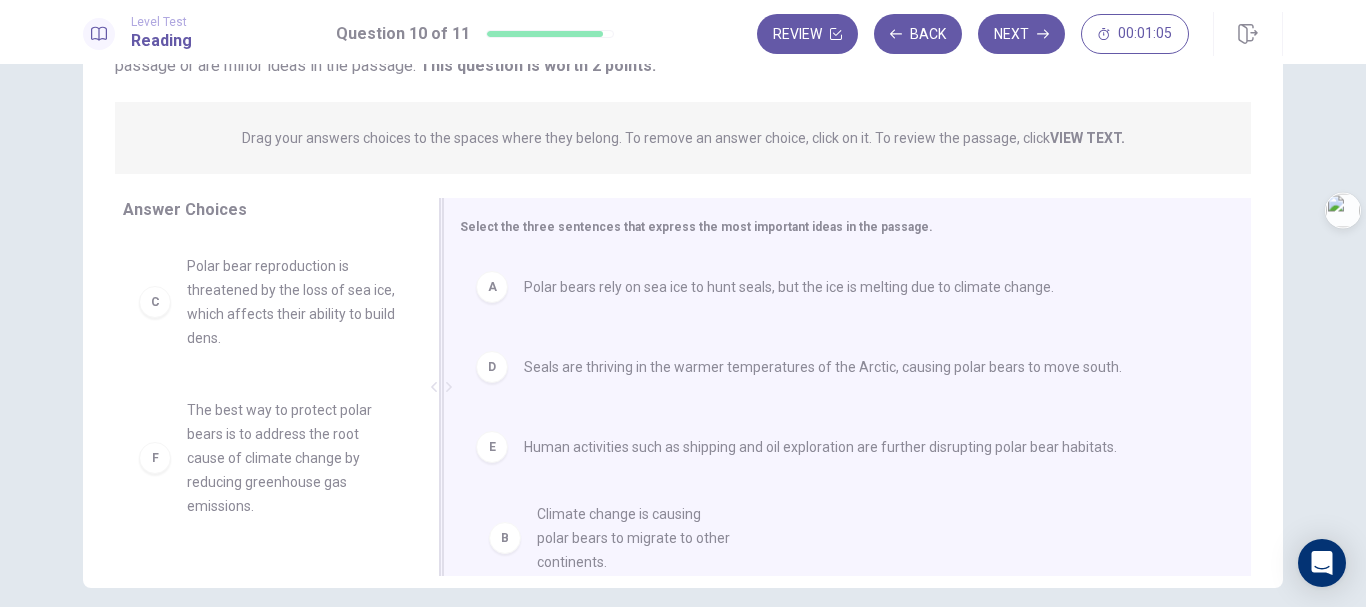 drag, startPoint x: 258, startPoint y: 325, endPoint x: 620, endPoint y: 573, distance: 438.80292 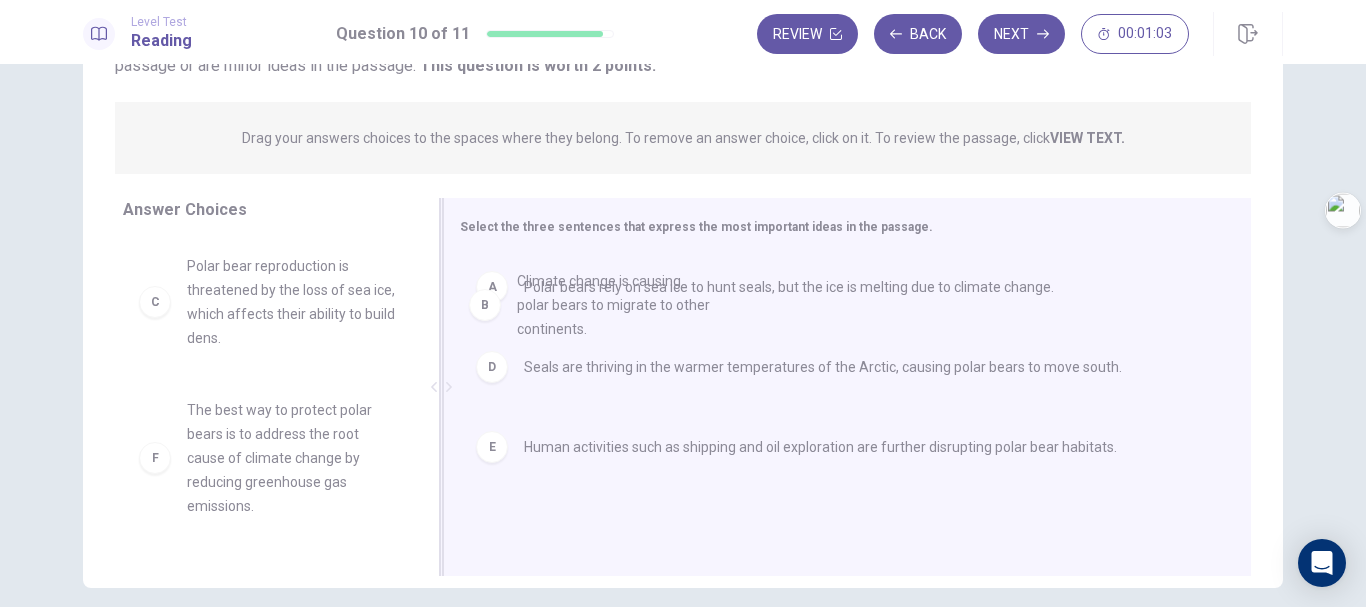 drag, startPoint x: 293, startPoint y: 318, endPoint x: 635, endPoint y: 333, distance: 342.3288 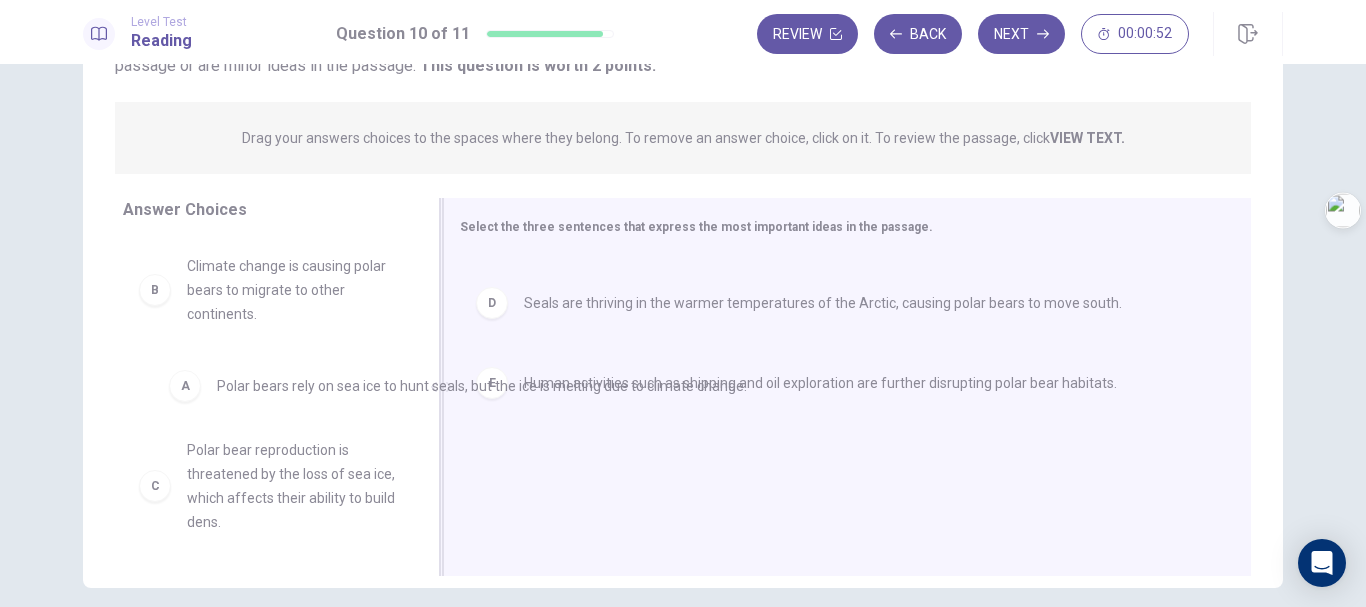 drag, startPoint x: 574, startPoint y: 284, endPoint x: 255, endPoint y: 383, distance: 334.00897 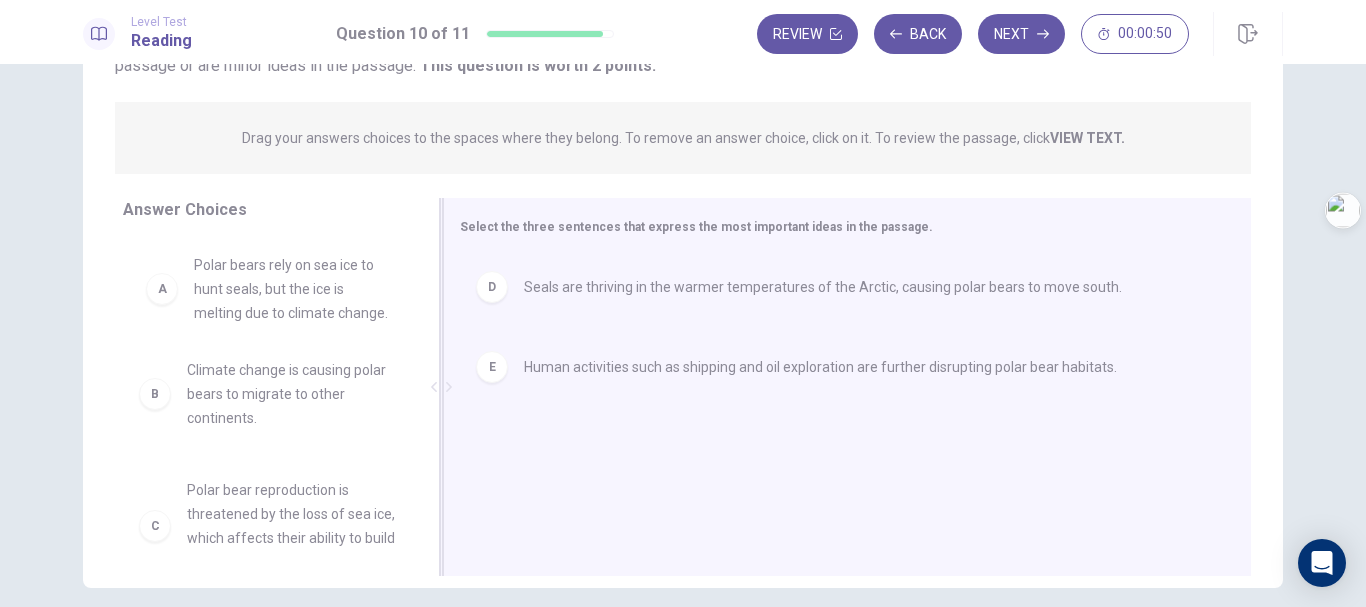 drag, startPoint x: 235, startPoint y: 309, endPoint x: 247, endPoint y: 308, distance: 12.0415945 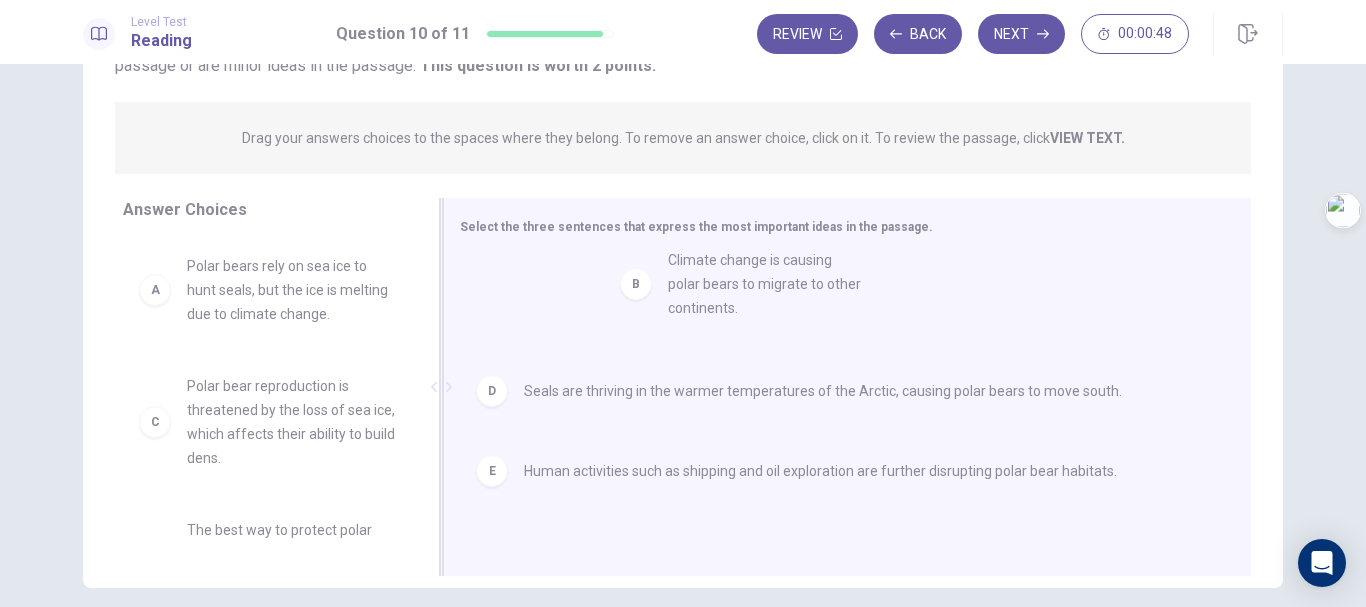 drag, startPoint x: 219, startPoint y: 424, endPoint x: 714, endPoint y: 305, distance: 509.10312 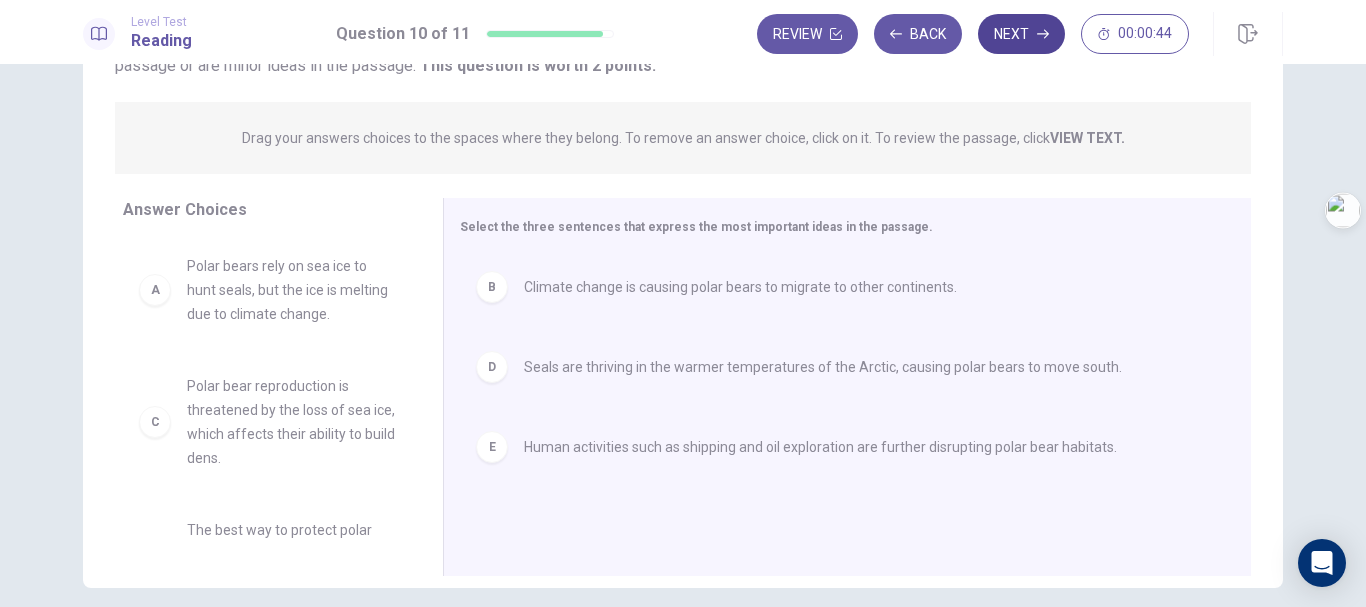 click on "Next" at bounding box center [1021, 34] 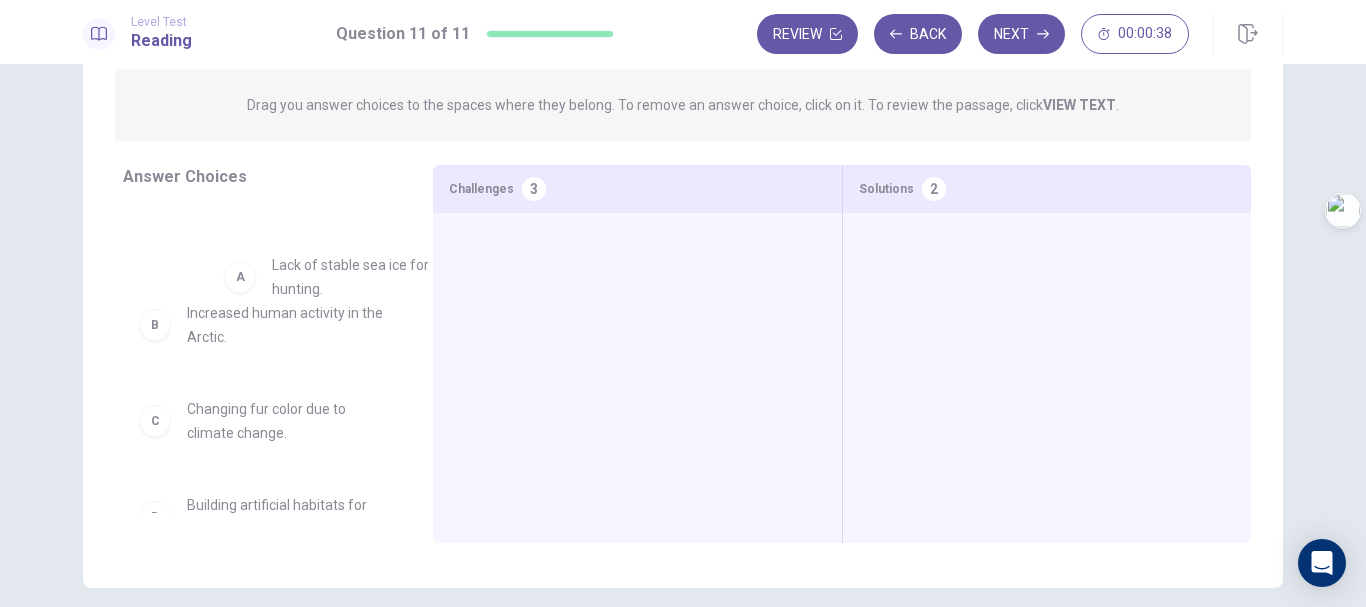 drag, startPoint x: 231, startPoint y: 242, endPoint x: 310, endPoint y: 258, distance: 80.60397 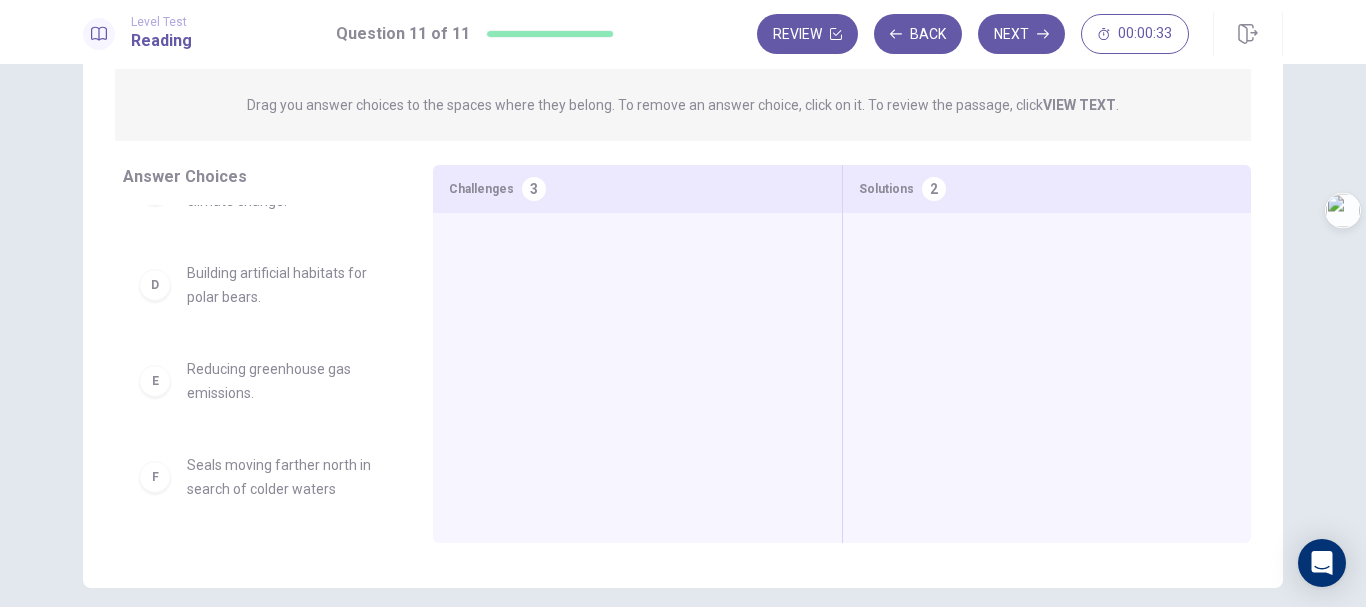 scroll, scrollTop: 260, scrollLeft: 0, axis: vertical 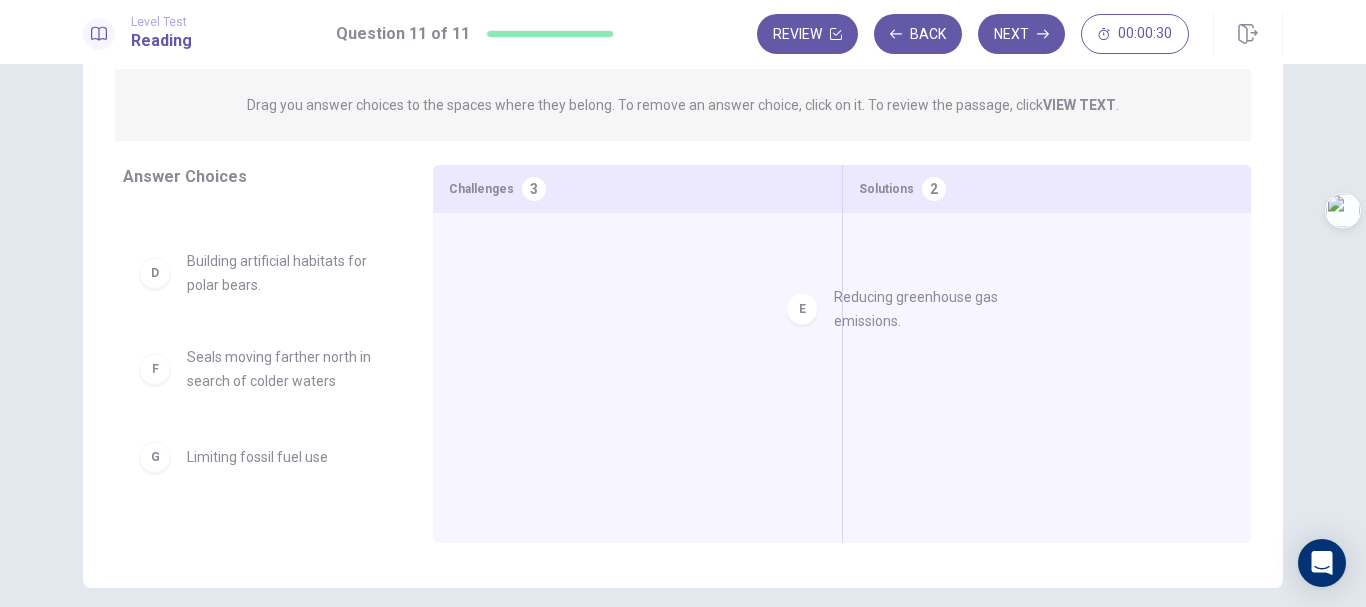 drag, startPoint x: 259, startPoint y: 374, endPoint x: 1013, endPoint y: 269, distance: 761.2759 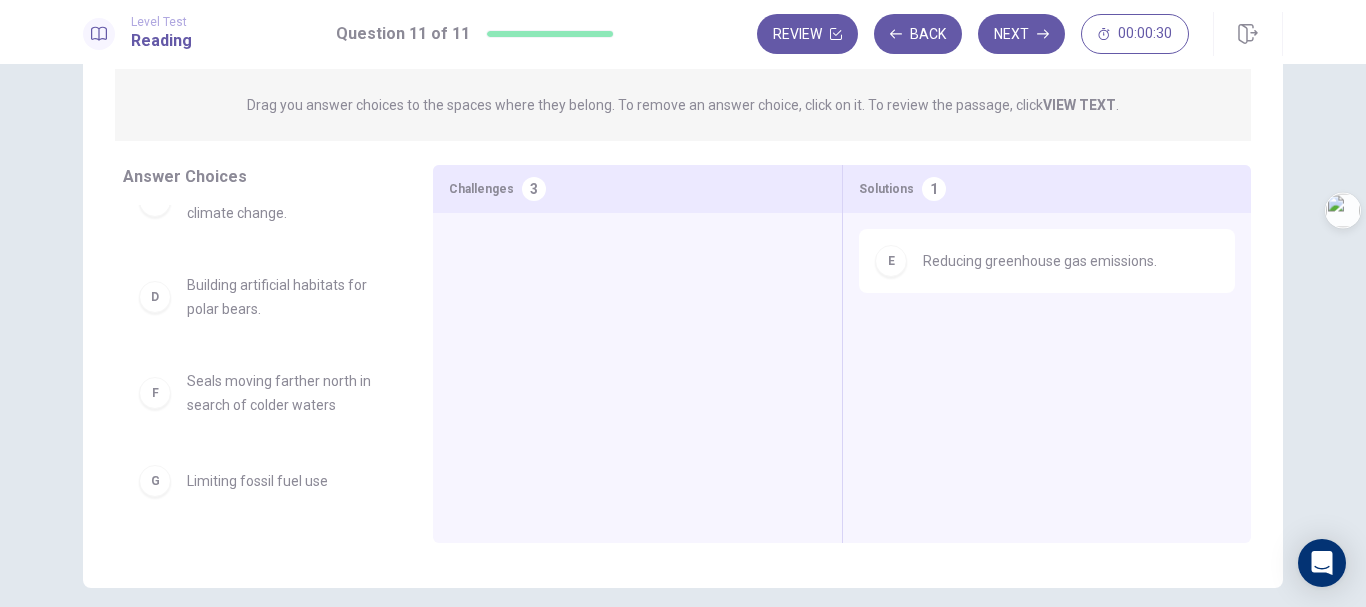 scroll, scrollTop: 236, scrollLeft: 0, axis: vertical 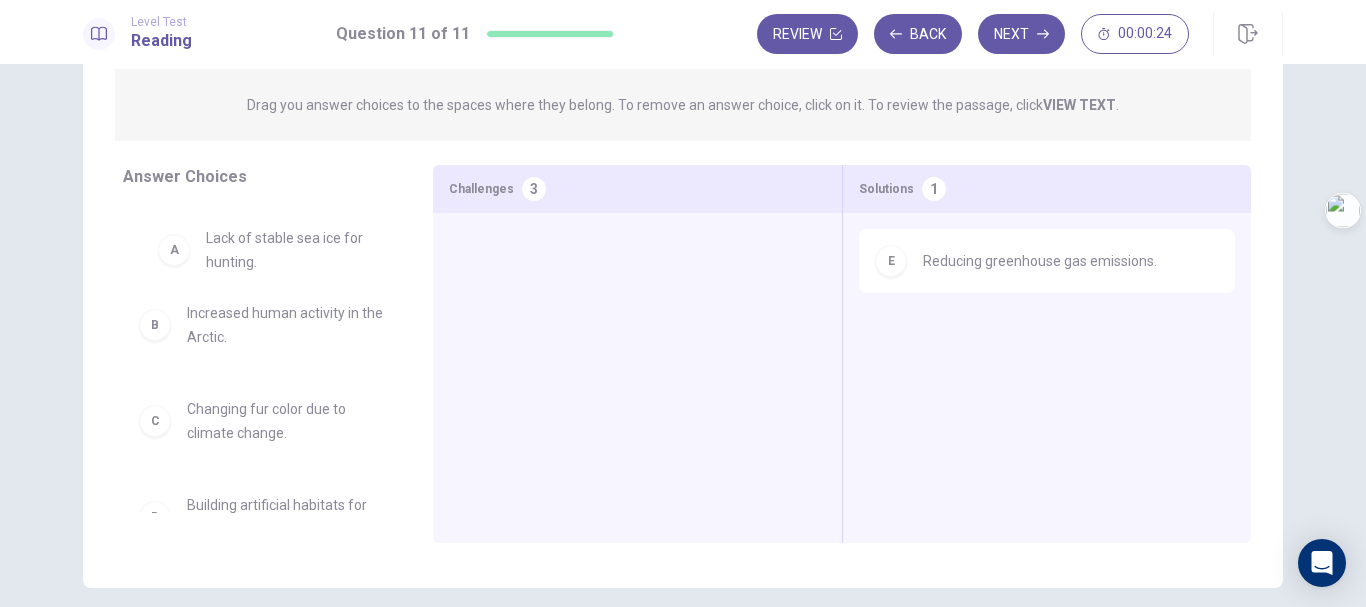 drag, startPoint x: 258, startPoint y: 254, endPoint x: 289, endPoint y: 259, distance: 31.400637 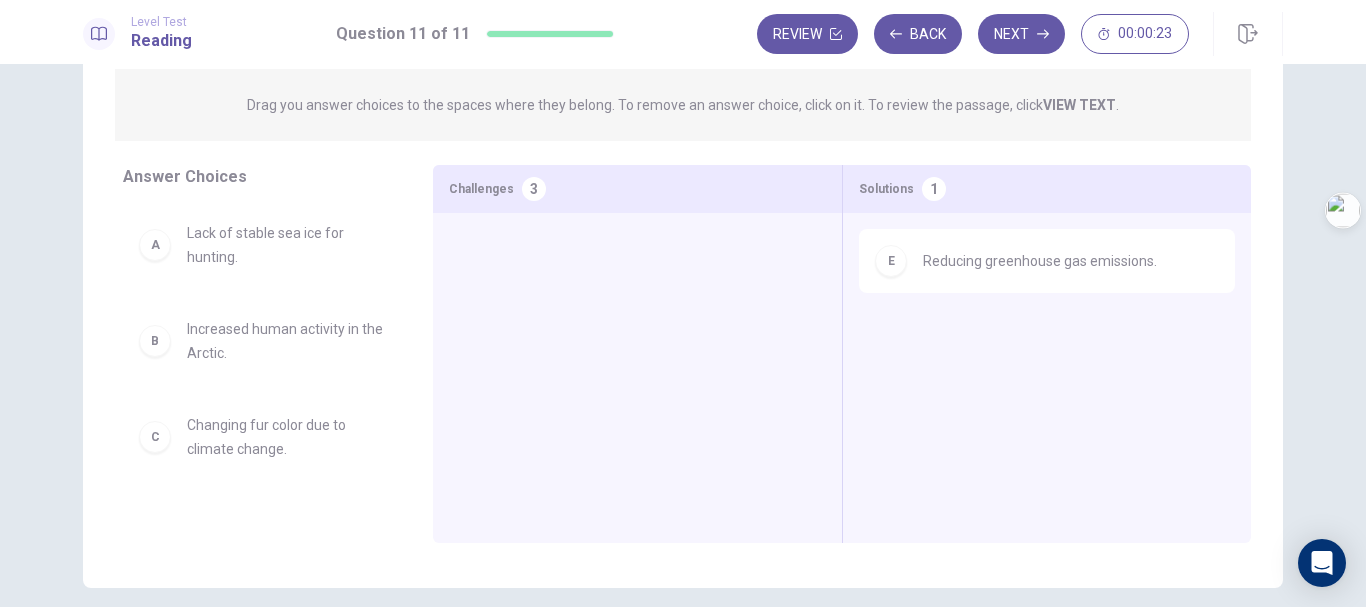 click on "Increased human activity in the Arctic." at bounding box center [286, 341] 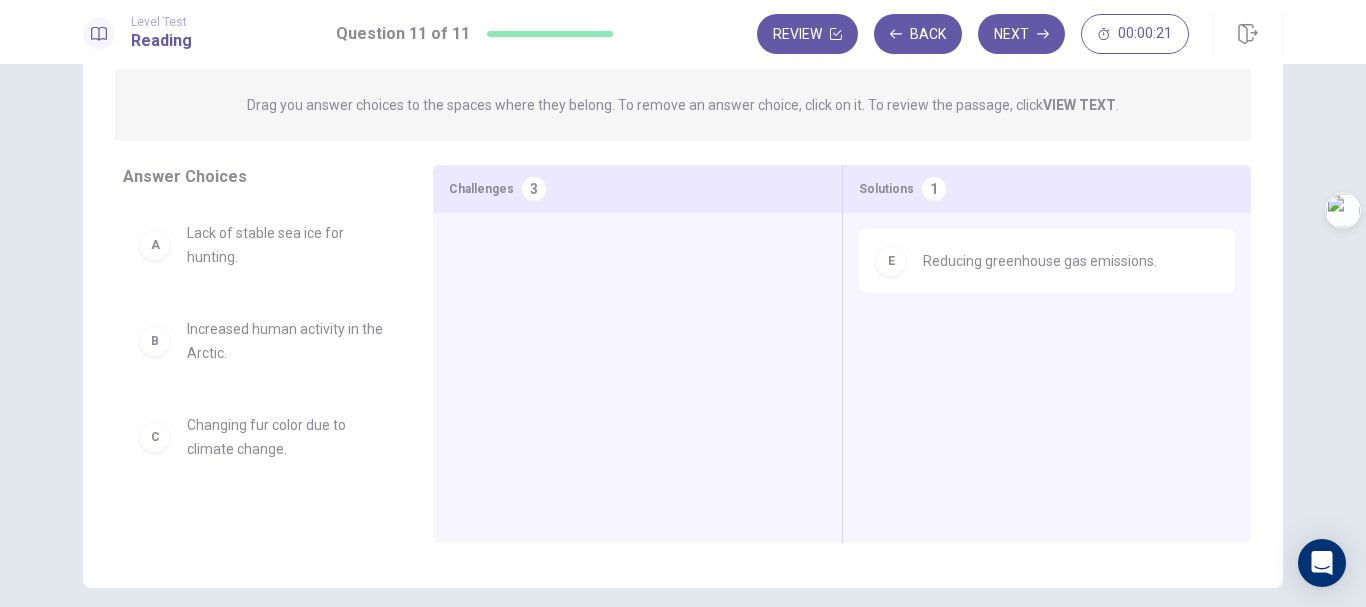 click on "Increased human activity in the Arctic." at bounding box center (286, 341) 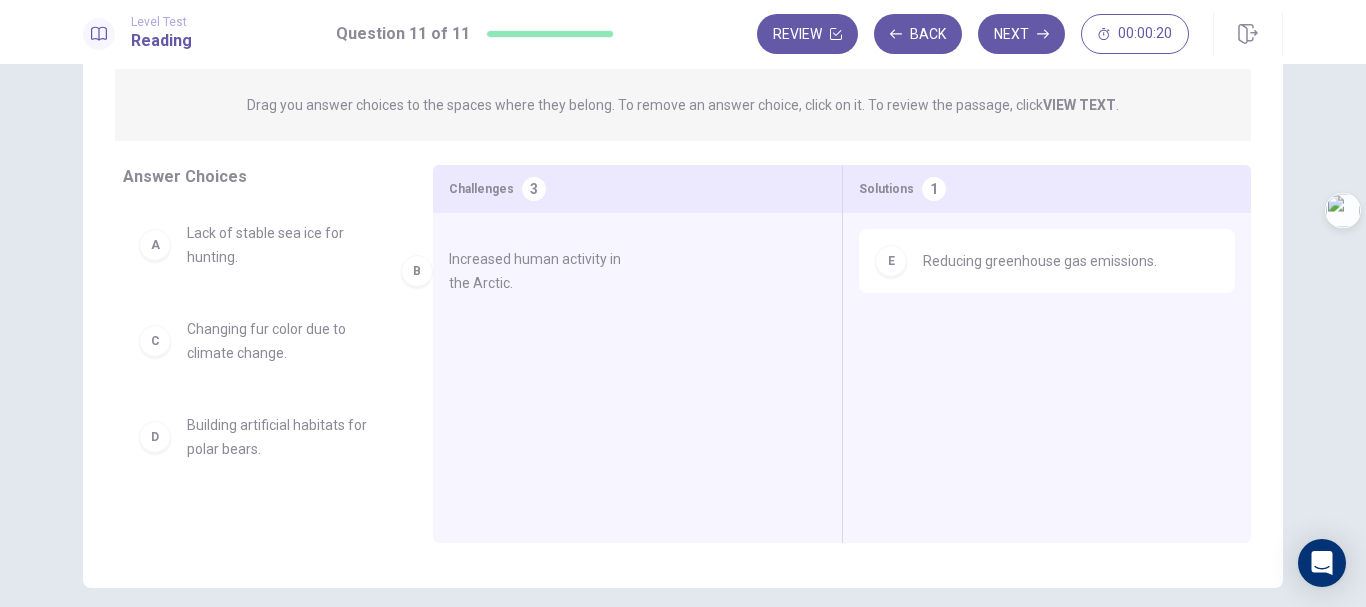 drag, startPoint x: 267, startPoint y: 358, endPoint x: 552, endPoint y: 282, distance: 294.95932 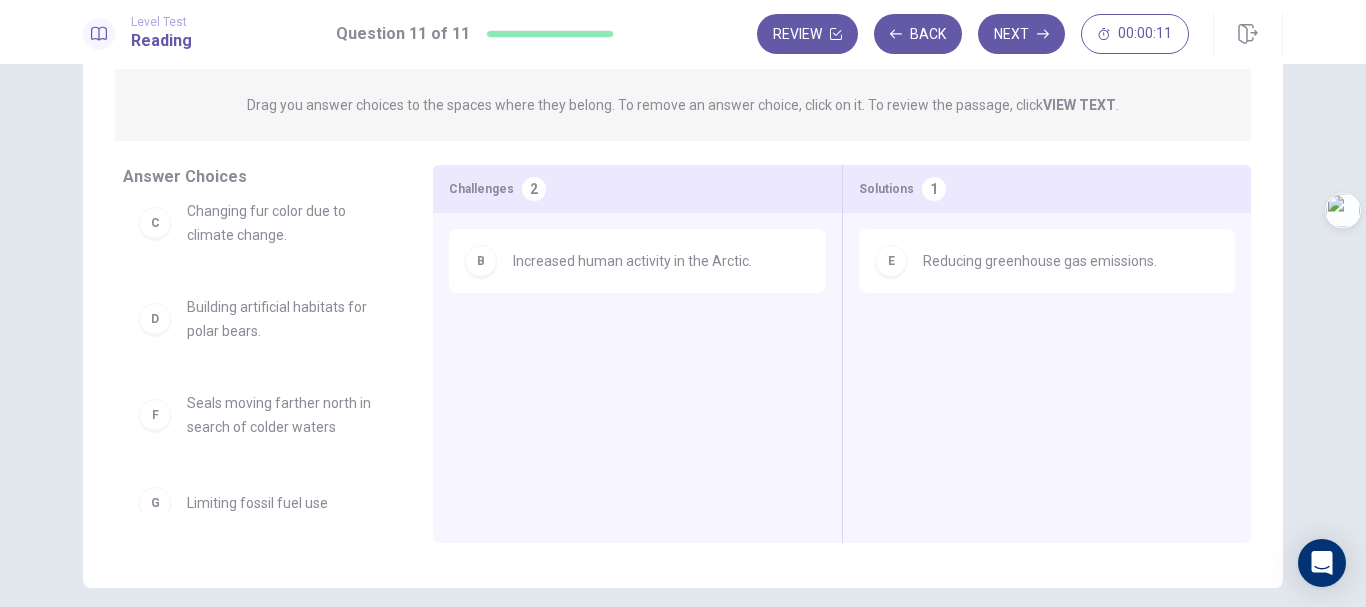 scroll, scrollTop: 140, scrollLeft: 0, axis: vertical 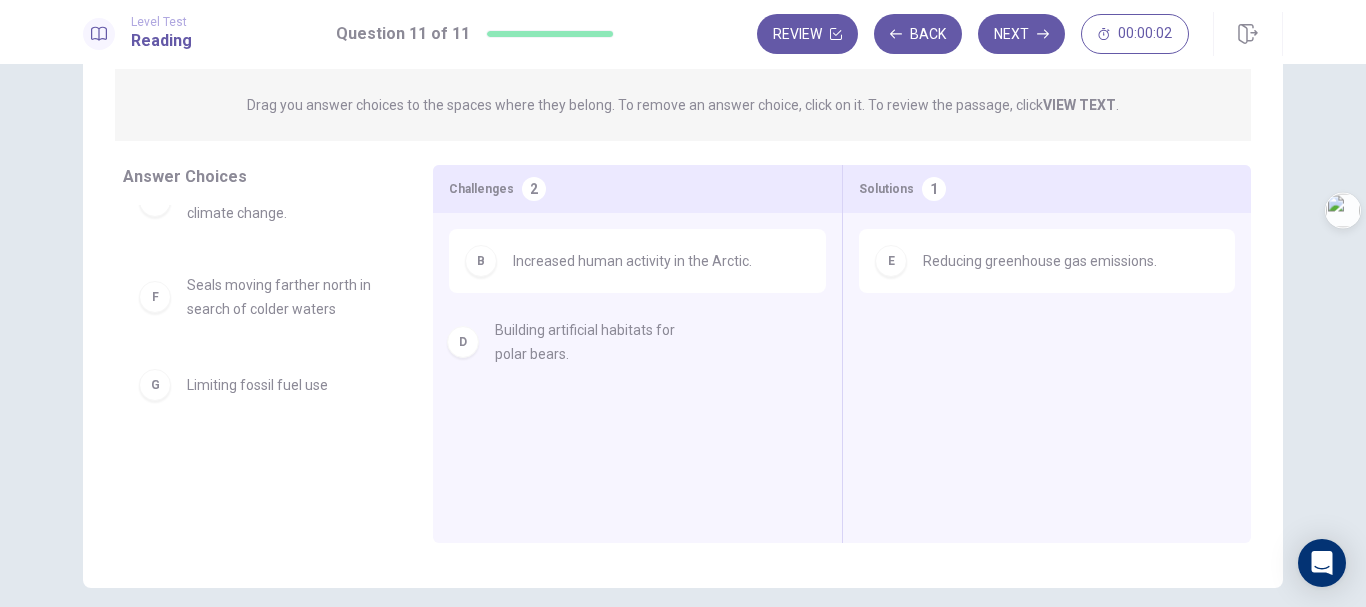 drag, startPoint x: 261, startPoint y: 314, endPoint x: 818, endPoint y: 329, distance: 557.20197 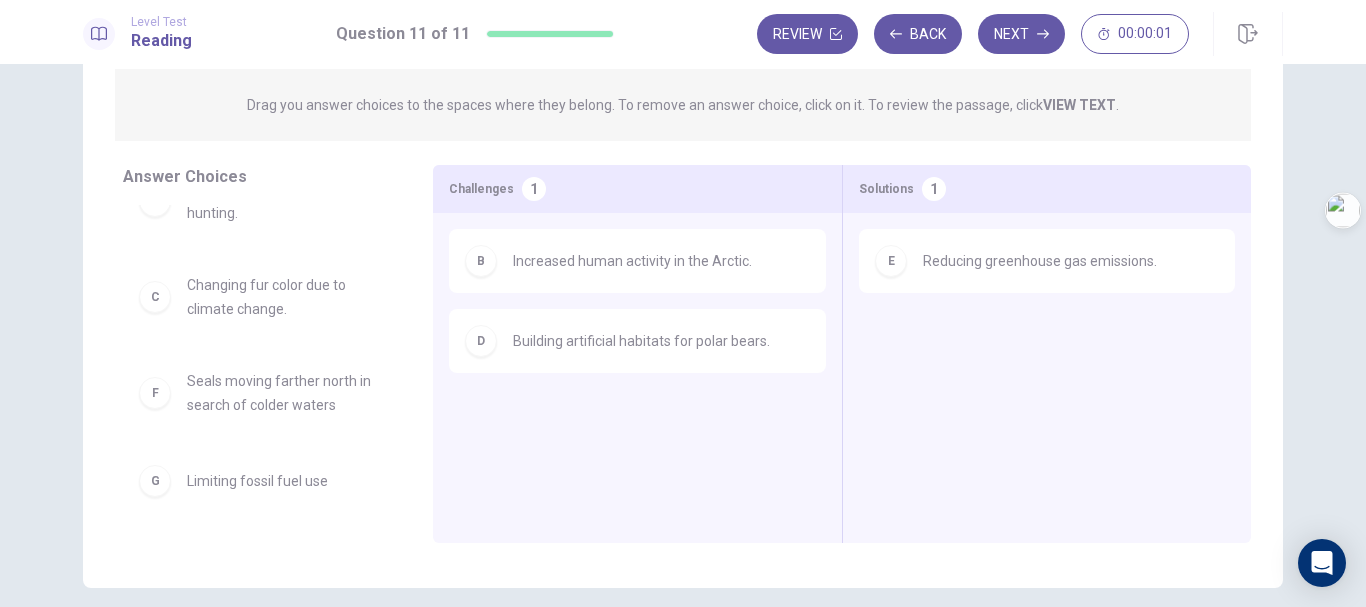 scroll, scrollTop: 44, scrollLeft: 0, axis: vertical 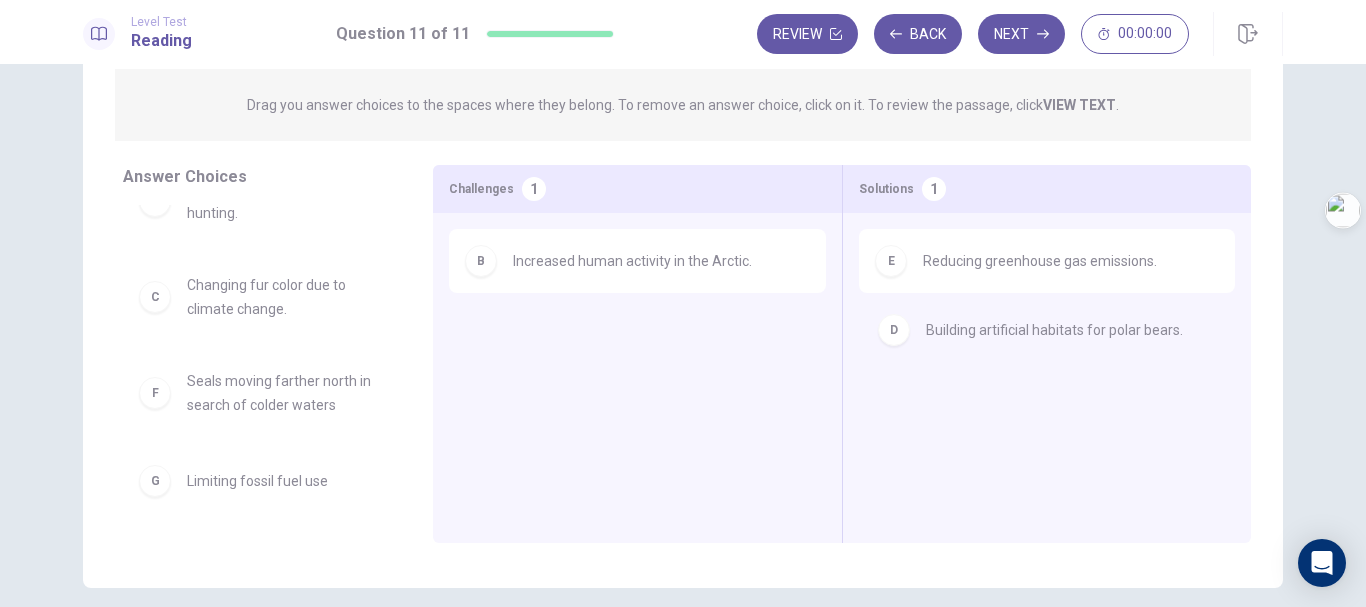 drag, startPoint x: 567, startPoint y: 345, endPoint x: 1029, endPoint y: 334, distance: 462.13092 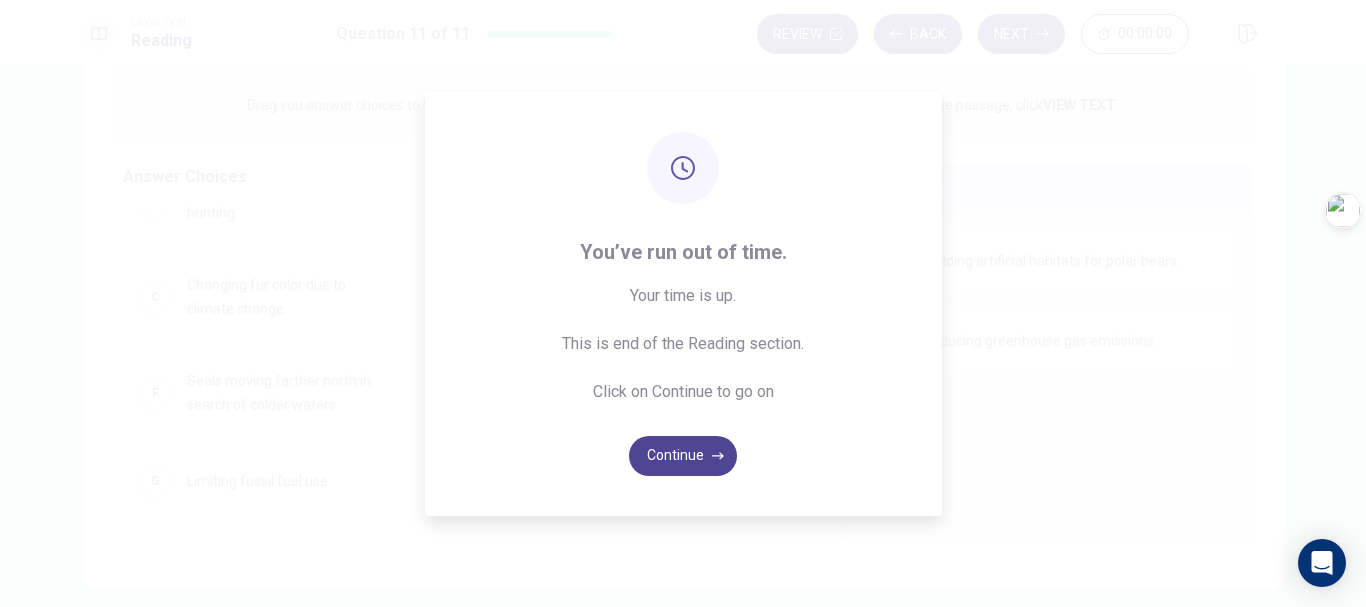 click on "Continue" at bounding box center (683, 456) 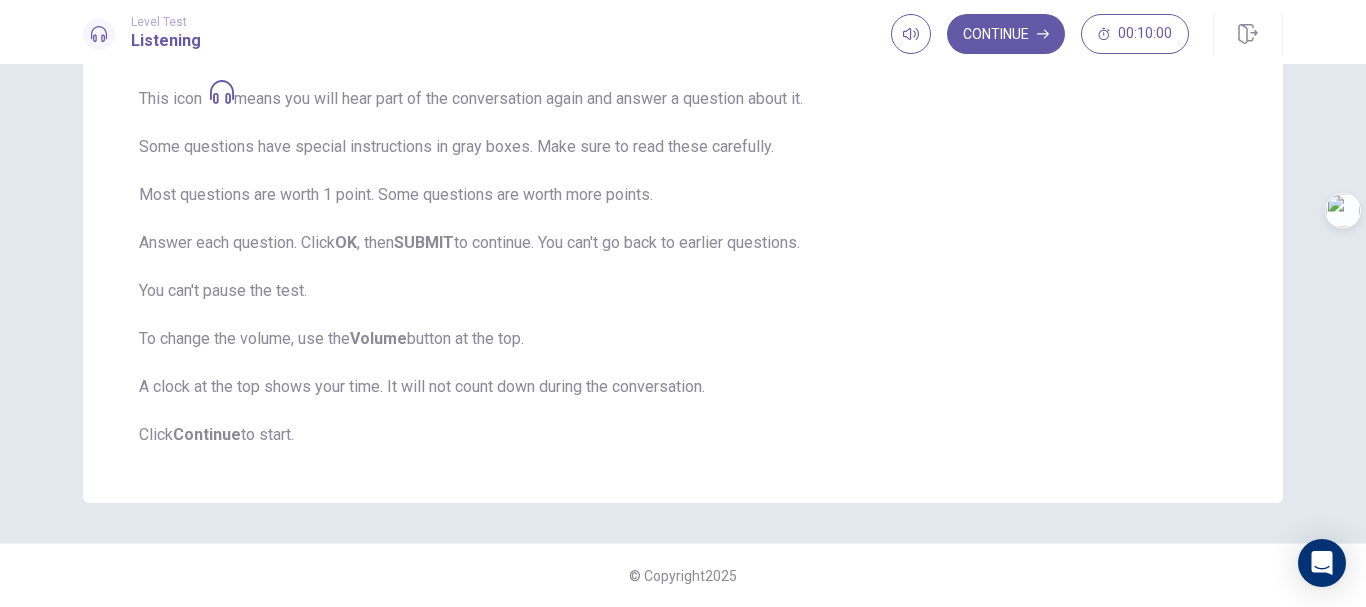scroll, scrollTop: 0, scrollLeft: 0, axis: both 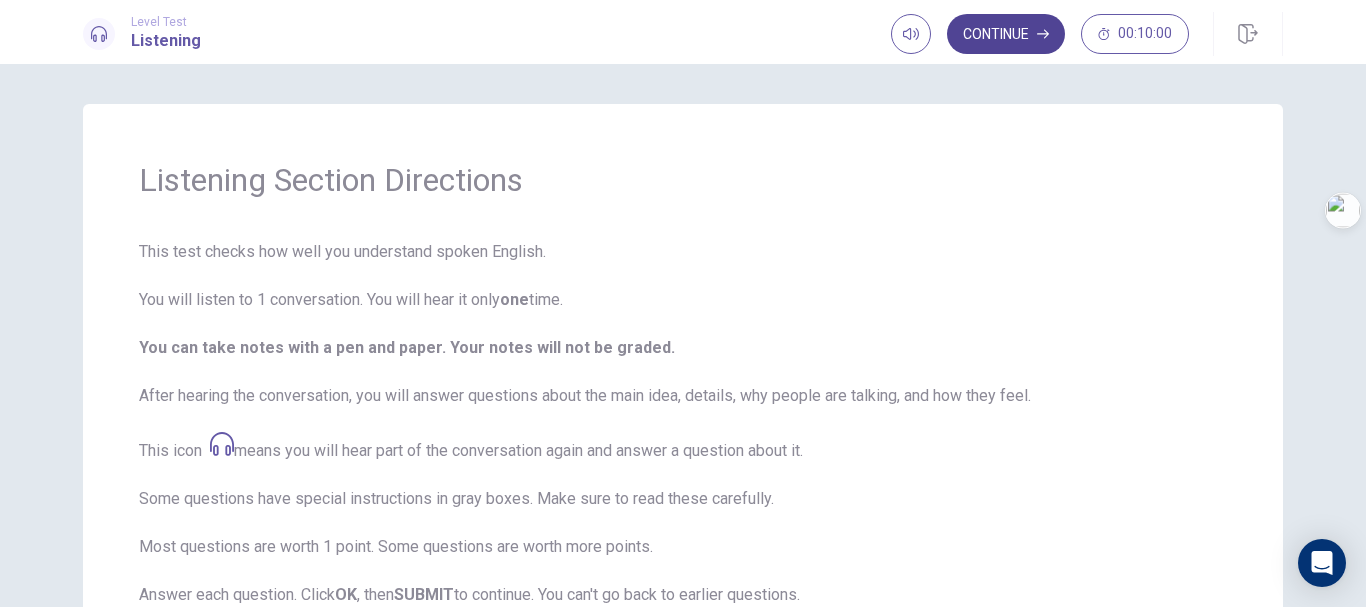 click on "Continue" at bounding box center [1006, 34] 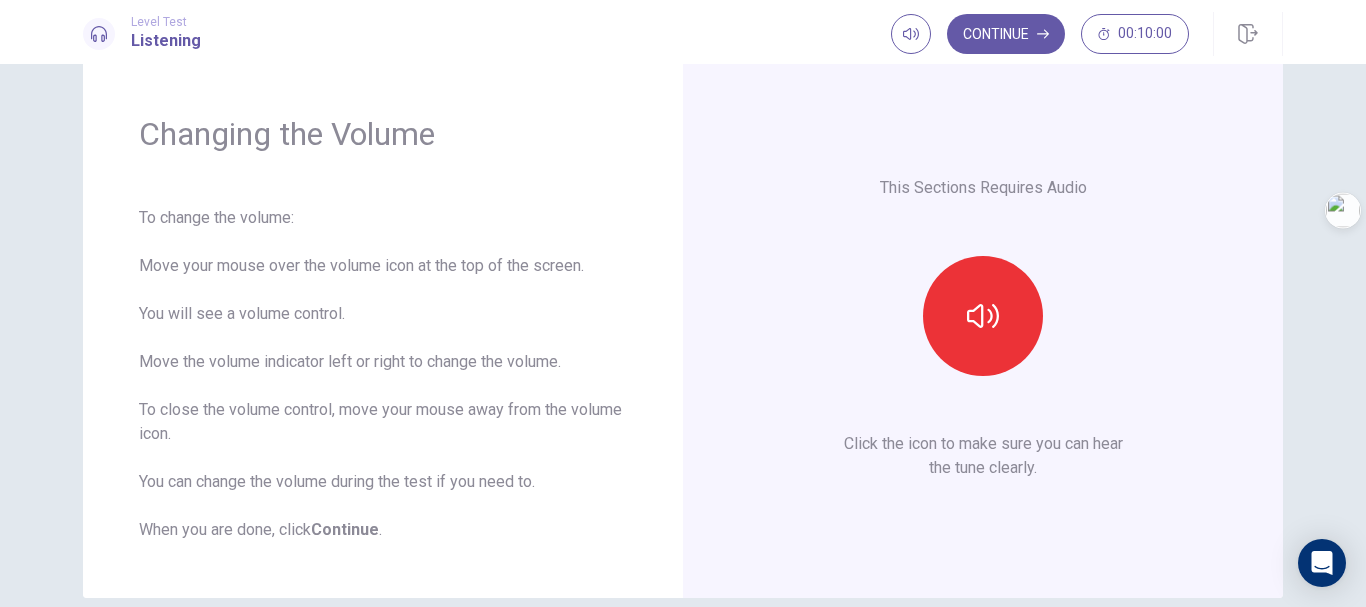 scroll, scrollTop: 53, scrollLeft: 0, axis: vertical 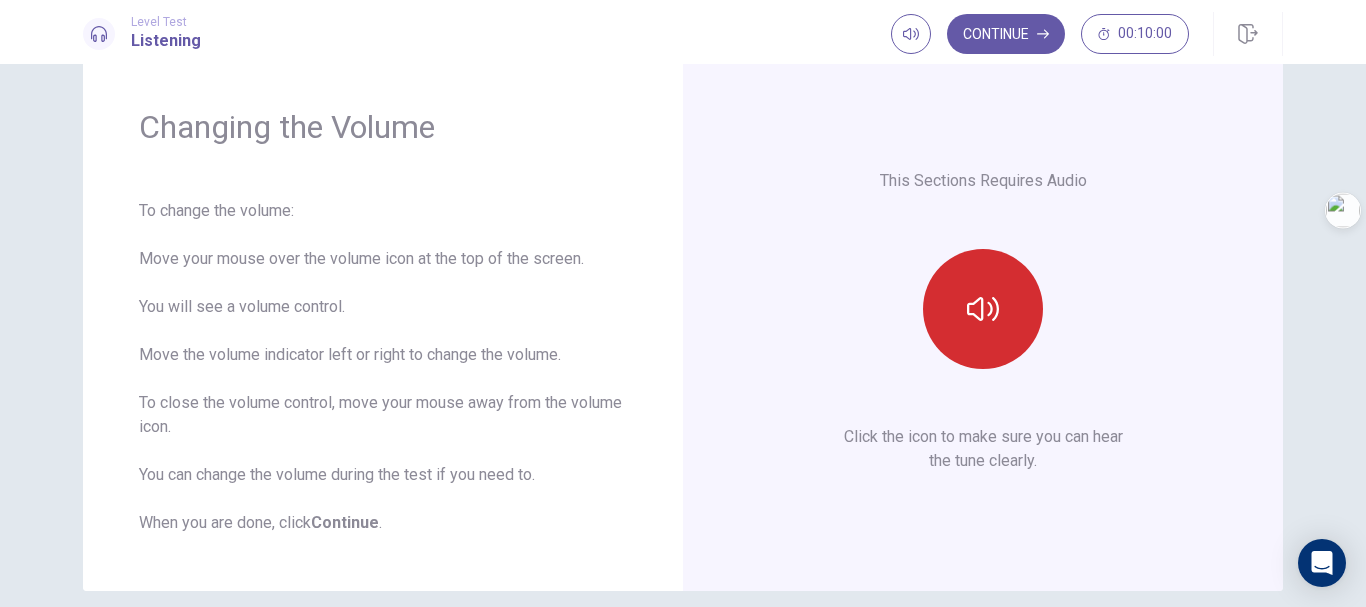 click at bounding box center (983, 309) 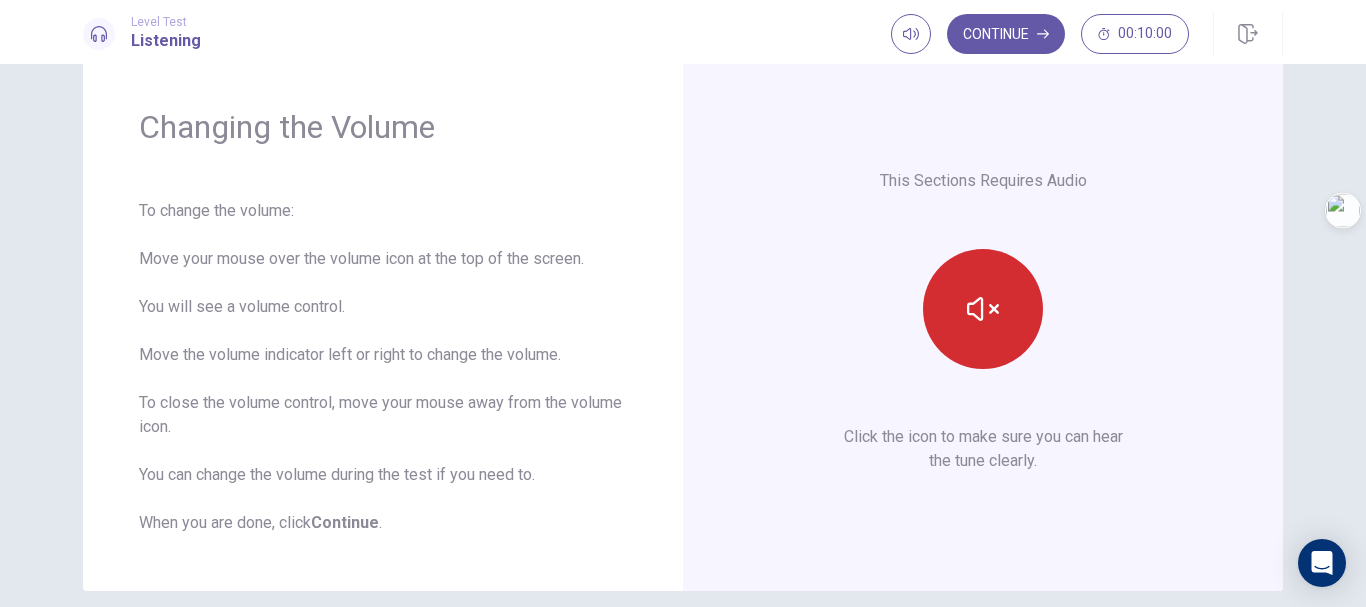 click at bounding box center (983, 309) 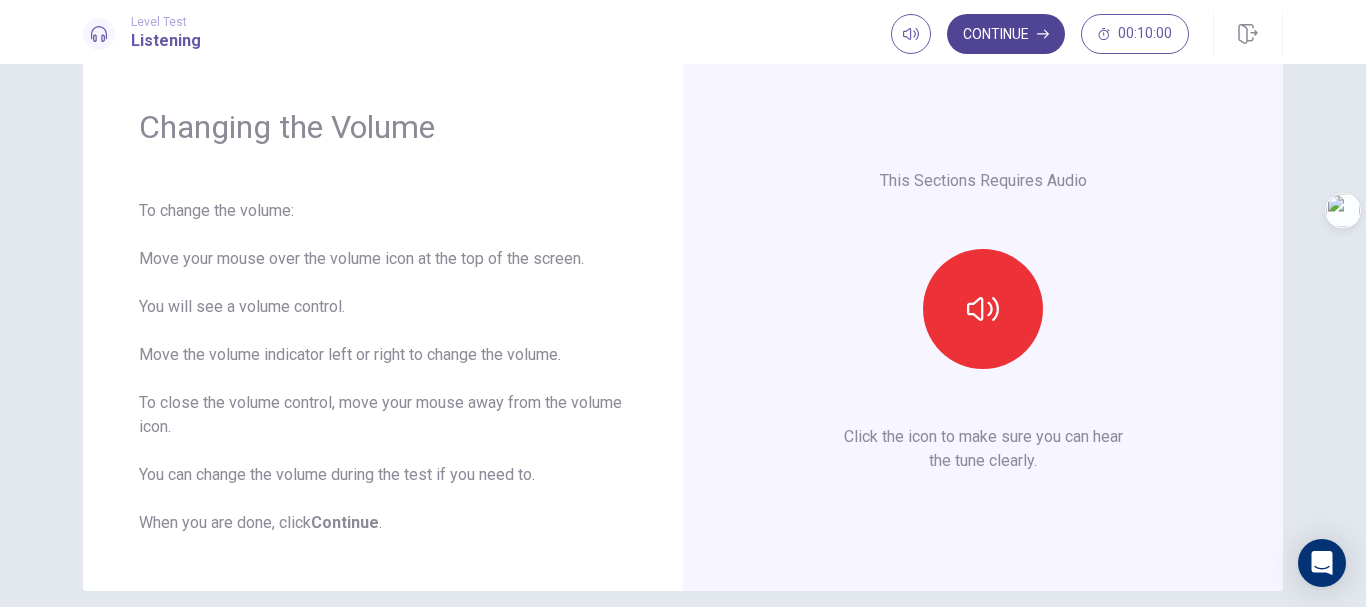 click on "Continue" at bounding box center [1006, 34] 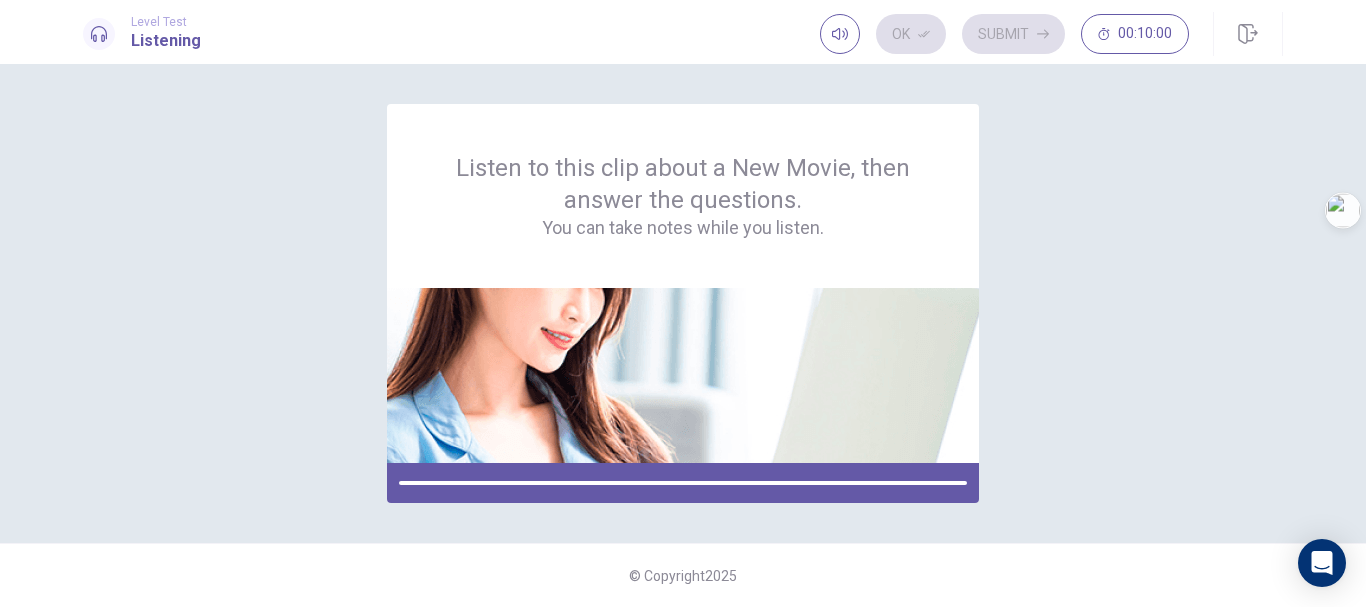 scroll, scrollTop: 0, scrollLeft: 0, axis: both 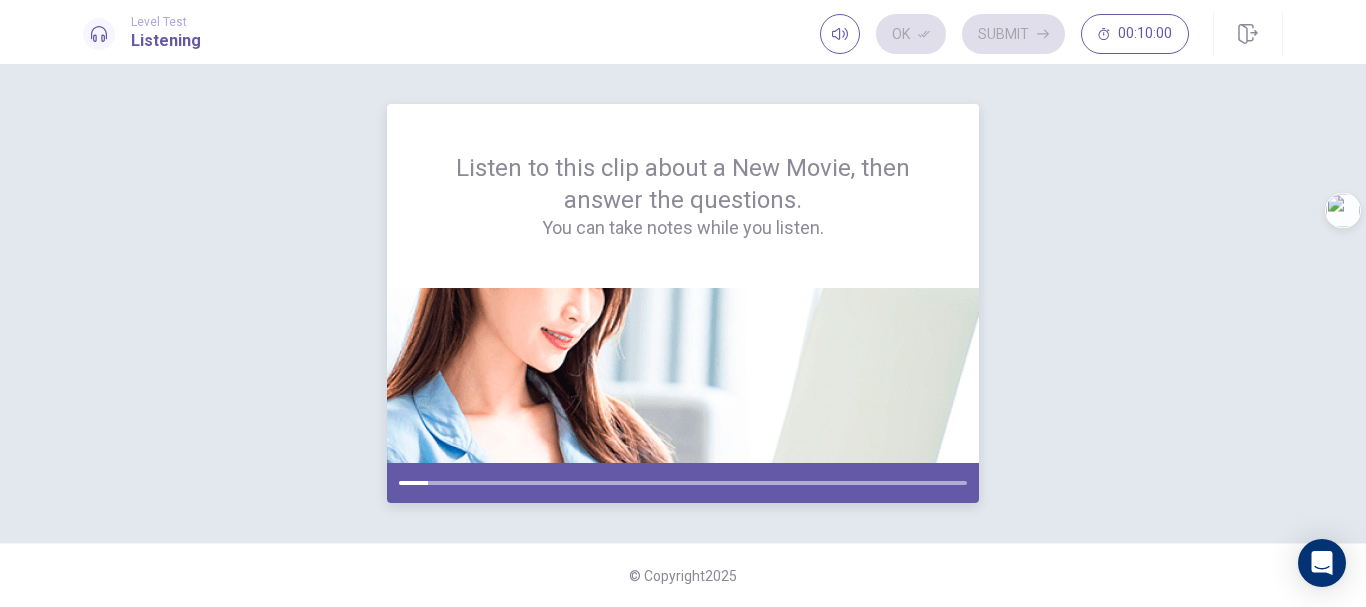 drag, startPoint x: 414, startPoint y: 480, endPoint x: 403, endPoint y: 480, distance: 11 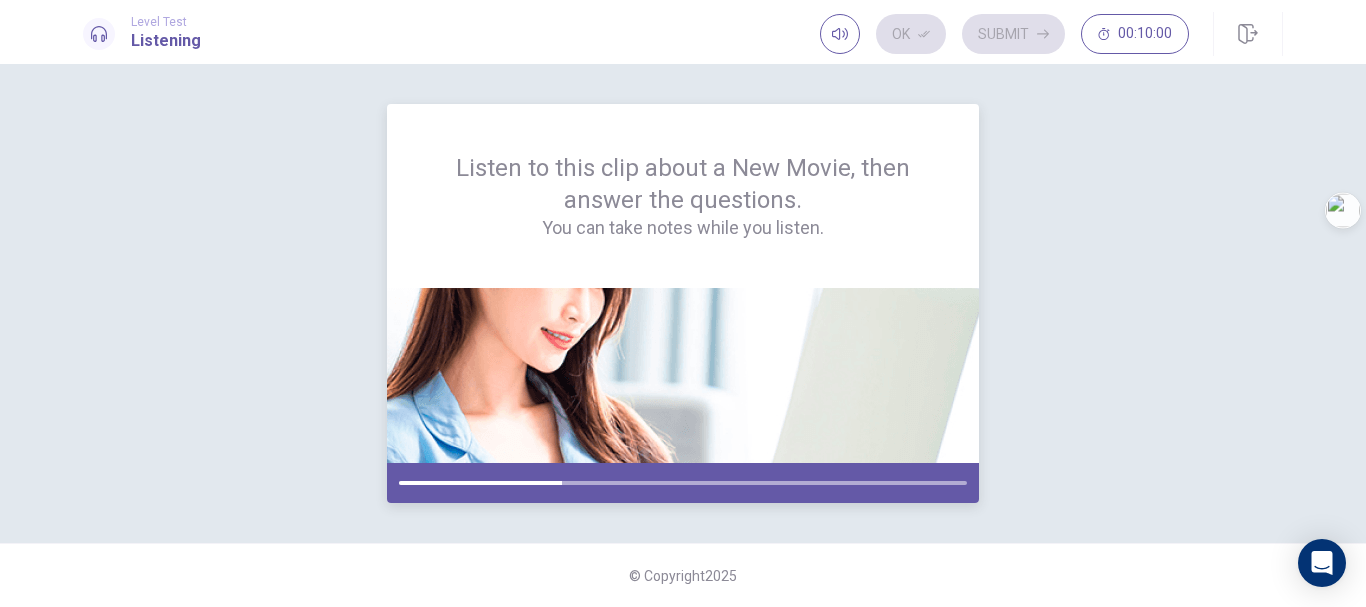 click at bounding box center (683, 483) 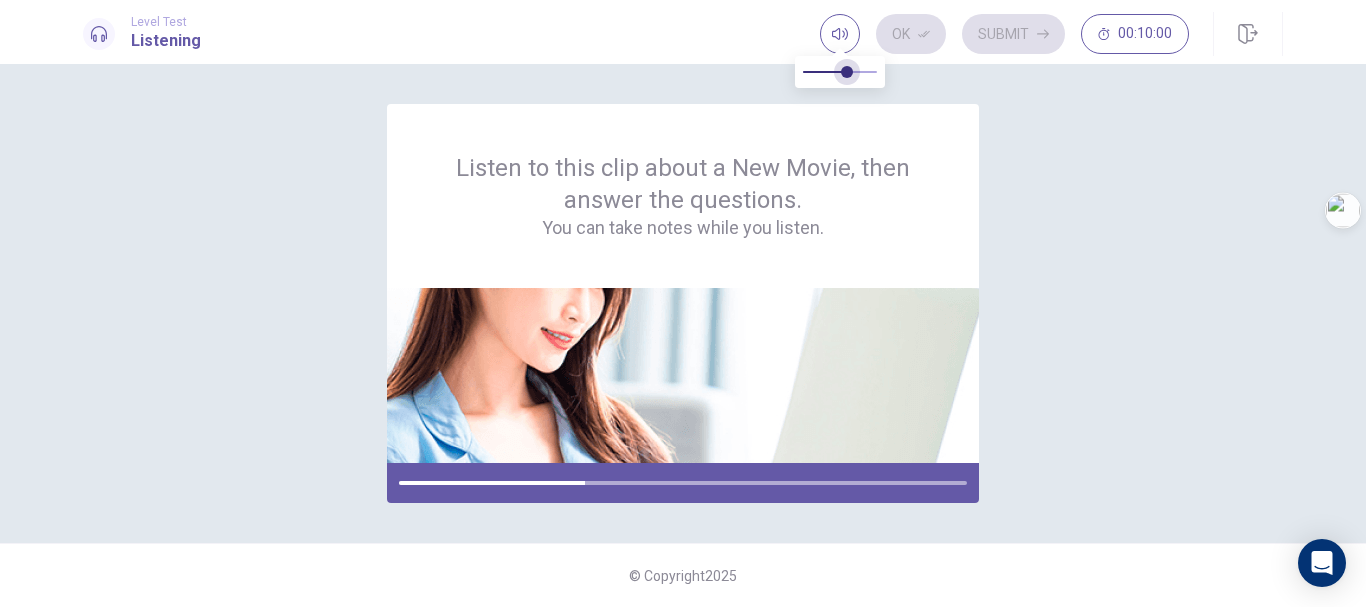 type on "*" 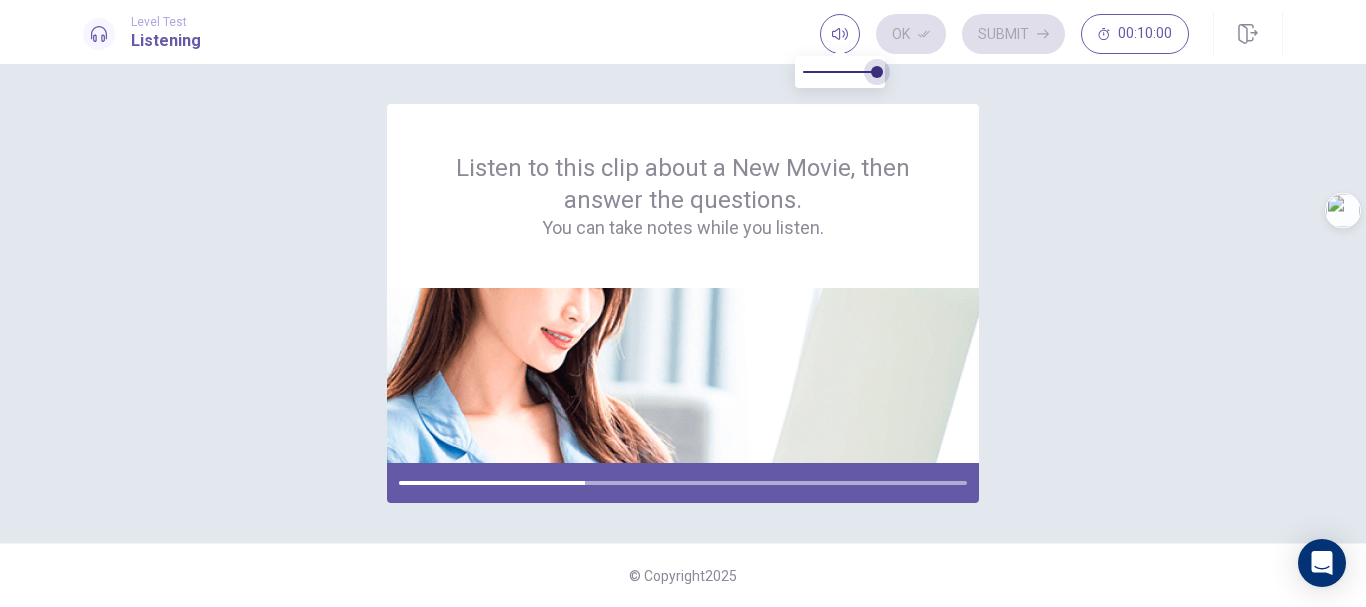 drag, startPoint x: 856, startPoint y: 65, endPoint x: 934, endPoint y: 71, distance: 78.23043 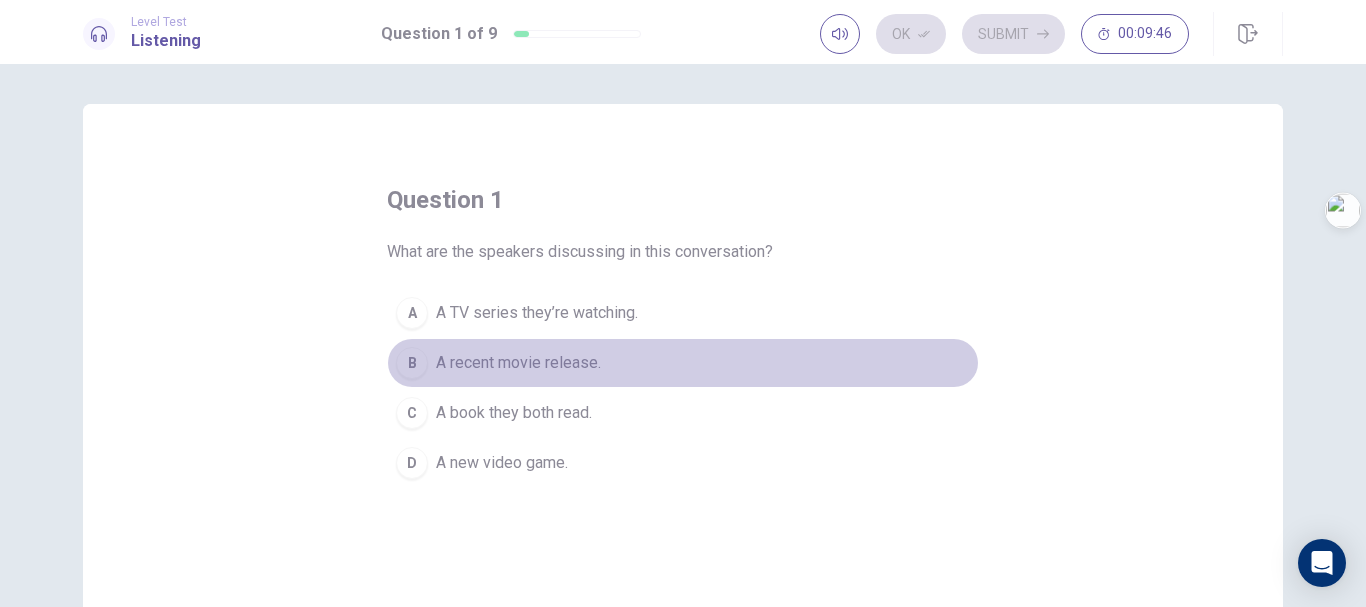 click on "A recent movie release." at bounding box center (518, 363) 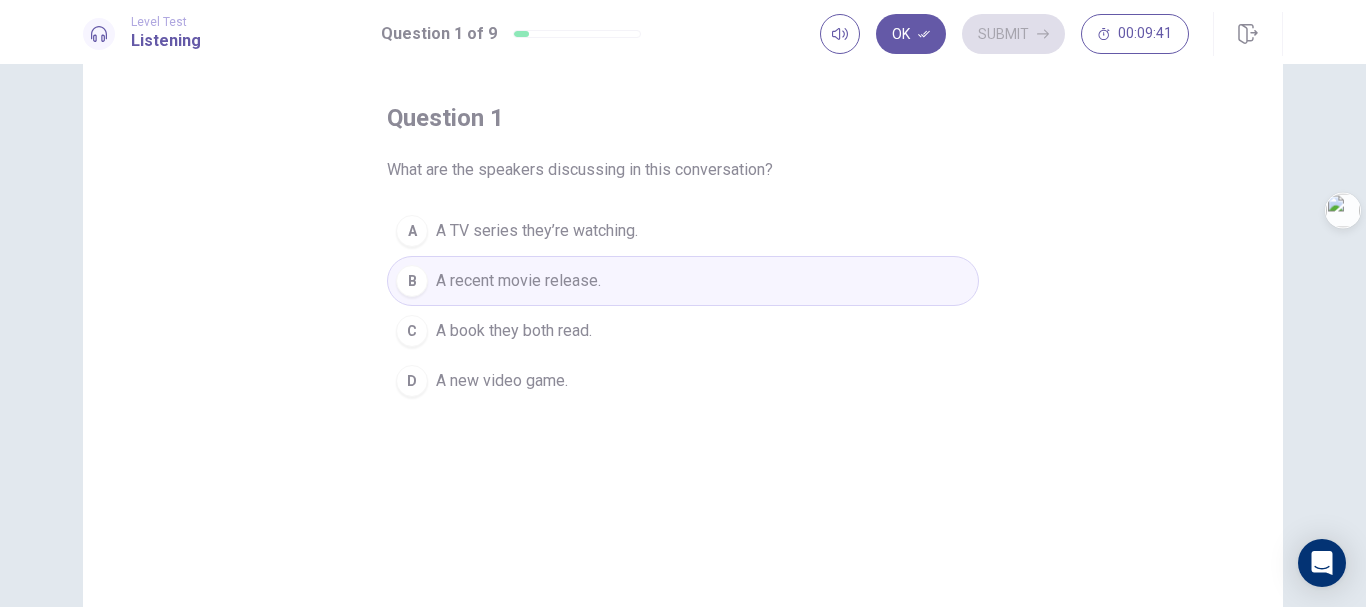 scroll, scrollTop: 0, scrollLeft: 0, axis: both 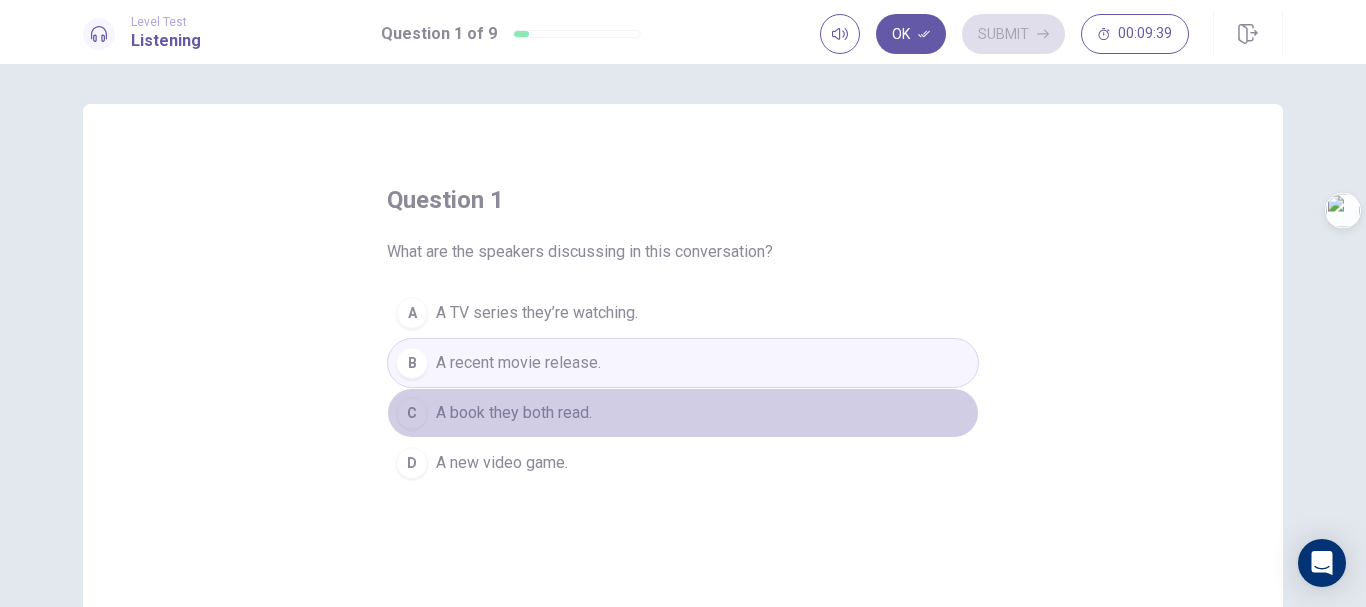 click on "A book they both read." at bounding box center [514, 413] 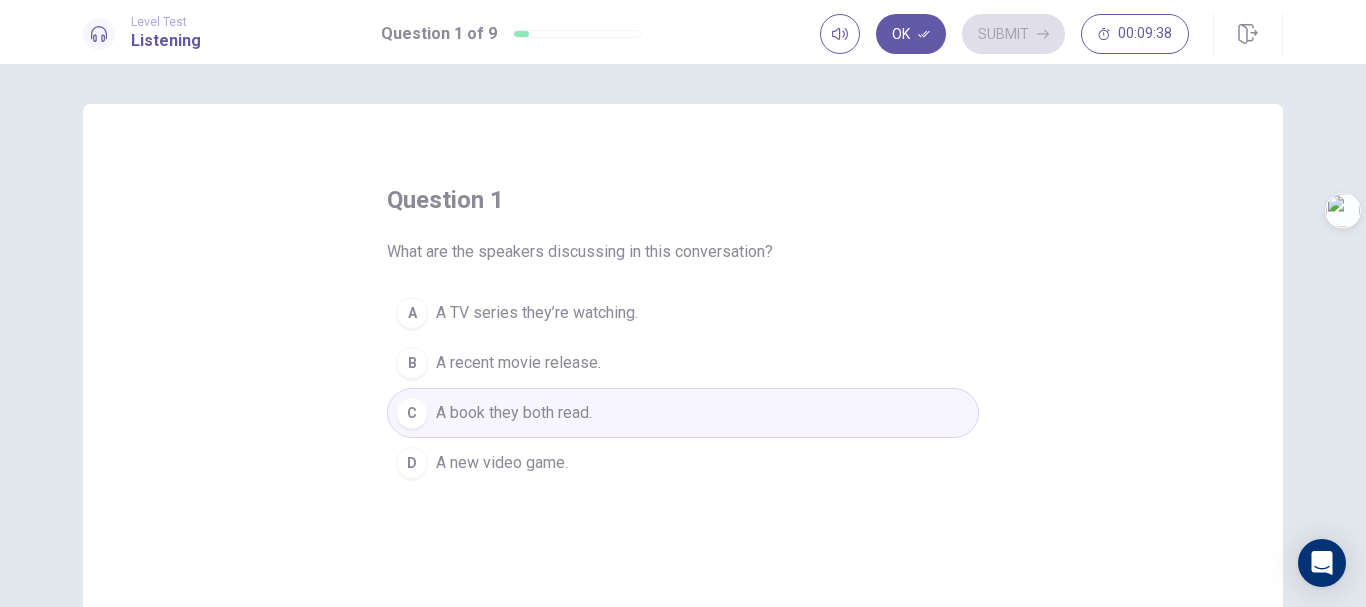 click on "B A recent movie release." at bounding box center [683, 363] 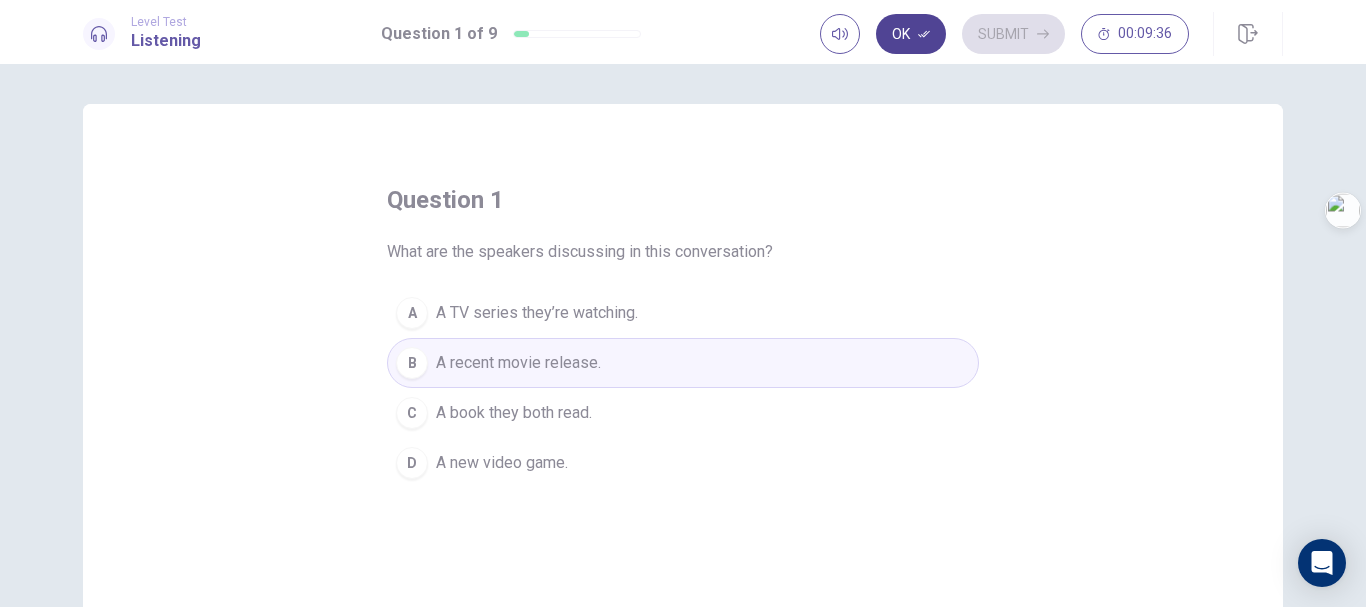 click on "Ok" at bounding box center [911, 34] 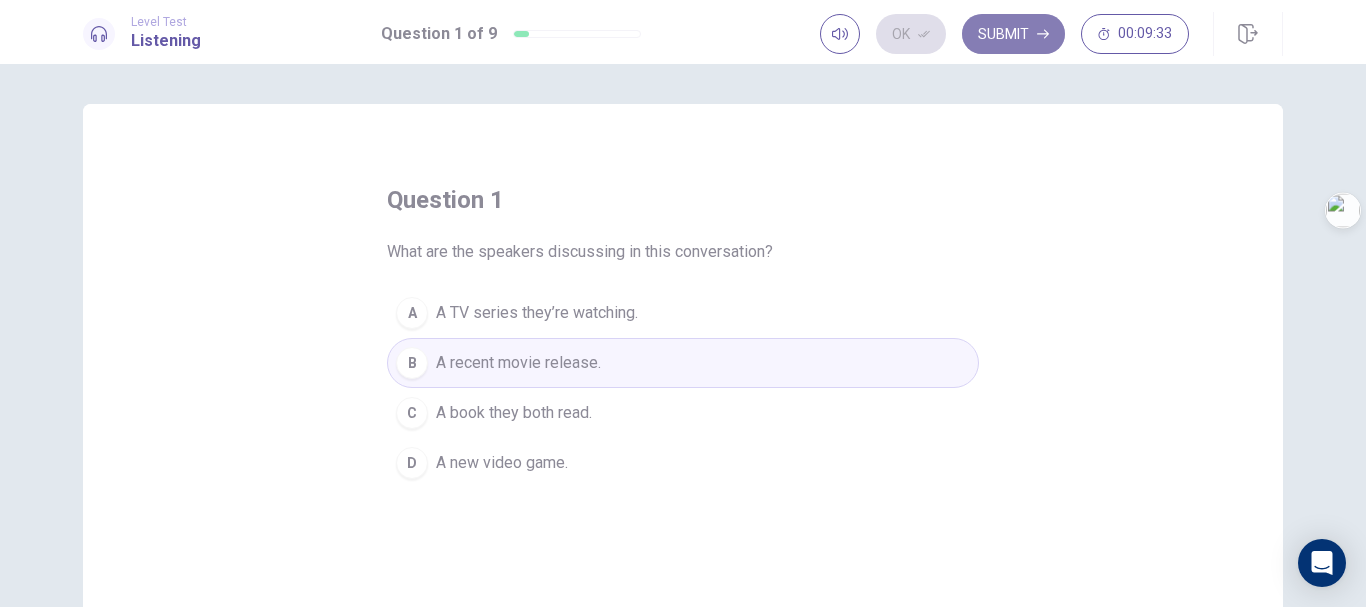click on "Submit" at bounding box center [1013, 34] 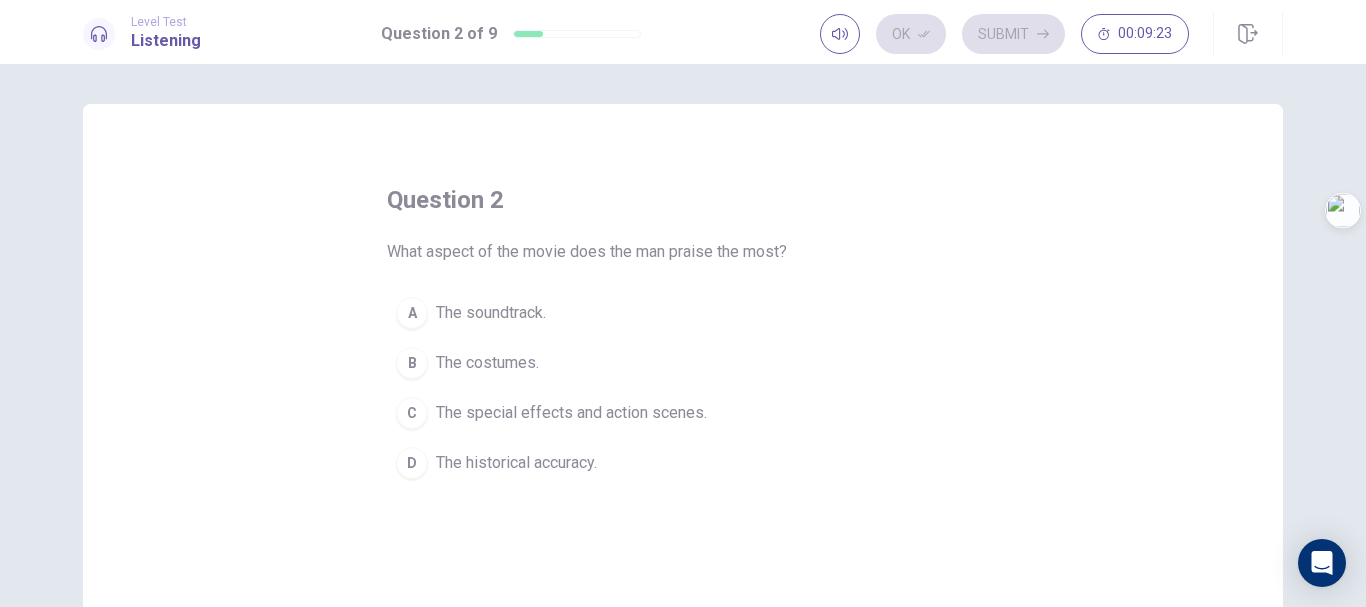 click on "The special effects and action scenes." at bounding box center (571, 413) 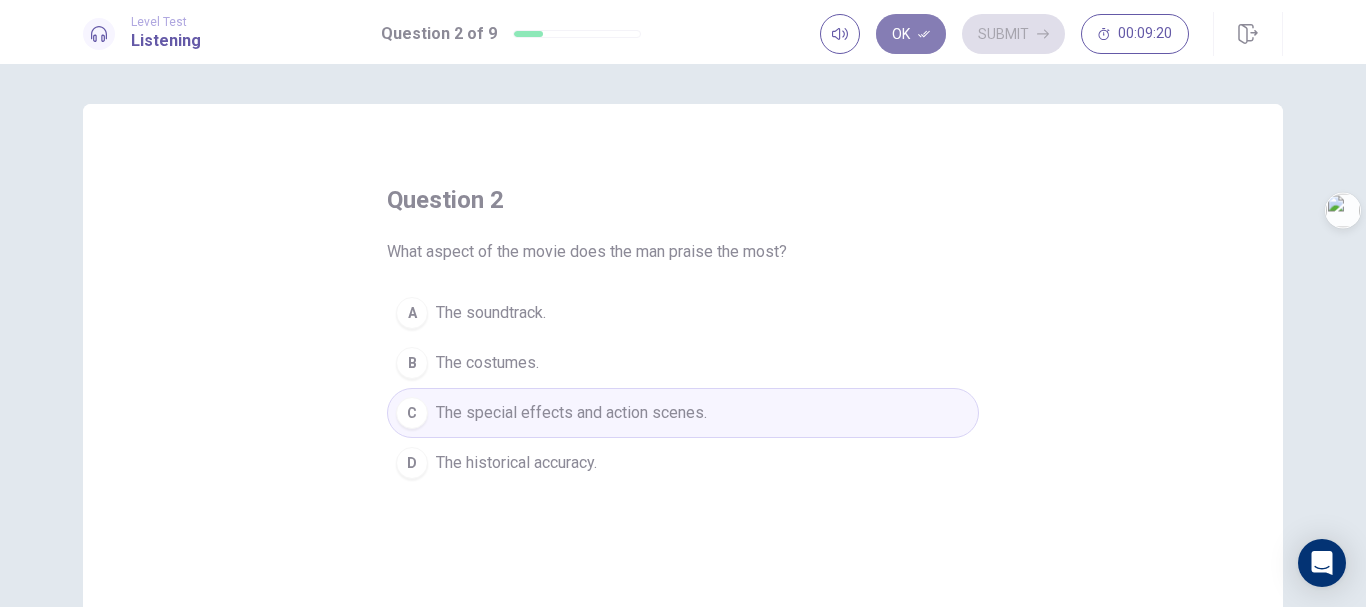 click on "Ok" at bounding box center (911, 34) 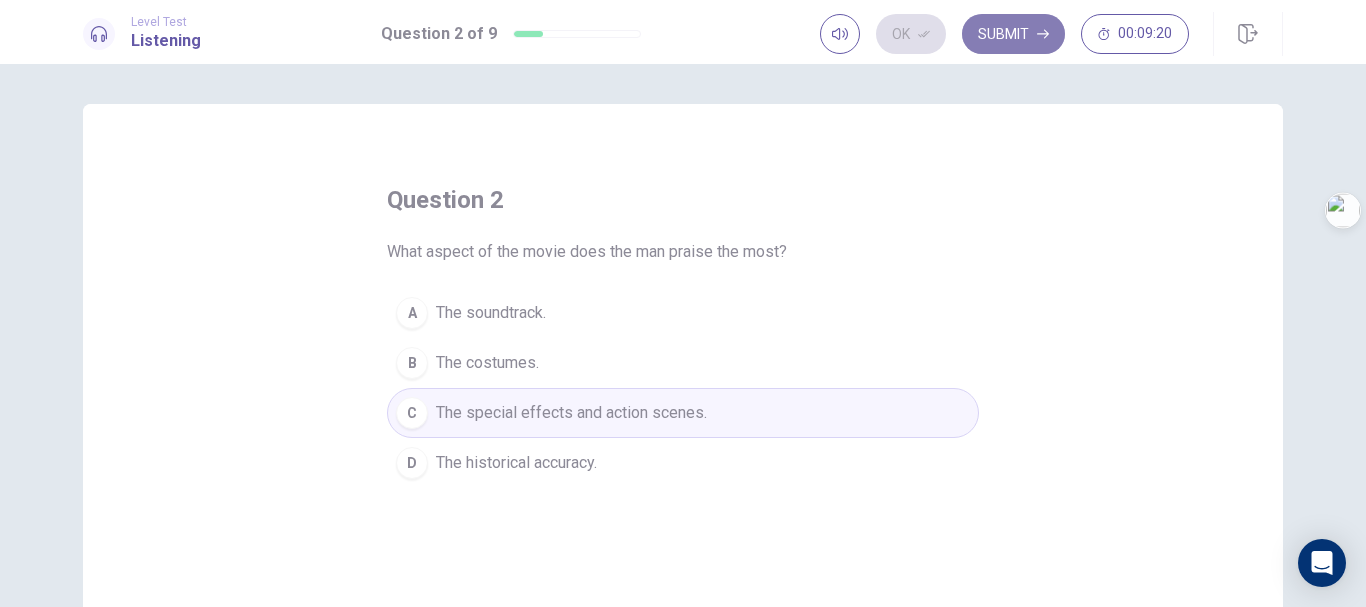 click on "Submit" at bounding box center [1013, 34] 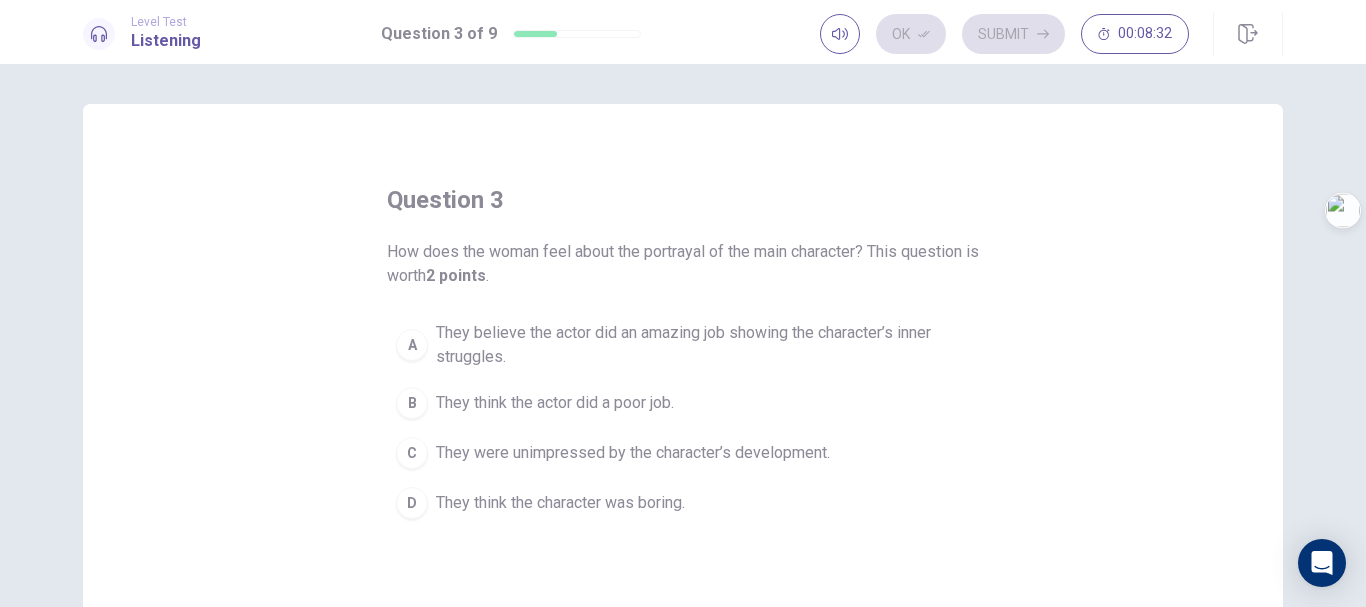 click on "They think the actor did a poor job." at bounding box center [555, 403] 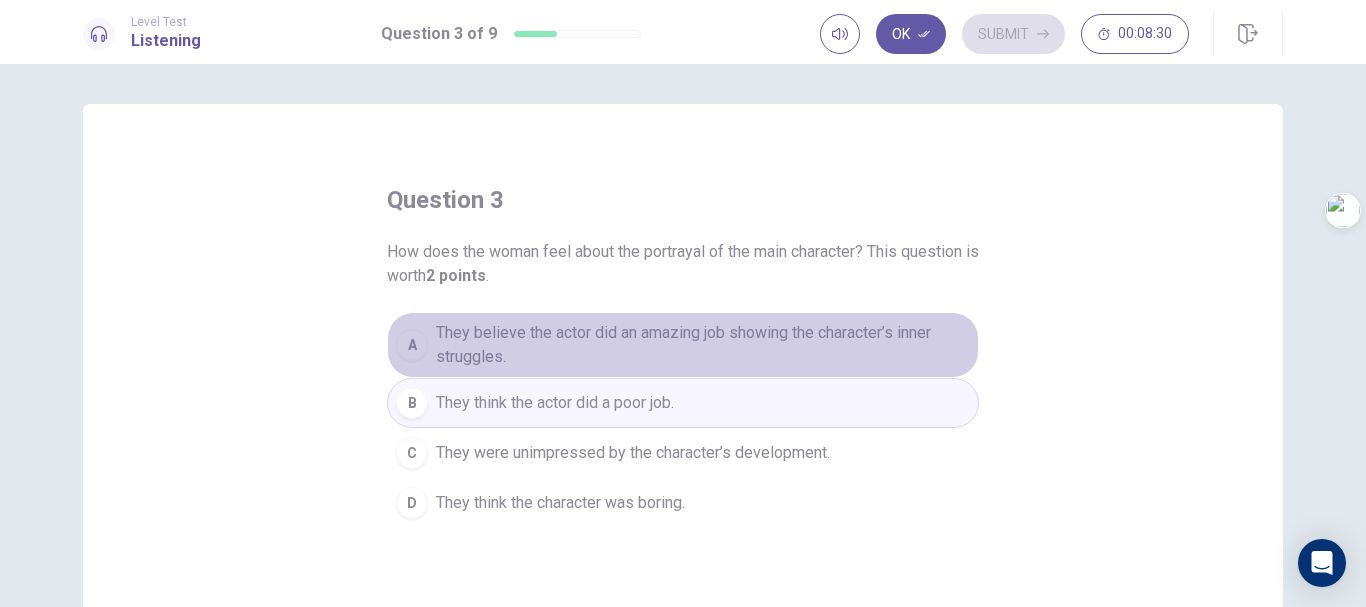 click on "A They believe the actor did an amazing job showing the character’s inner struggles." at bounding box center (683, 345) 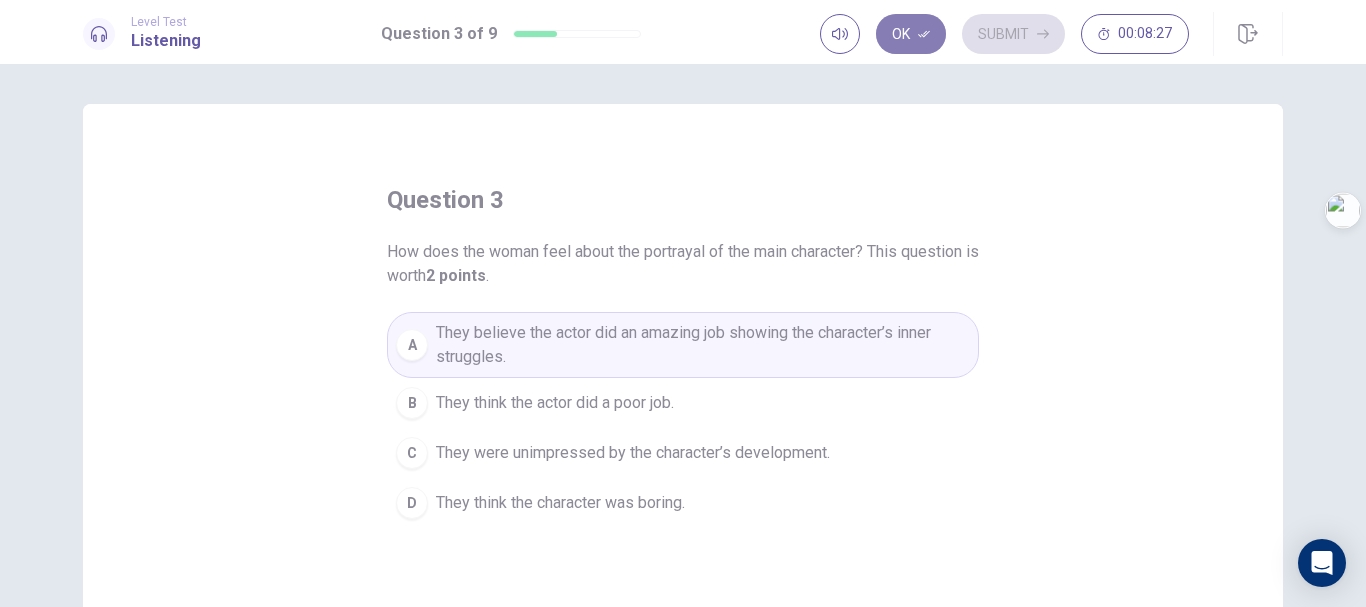 click on "Ok" at bounding box center [911, 34] 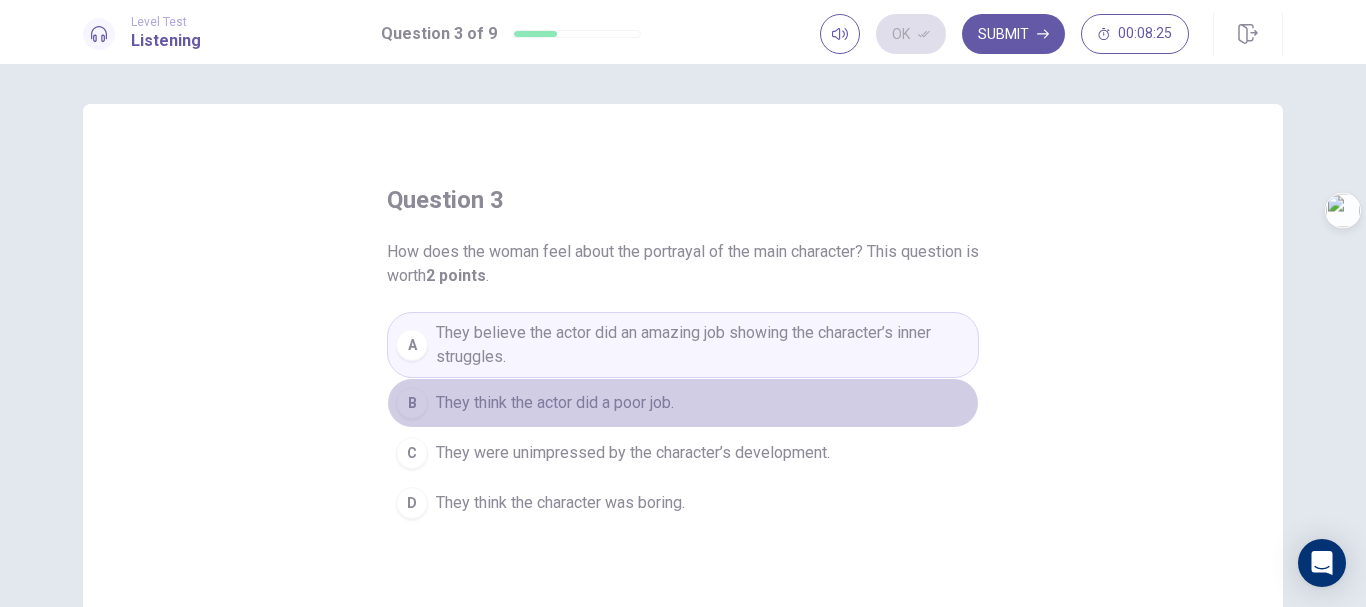 click on "B They think the actor did a poor job." at bounding box center [683, 403] 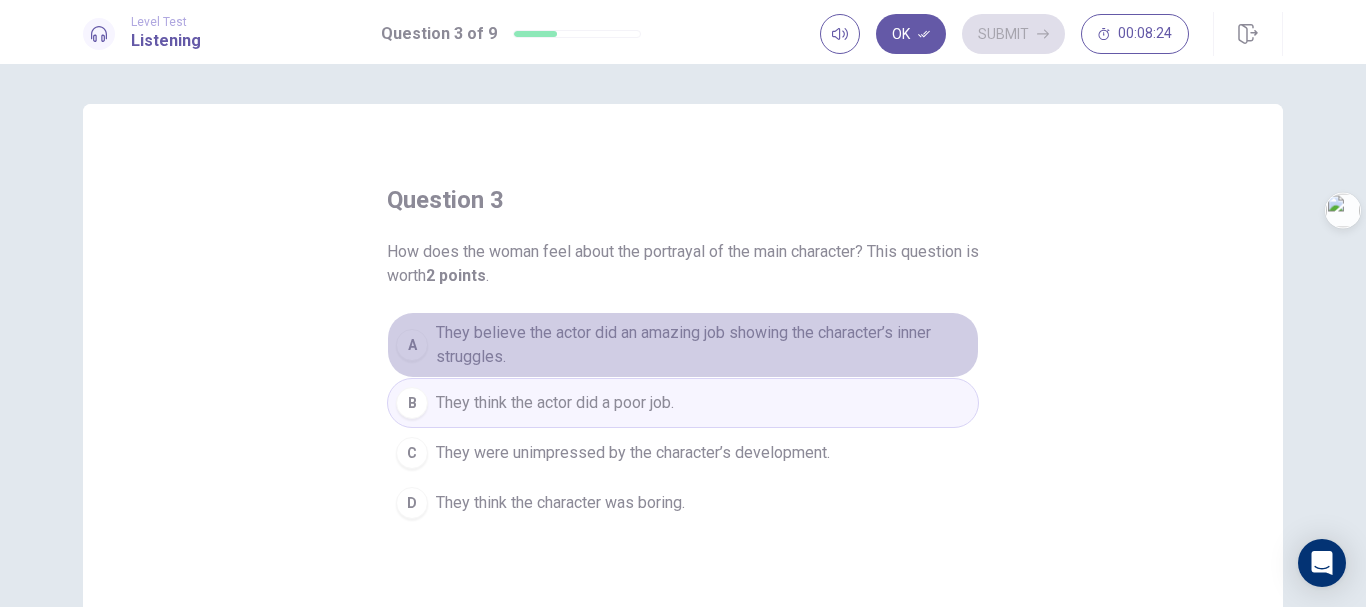 click on "They believe the actor did an amazing job showing the character’s inner struggles." at bounding box center [703, 345] 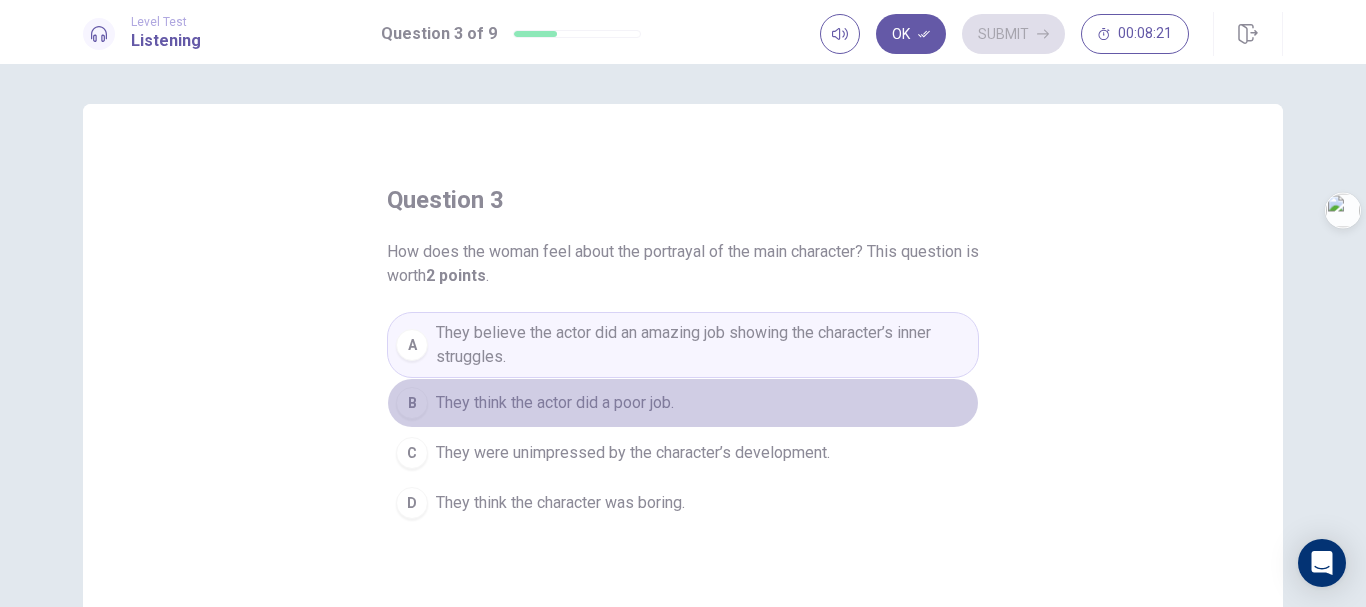 click on "B They think the actor did a poor job." at bounding box center [683, 403] 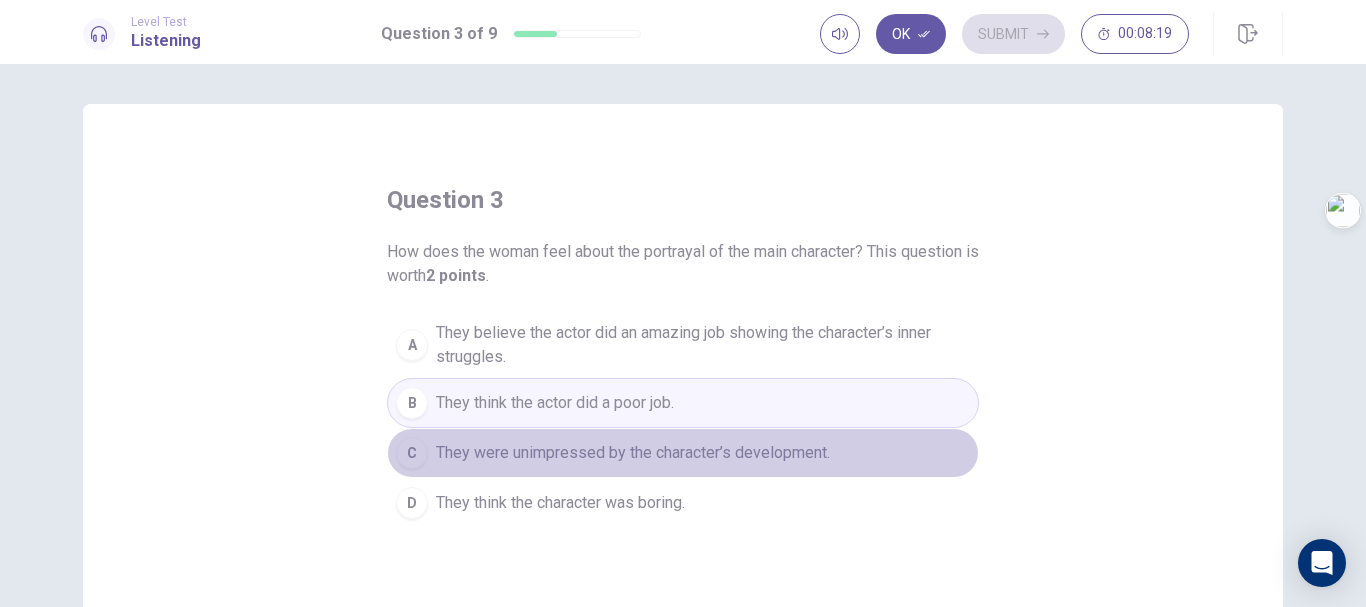 click on "They were unimpressed by the character’s development." at bounding box center [633, 453] 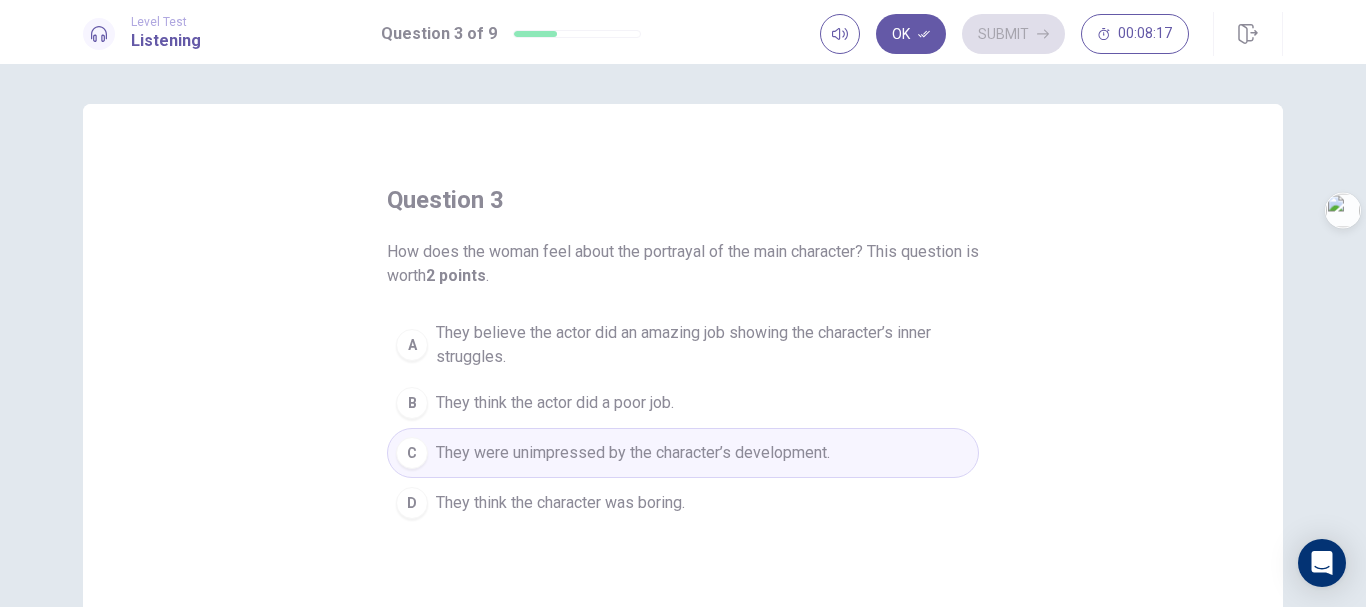 click on "They believe the actor did an amazing job showing the character’s inner struggles." at bounding box center [703, 345] 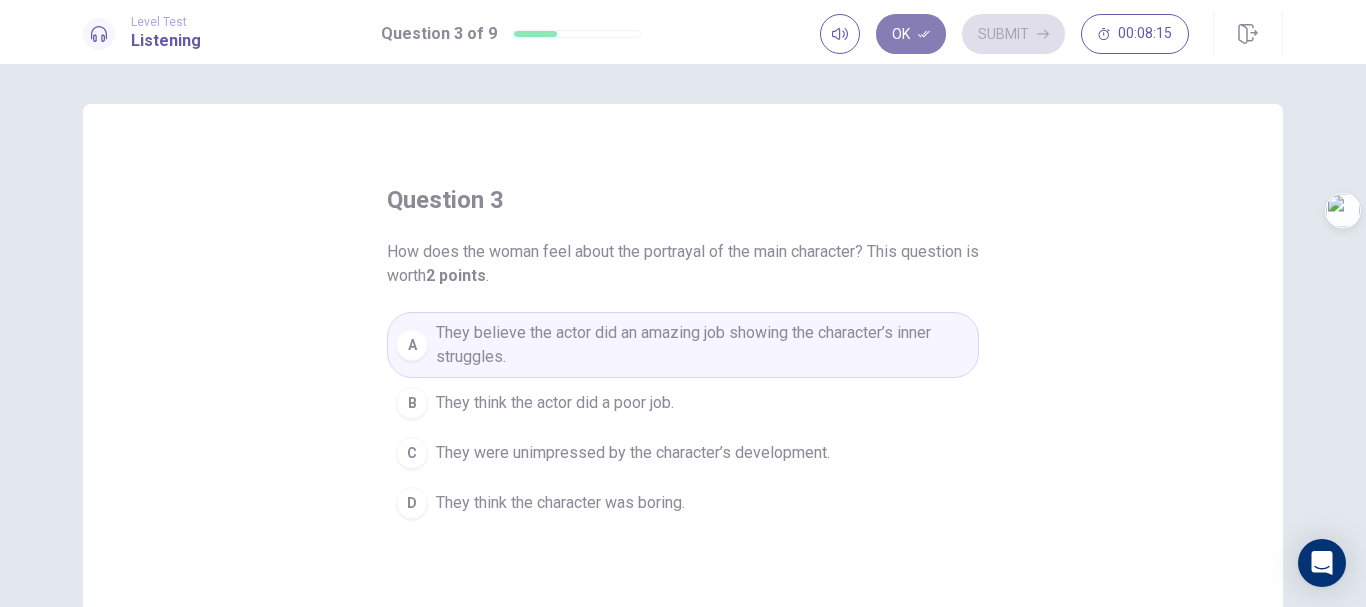 click on "Ok" at bounding box center (911, 34) 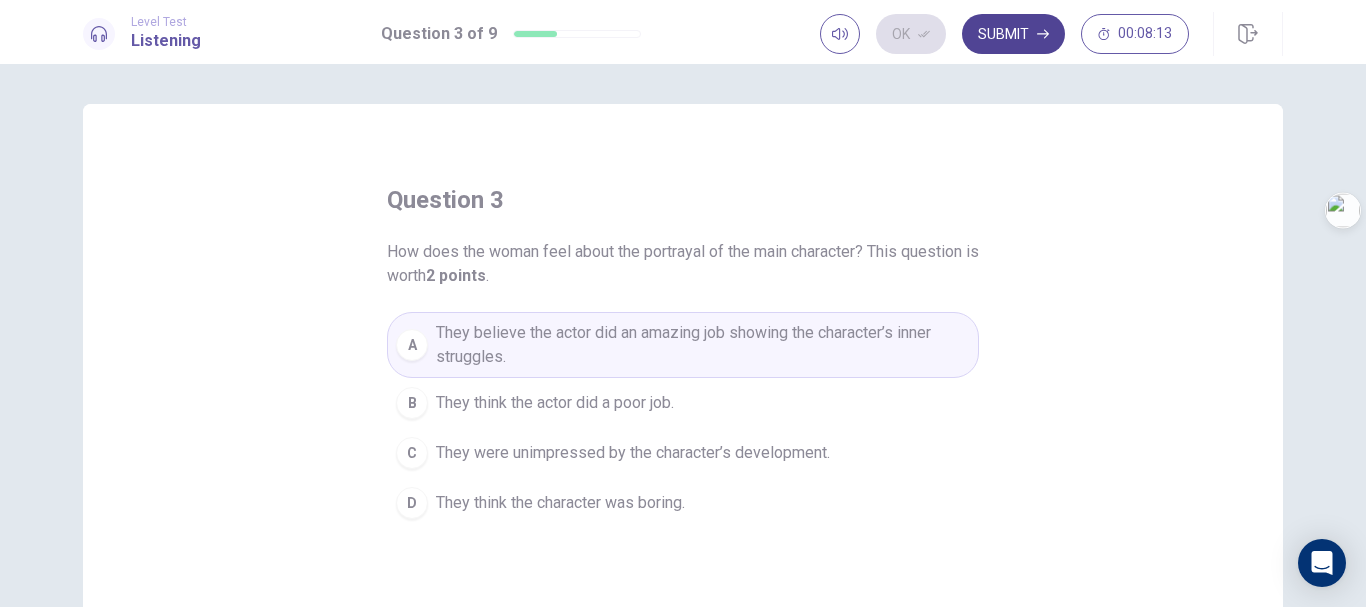 click on "Submit" at bounding box center (1013, 34) 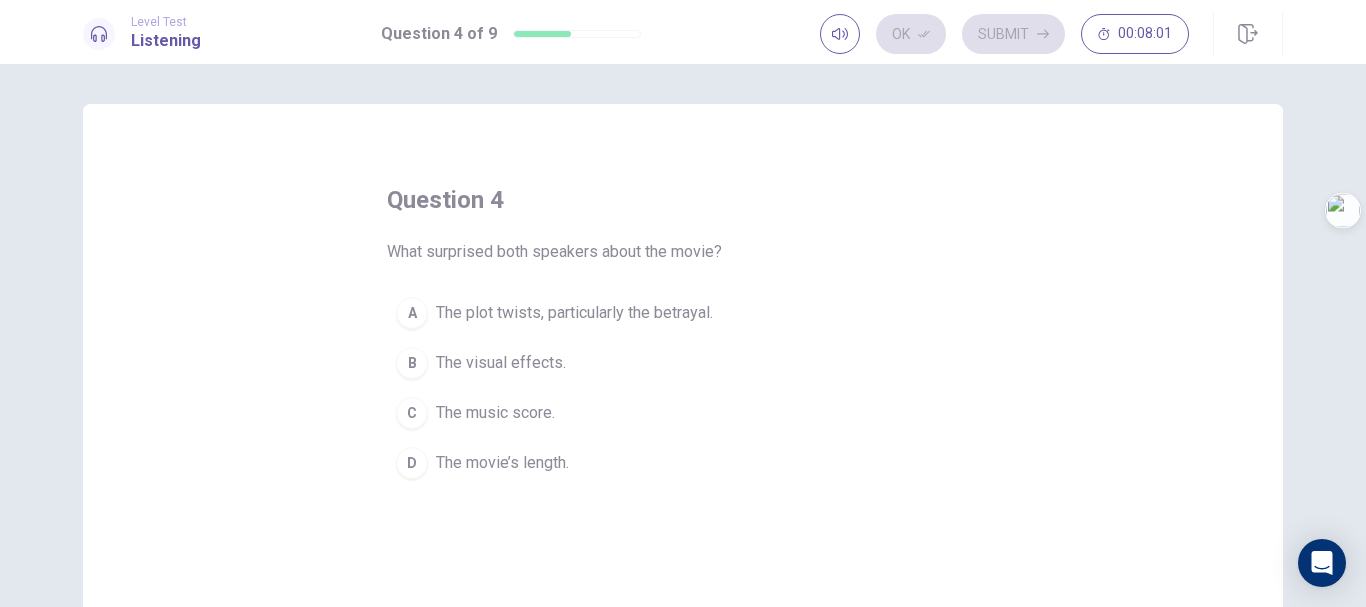 click on "The visual effects." at bounding box center [501, 363] 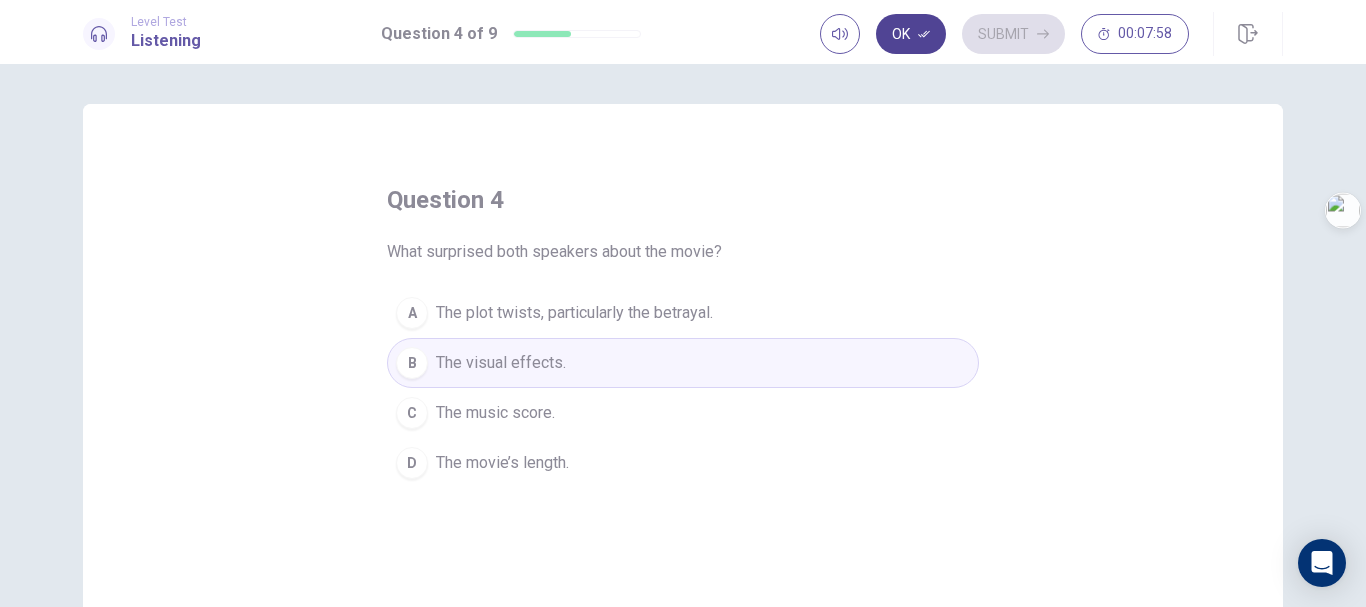 click on "Ok" at bounding box center (911, 34) 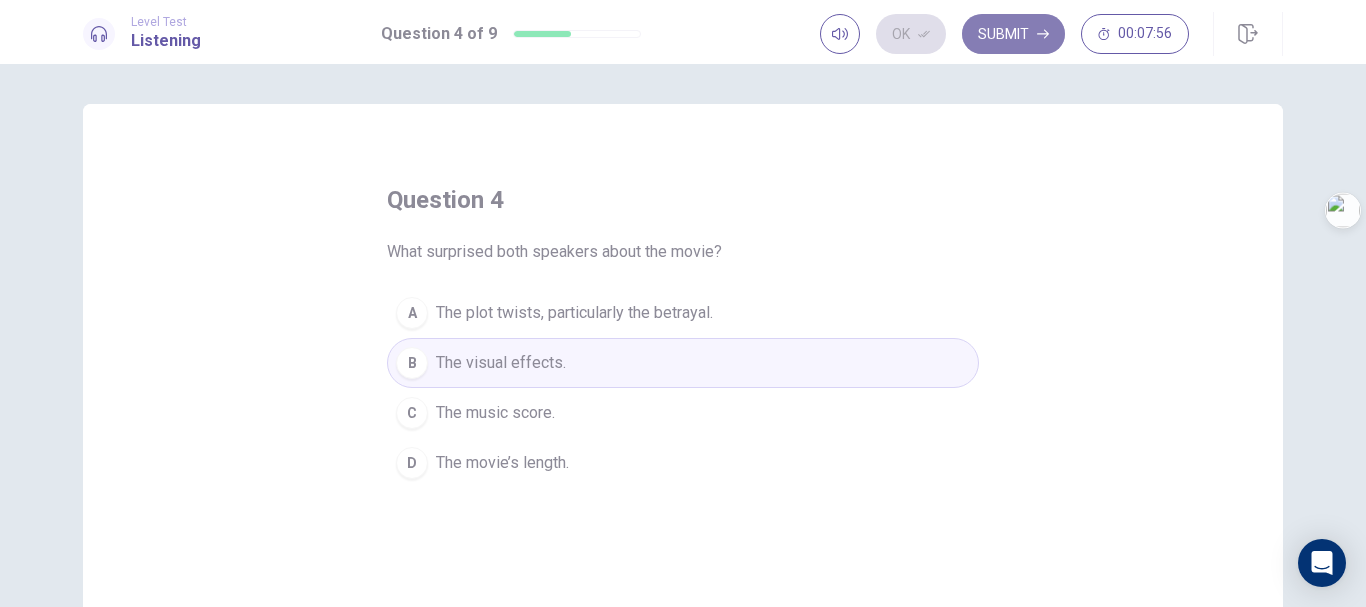 click on "Submit" at bounding box center (1013, 34) 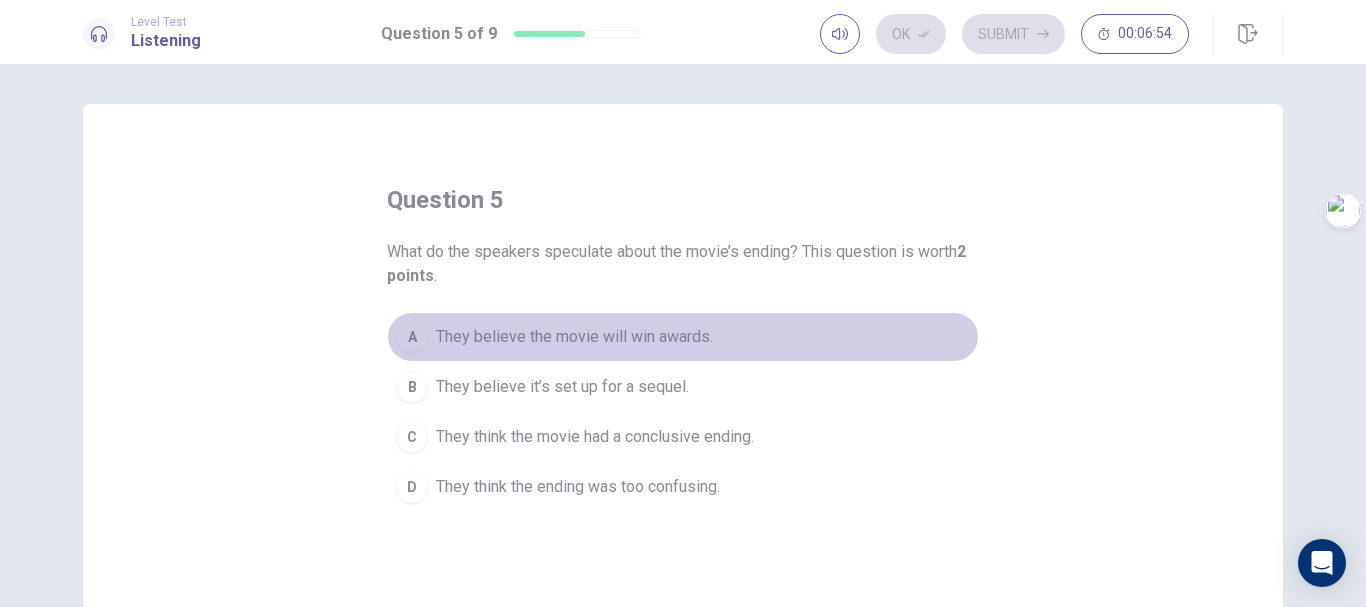click on "They believe the movie will win awards." at bounding box center [574, 337] 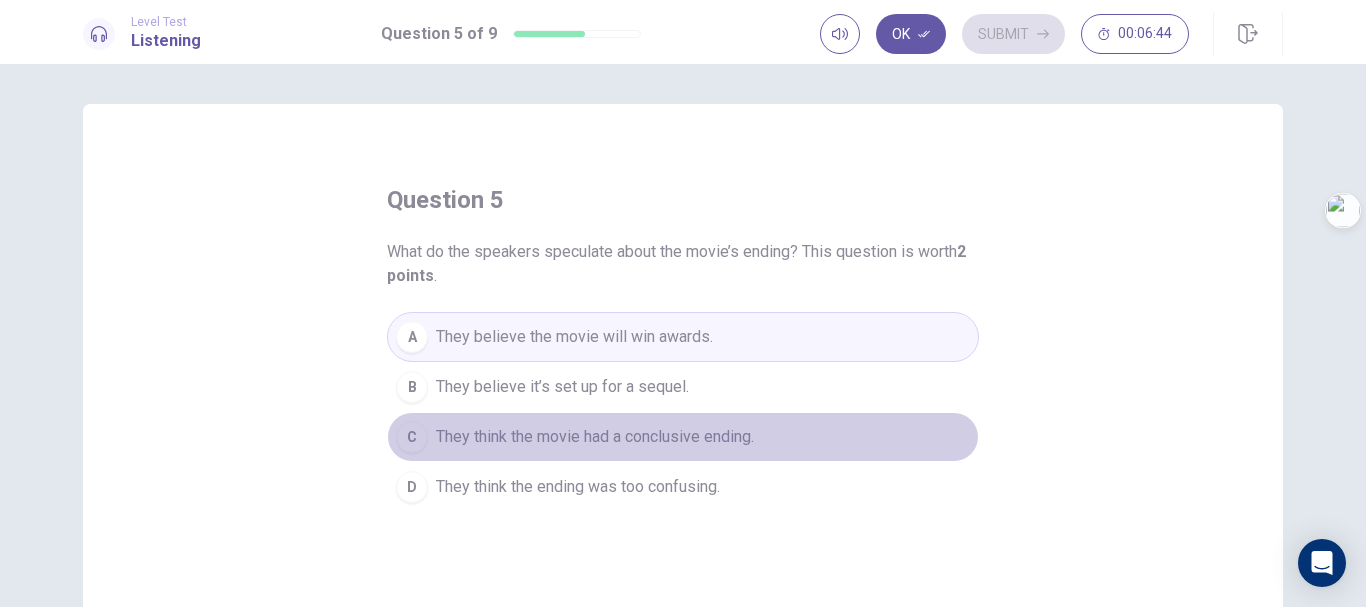 click on "They think the movie had a conclusive ending." at bounding box center [595, 437] 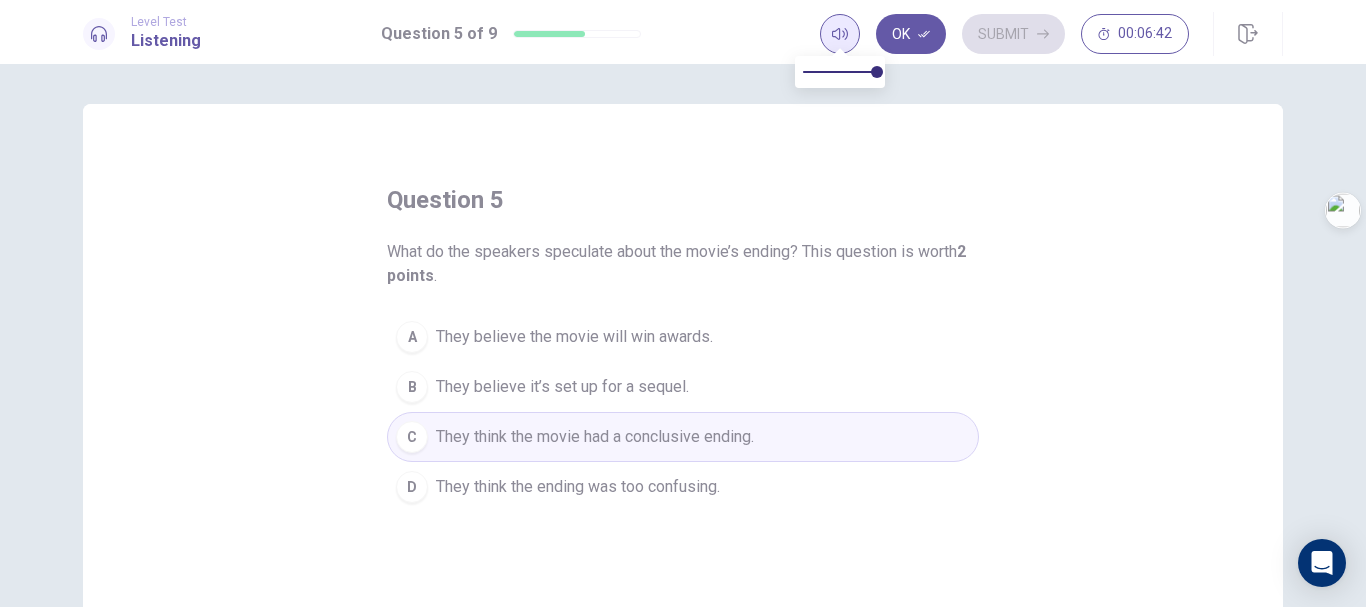 click at bounding box center (840, 34) 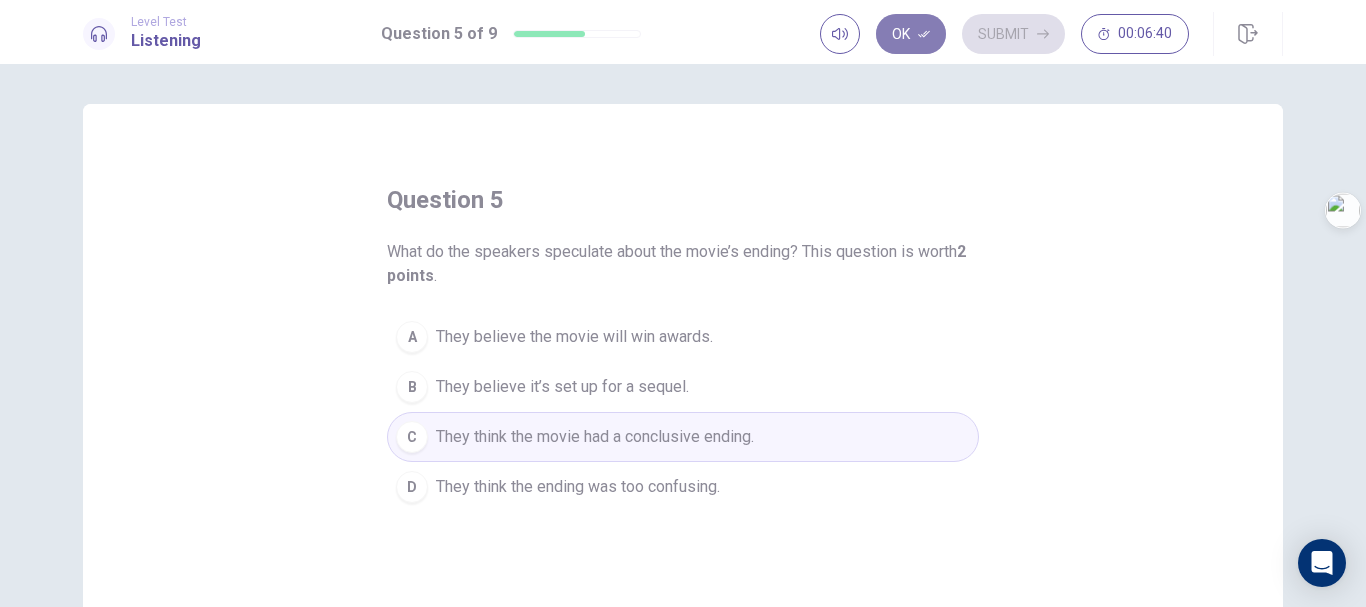 click on "Ok" at bounding box center (911, 34) 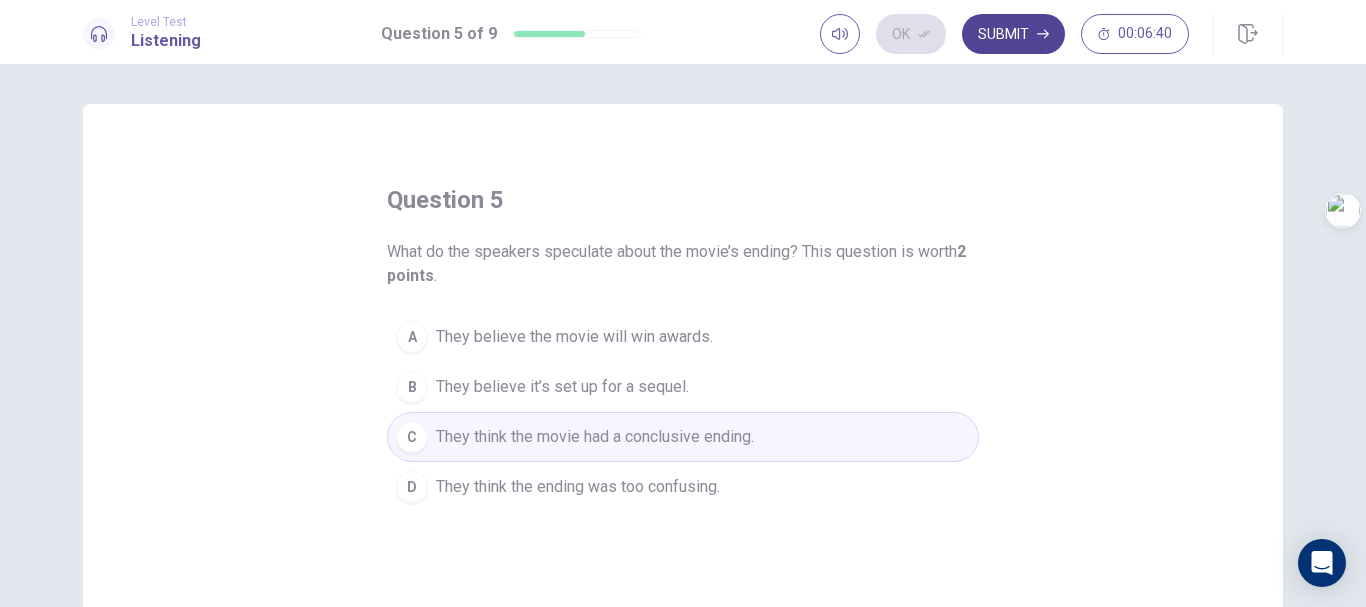 click on "Submit" at bounding box center [1013, 34] 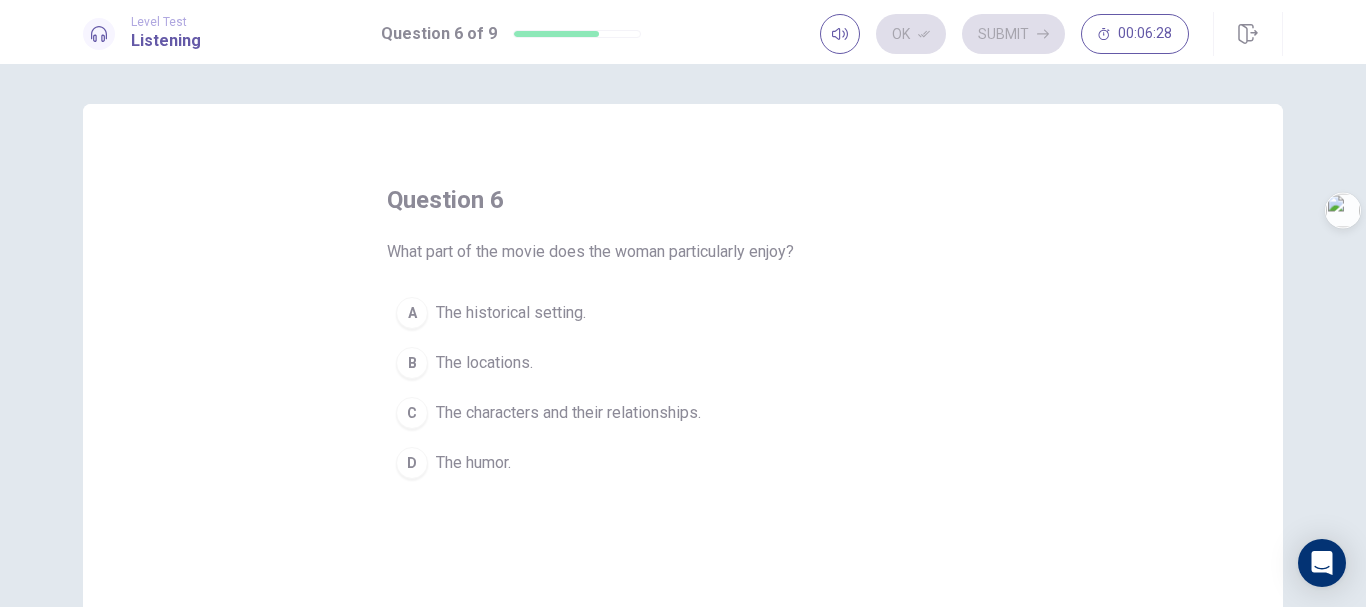 click on "The historical setting." at bounding box center [511, 313] 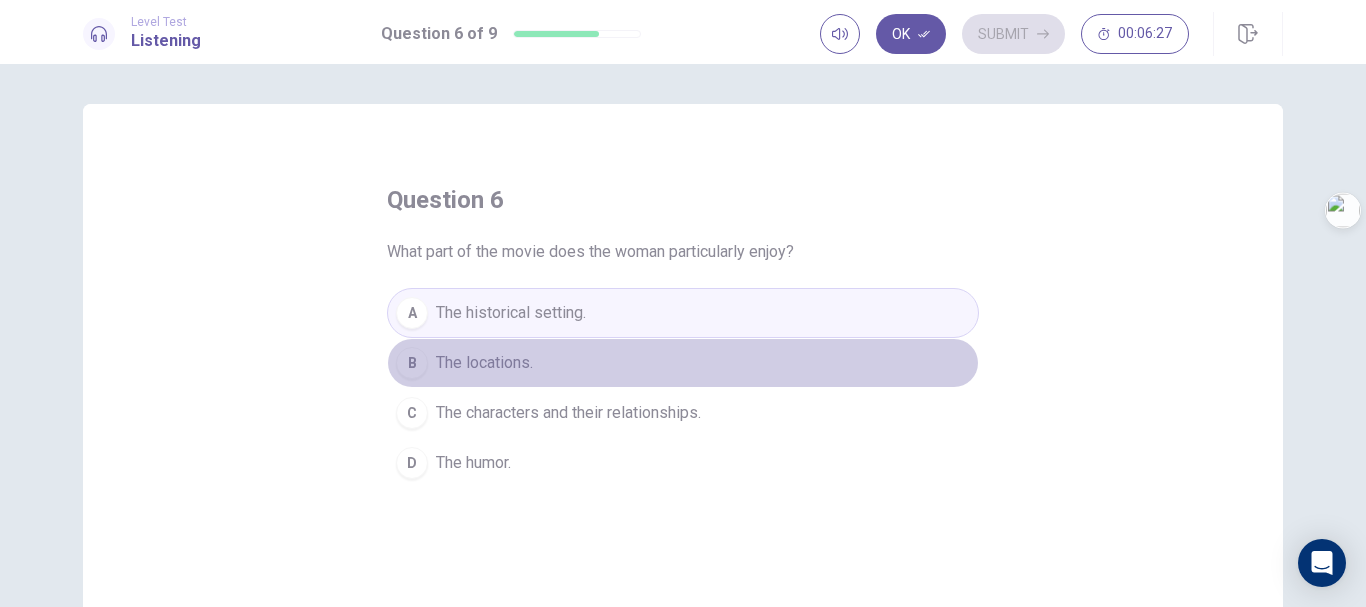 click on "B The locations." at bounding box center [683, 363] 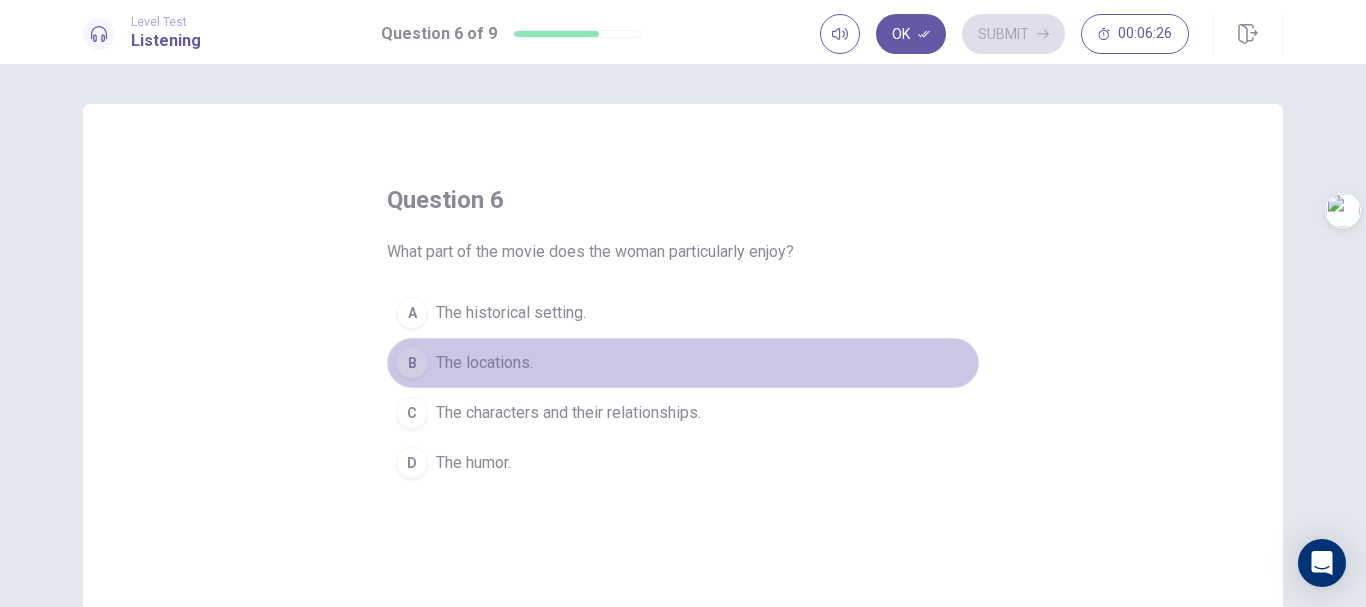 click on "B The locations." at bounding box center [683, 363] 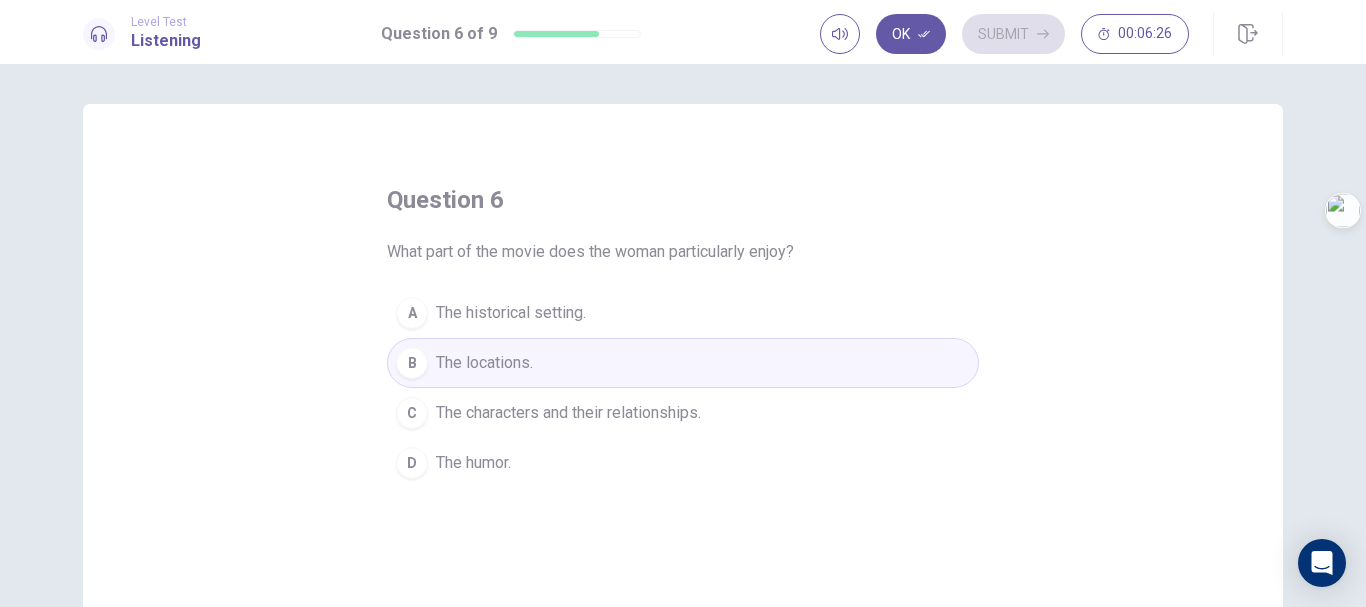 click on "B The locations." at bounding box center [683, 363] 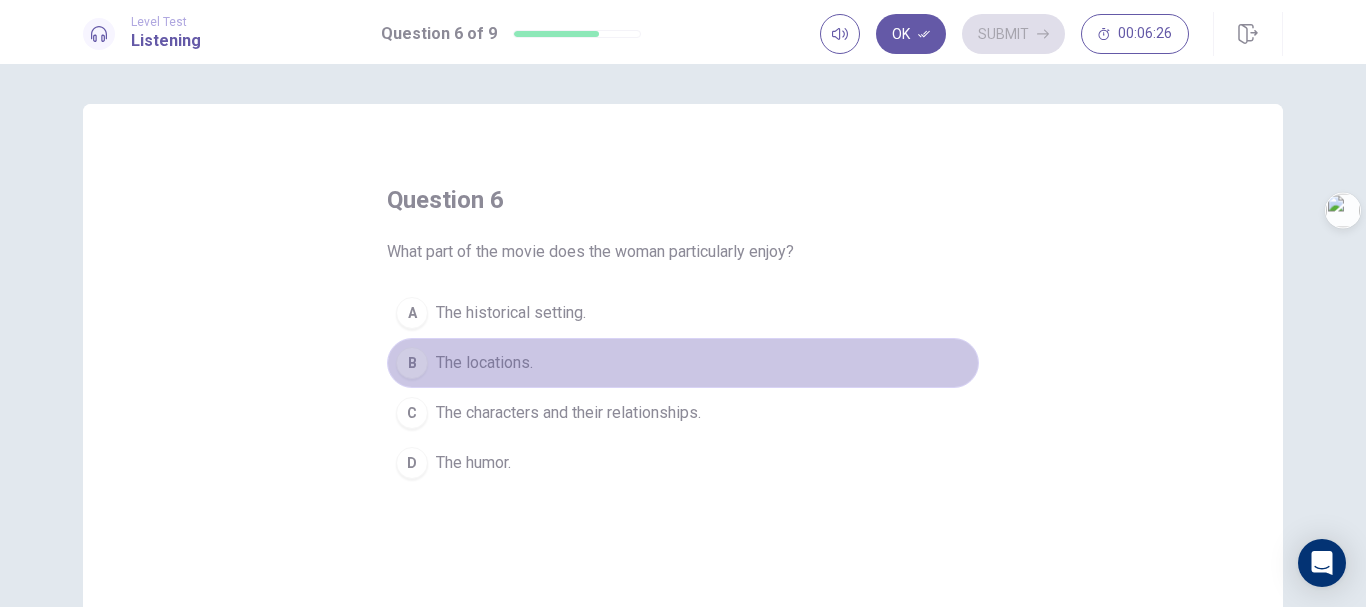 click on "B The locations." at bounding box center [683, 363] 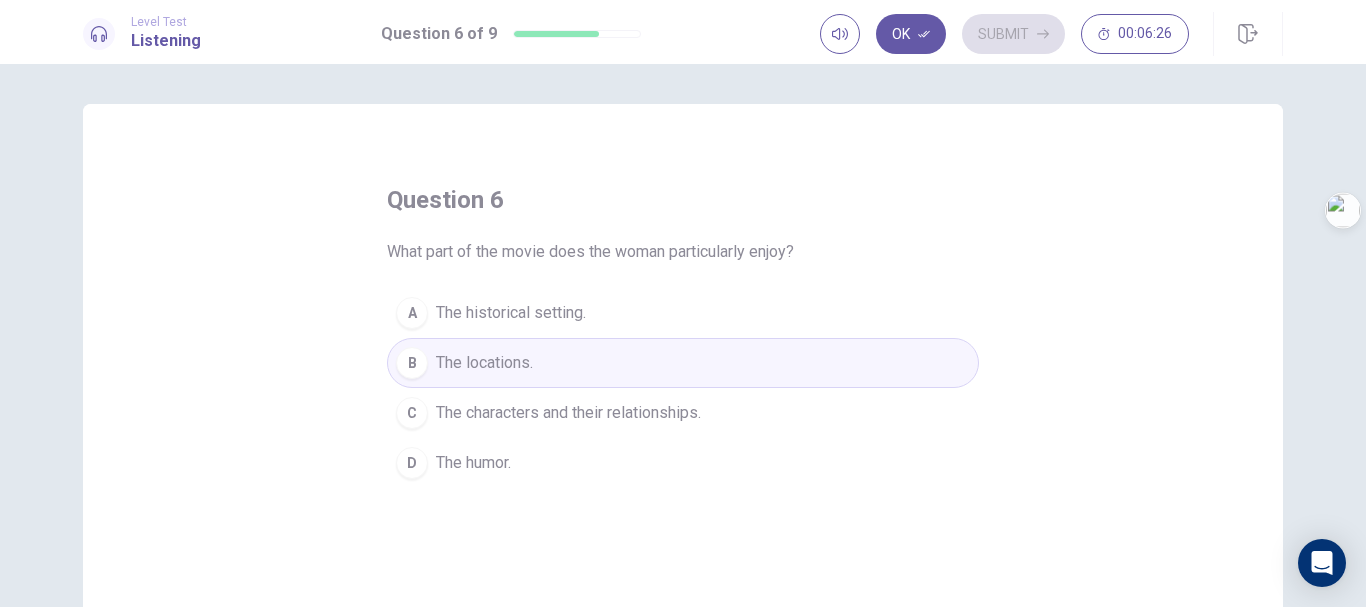 click on "B The locations." at bounding box center (683, 363) 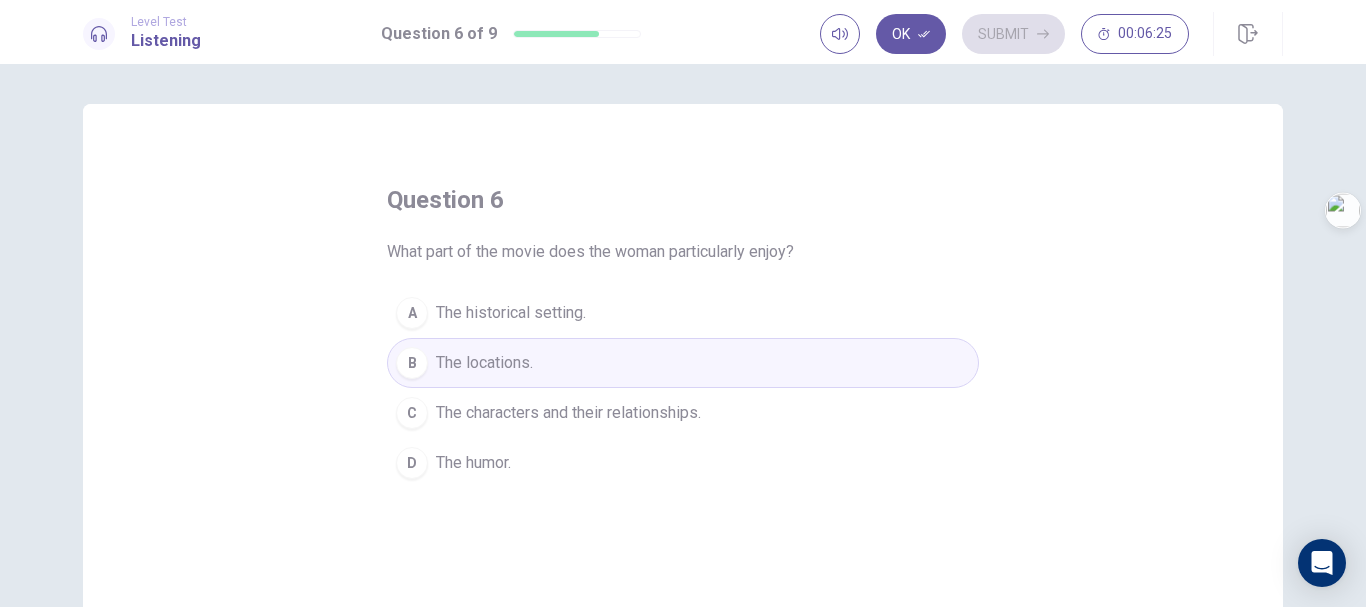 click on "B The locations." at bounding box center (683, 363) 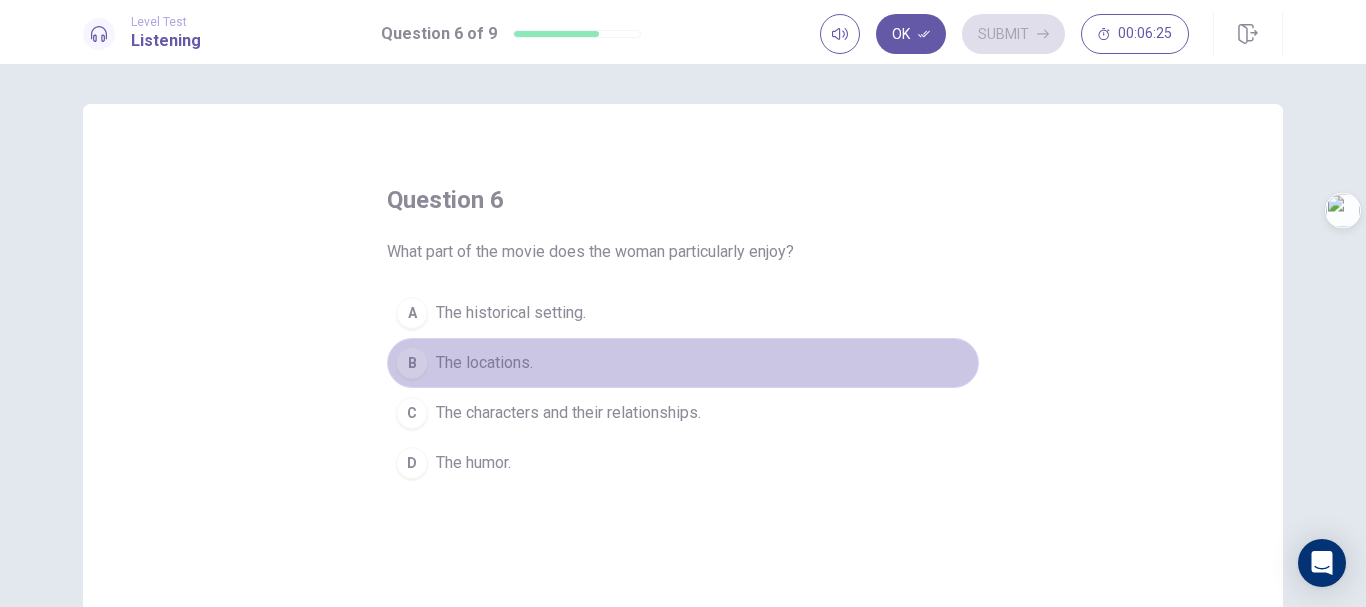 click on "B The locations." at bounding box center (683, 363) 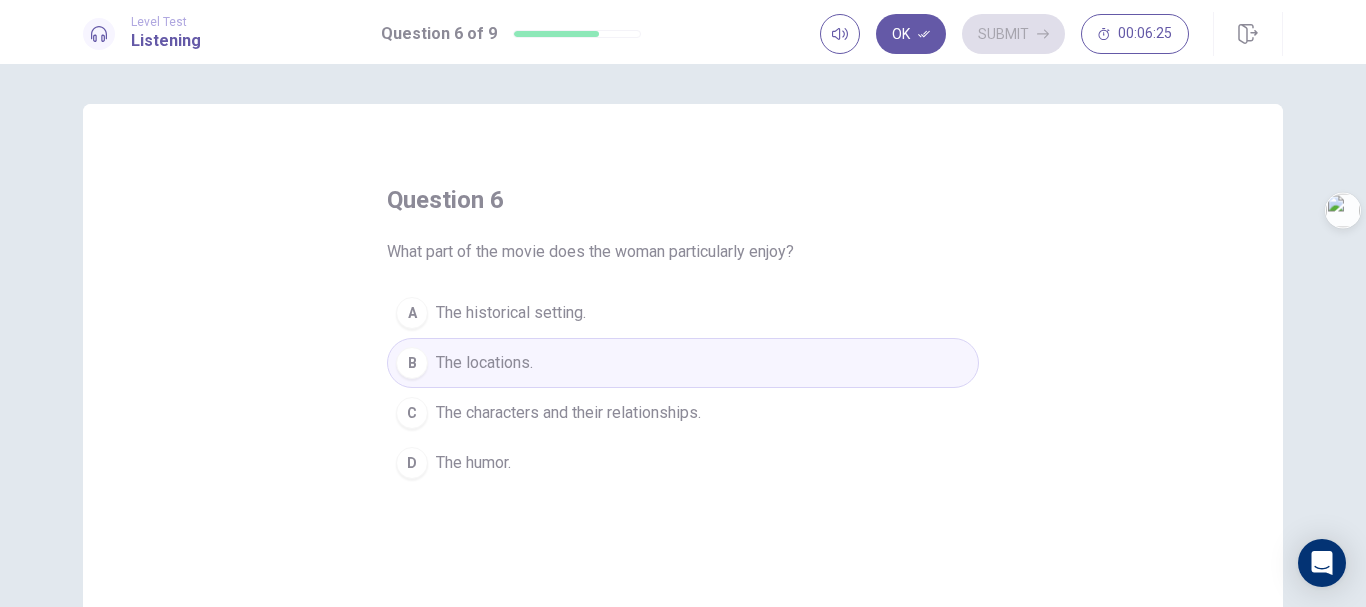 click on "B The locations." at bounding box center (683, 363) 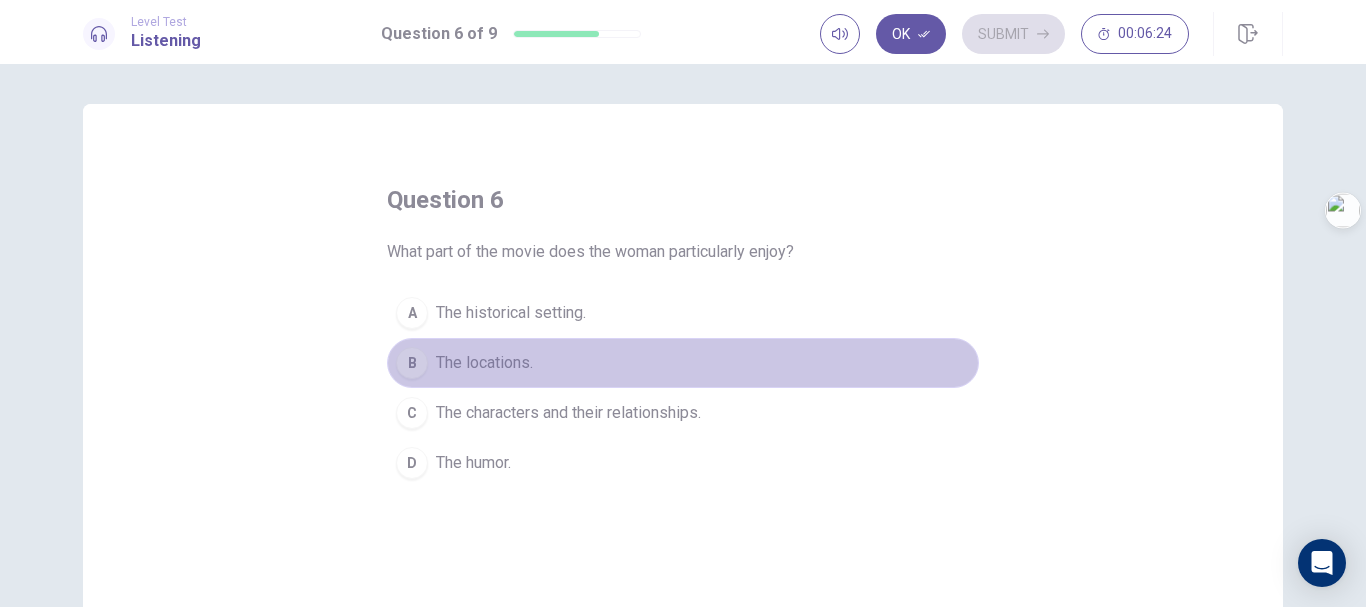 drag, startPoint x: 480, startPoint y: 381, endPoint x: 480, endPoint y: 413, distance: 32 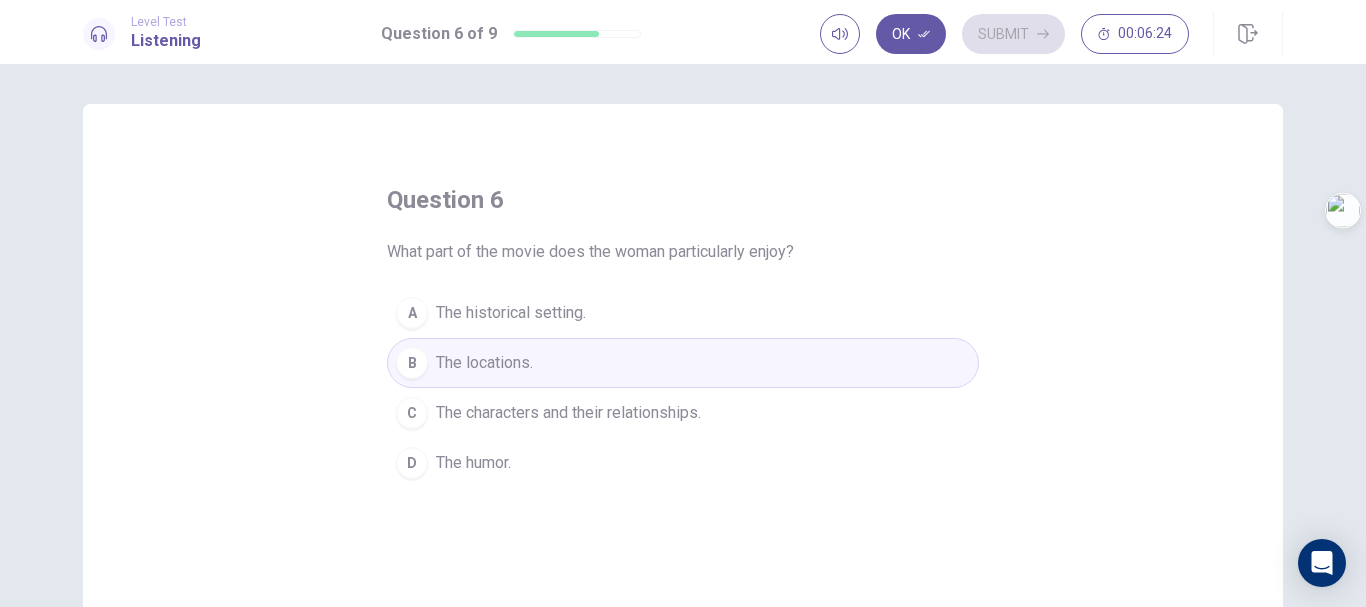 click on "The characters and their relationships." at bounding box center (568, 413) 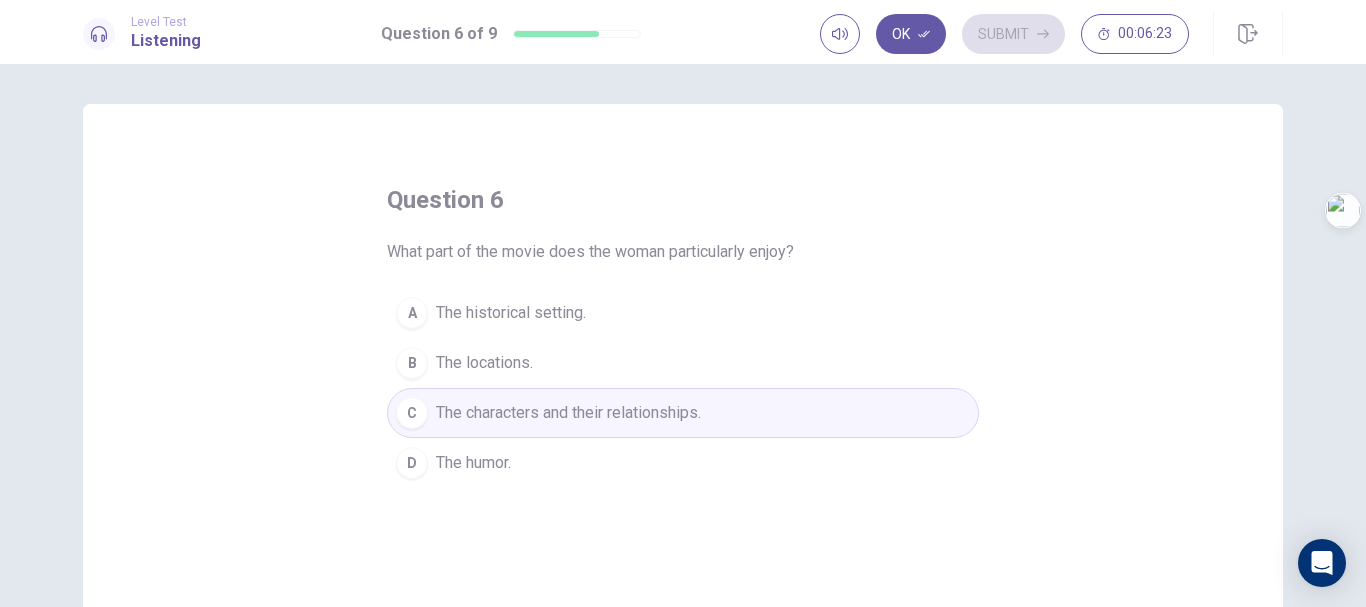 click on "The characters and their relationships." at bounding box center (568, 413) 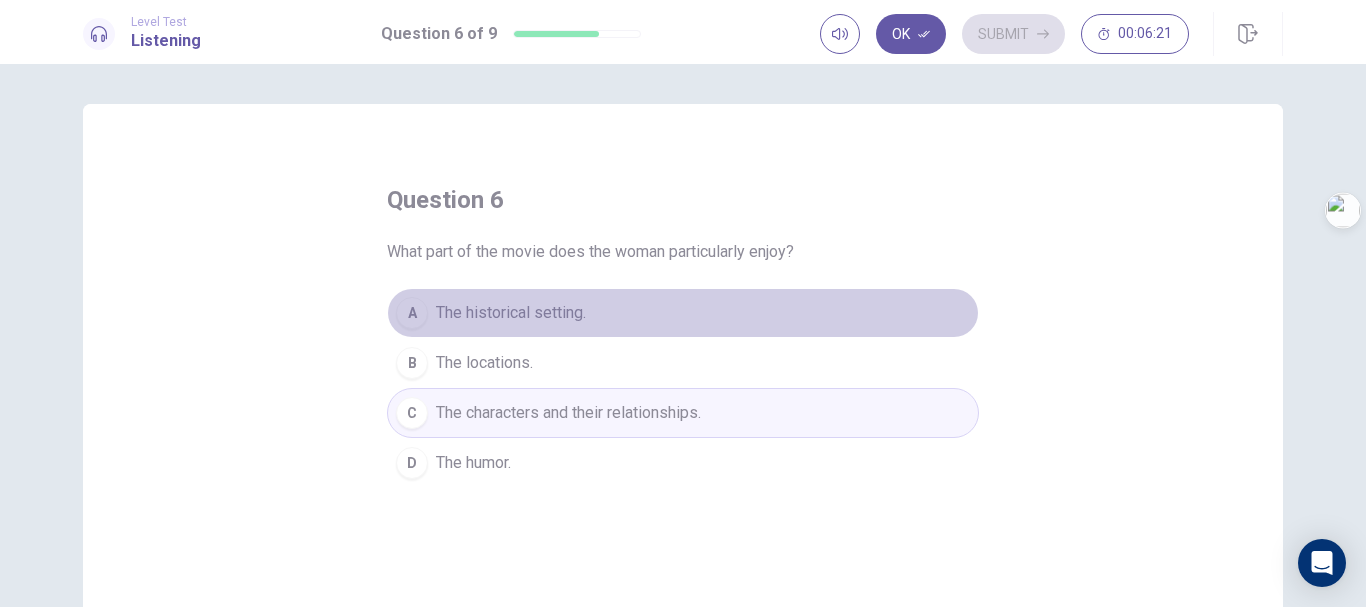 click on "A The historical setting." at bounding box center [683, 313] 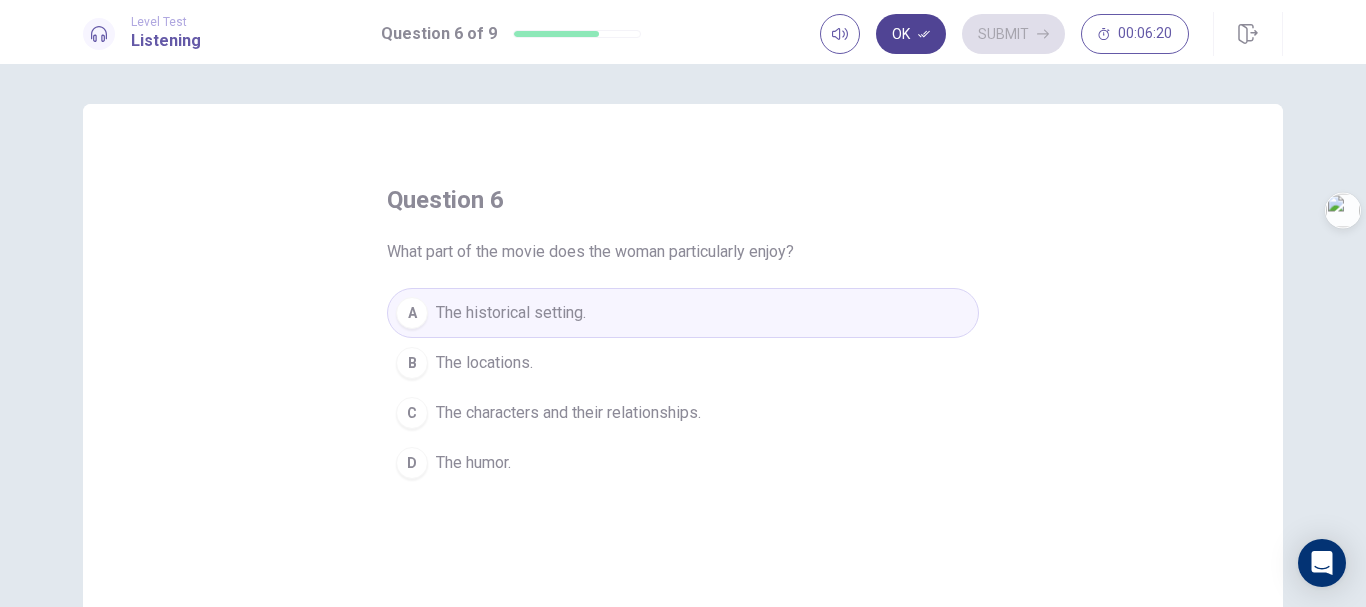 click on "Ok" at bounding box center [911, 34] 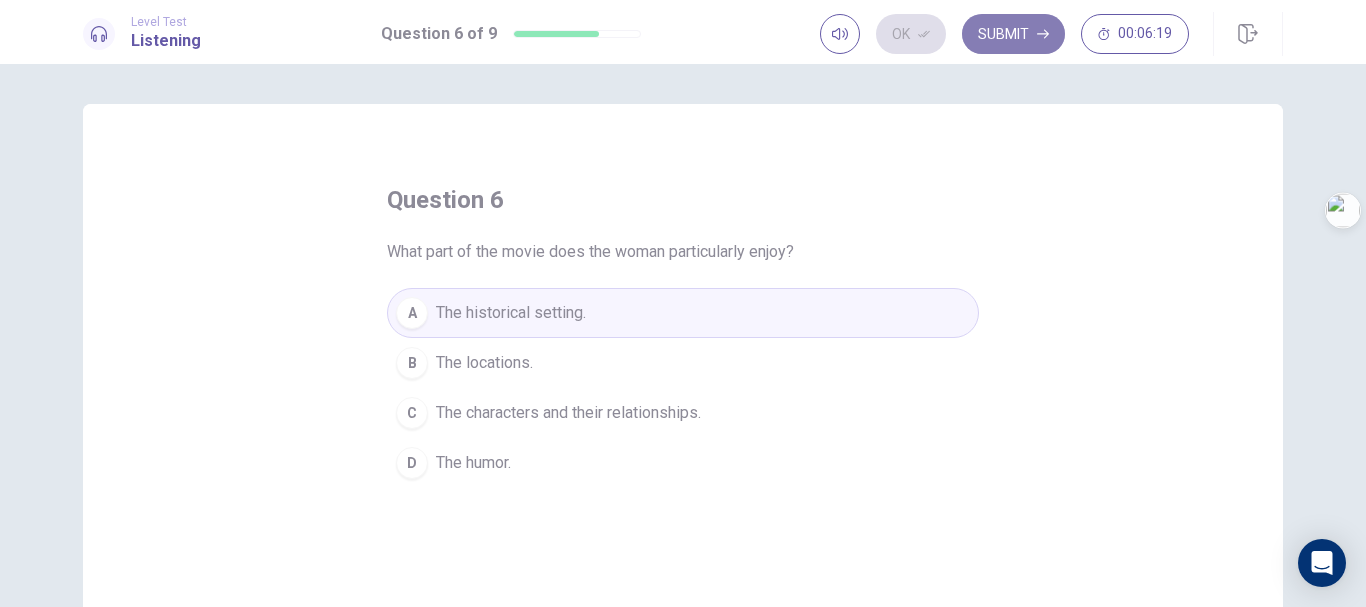click on "Submit" at bounding box center [1013, 34] 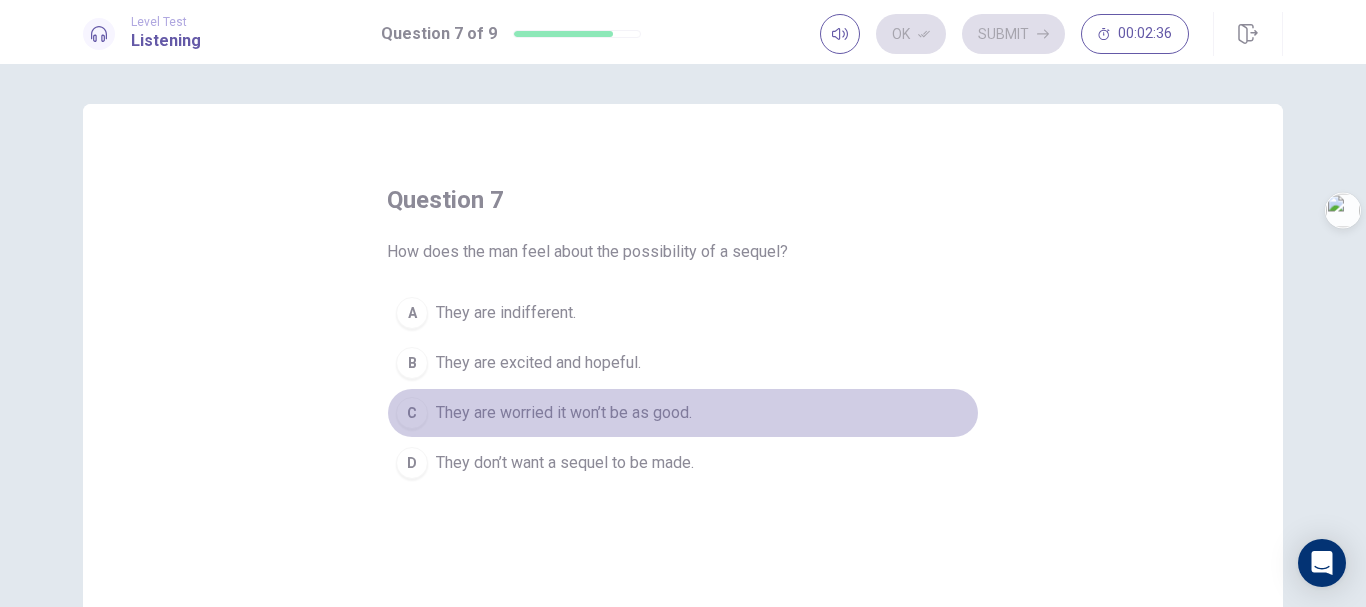 click on "They are worried it won’t be as good." at bounding box center [564, 413] 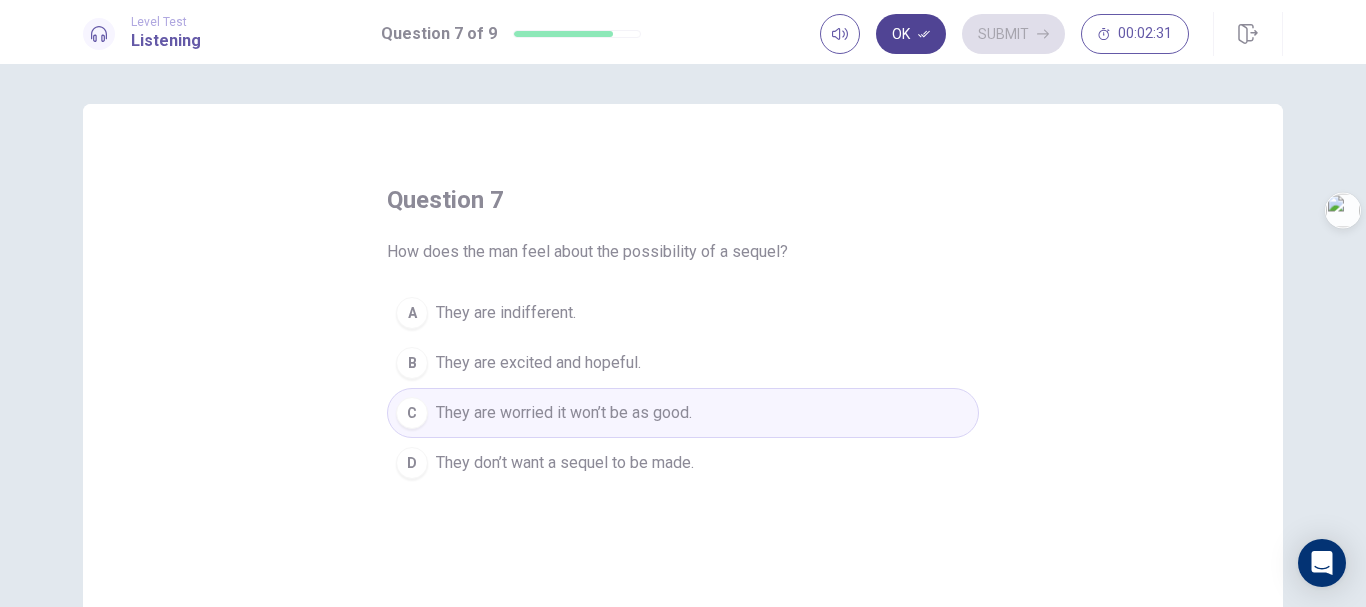 click on "Ok" at bounding box center (911, 34) 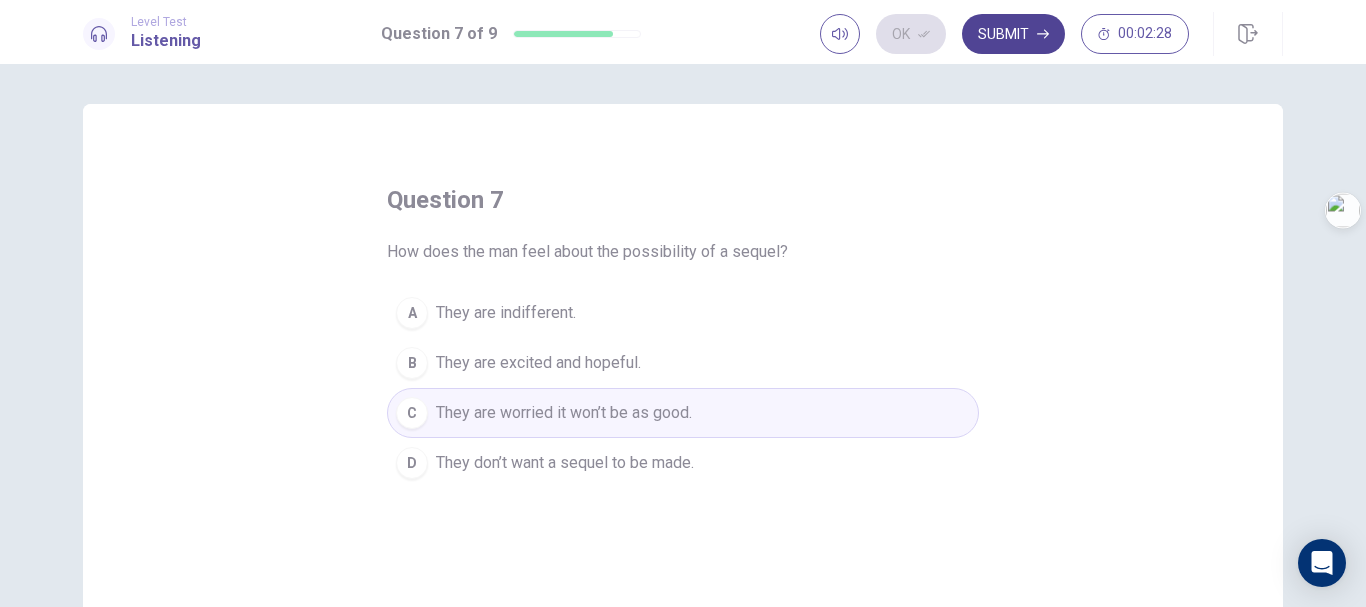 click on "Submit" at bounding box center (1013, 34) 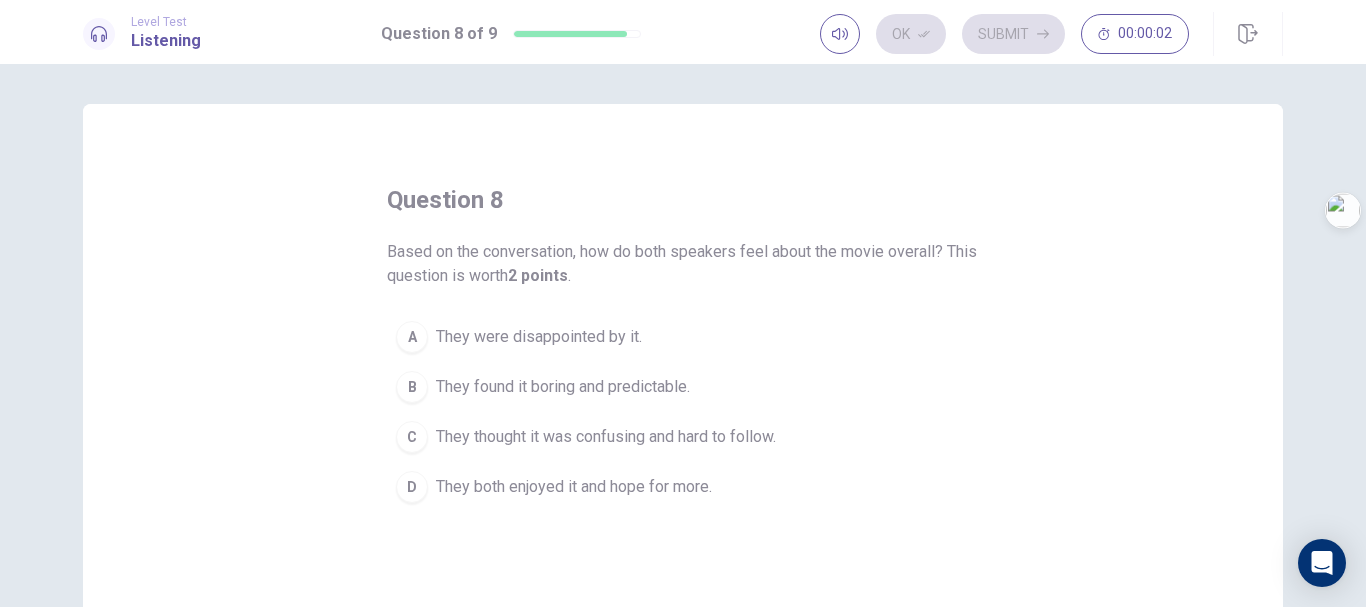 click on "They thought it was confusing and hard to follow." at bounding box center (606, 437) 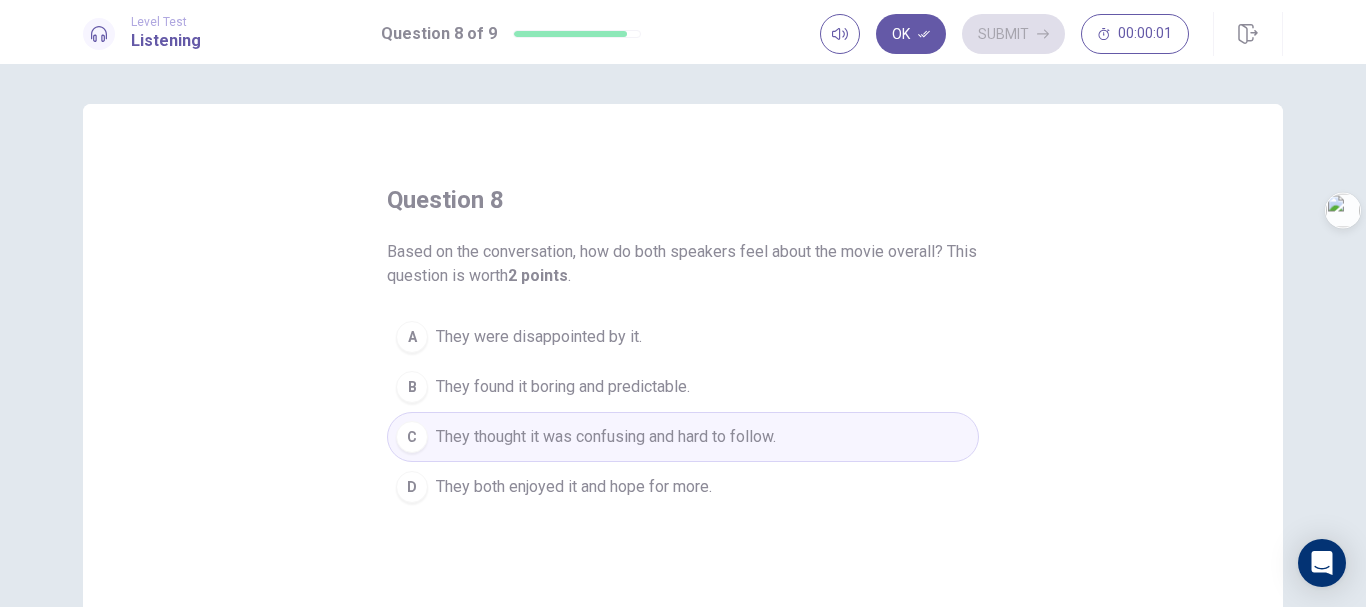 click on "Ok" at bounding box center (911, 34) 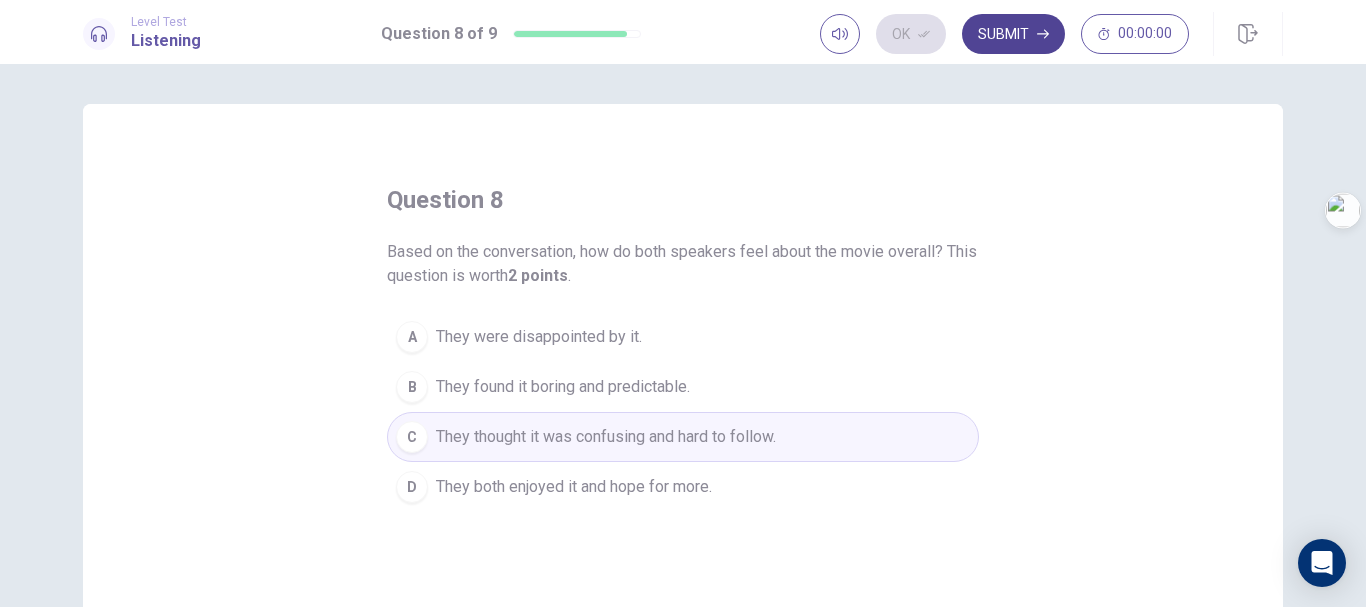 click on "Submit" at bounding box center [1013, 34] 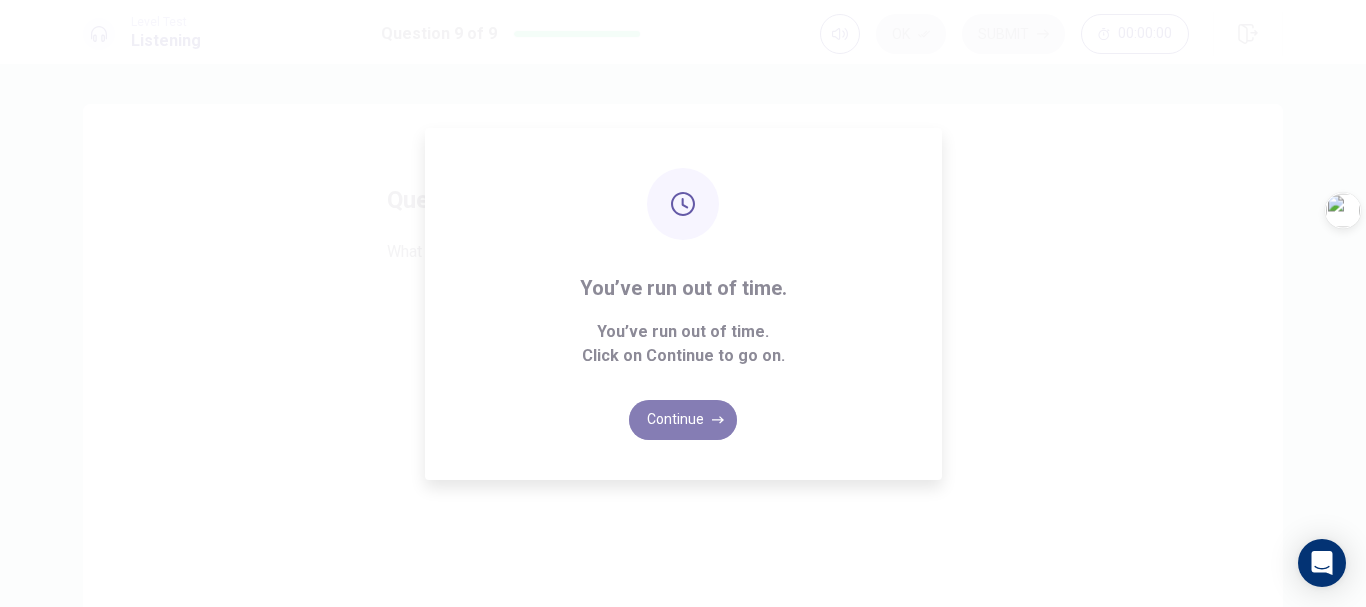 click on "Continue" at bounding box center [683, 420] 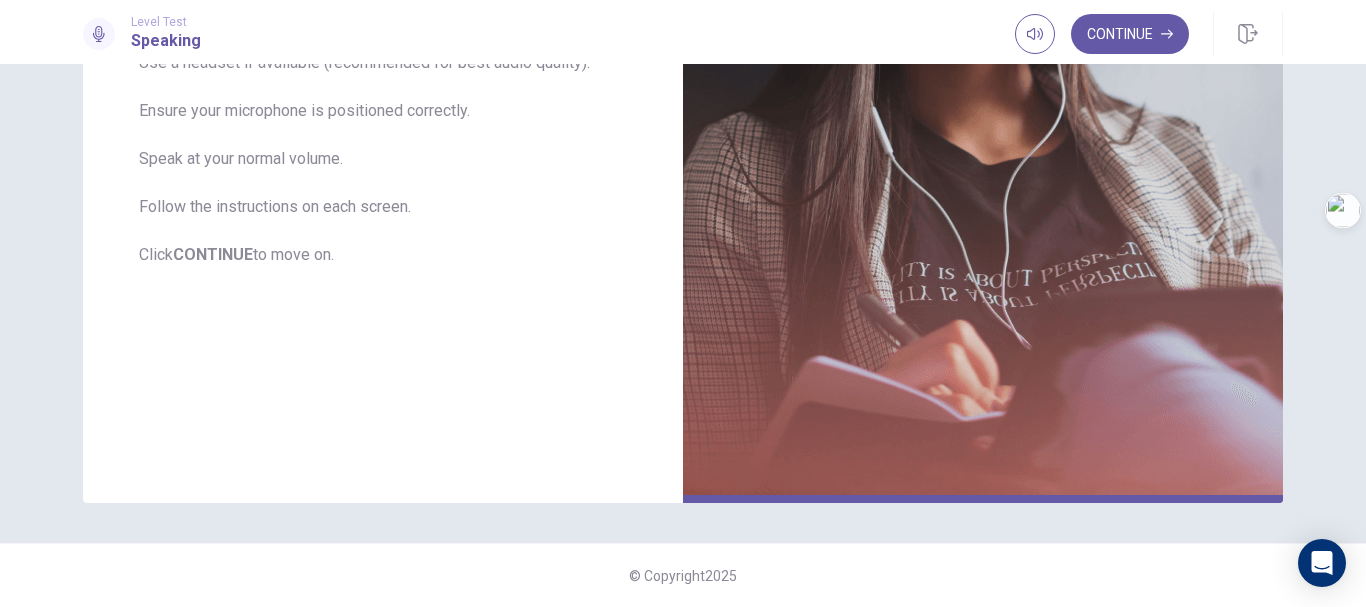 scroll, scrollTop: 0, scrollLeft: 0, axis: both 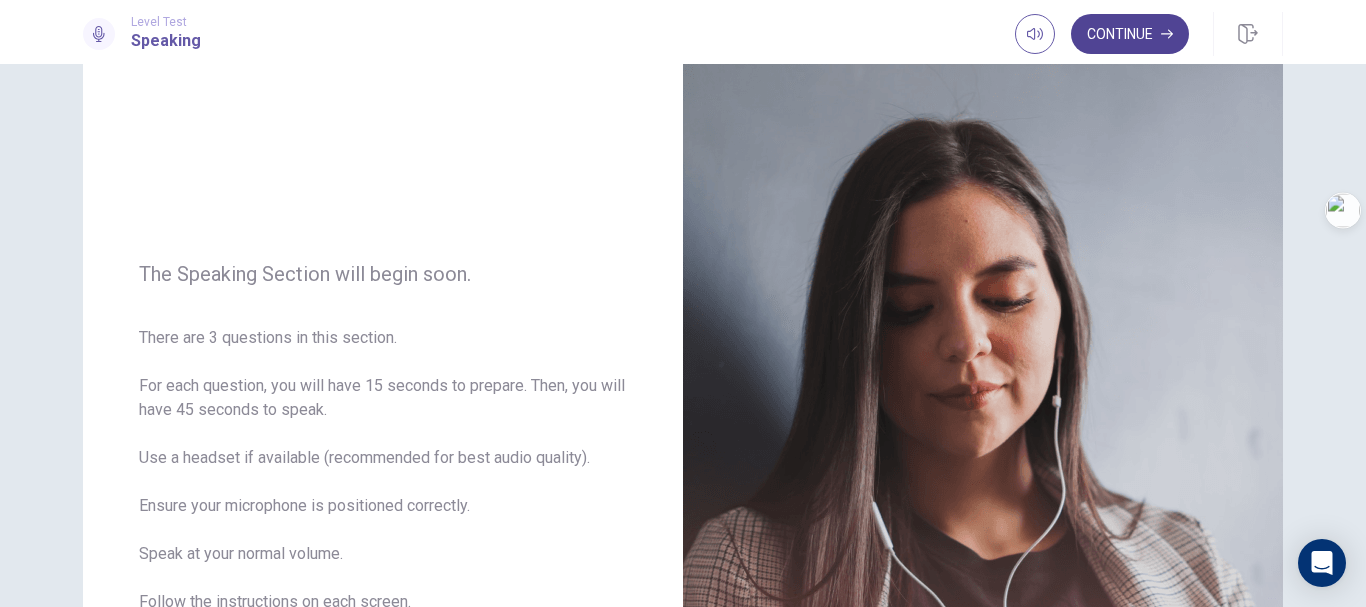 click on "Continue" at bounding box center [1130, 34] 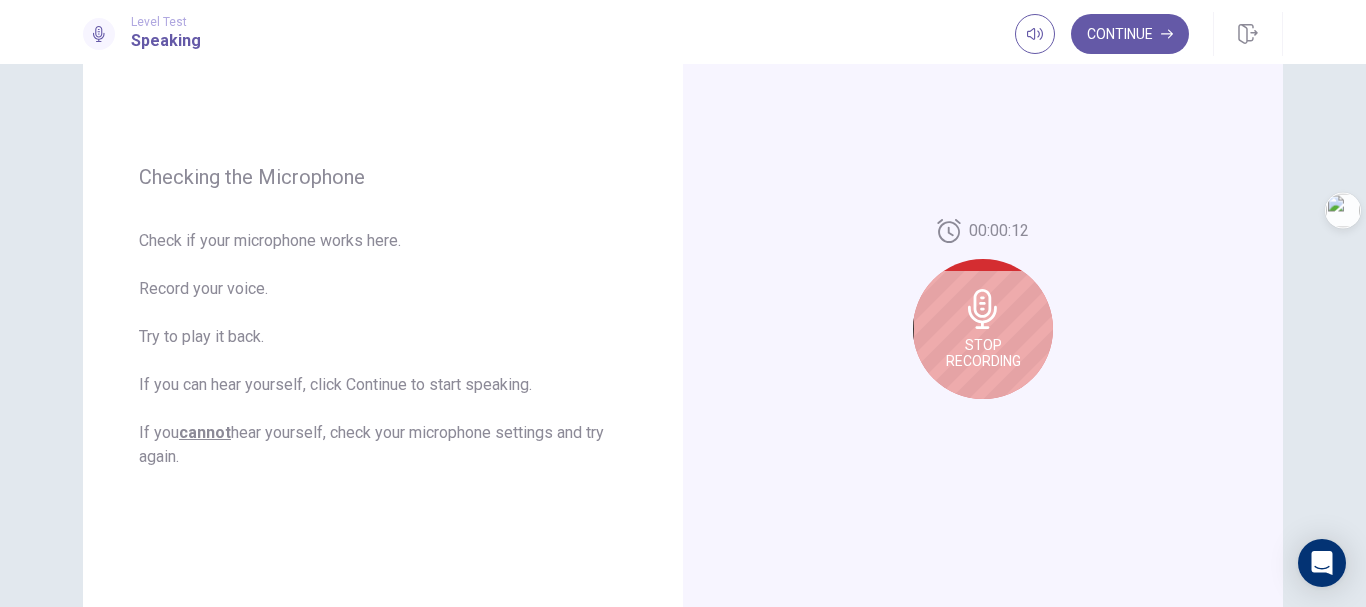 scroll, scrollTop: 78, scrollLeft: 0, axis: vertical 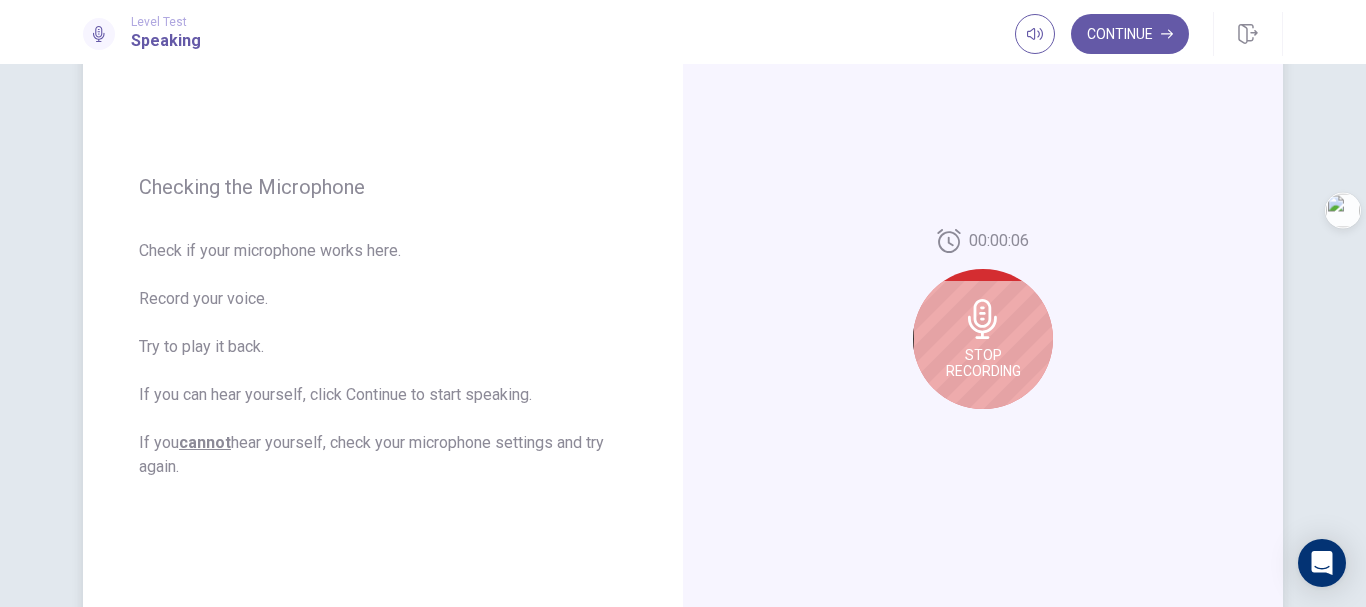 click on "Stop   Recording" at bounding box center [983, 339] 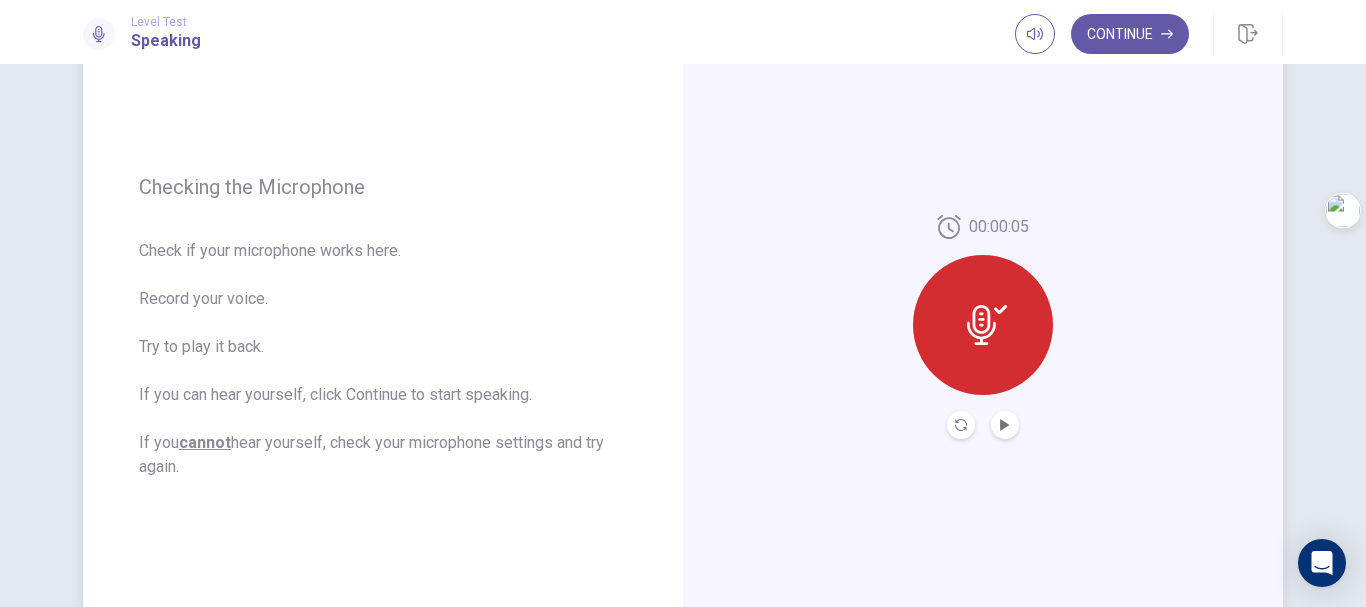 click at bounding box center (961, 425) 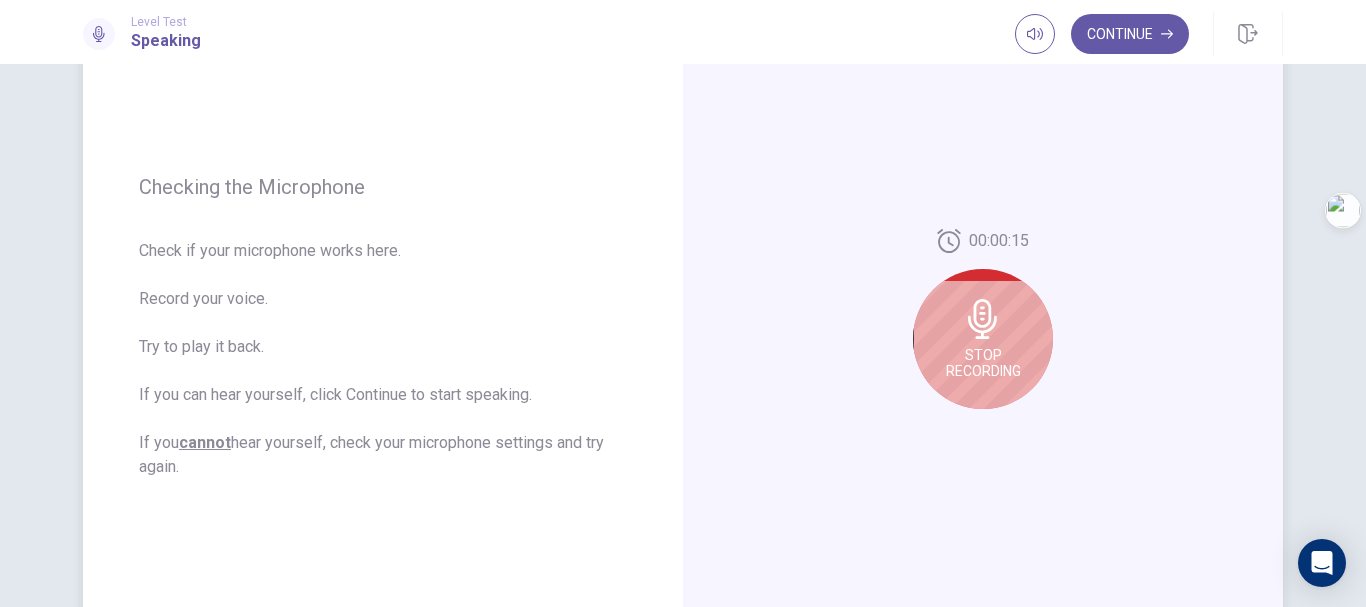 click on "Stop   Recording" at bounding box center [983, 339] 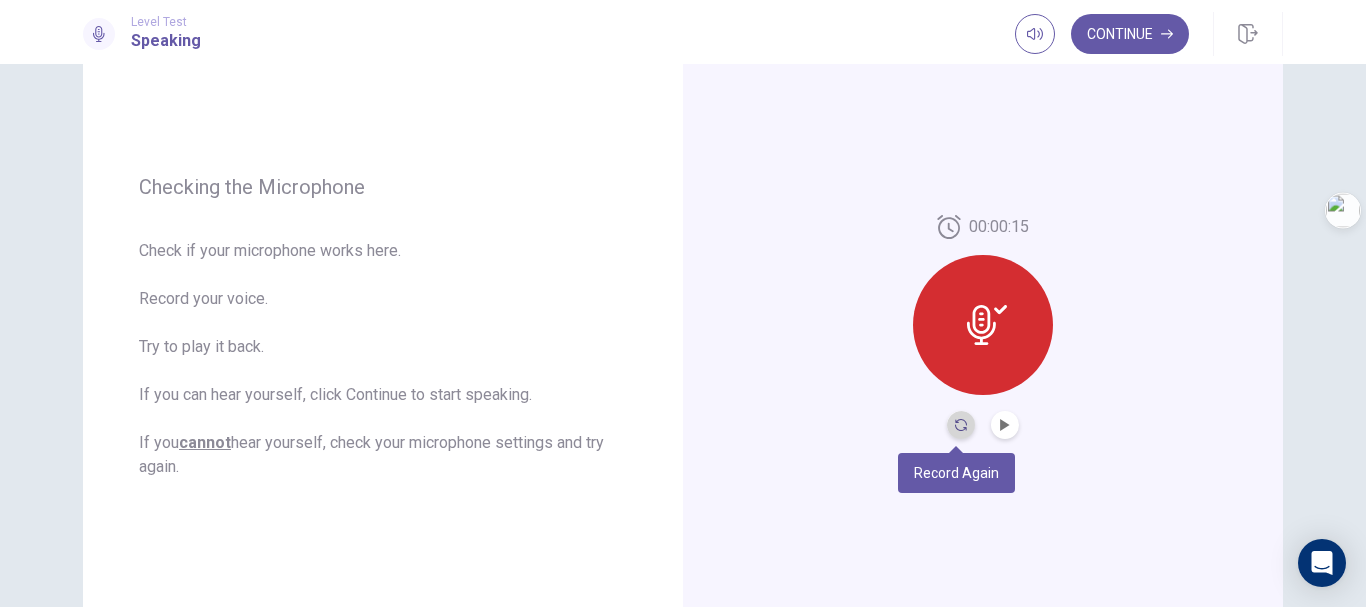 click 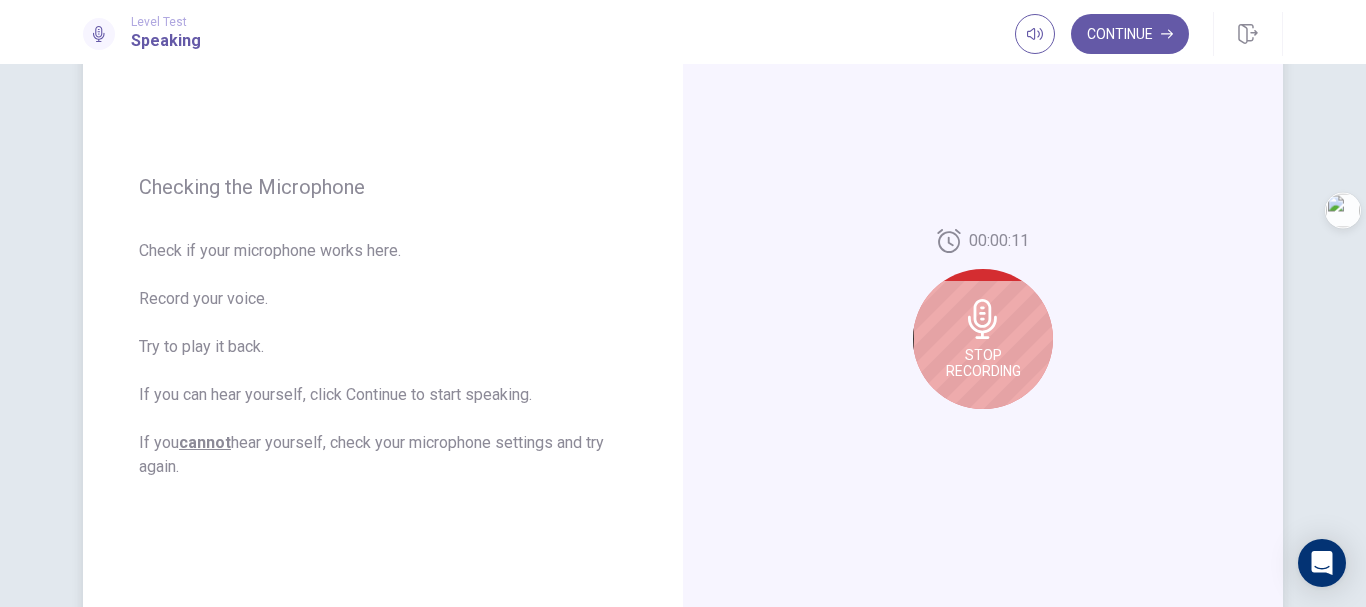 click 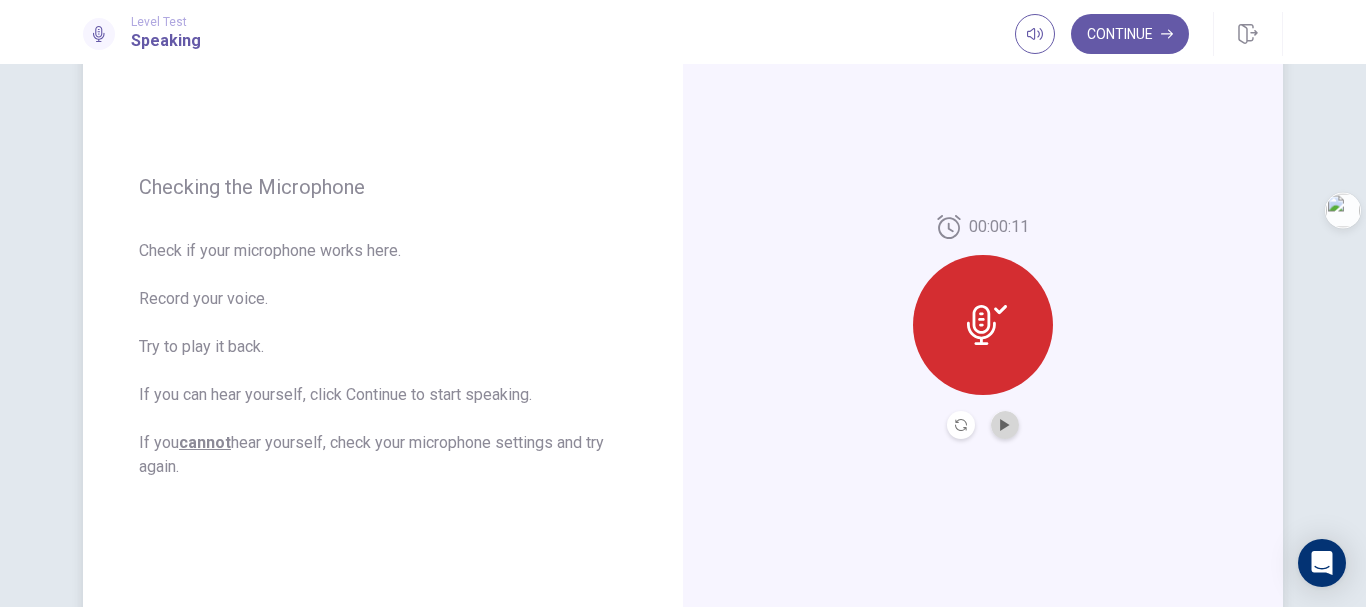 click at bounding box center [1005, 425] 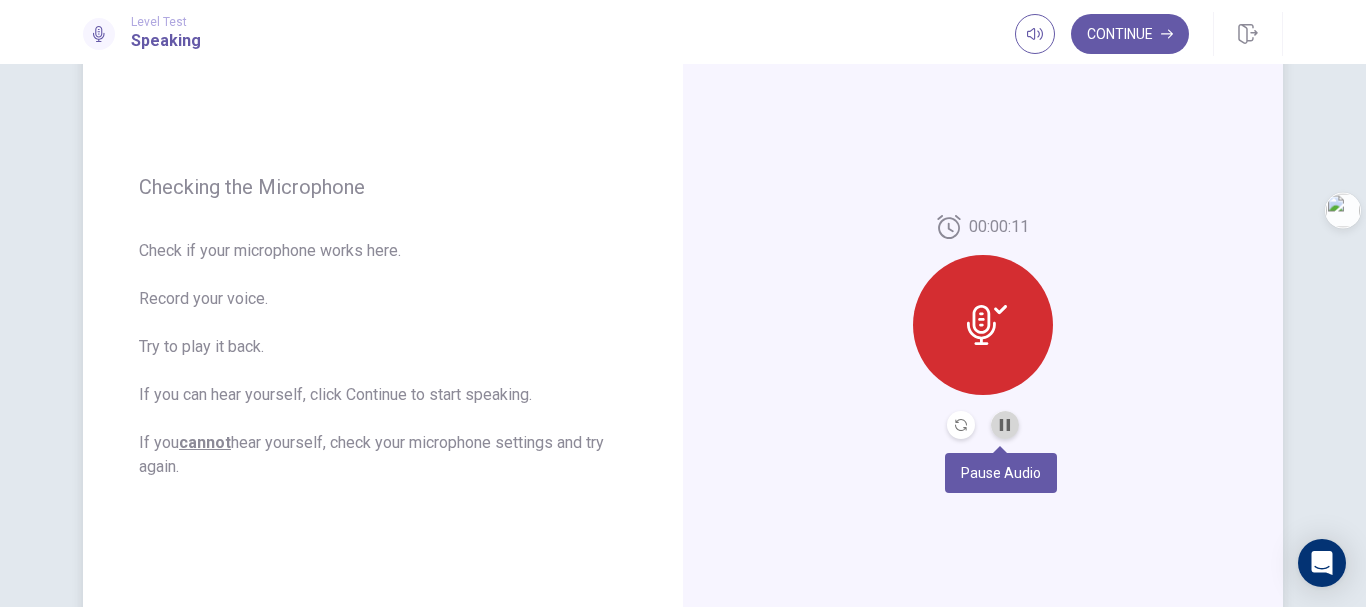 click at bounding box center (1005, 425) 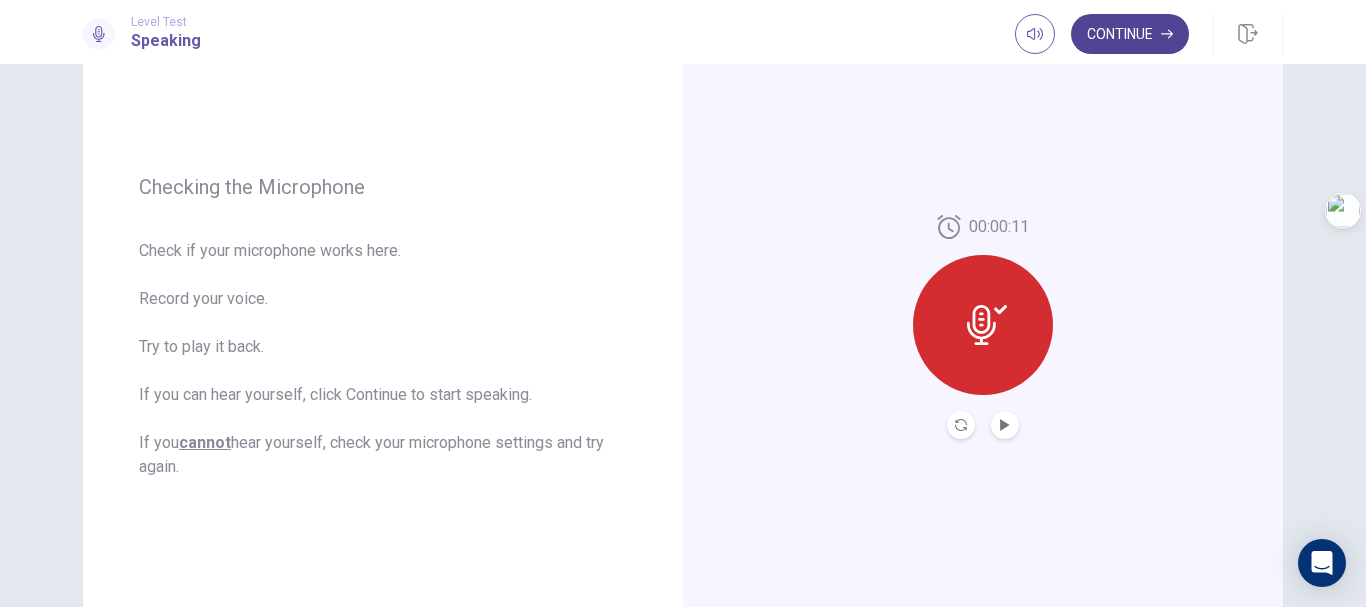 click on "Continue" at bounding box center (1130, 34) 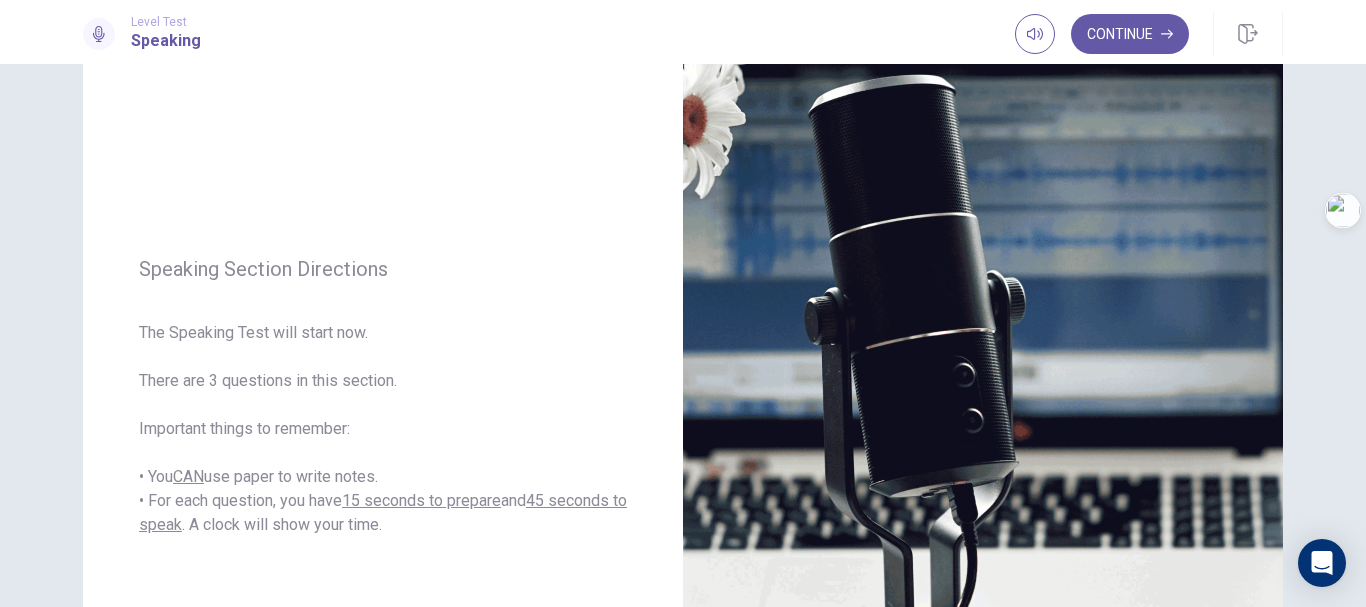 scroll, scrollTop: 0, scrollLeft: 0, axis: both 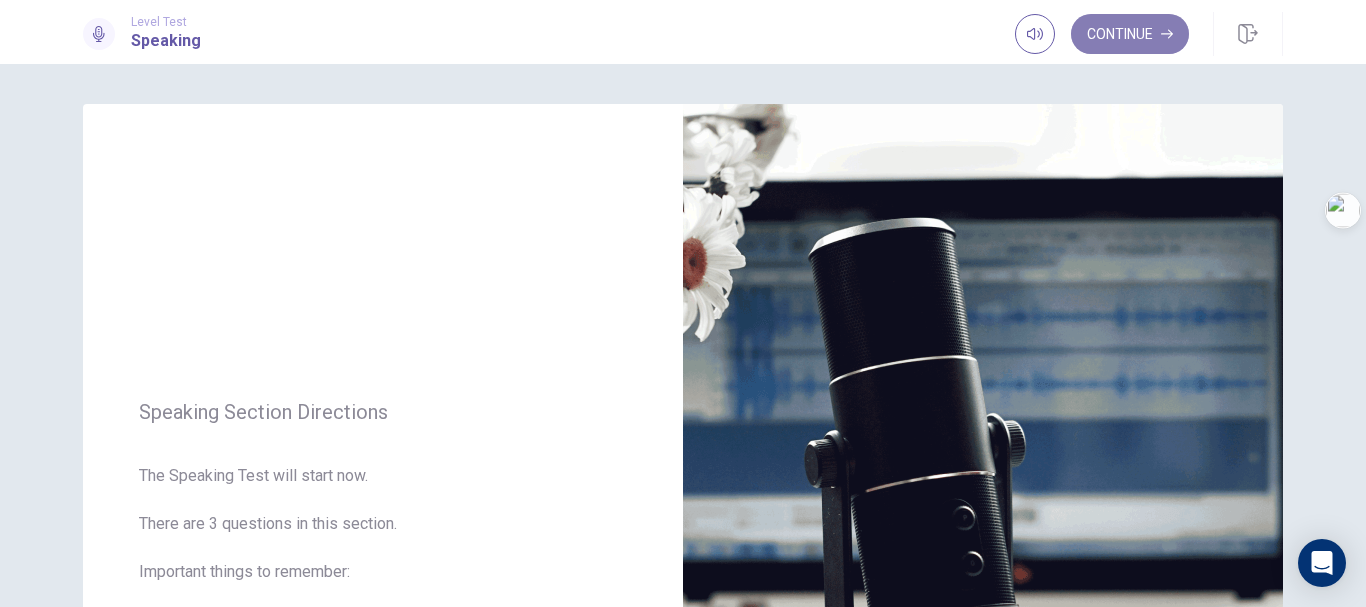 click on "Continue" at bounding box center (1130, 34) 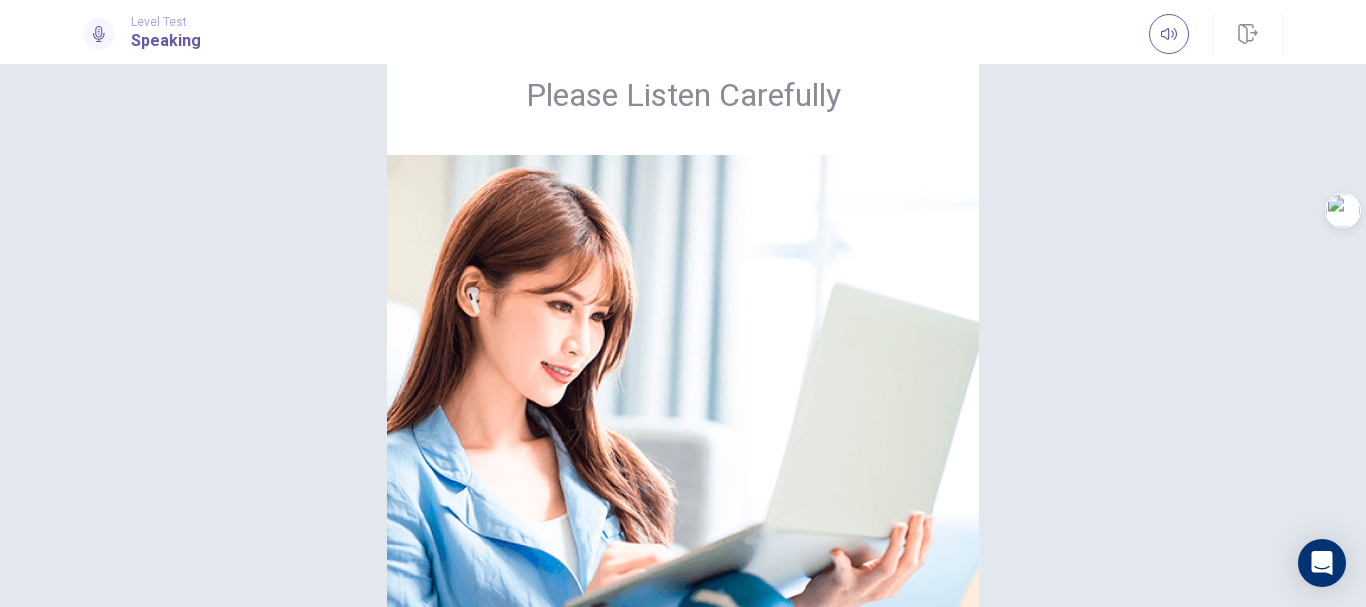 scroll, scrollTop: 77, scrollLeft: 0, axis: vertical 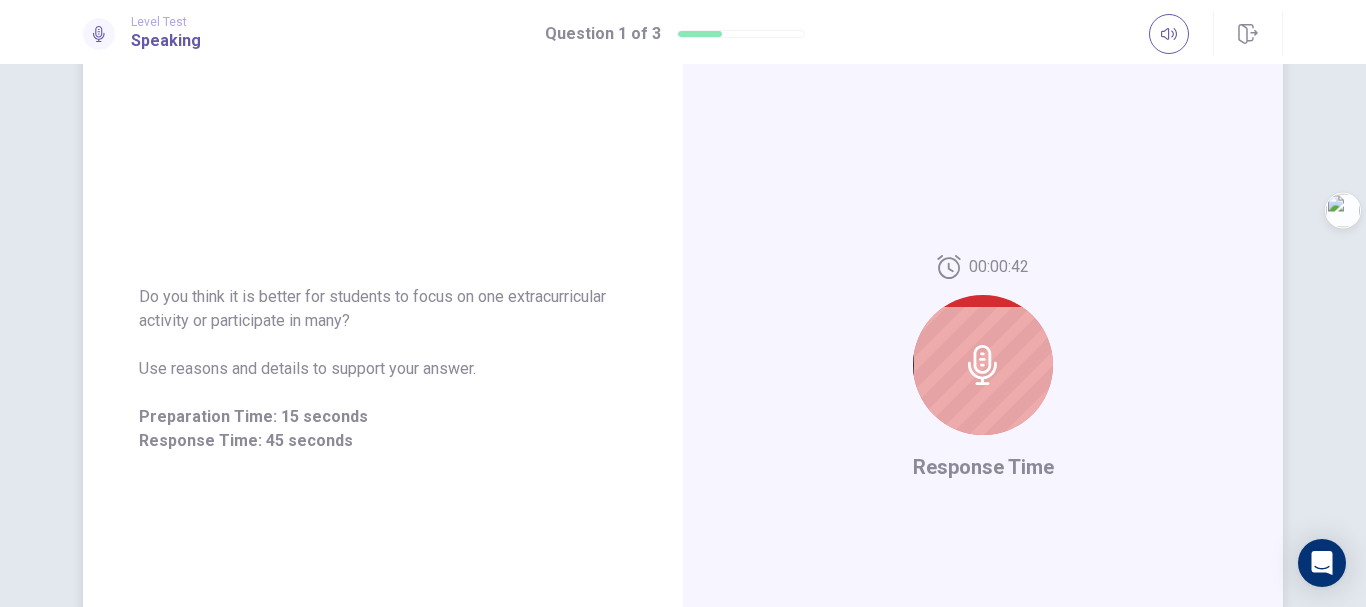 click 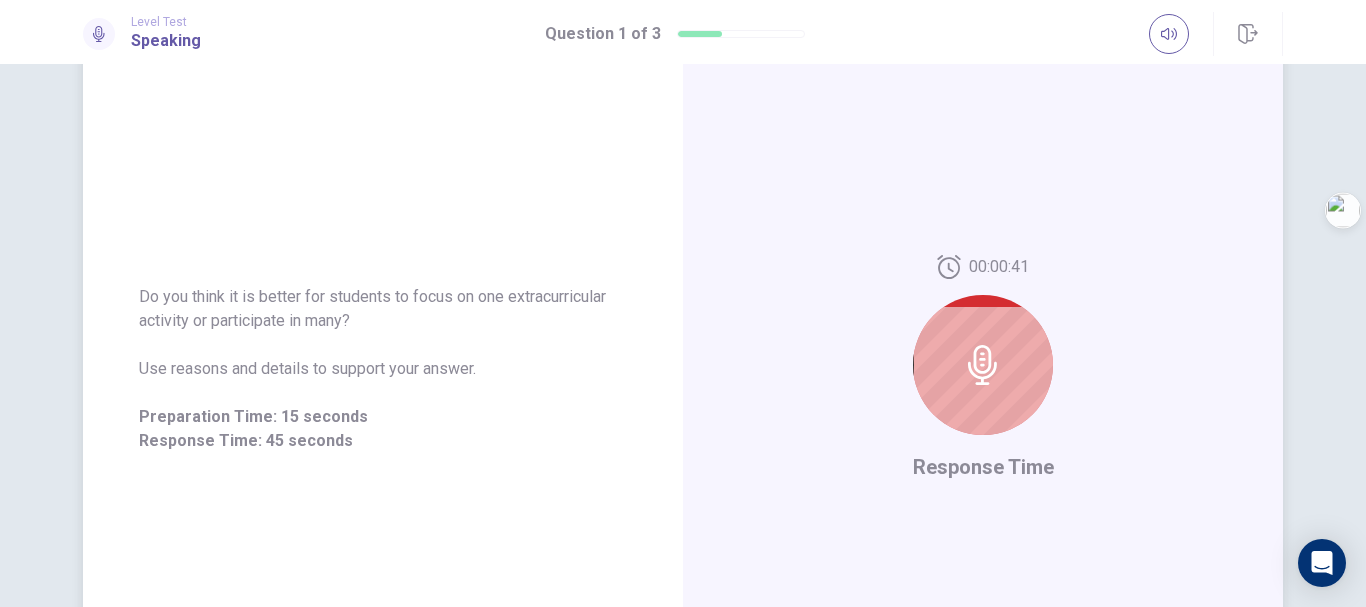 click at bounding box center (983, 365) 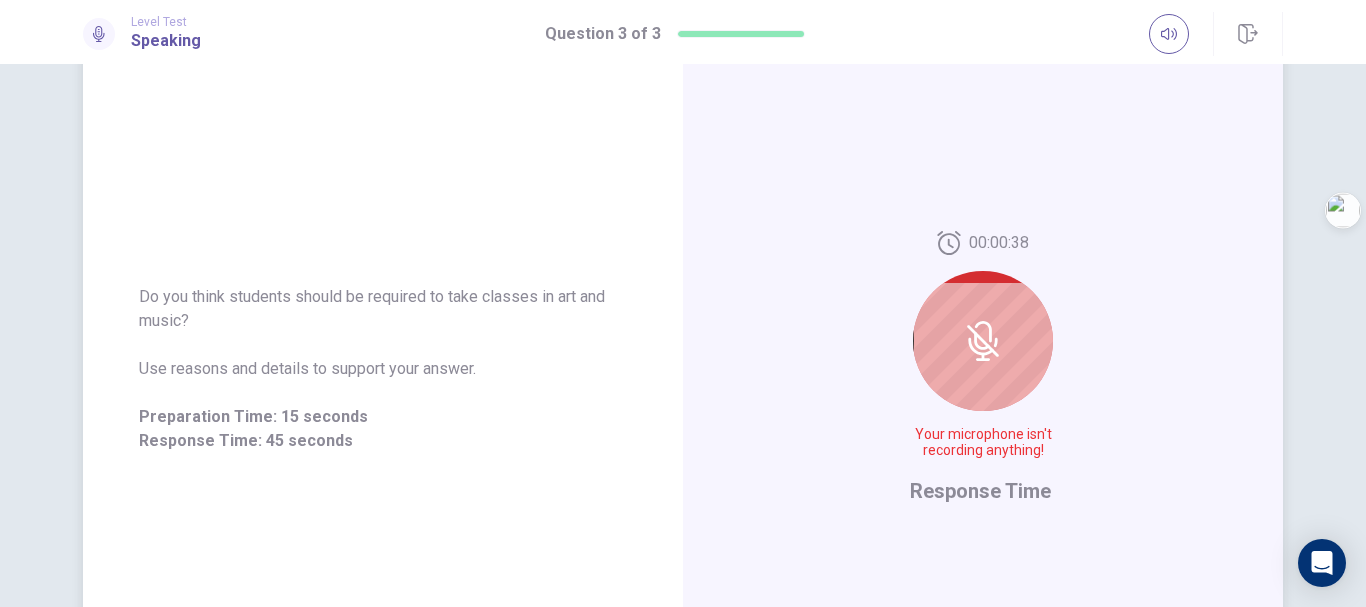 click at bounding box center [983, 341] 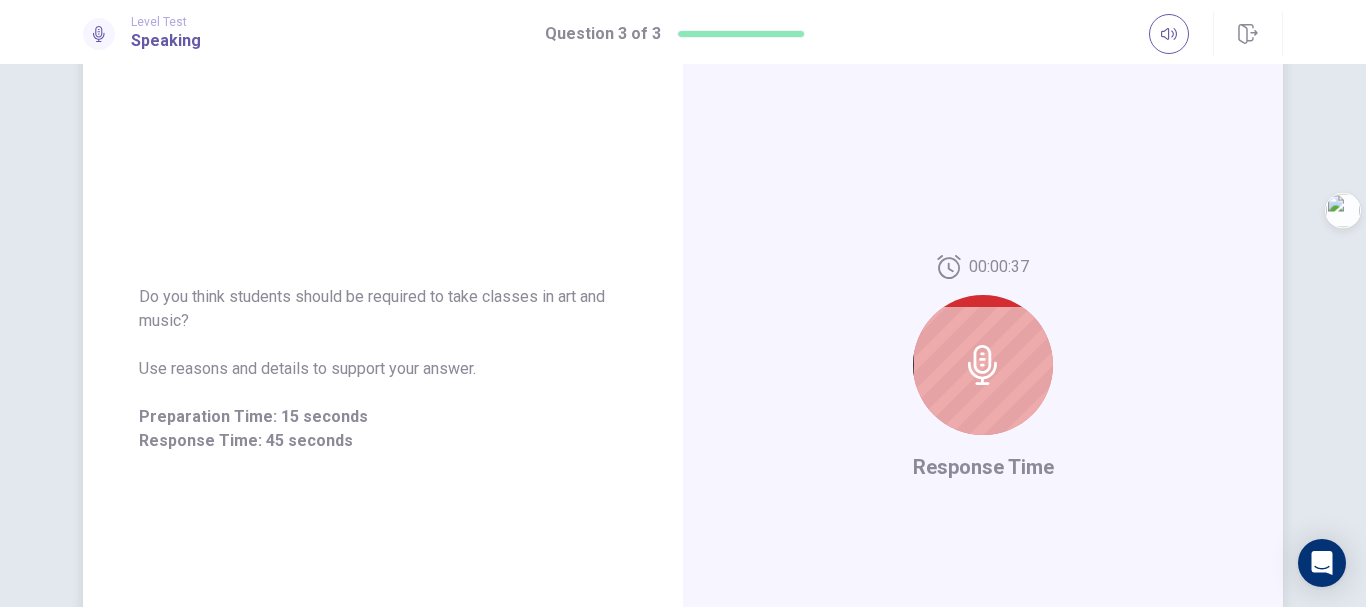 click 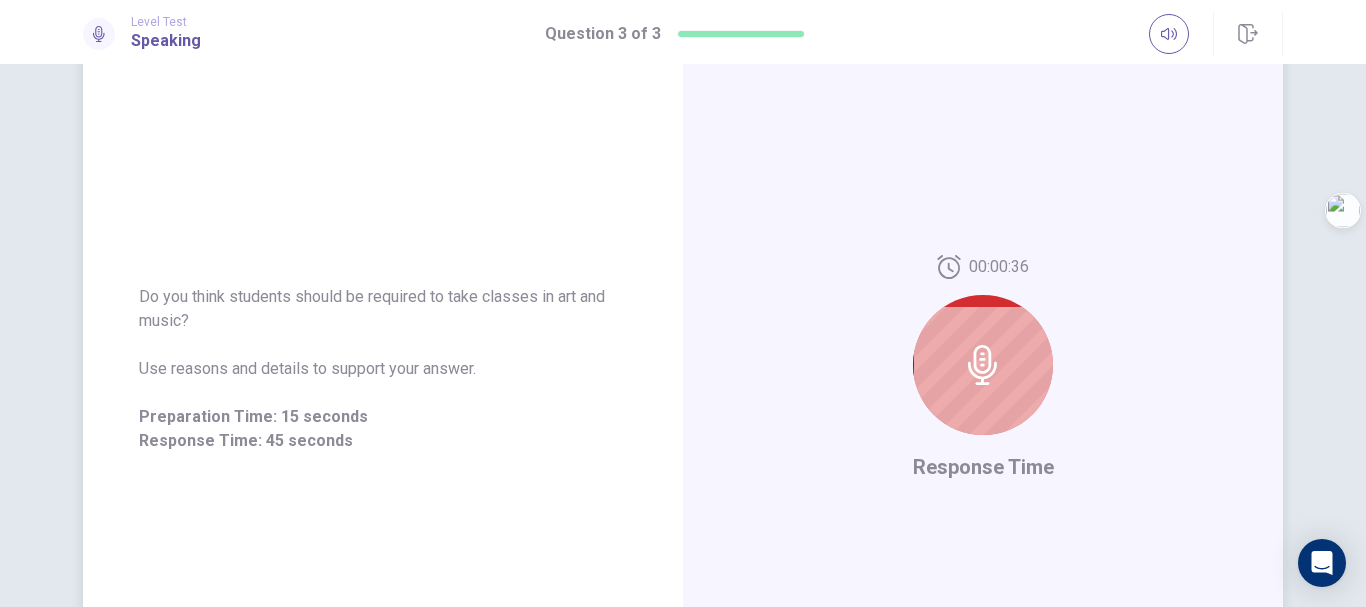 click 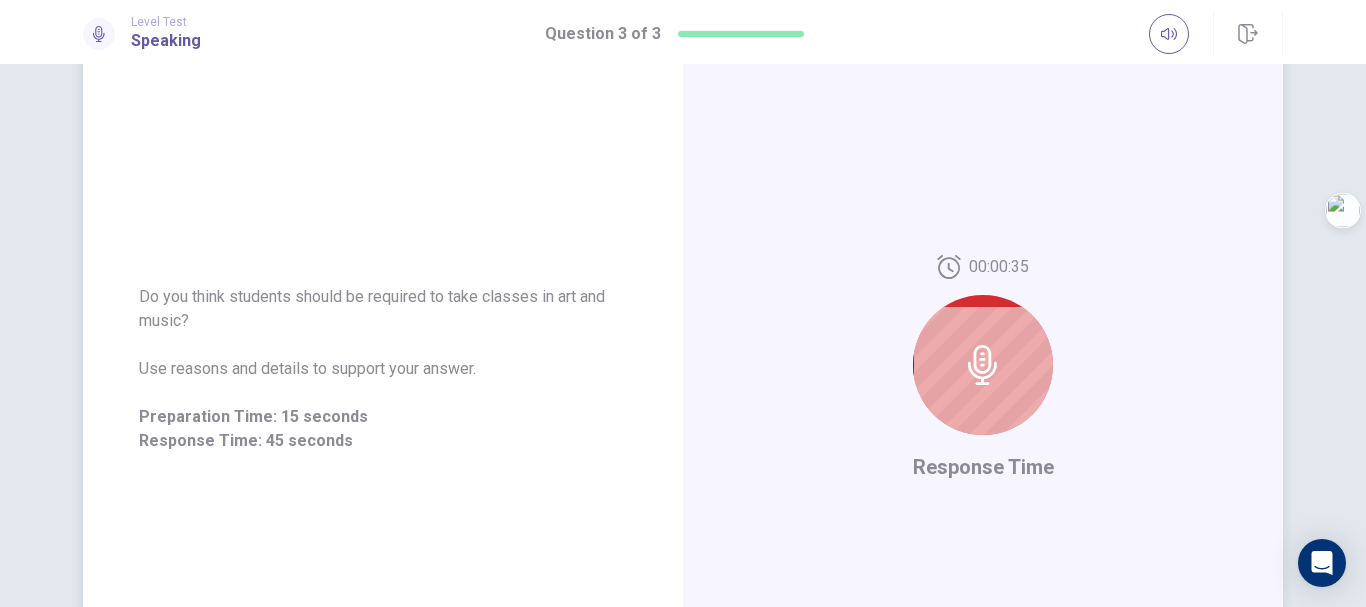 click at bounding box center [983, 365] 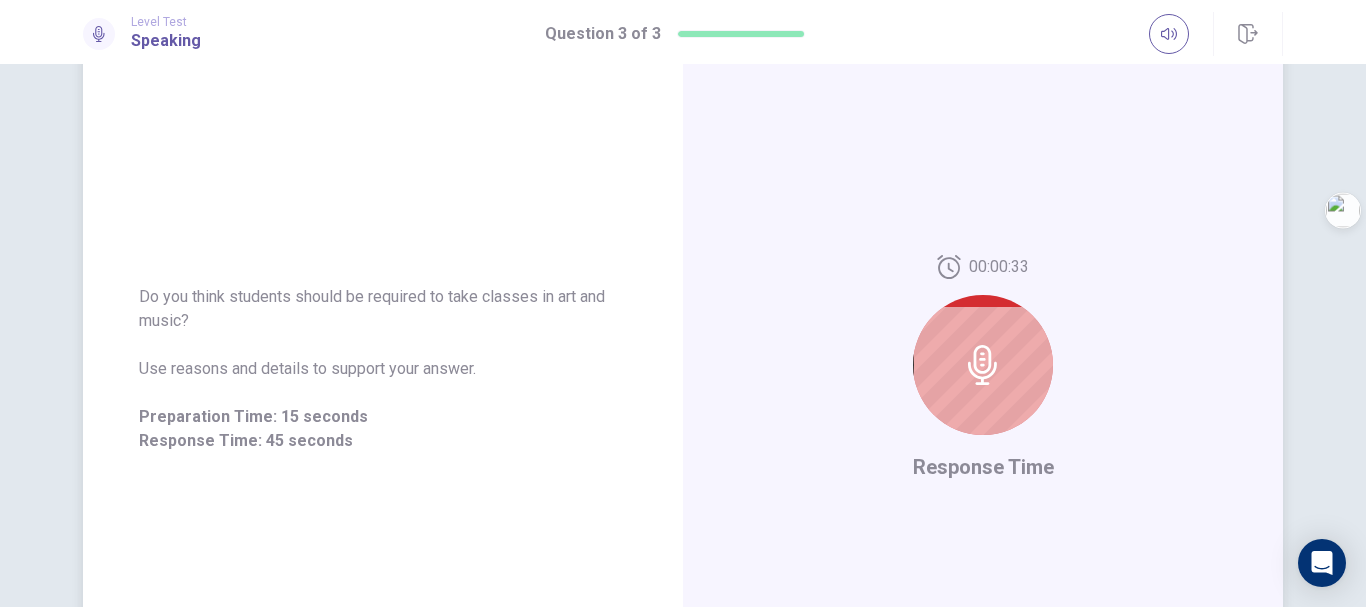 click 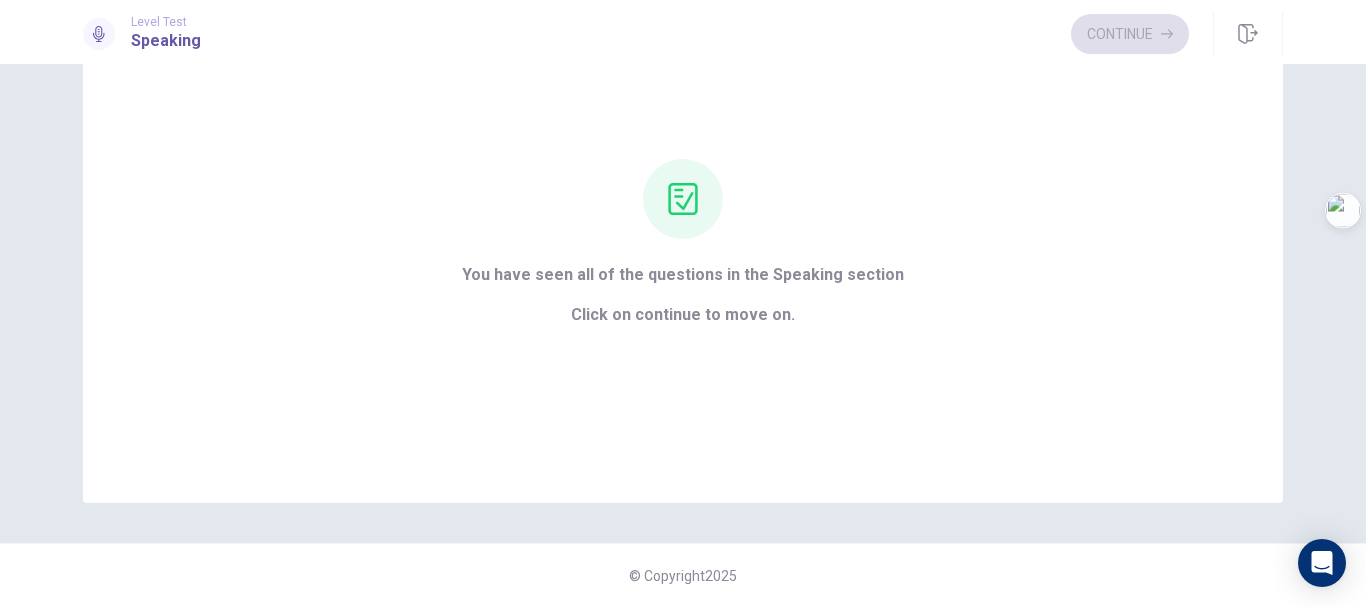 scroll, scrollTop: 121, scrollLeft: 0, axis: vertical 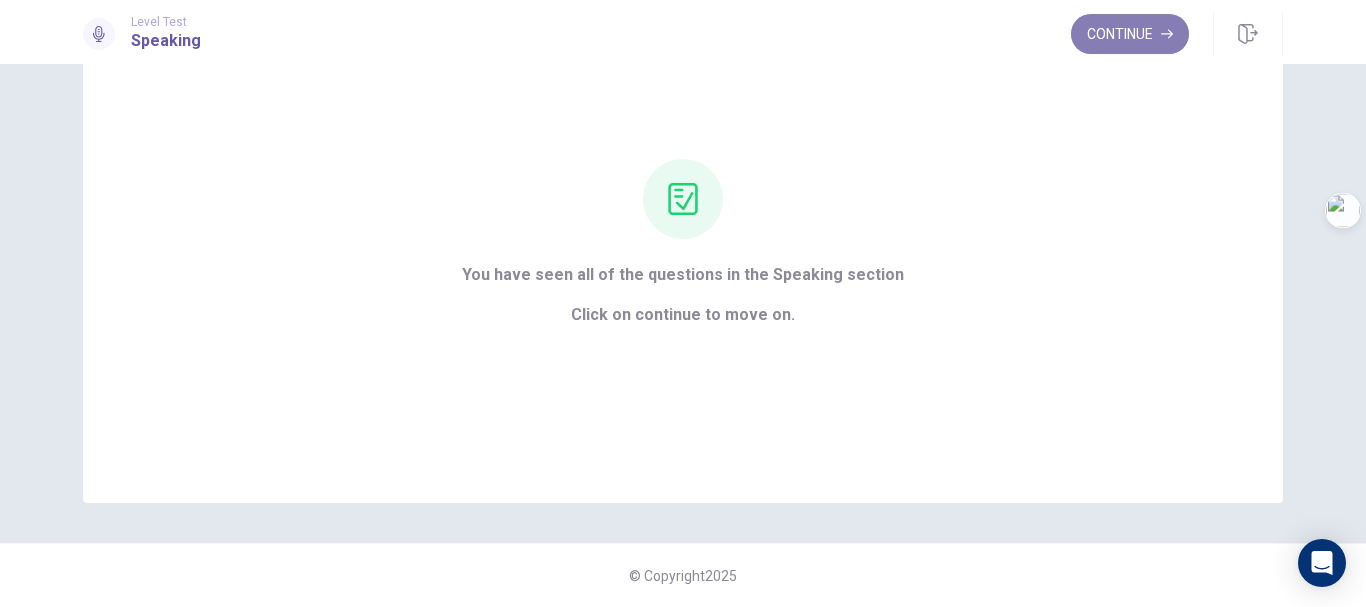 click on "Continue" at bounding box center (1130, 34) 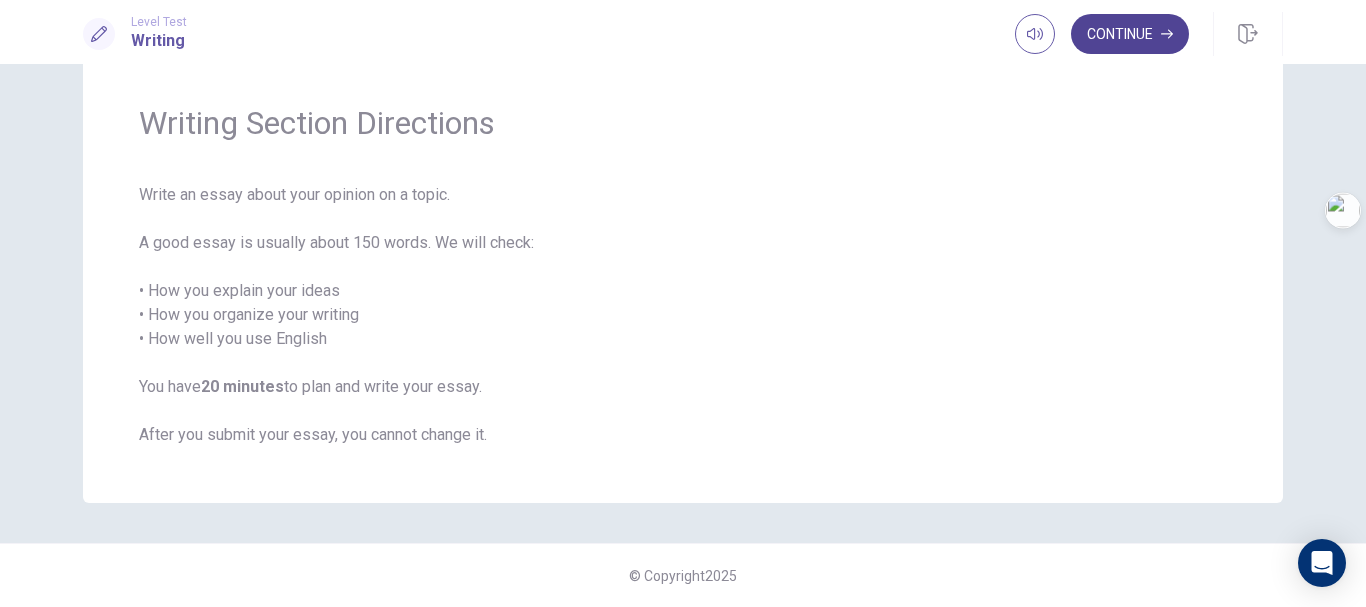 click on "Continue" at bounding box center [1130, 34] 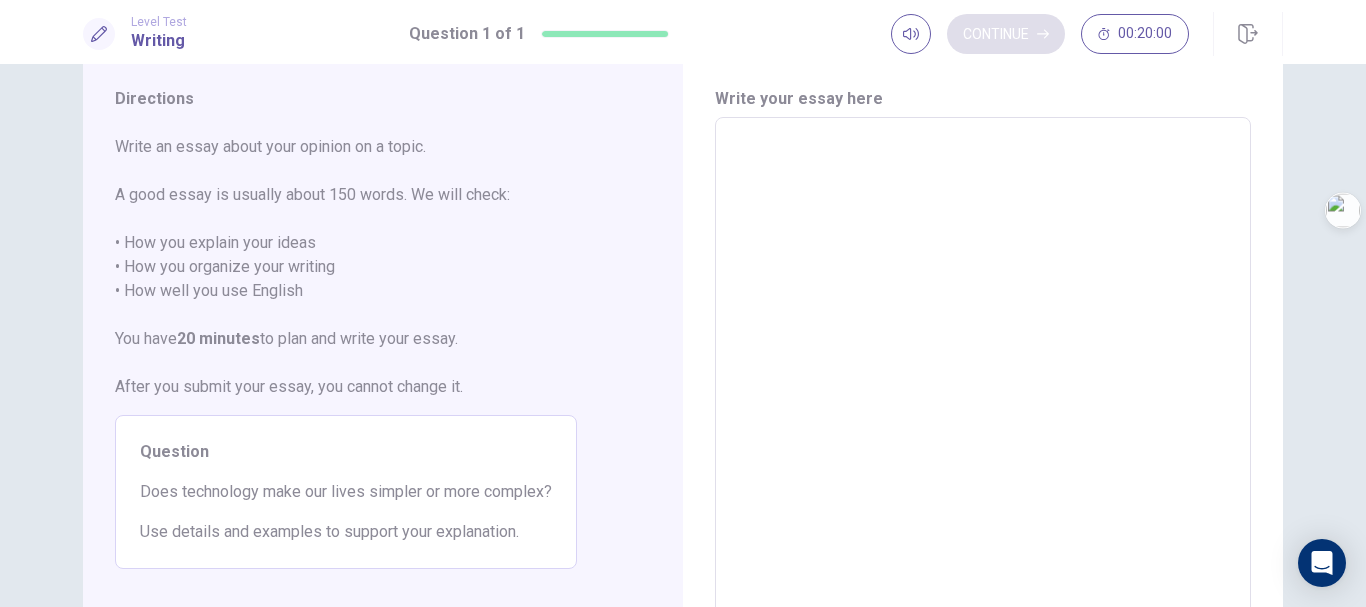 scroll, scrollTop: 171, scrollLeft: 0, axis: vertical 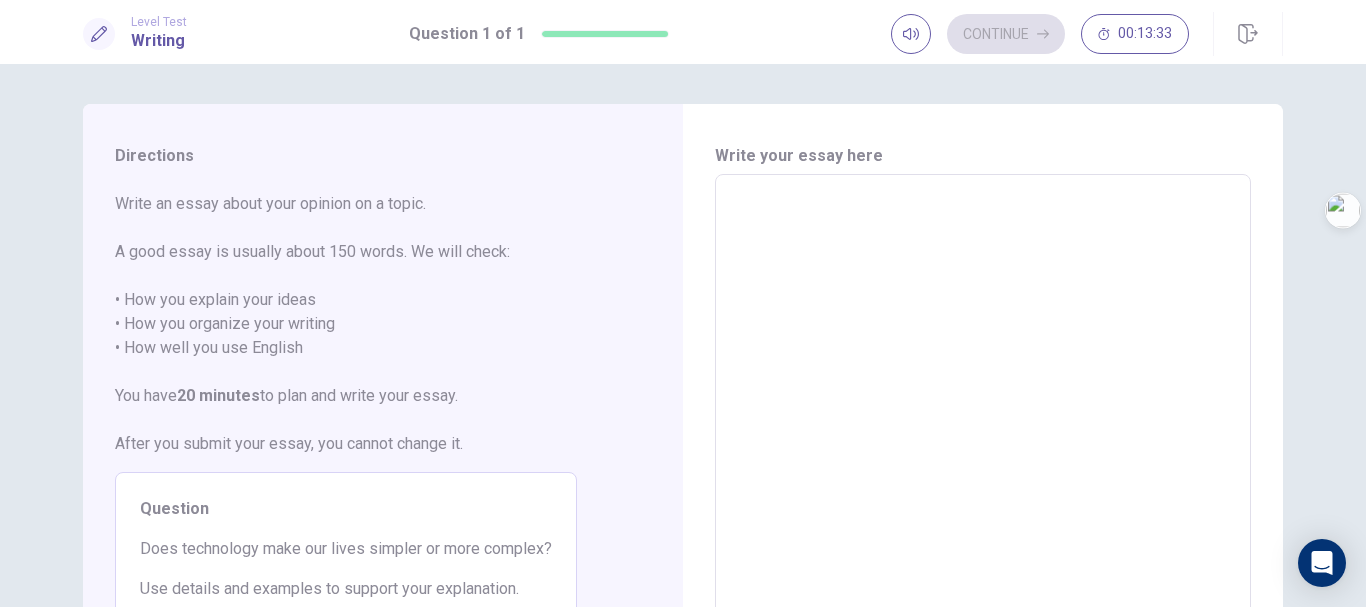 click at bounding box center [983, 451] 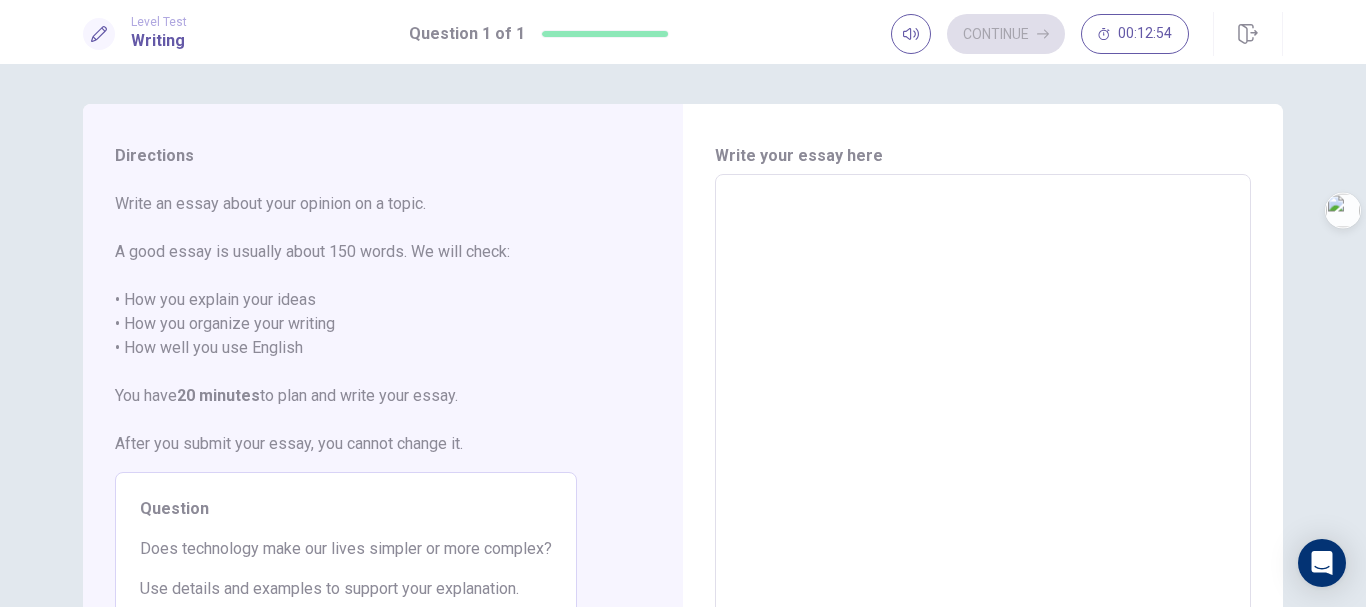 type on "*" 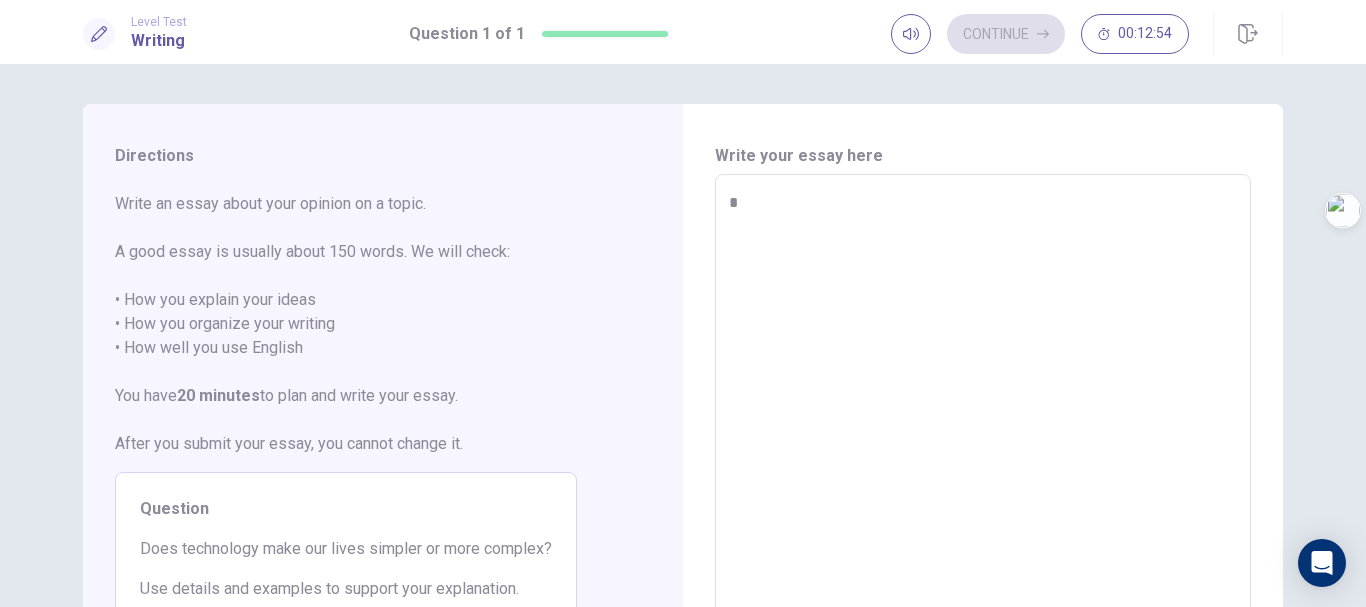 type on "*" 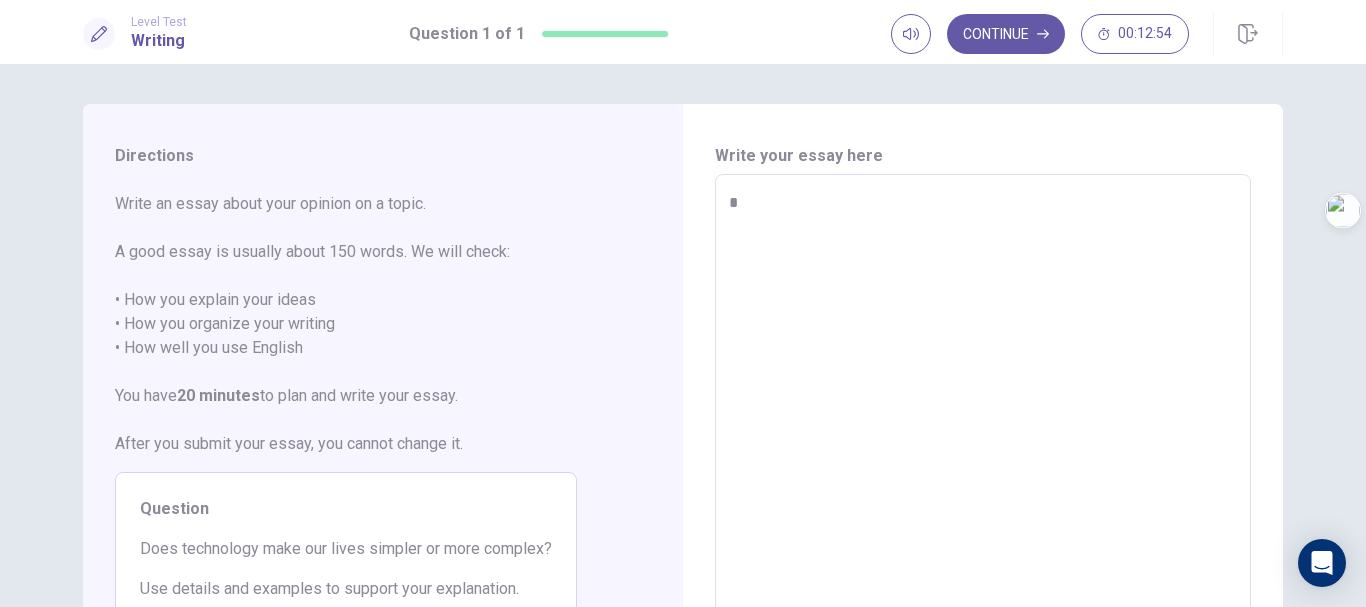 type on "**" 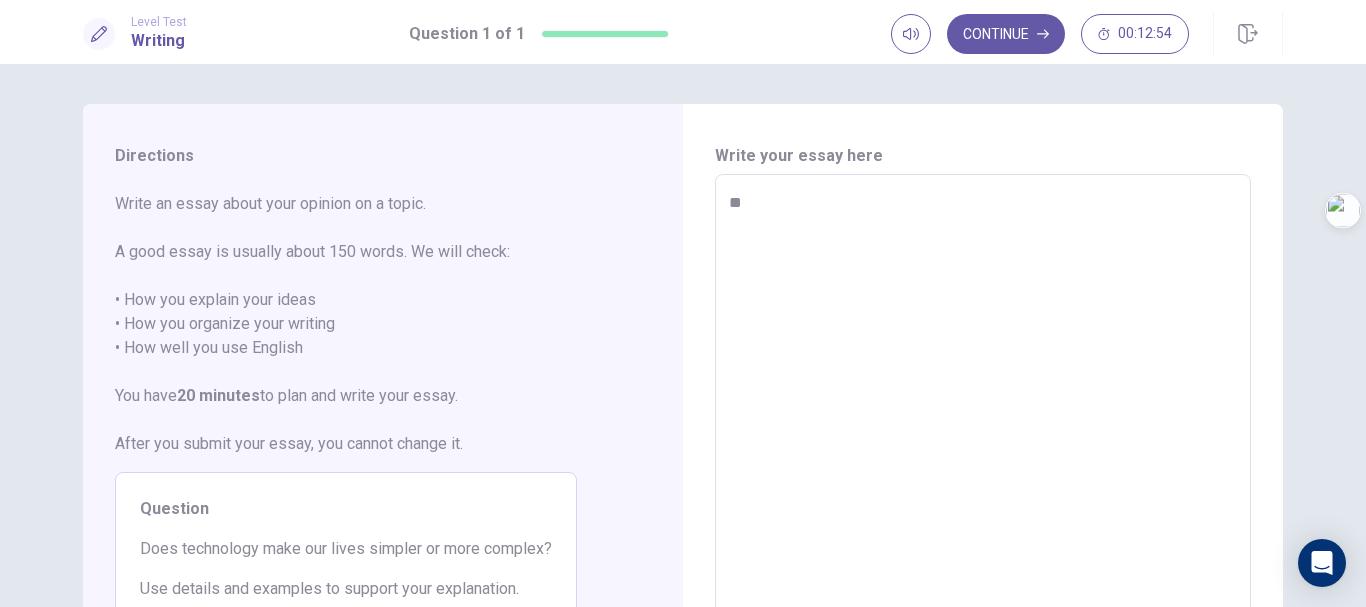 type on "*" 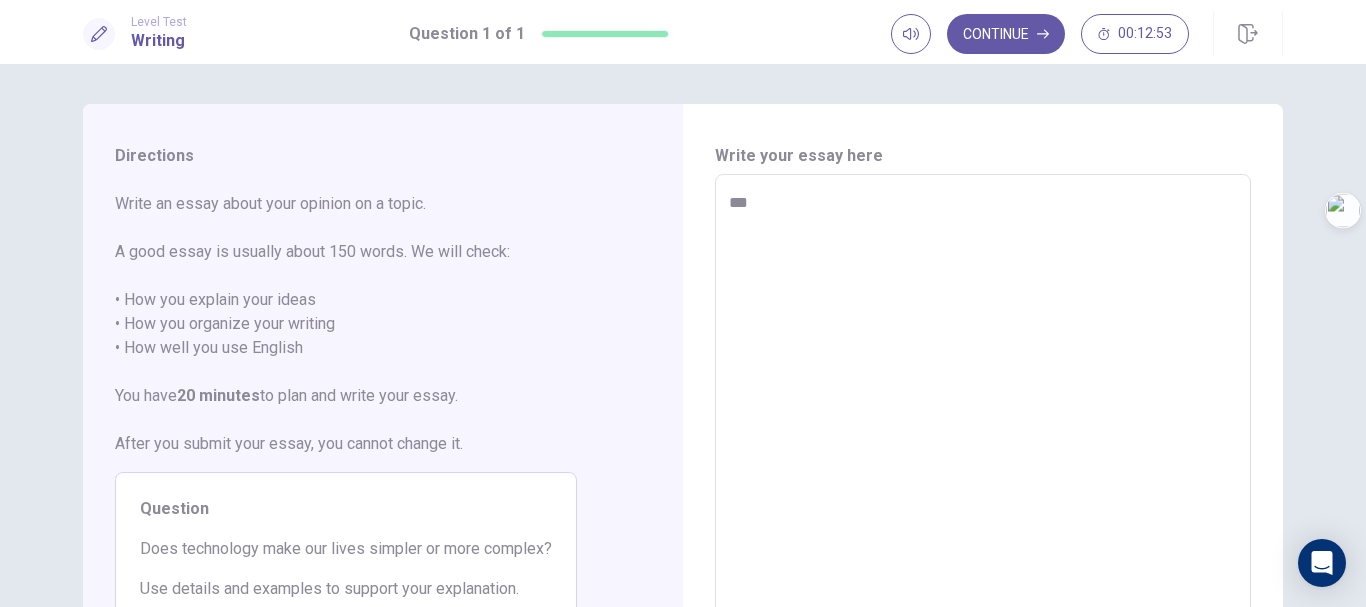 type on "*" 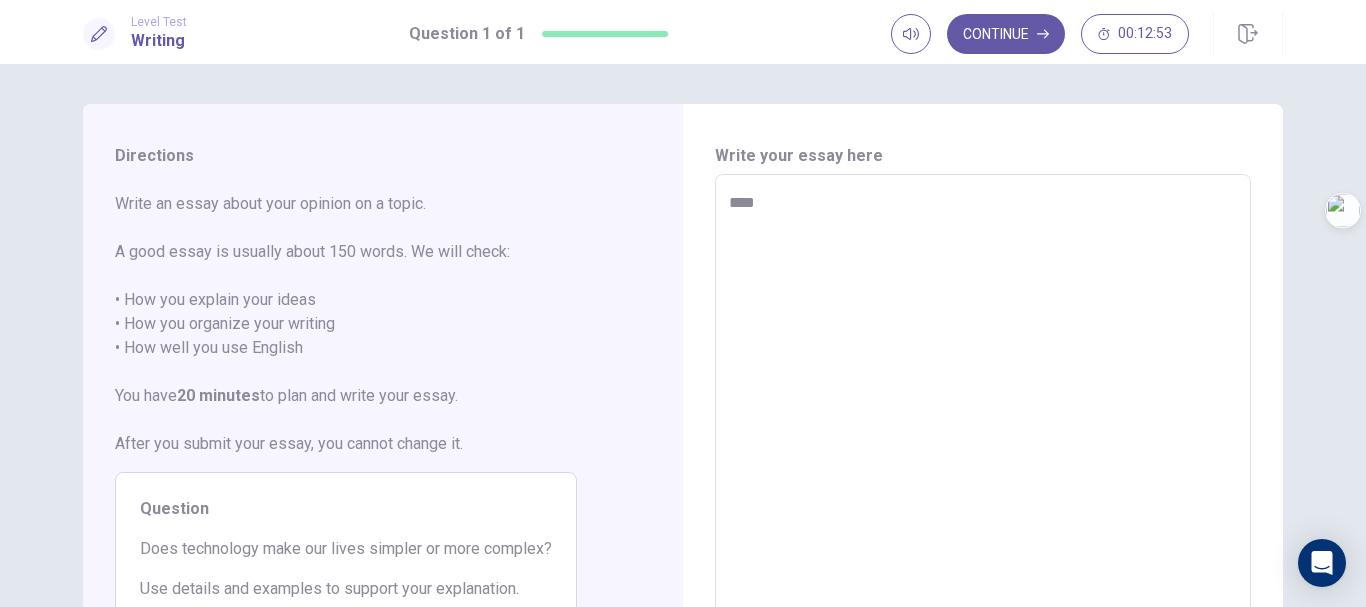 type on "*" 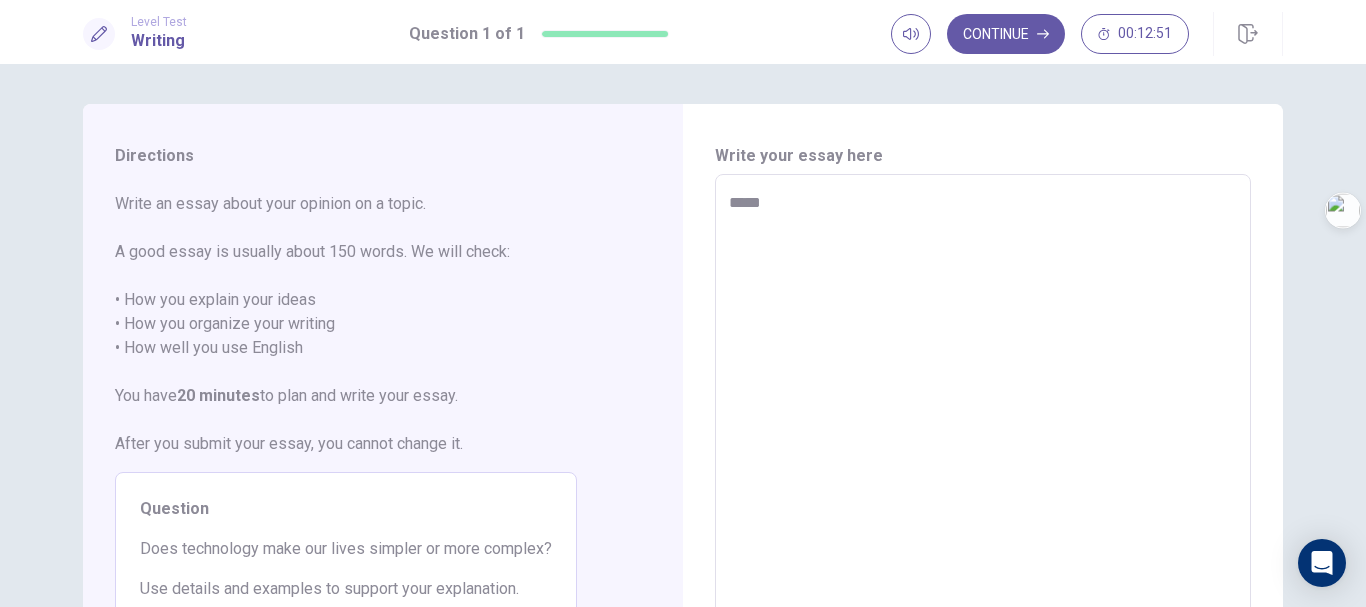 type on "*" 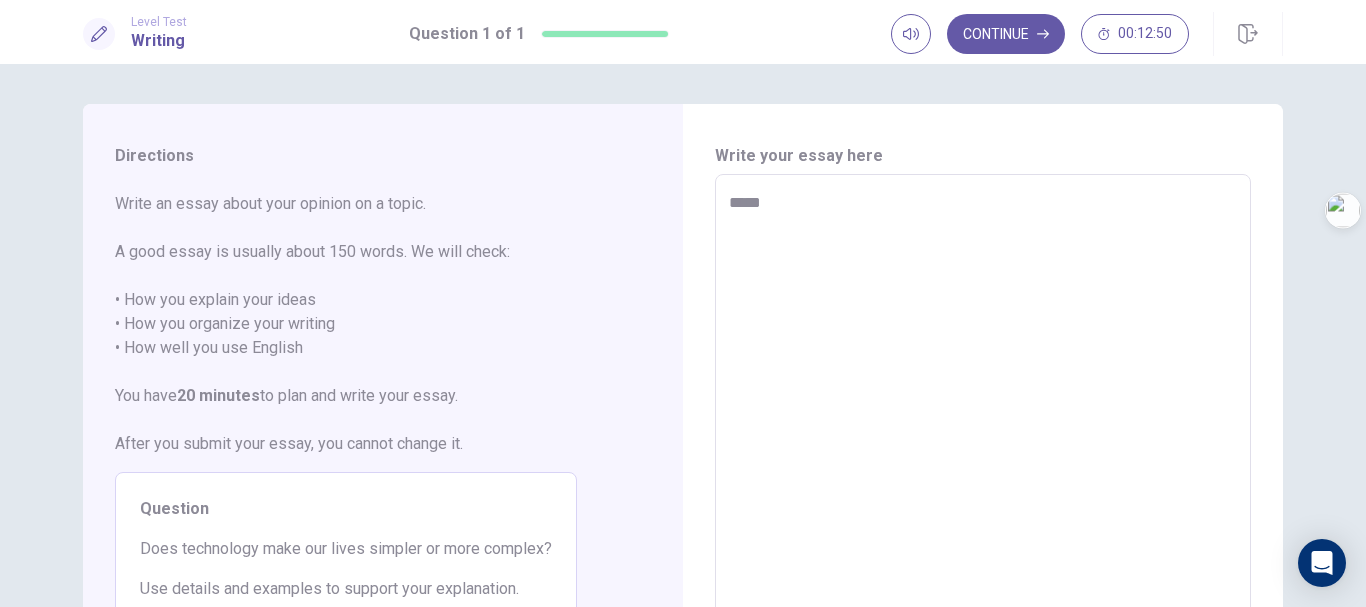 type on "******" 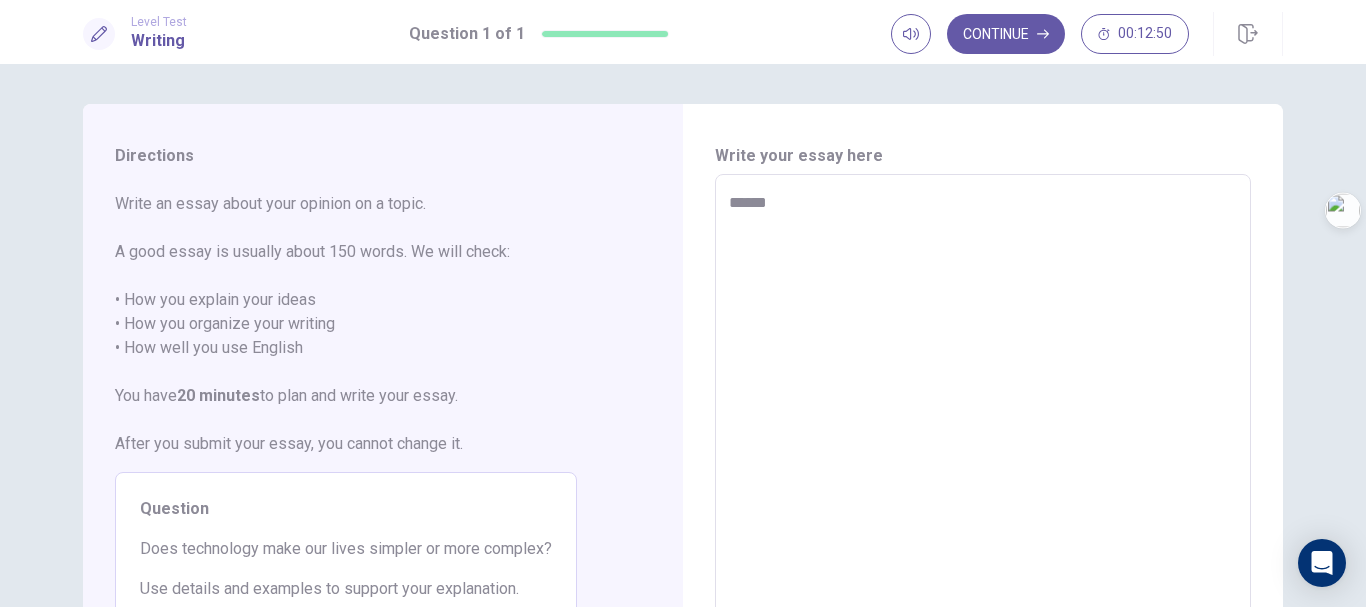type on "*" 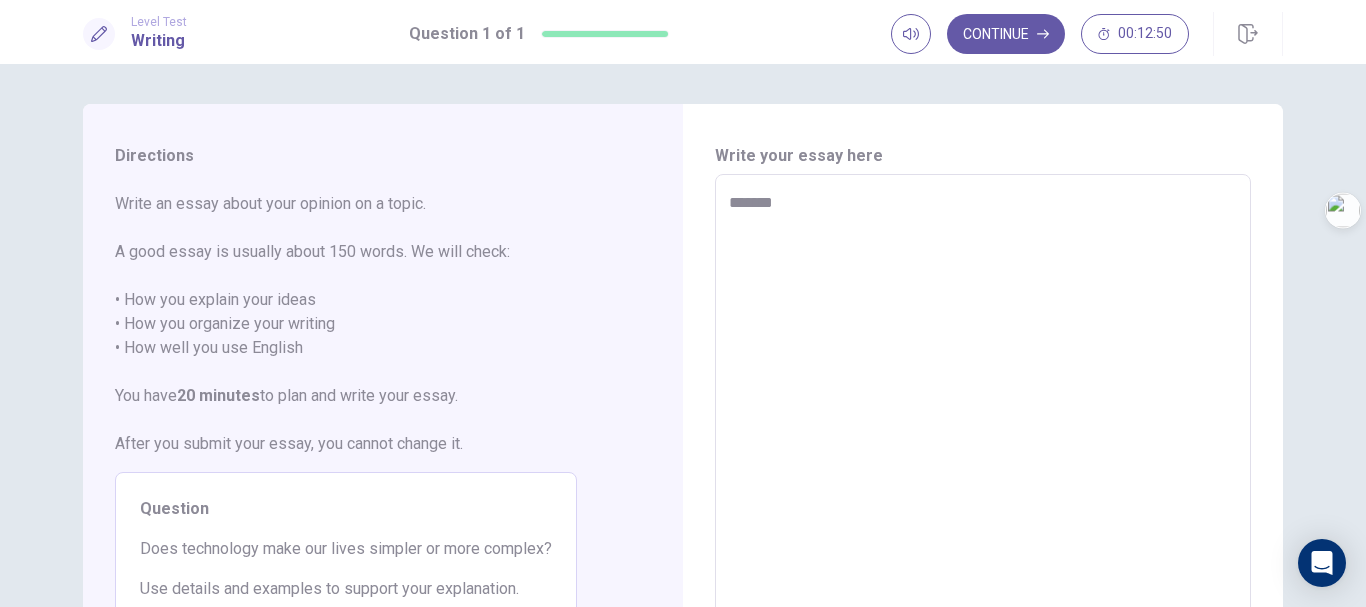 type on "*" 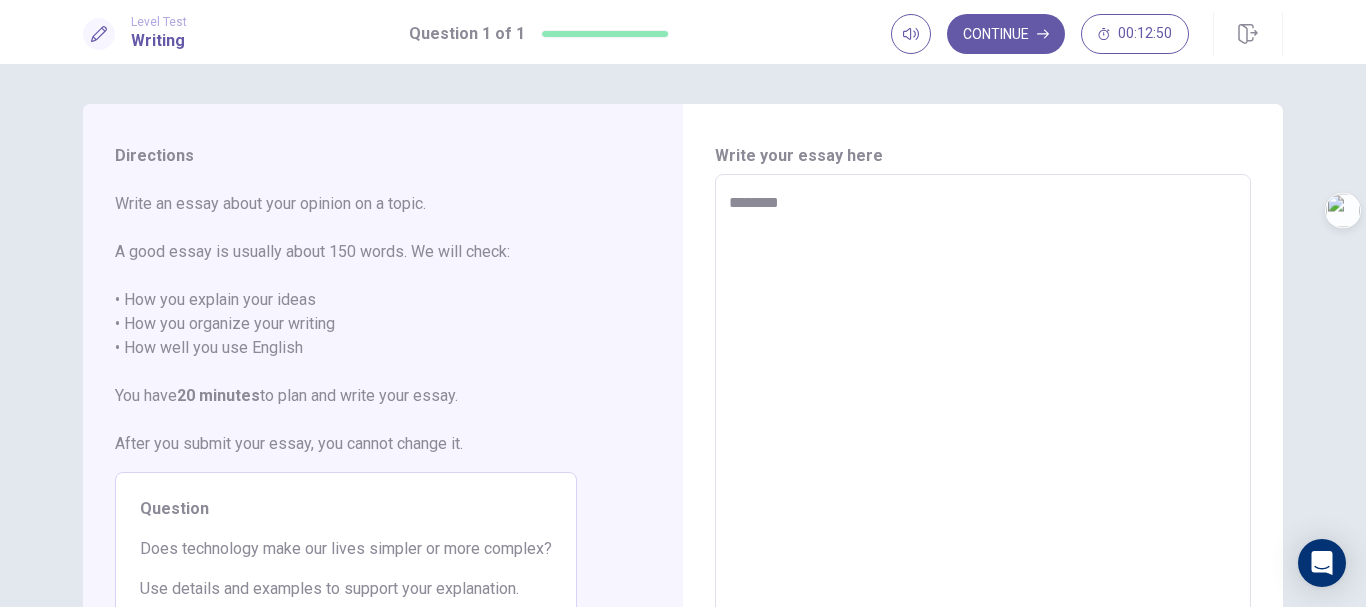 type on "*" 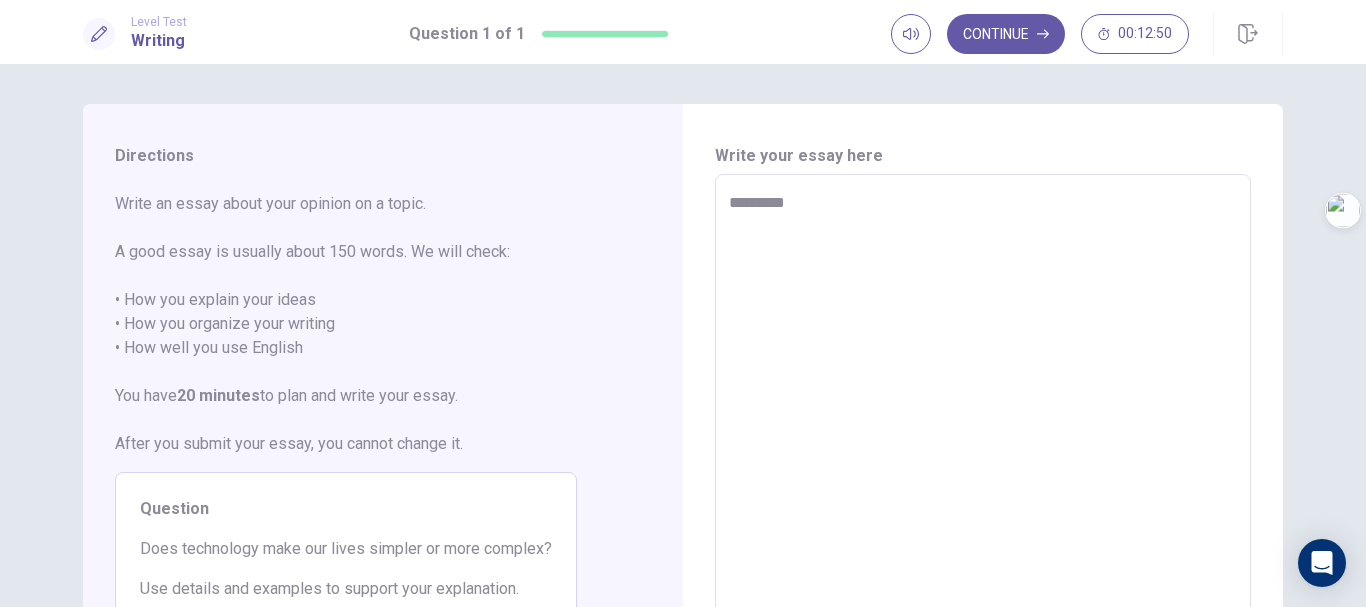 type on "*" 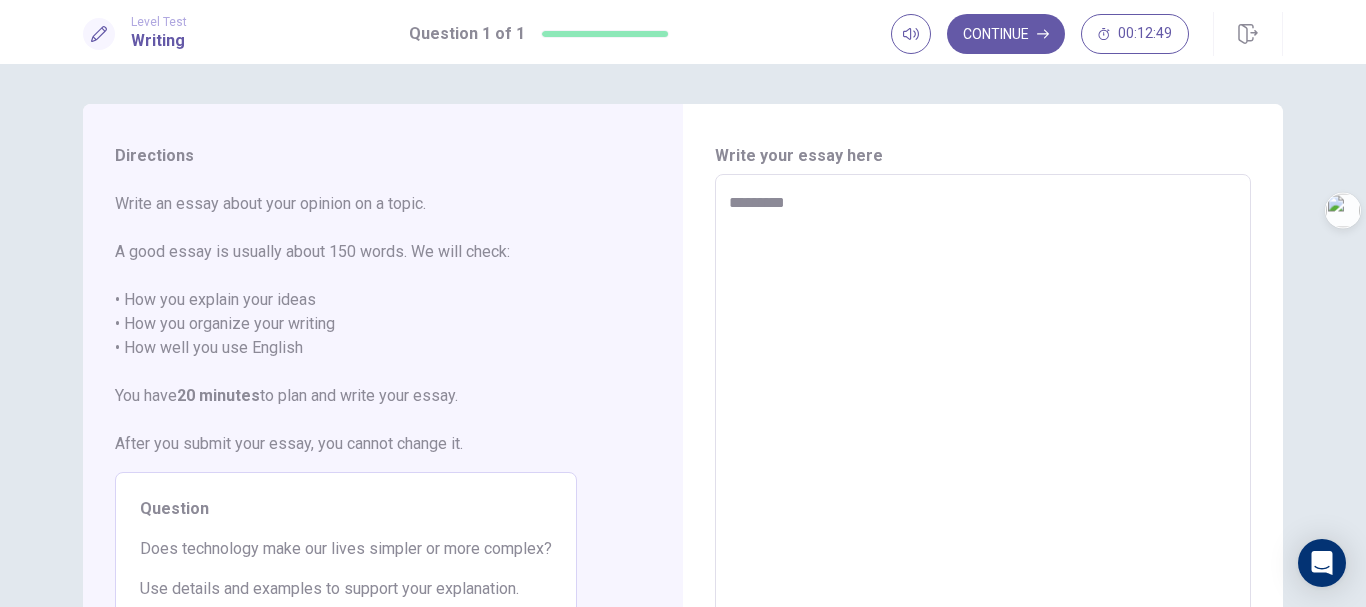 type on "**********" 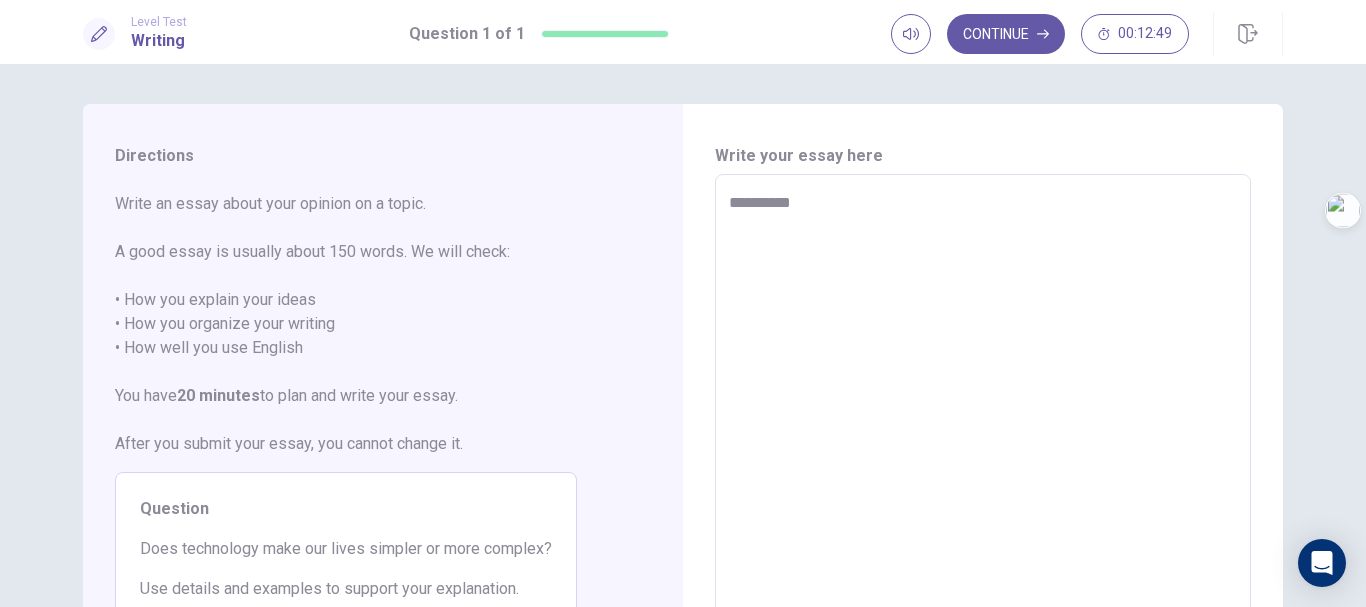type on "*" 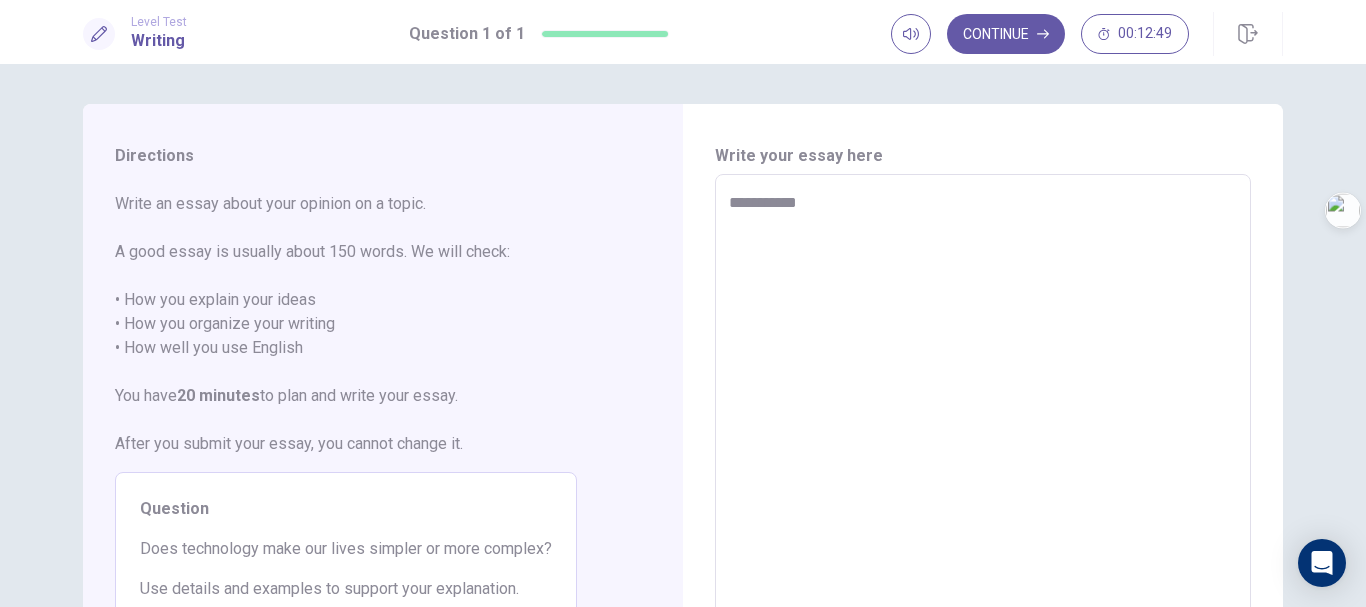 type on "*" 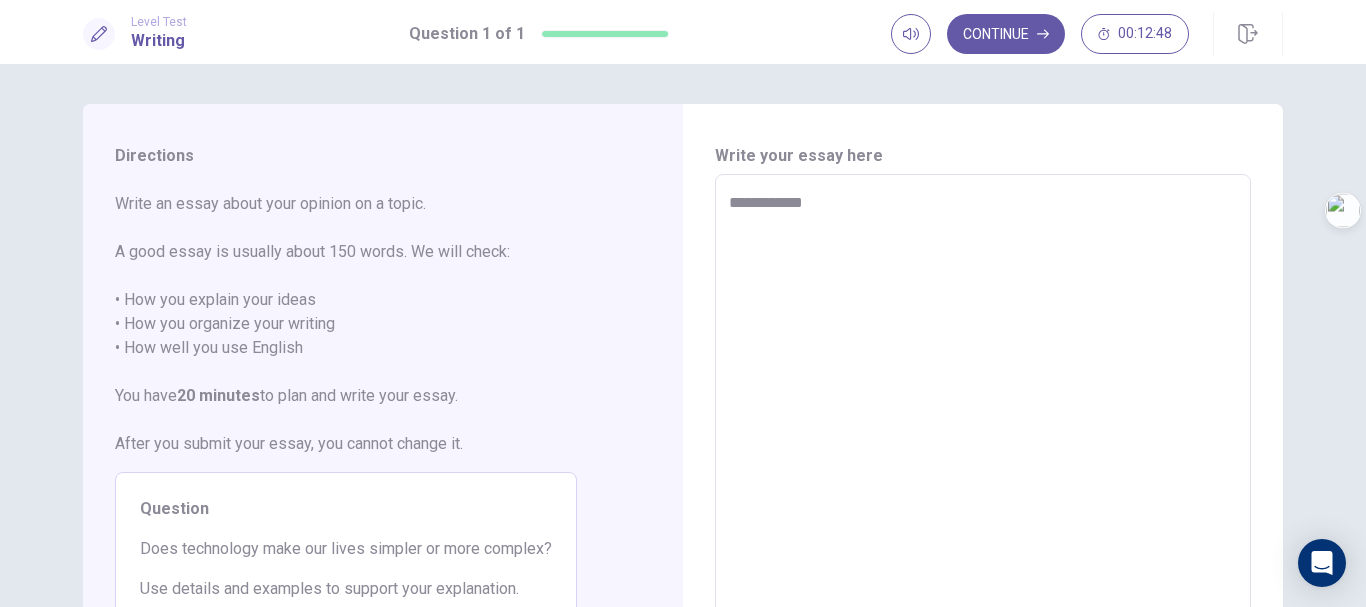 type on "*" 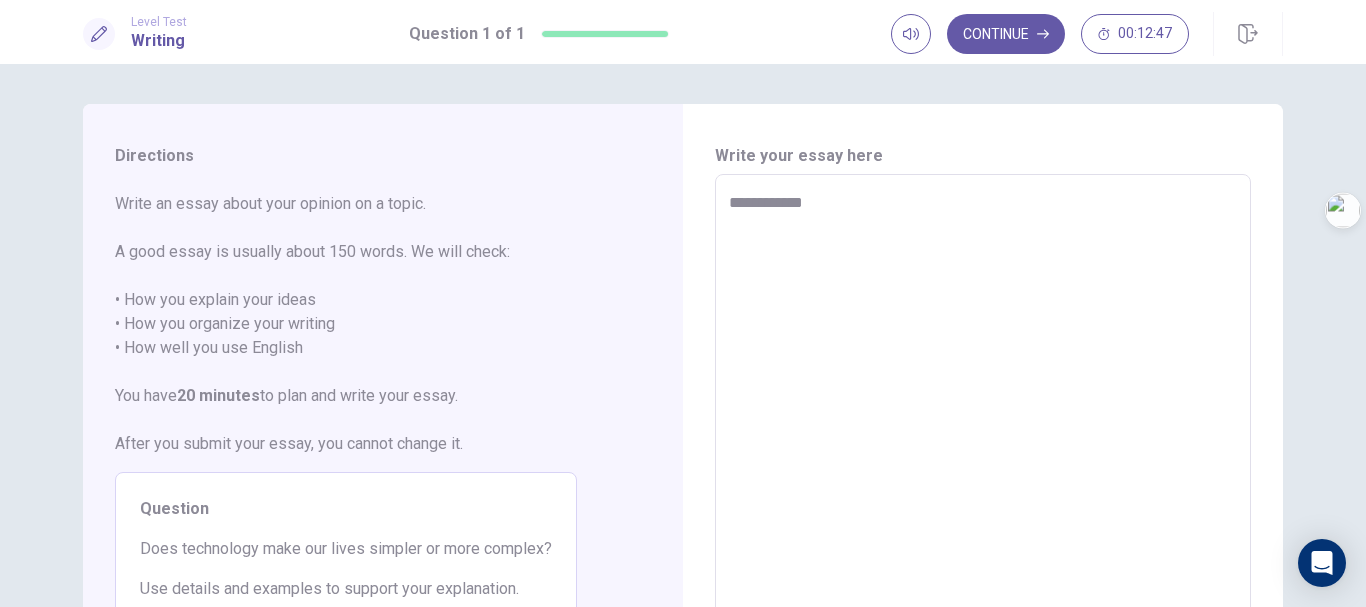 type on "**********" 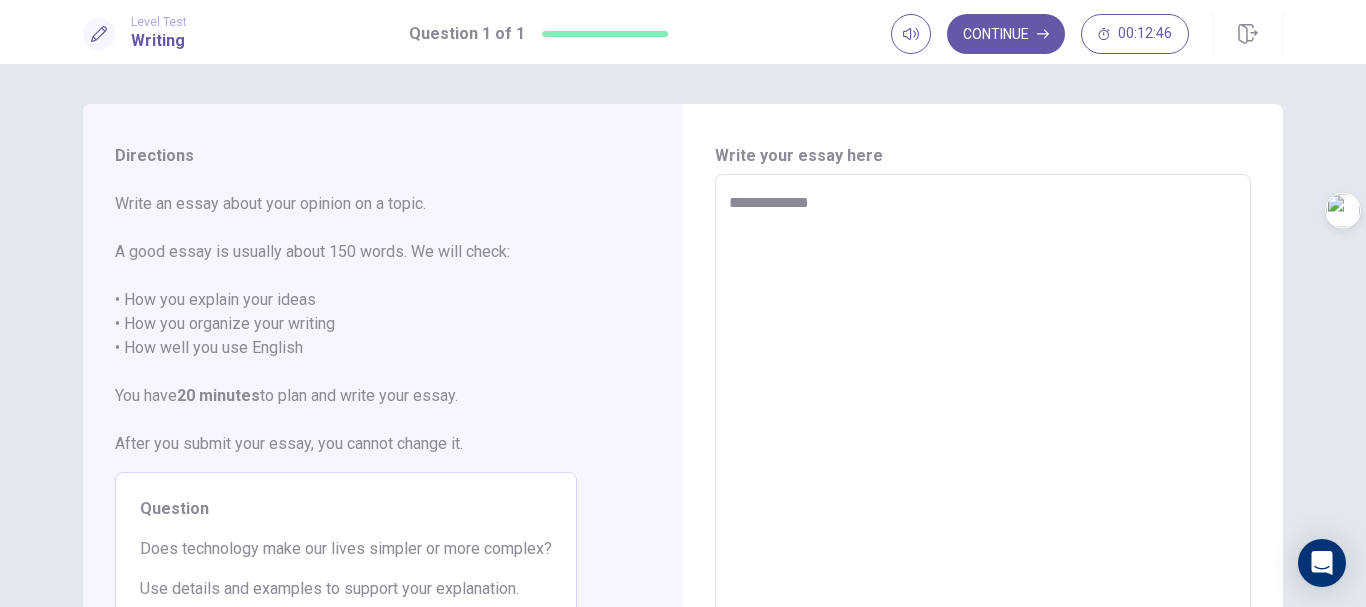 type on "*" 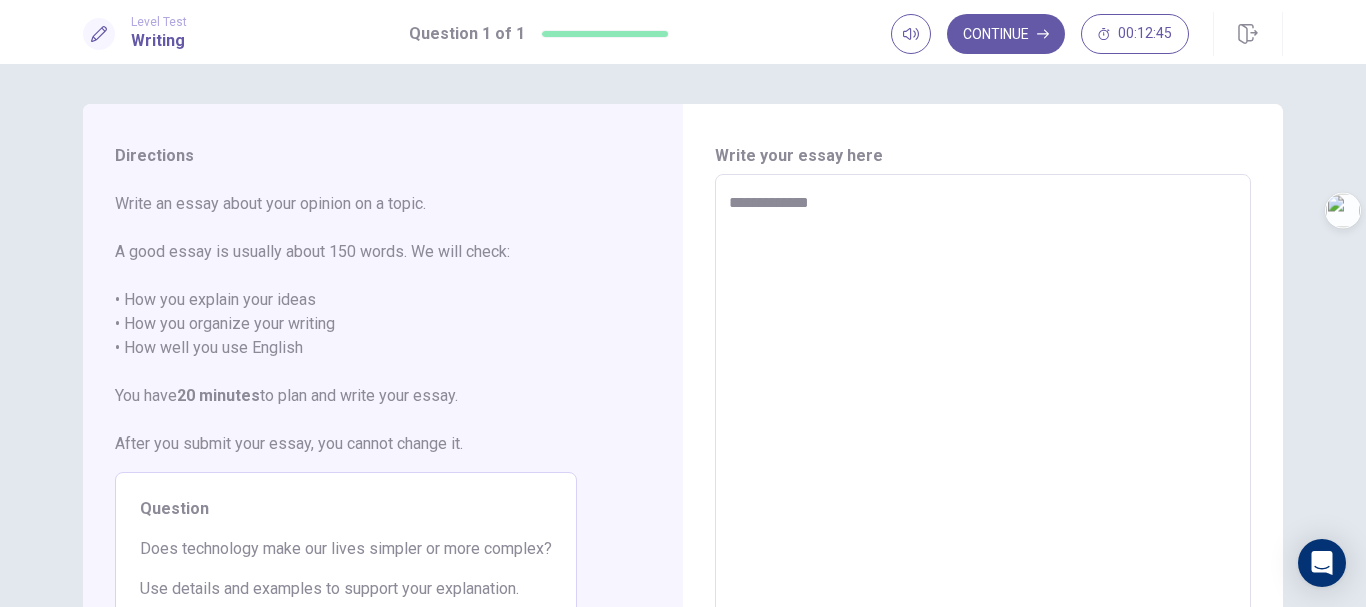 type on "**********" 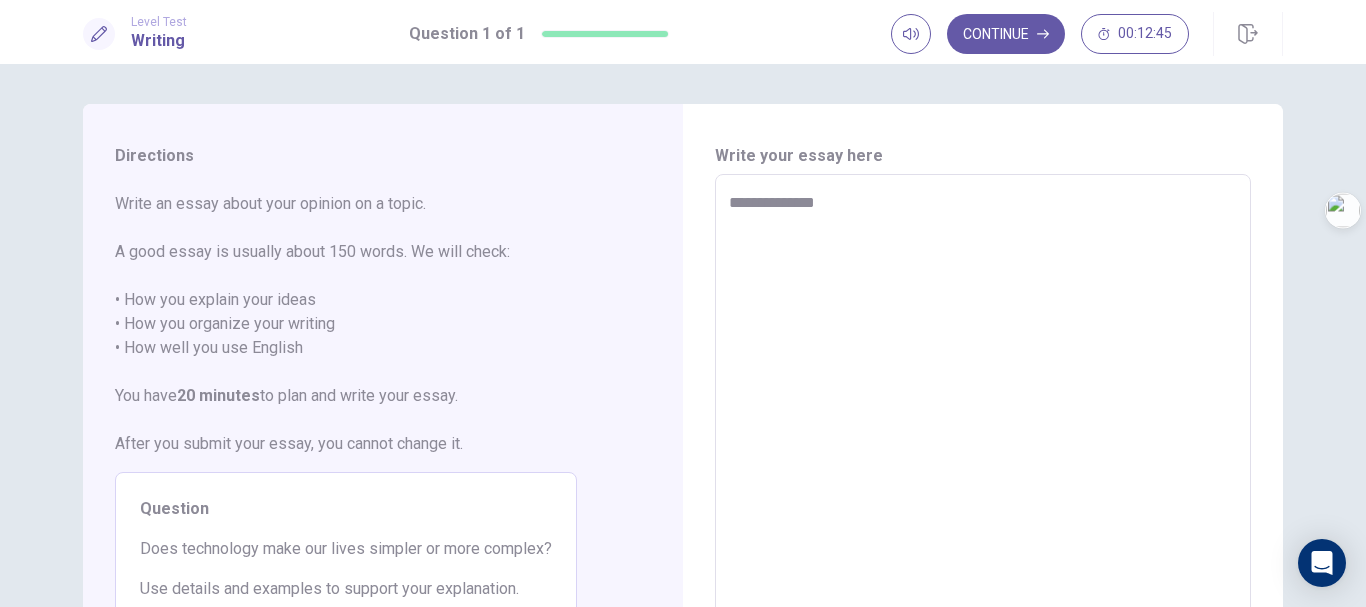type on "*" 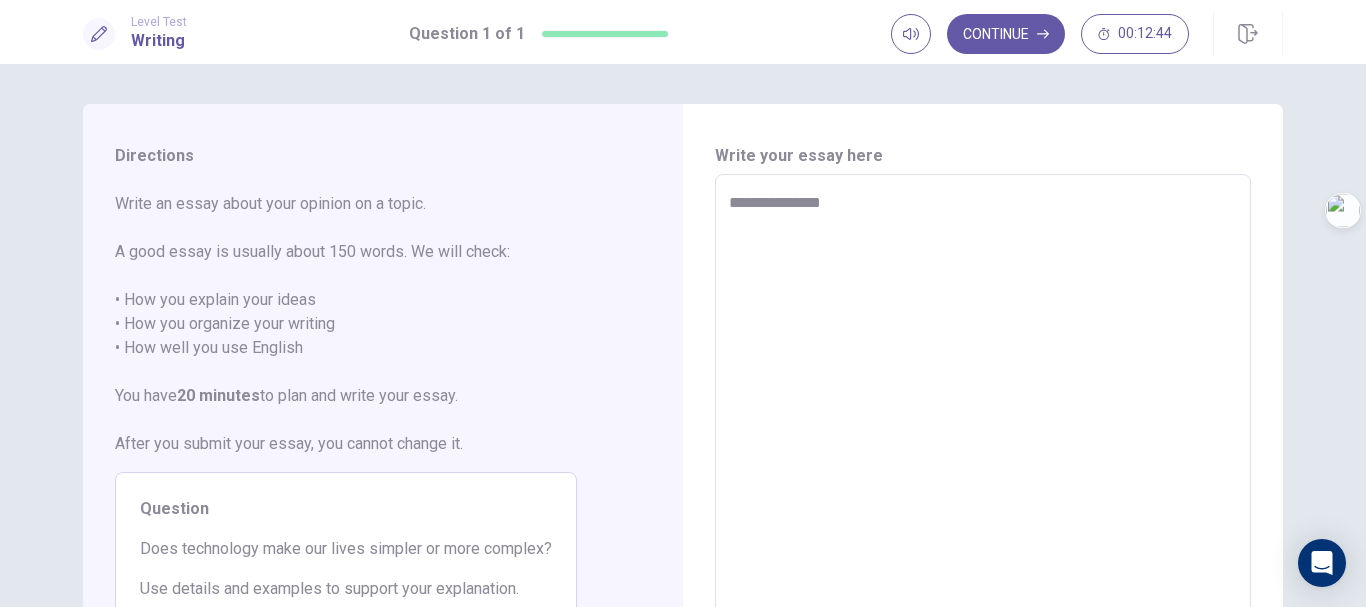 type on "*" 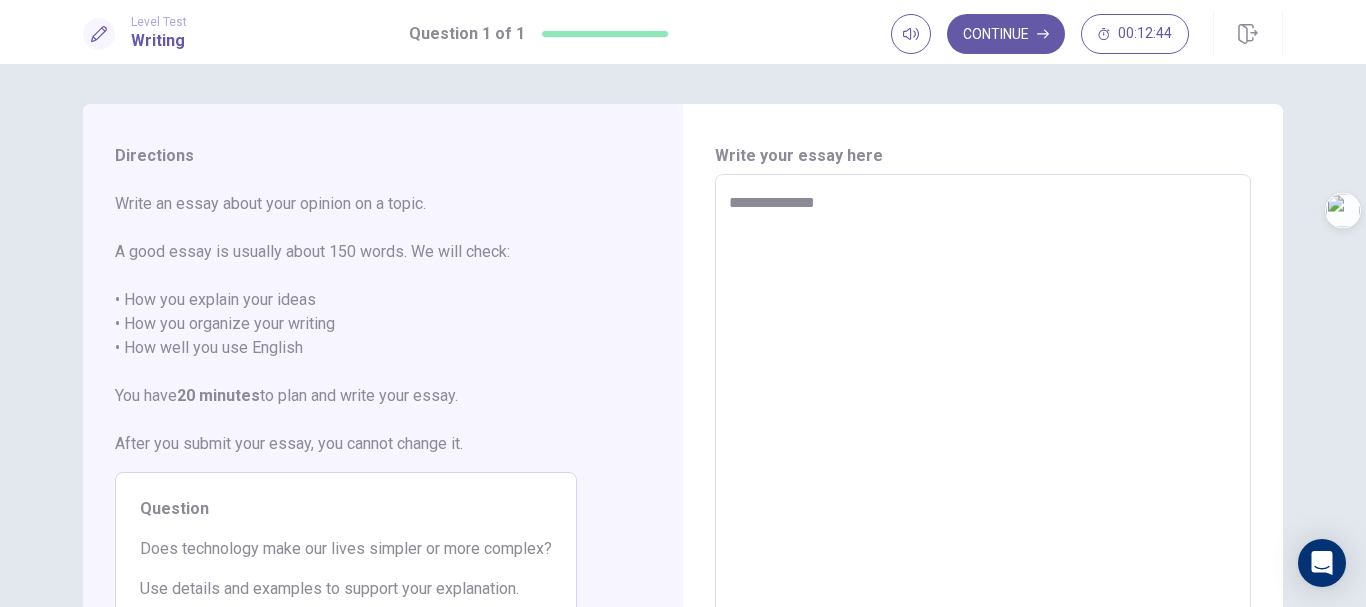type on "*" 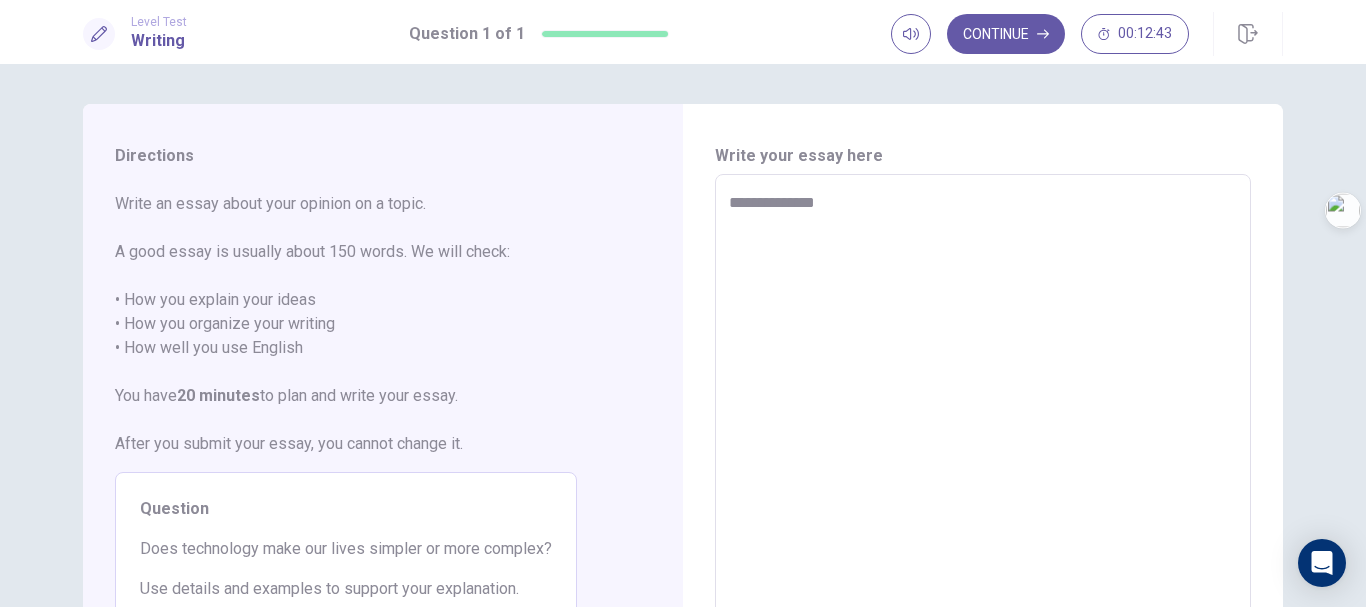 type on "**********" 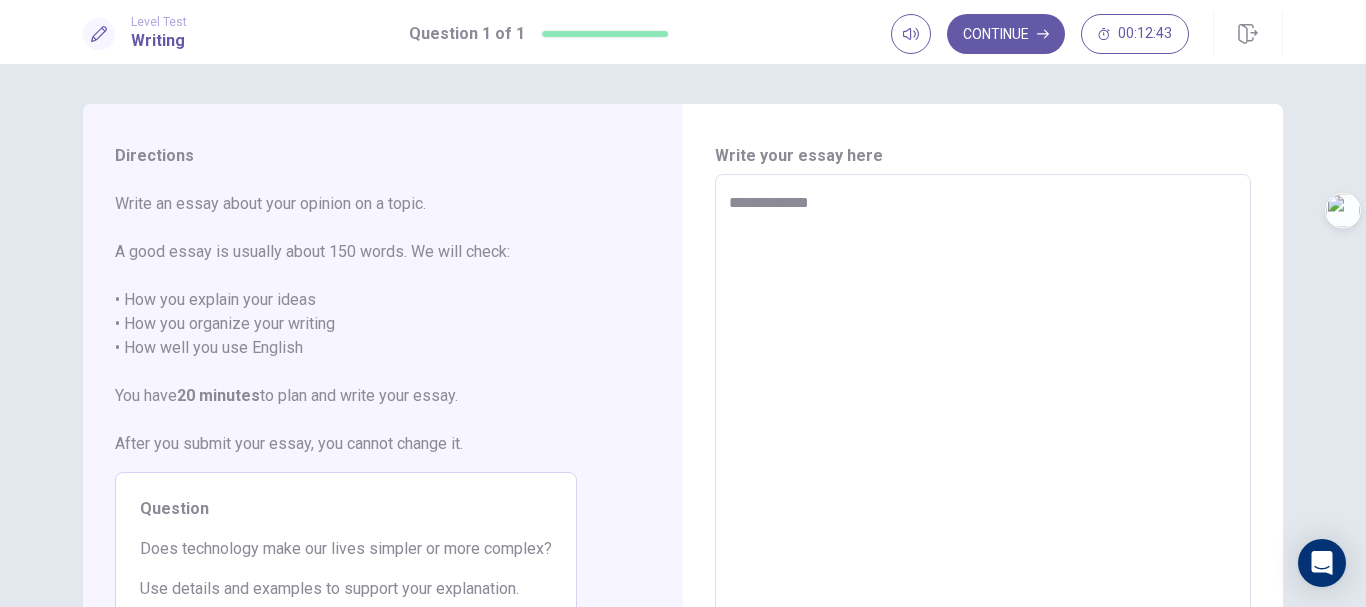 type on "*" 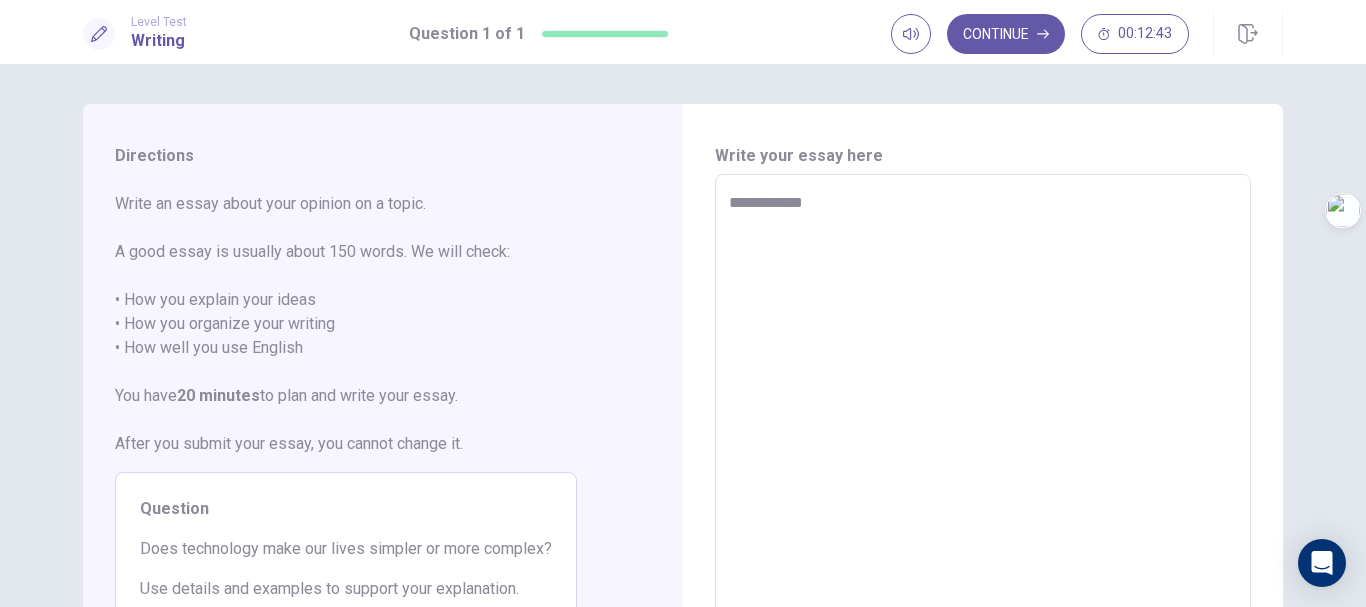 type on "*" 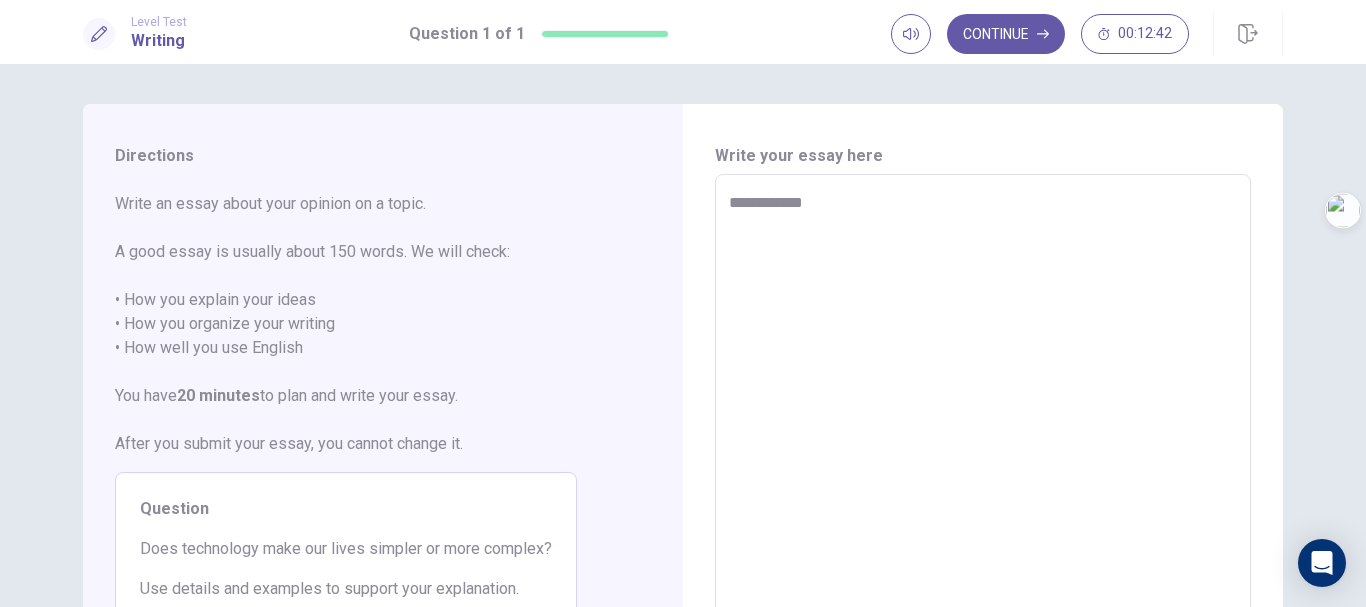 type on "**********" 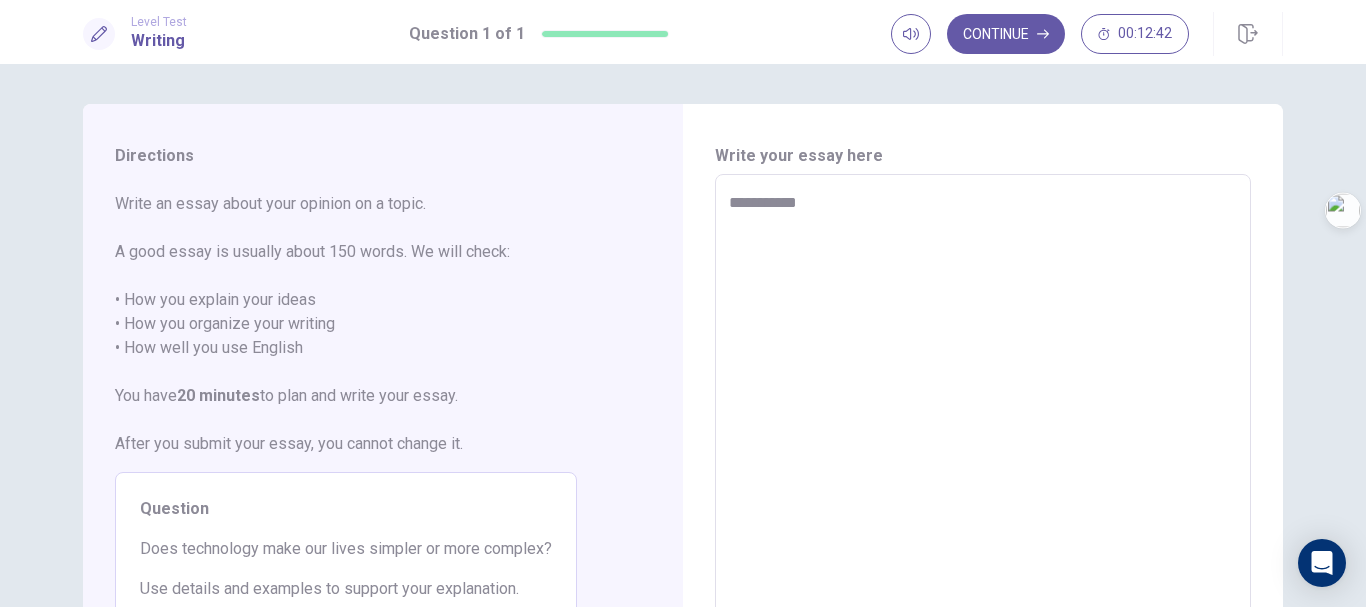 type on "*" 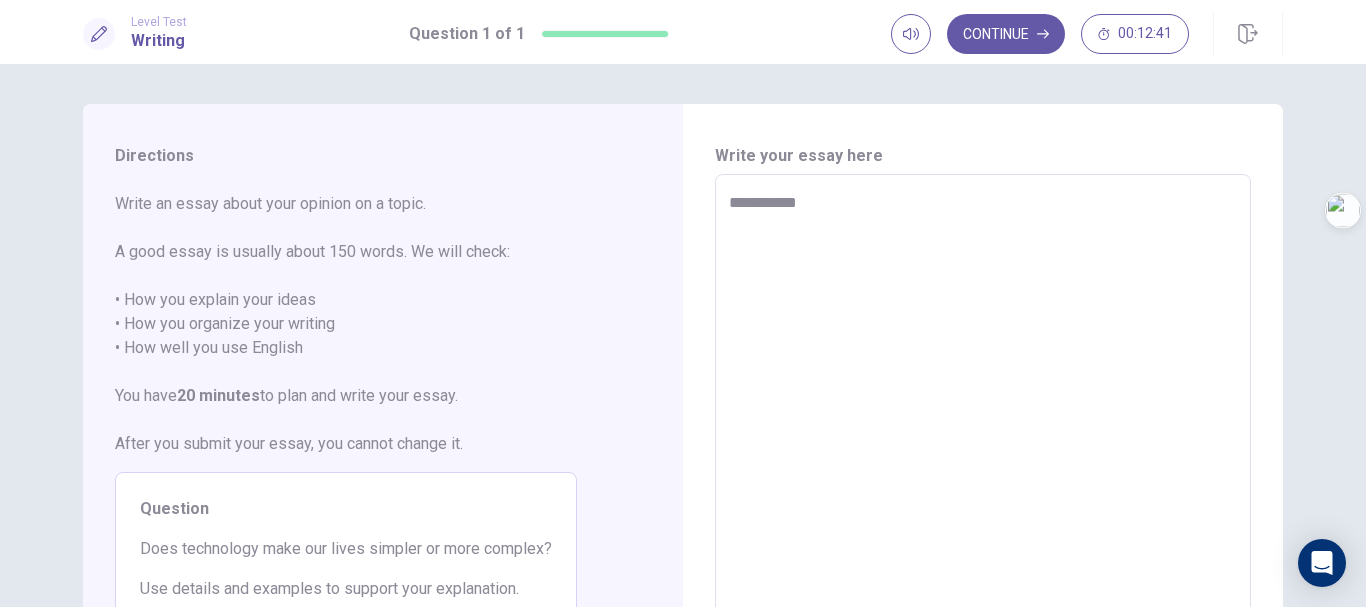 type on "**********" 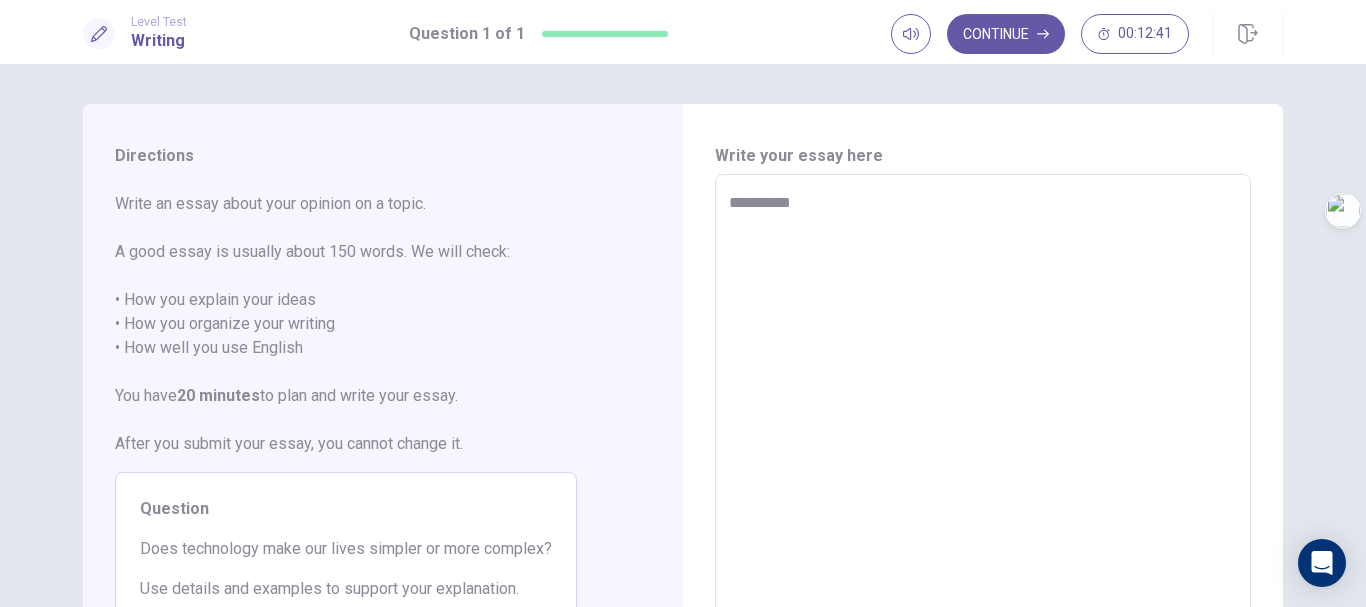 type on "*" 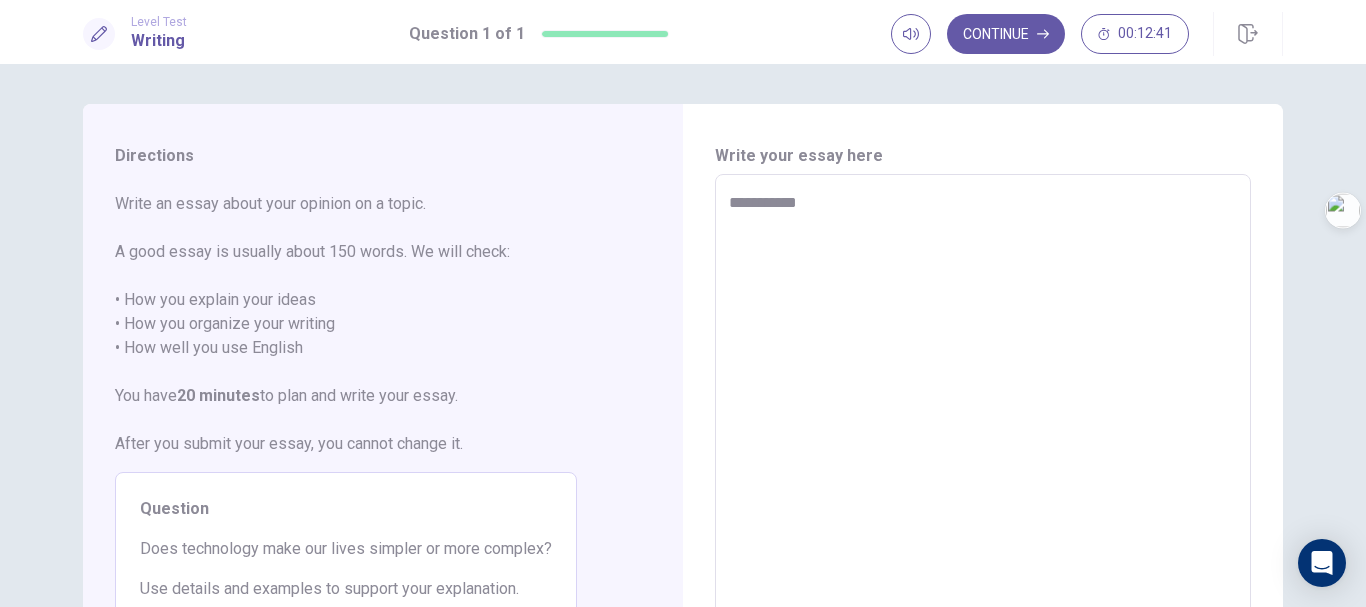 type on "*" 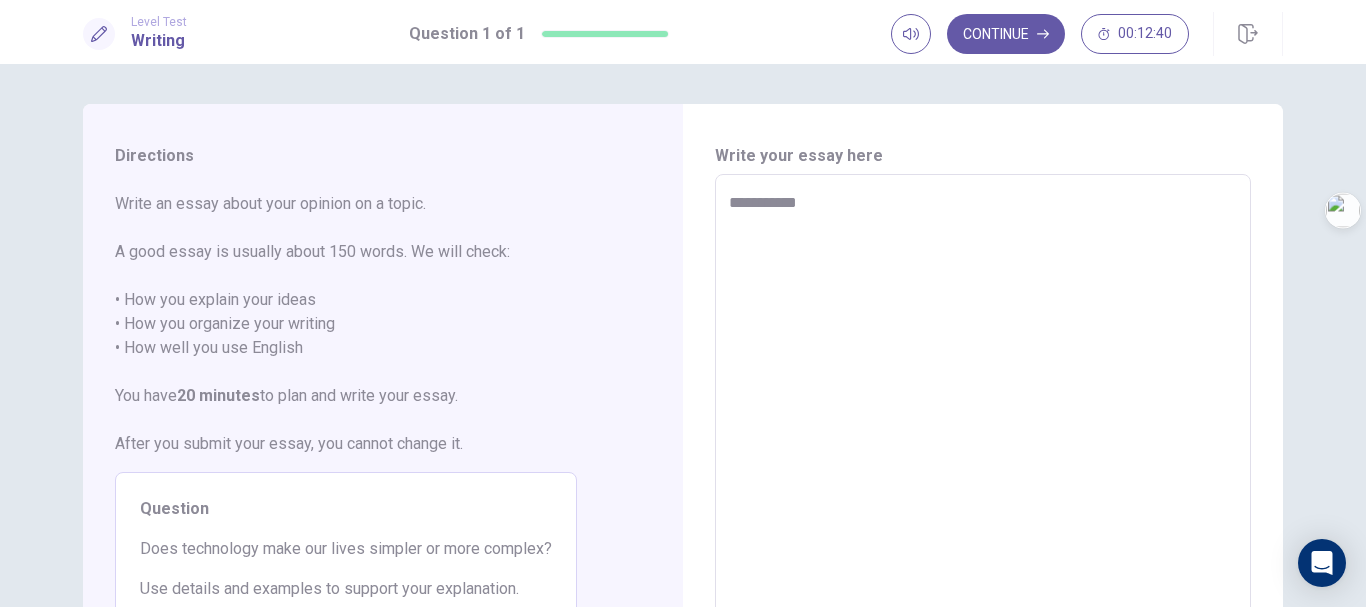 type on "**********" 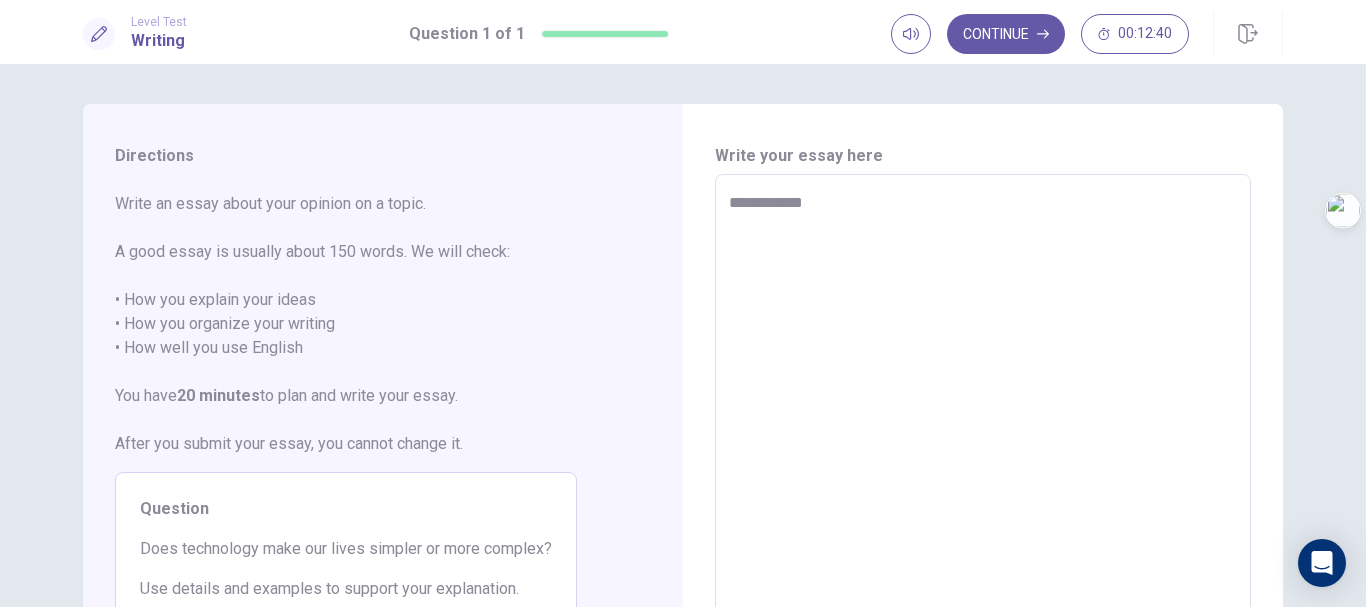 type on "*" 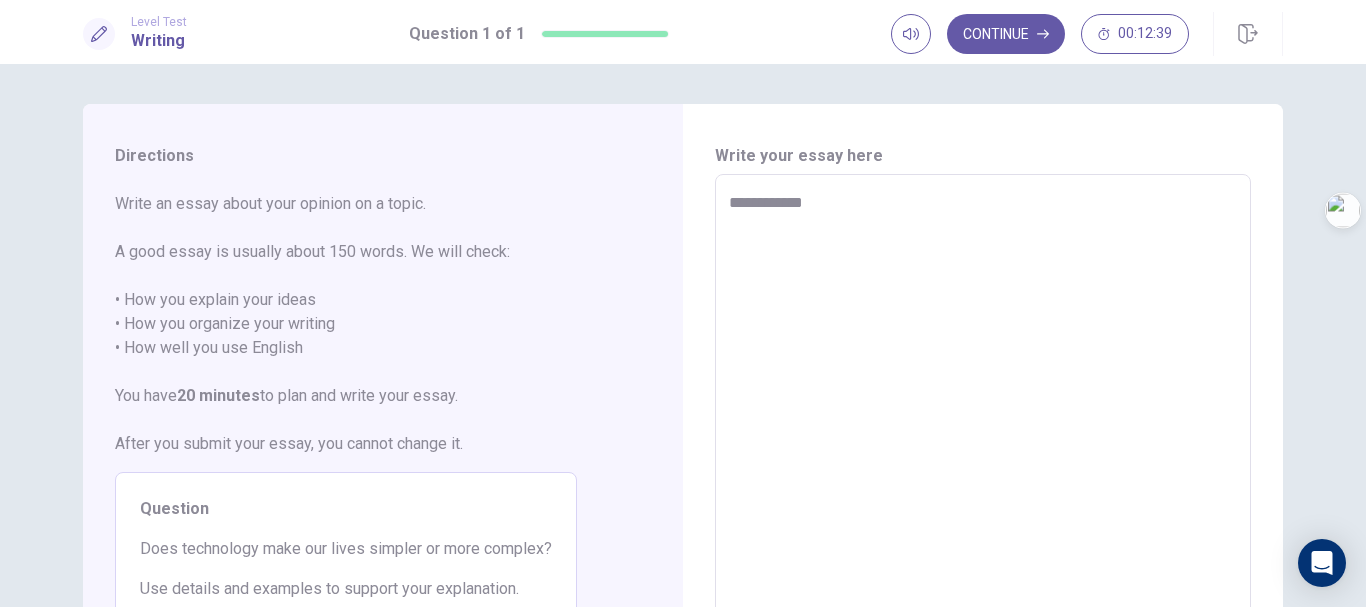 type on "**********" 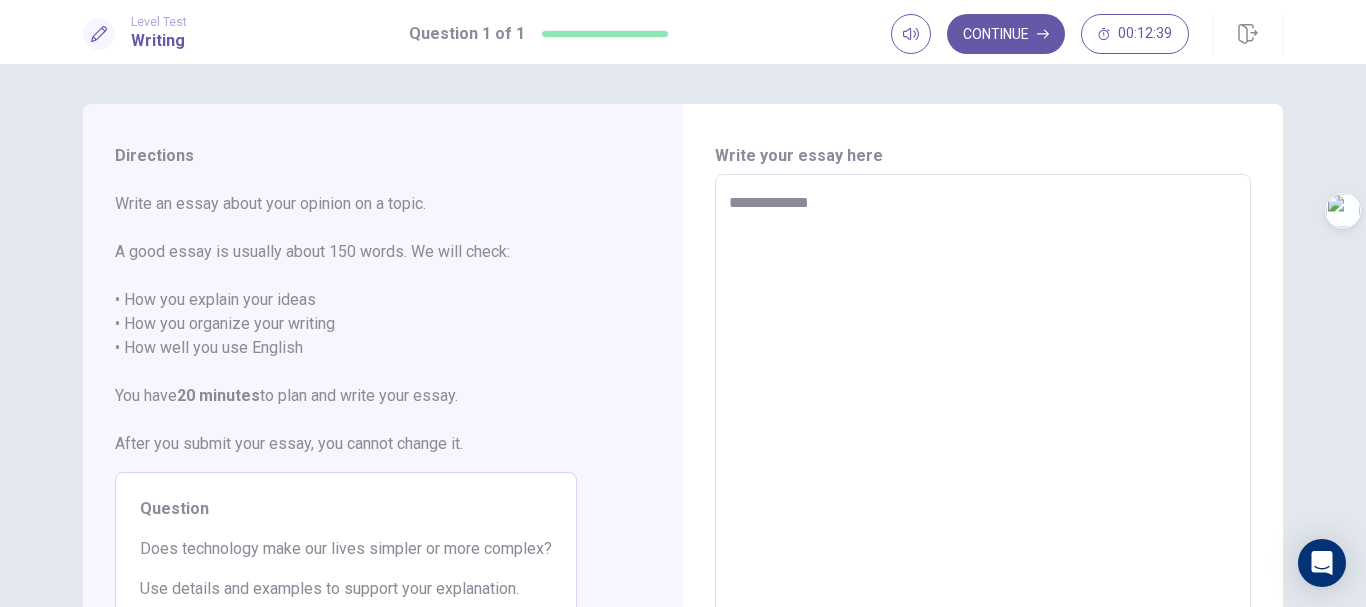 type on "*" 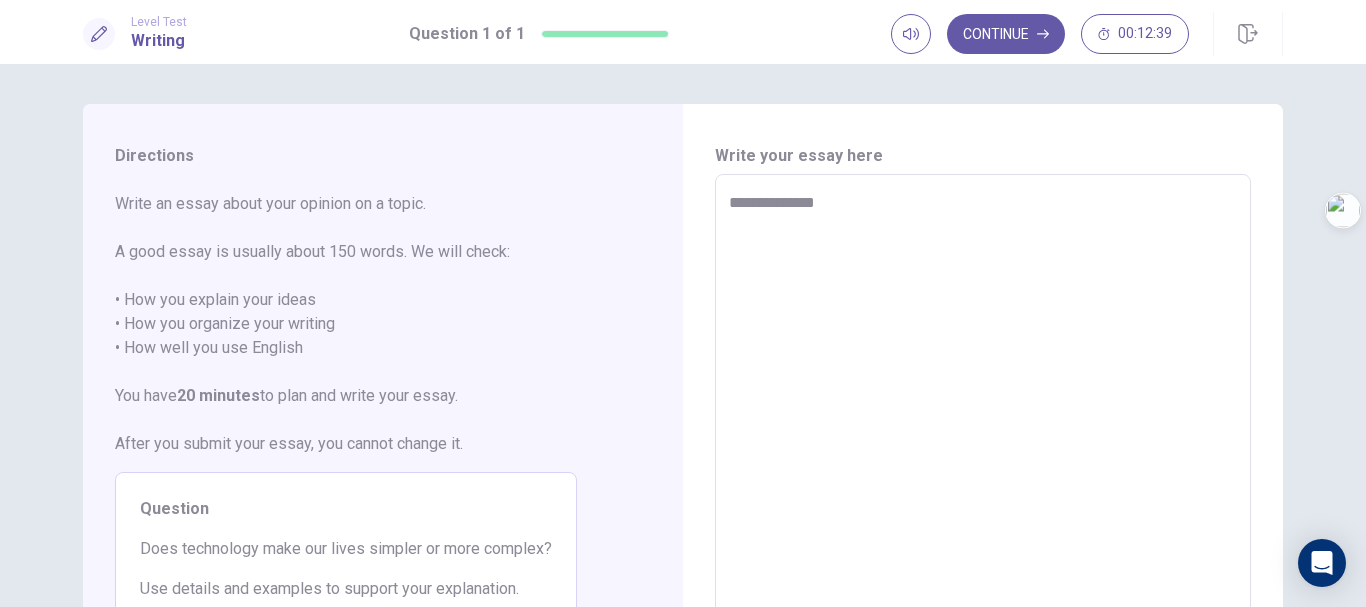 type on "*" 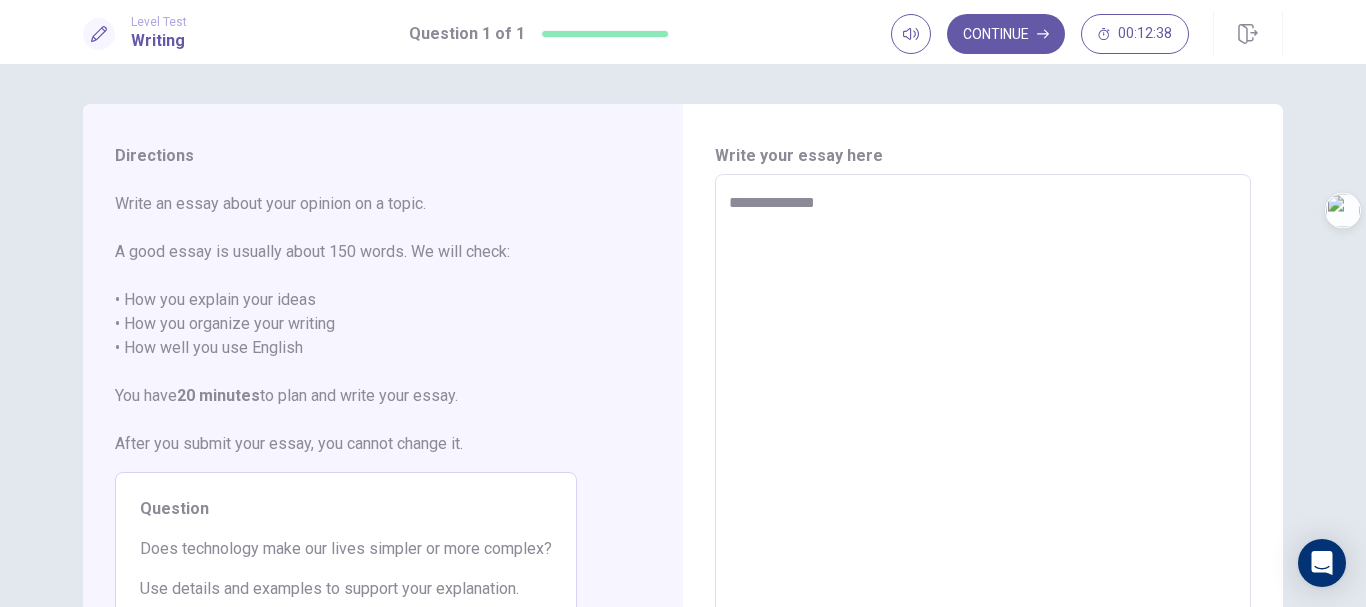 type on "**********" 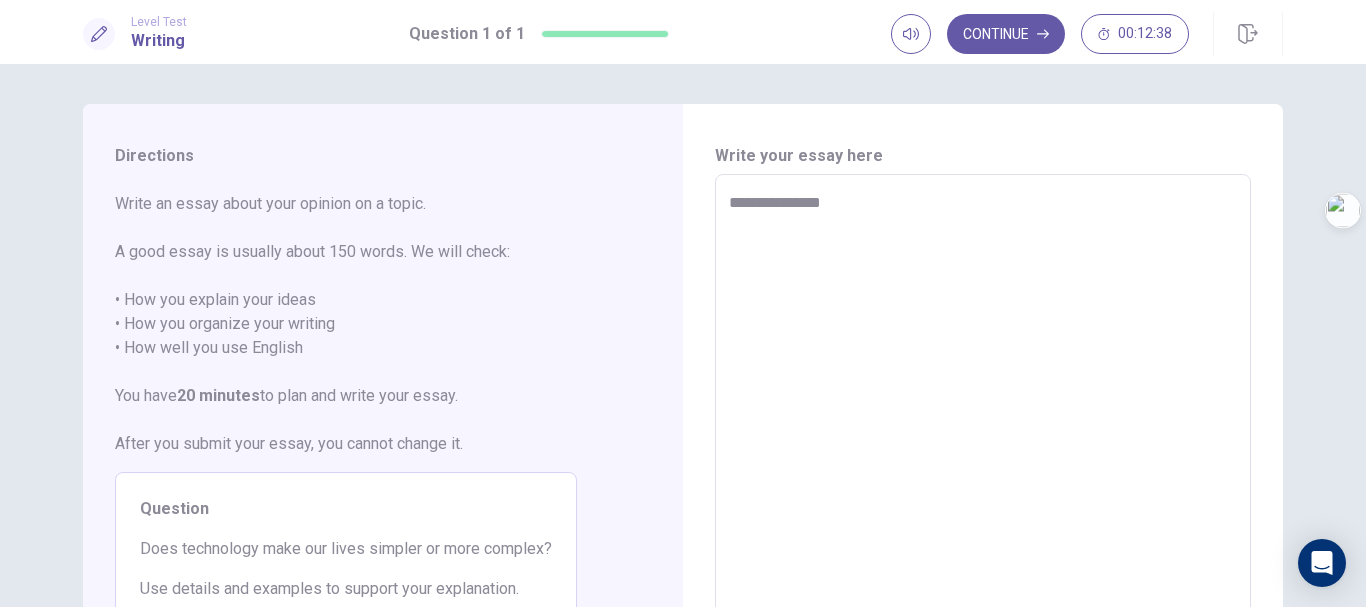 type on "*" 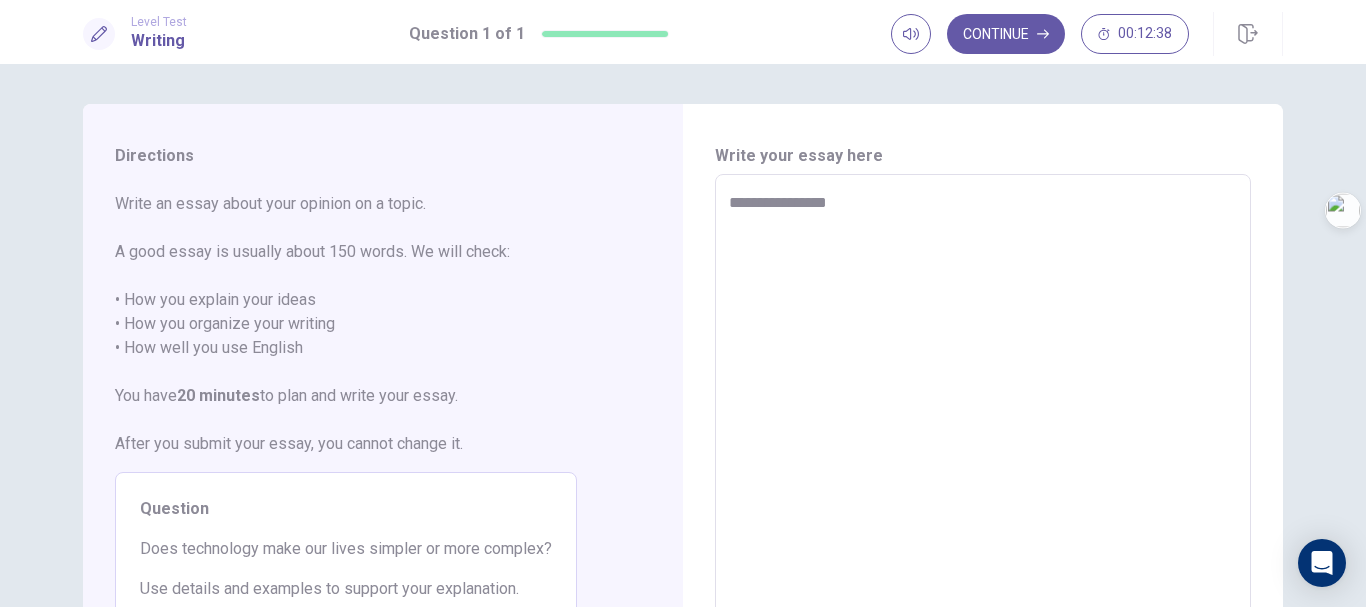 type on "*" 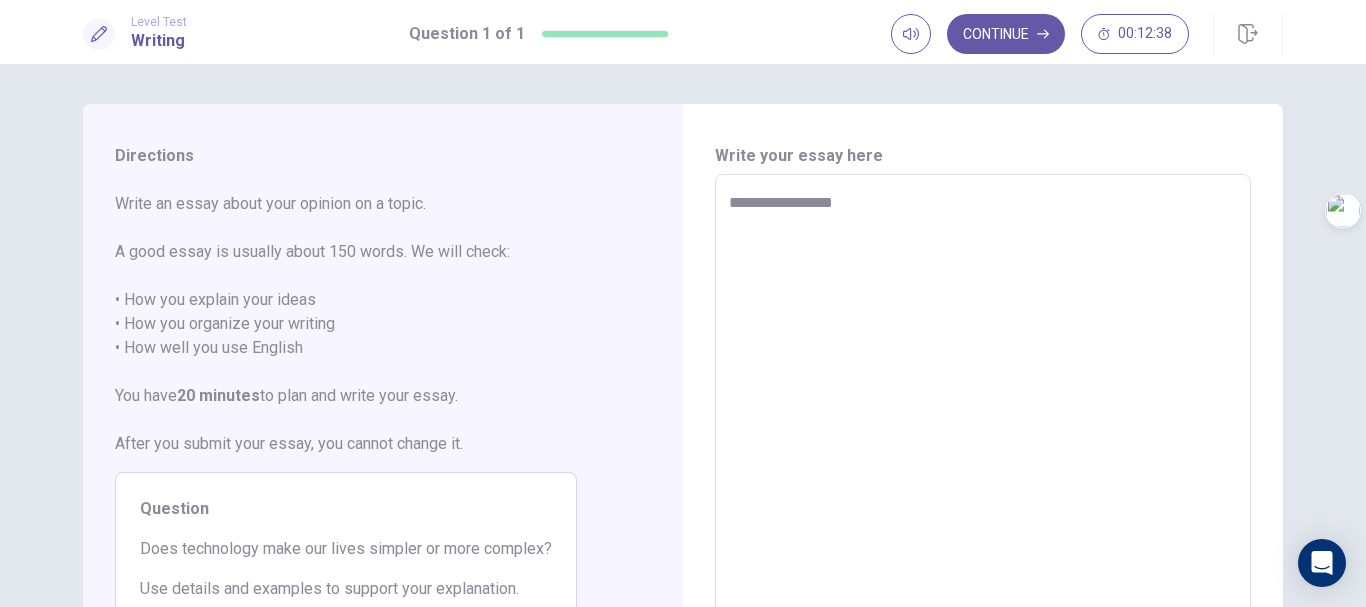 type on "*" 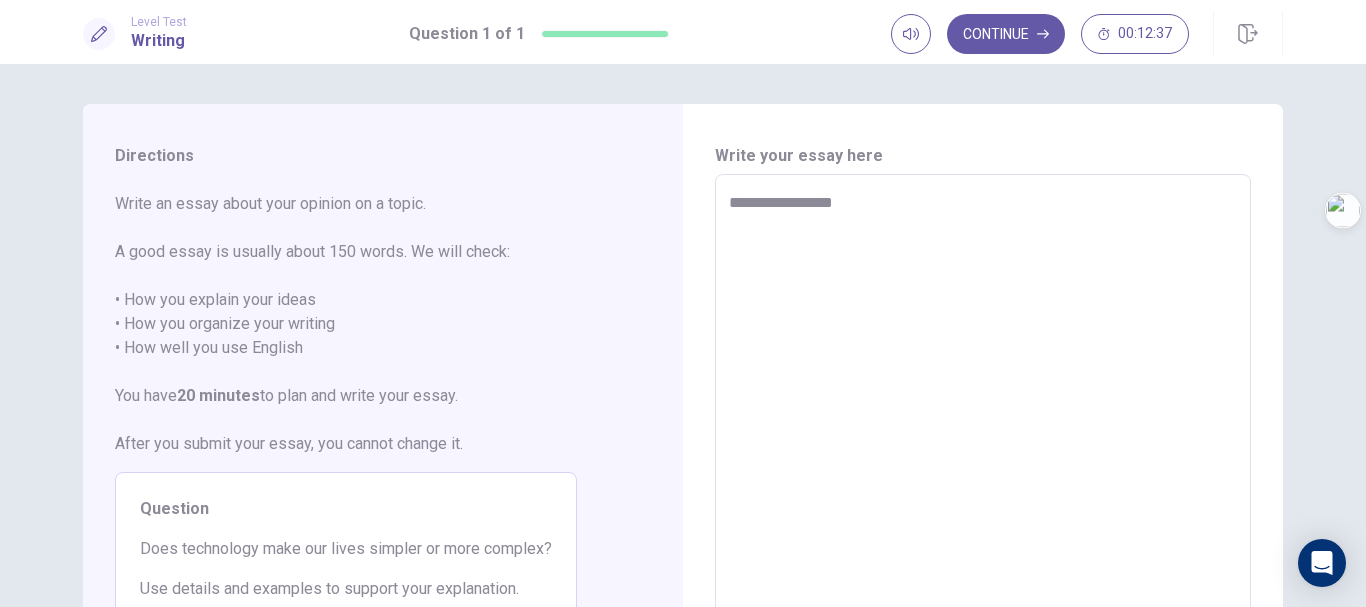 type on "**********" 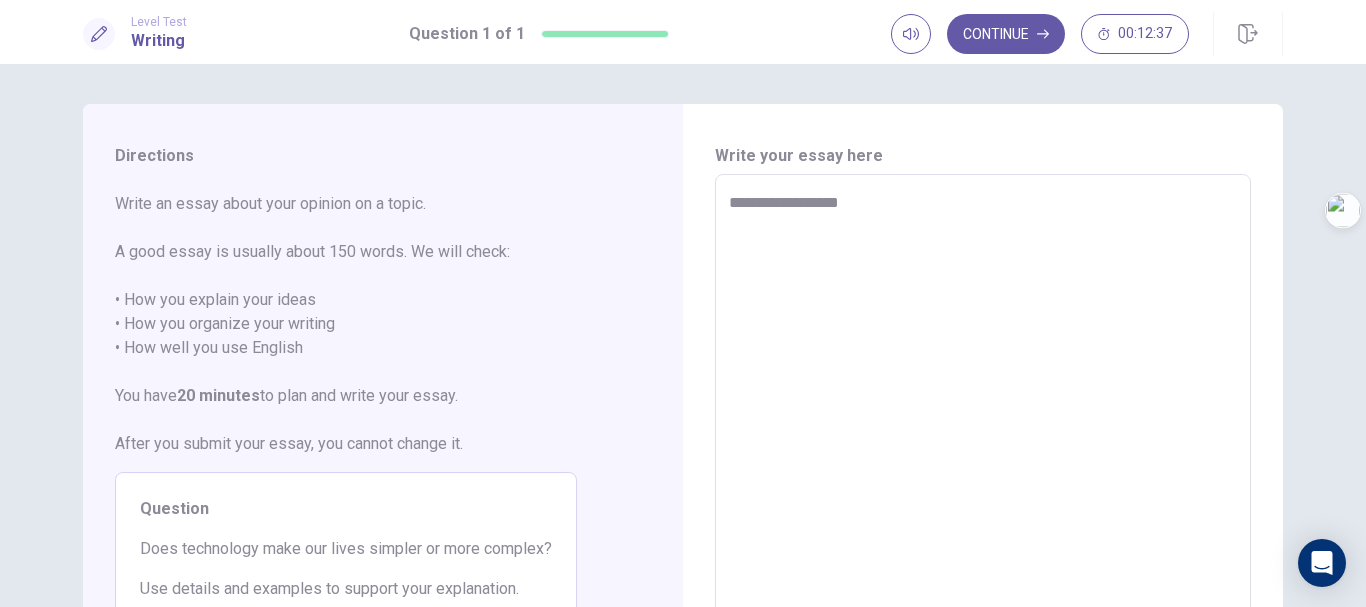 type on "*" 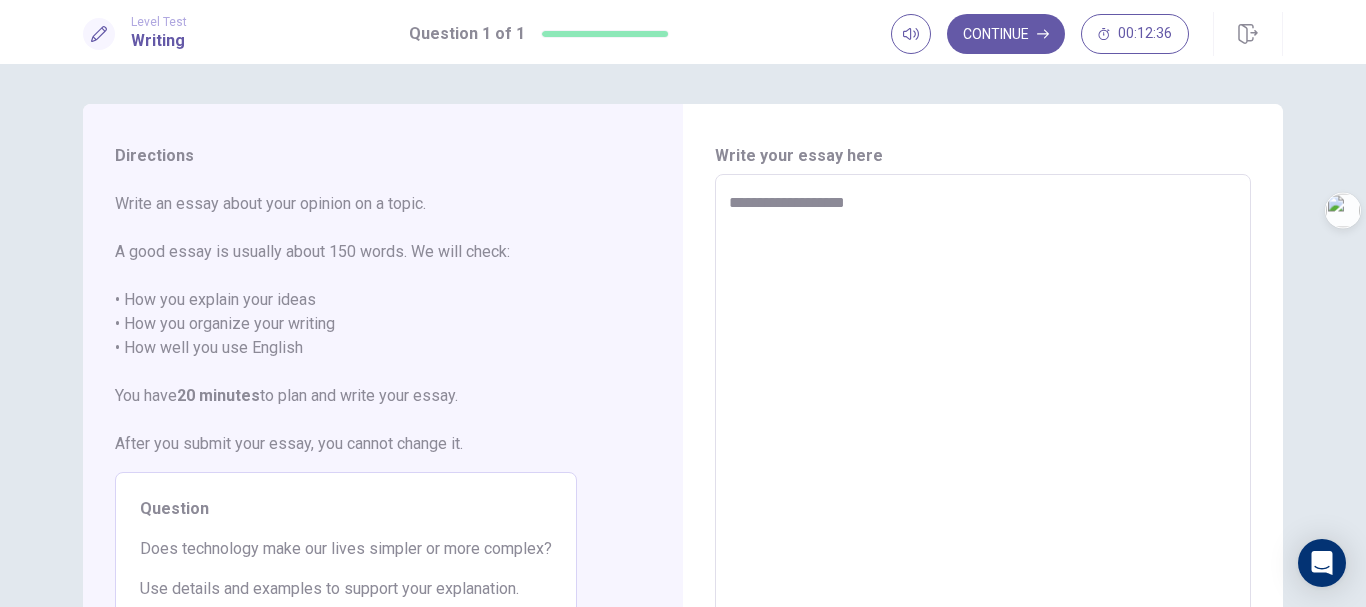 type on "*" 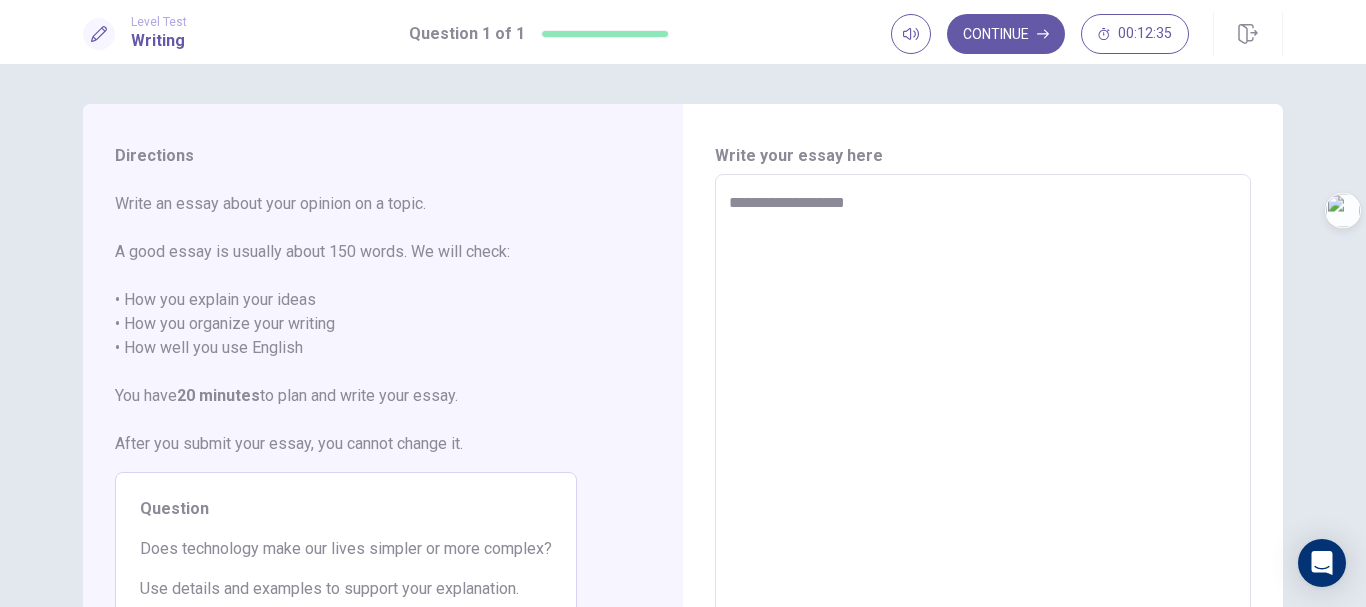 type on "**********" 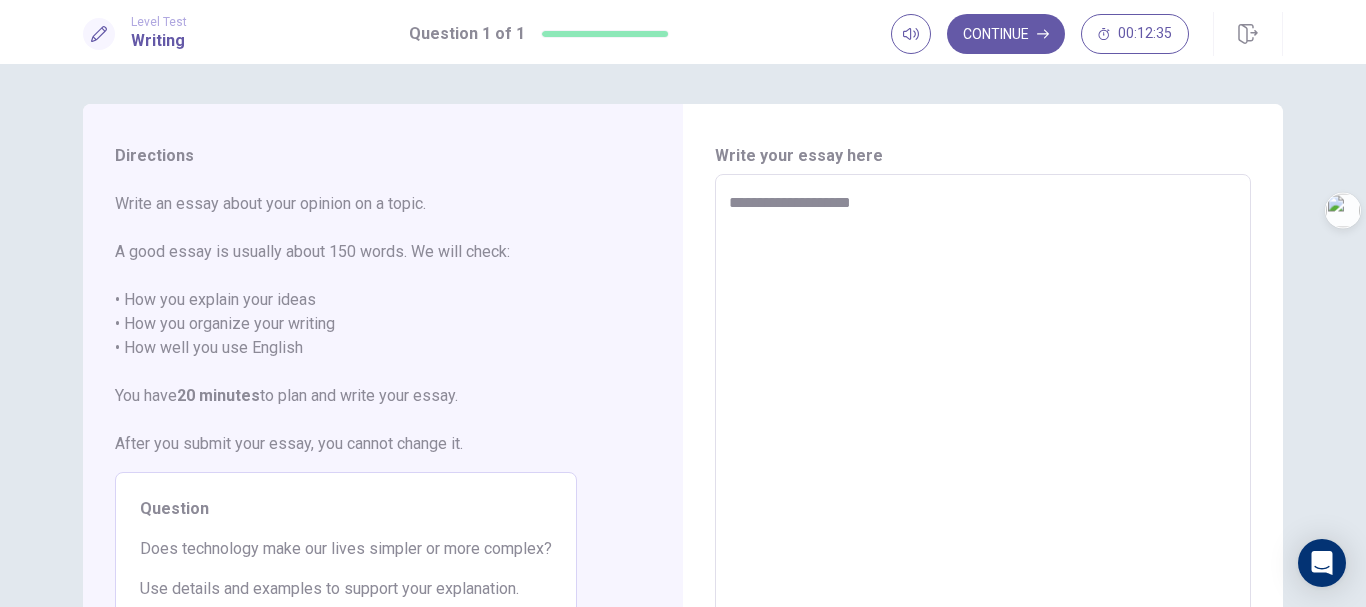 type on "*" 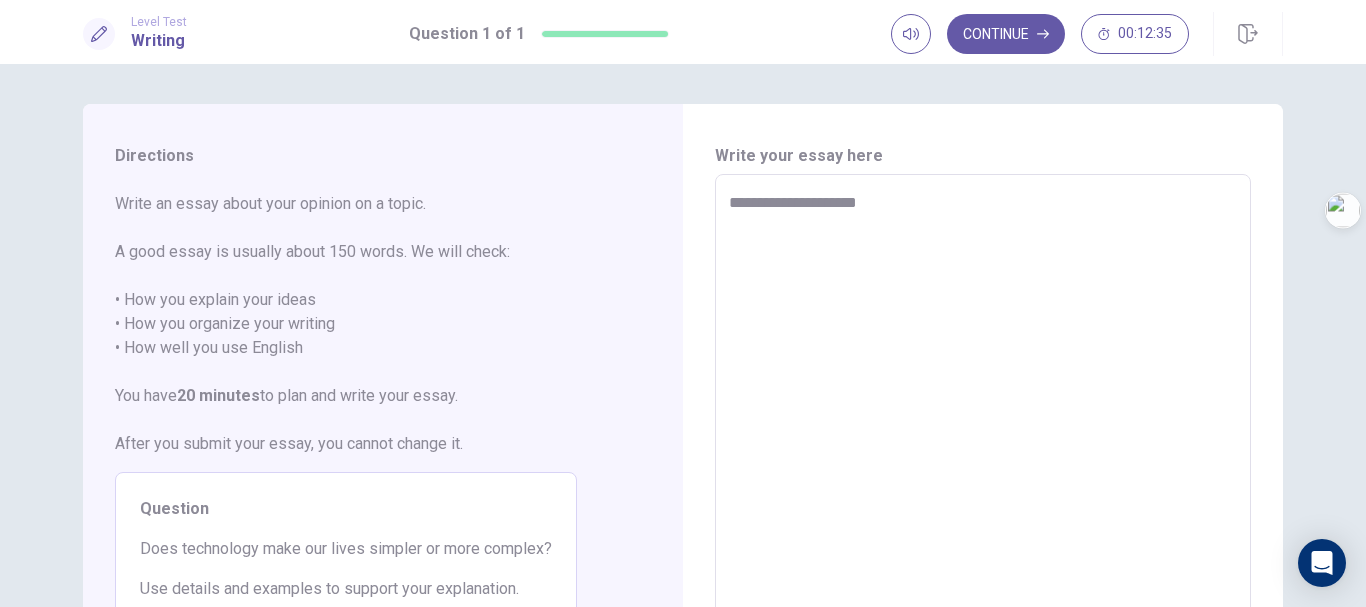 type on "*" 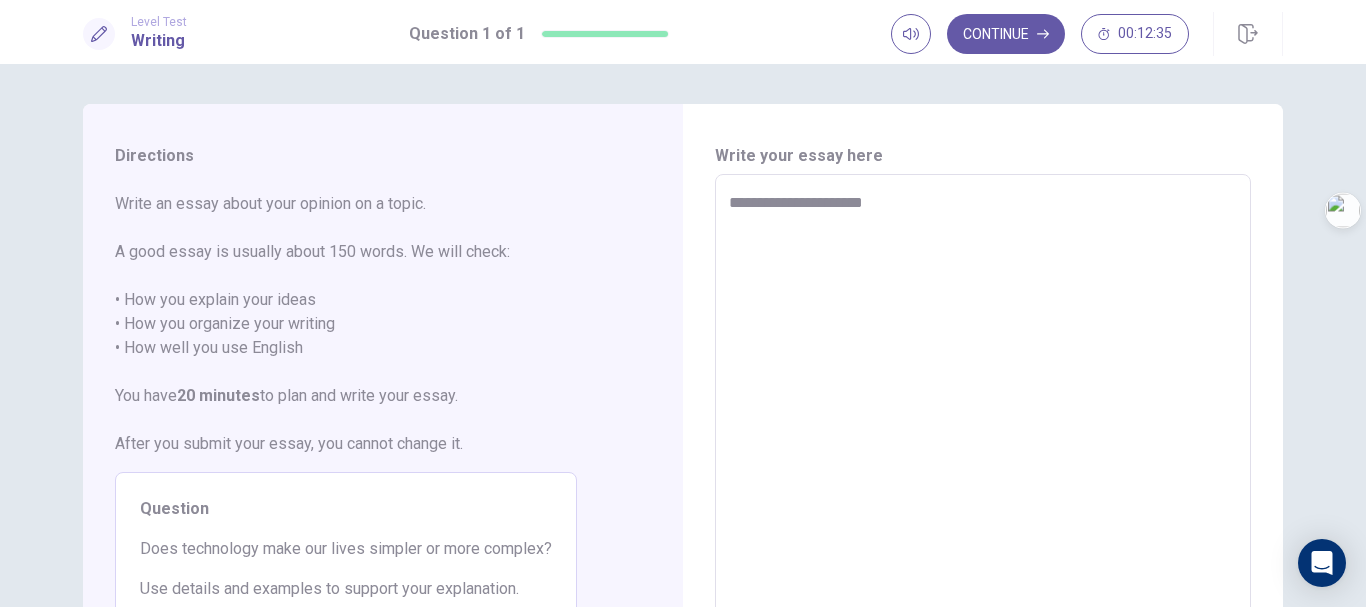 type on "*" 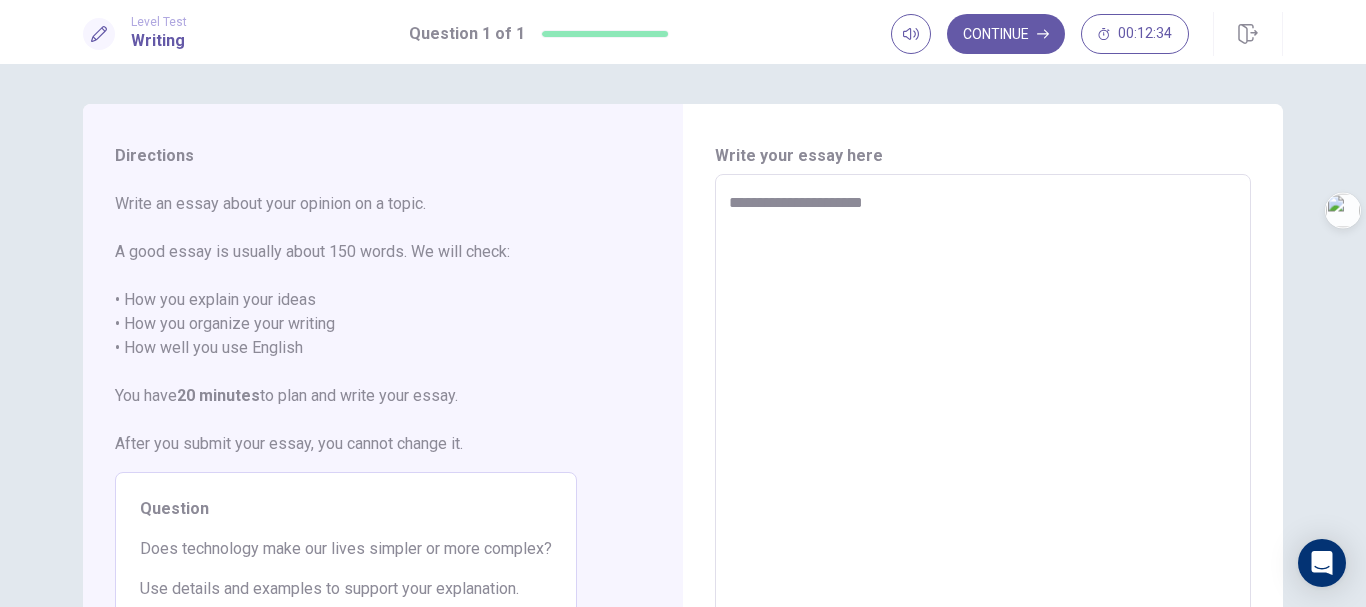 type on "**********" 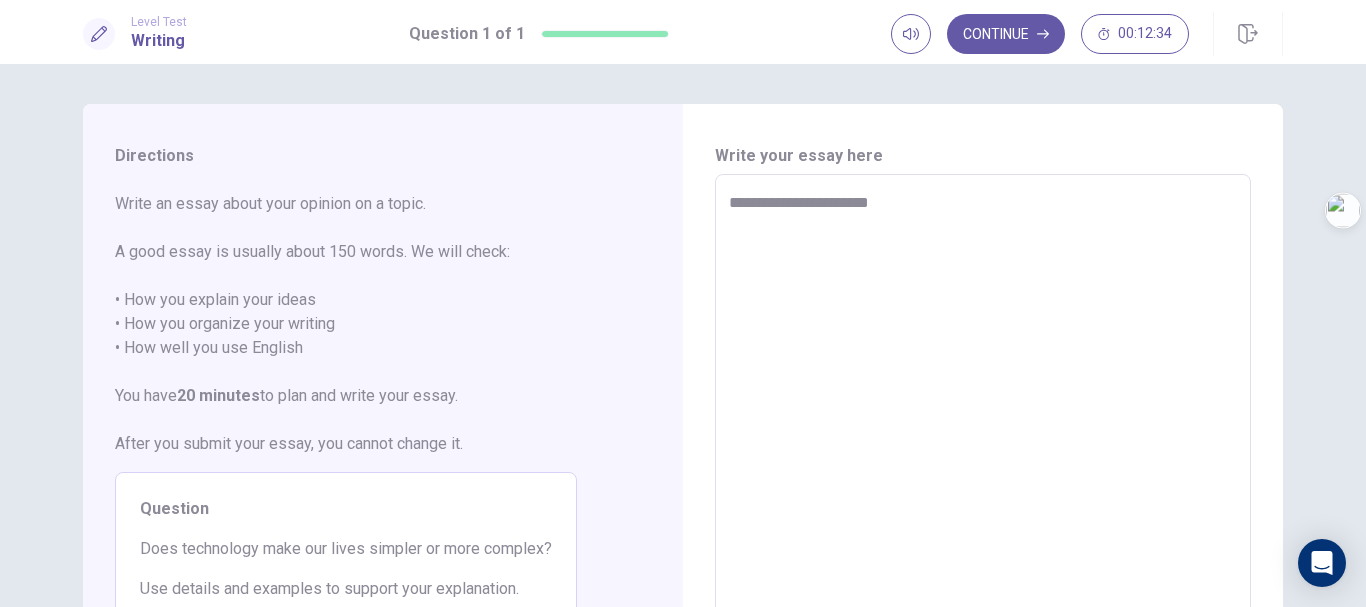 type on "*" 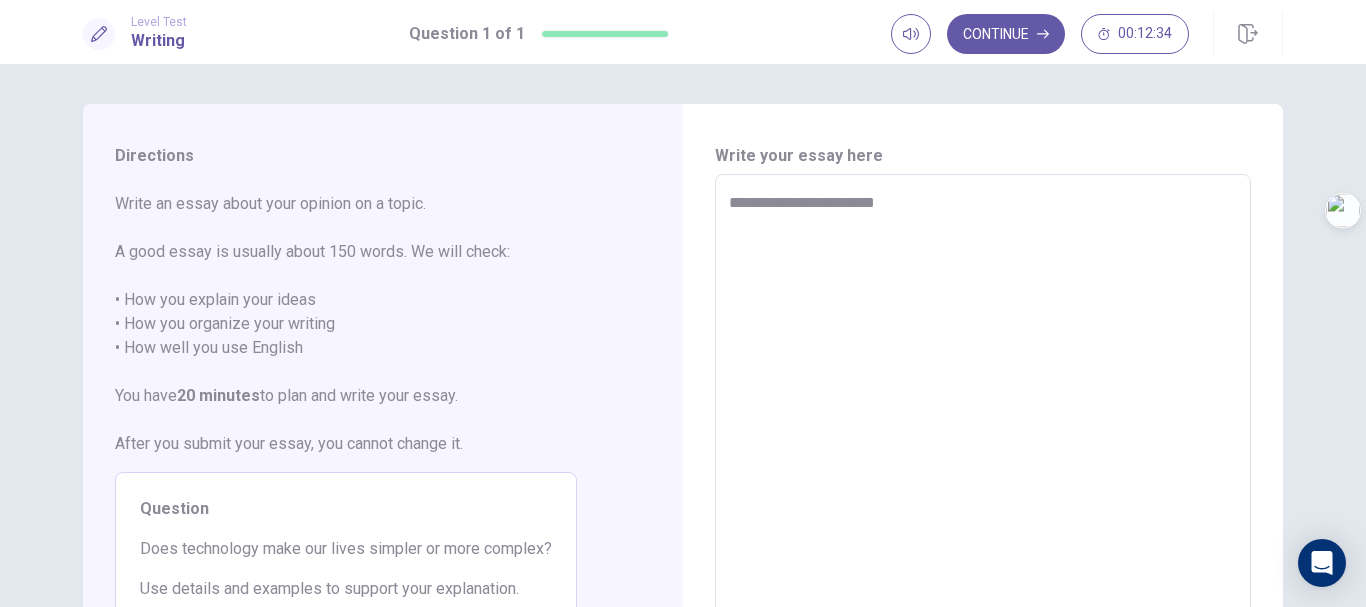 type on "*" 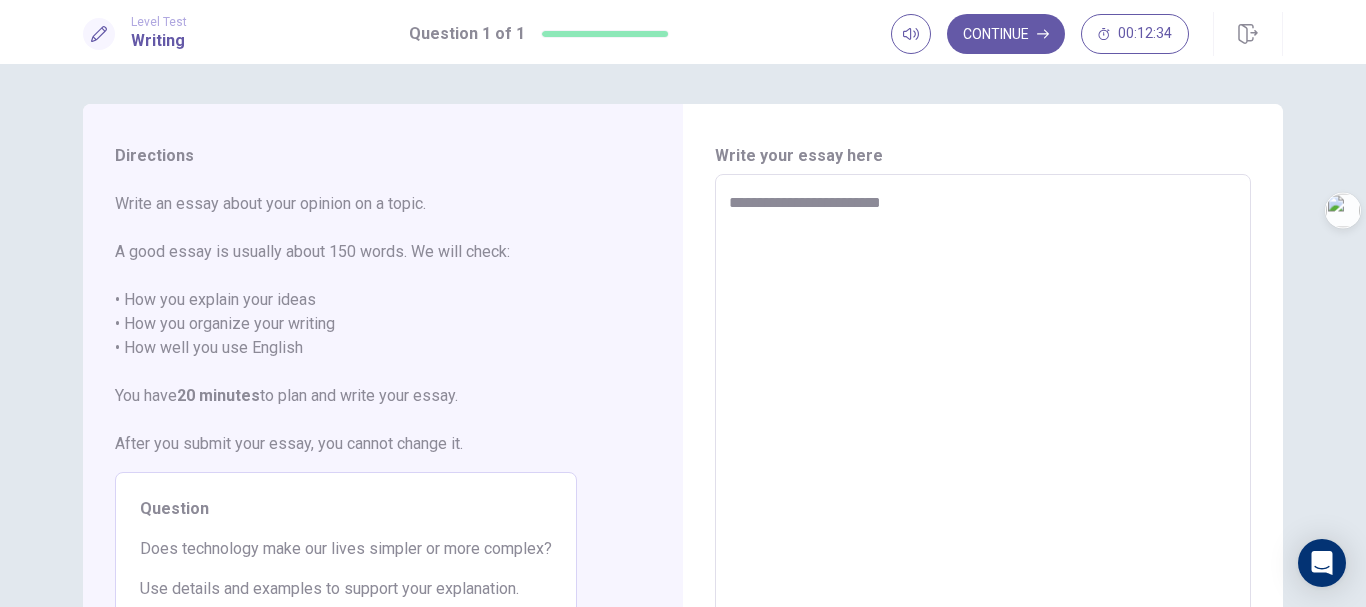 type on "*" 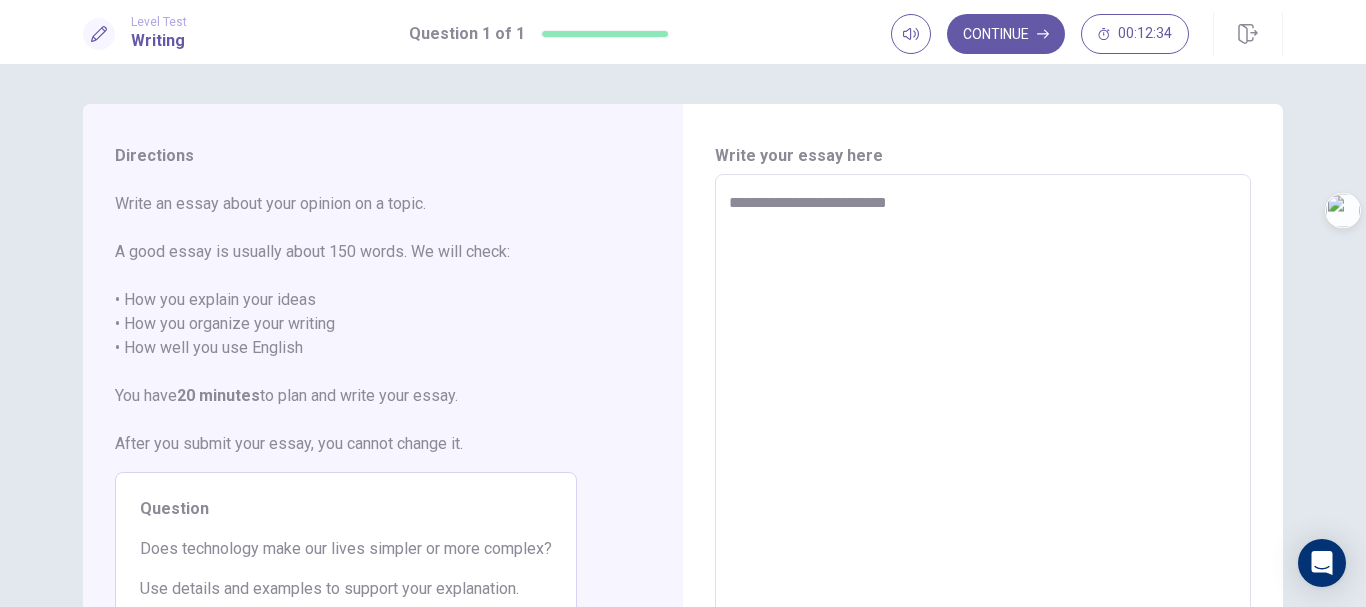 type on "*" 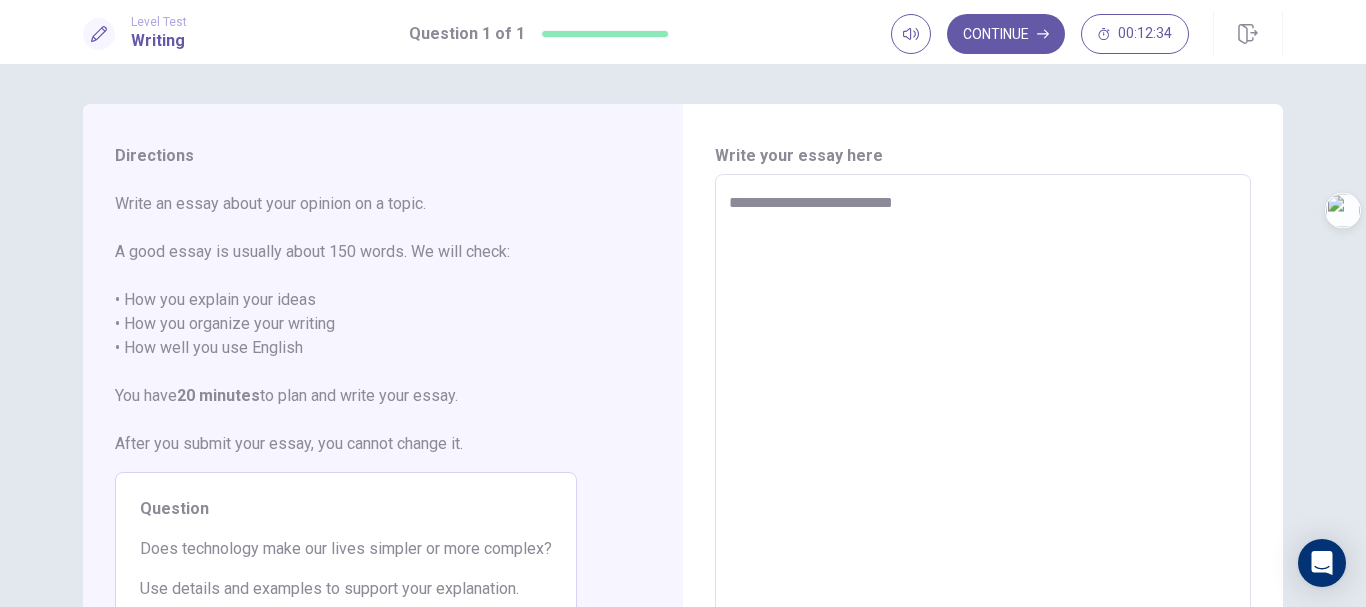 type on "*" 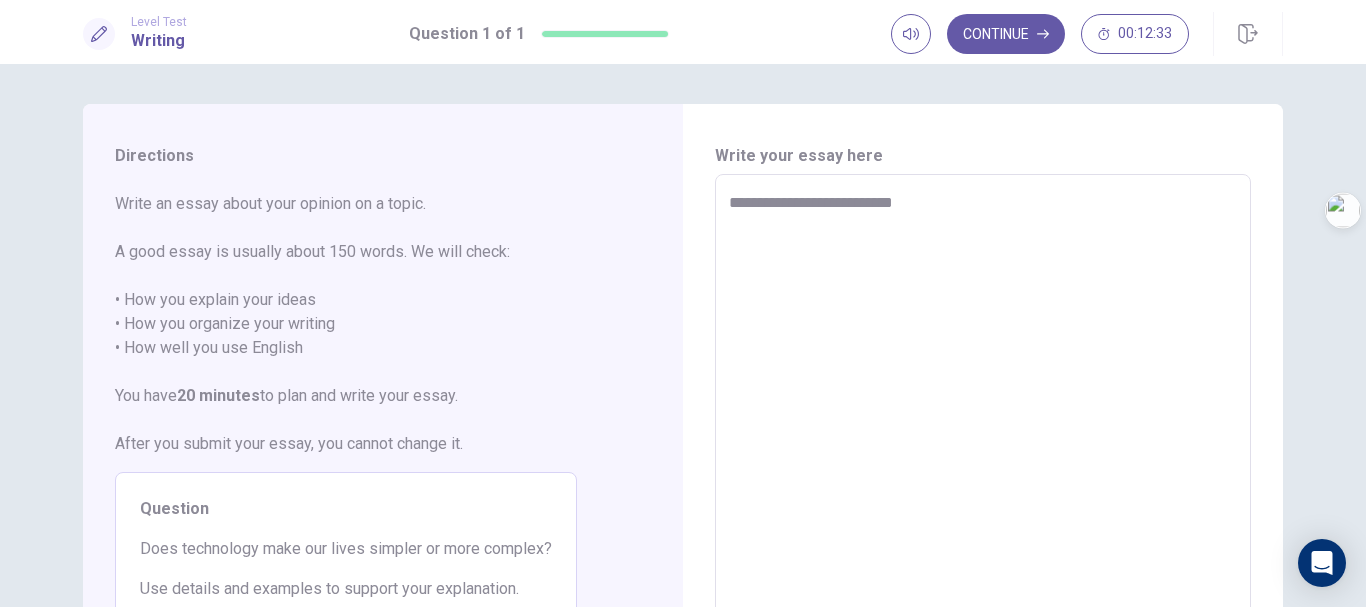 type on "**********" 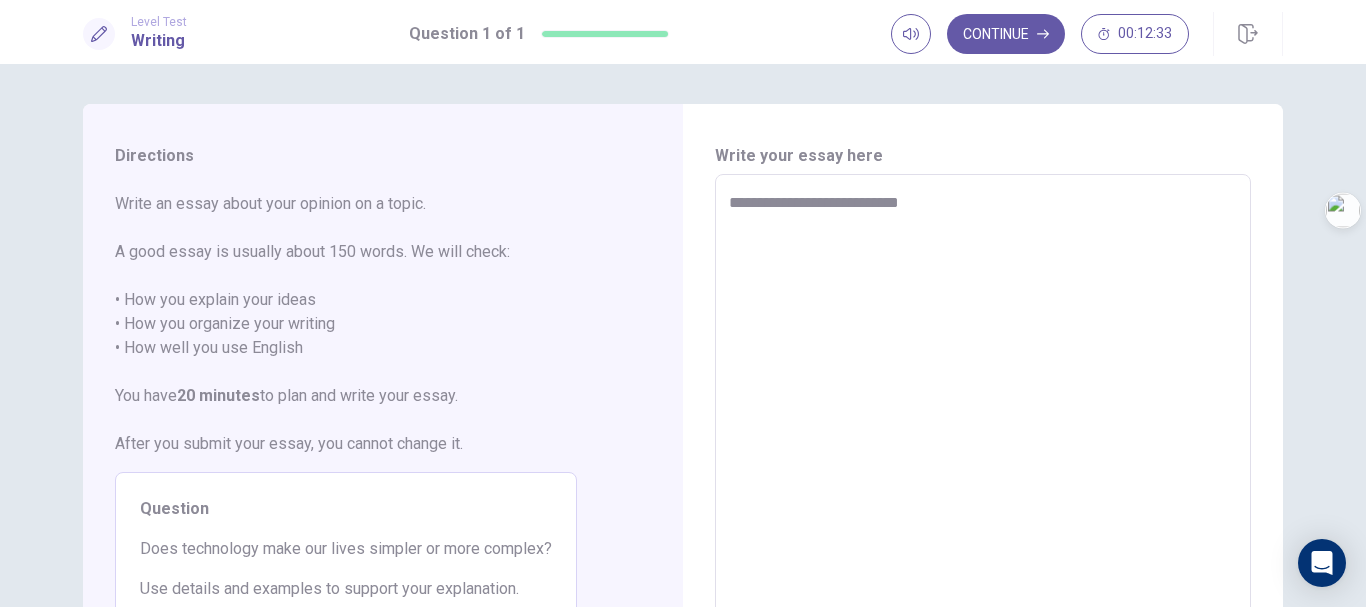 type on "*" 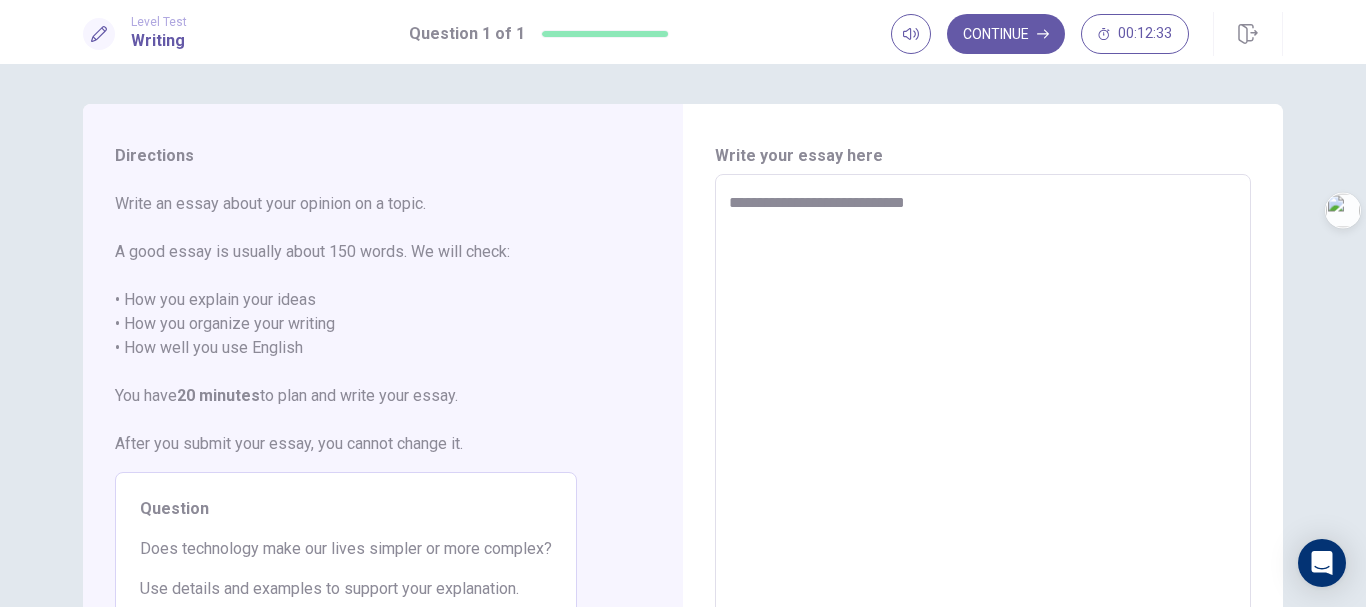 type on "*" 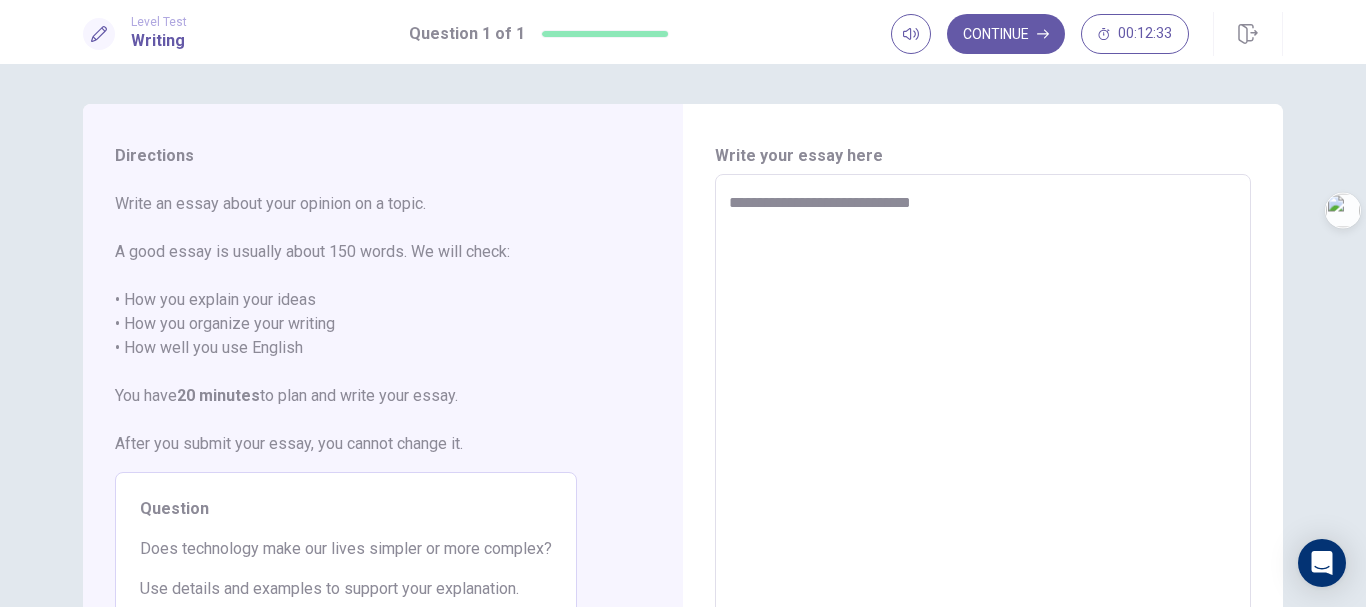 type on "*" 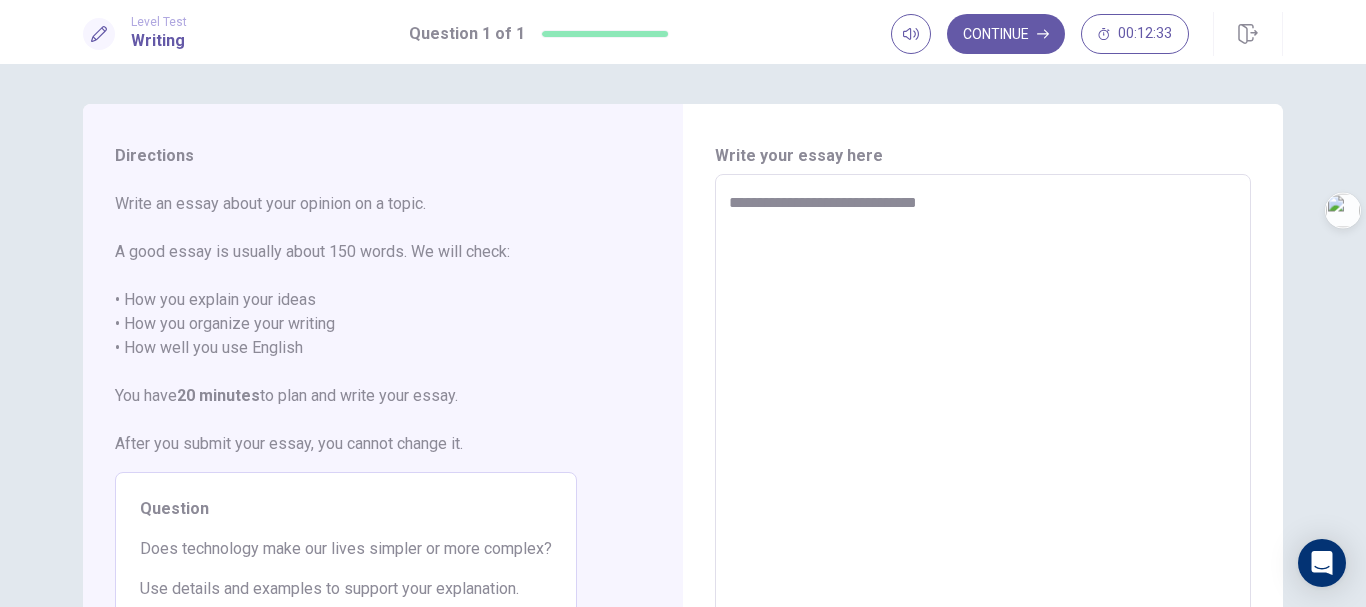 type on "*" 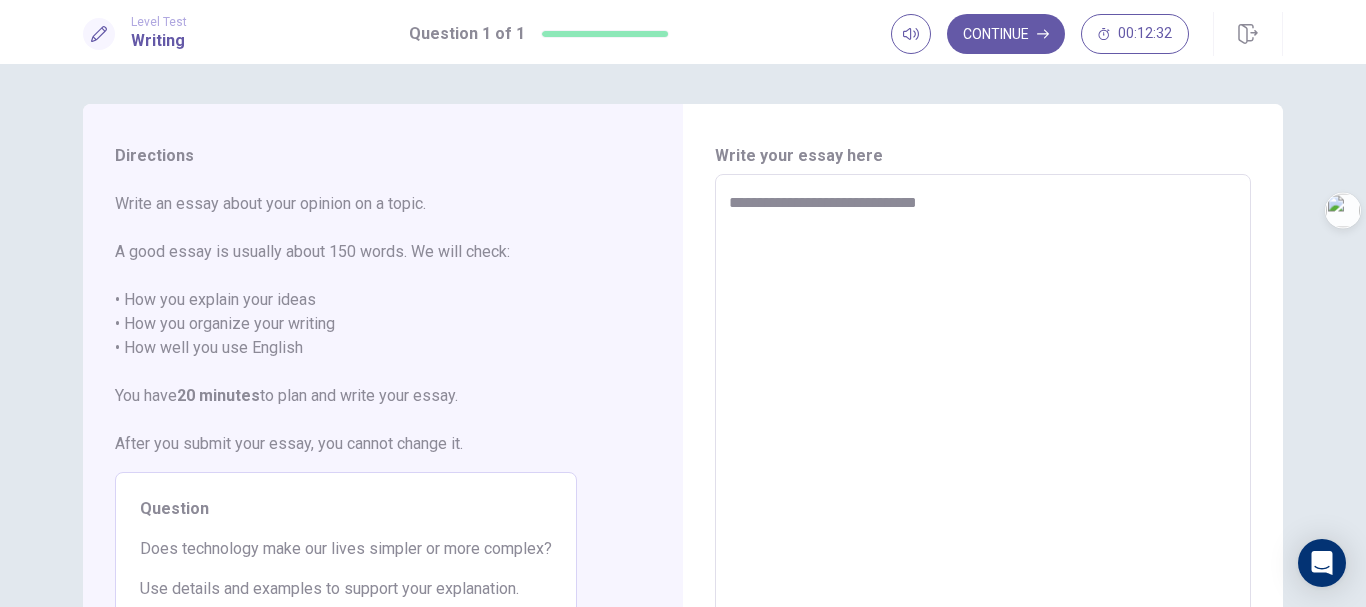 type on "**********" 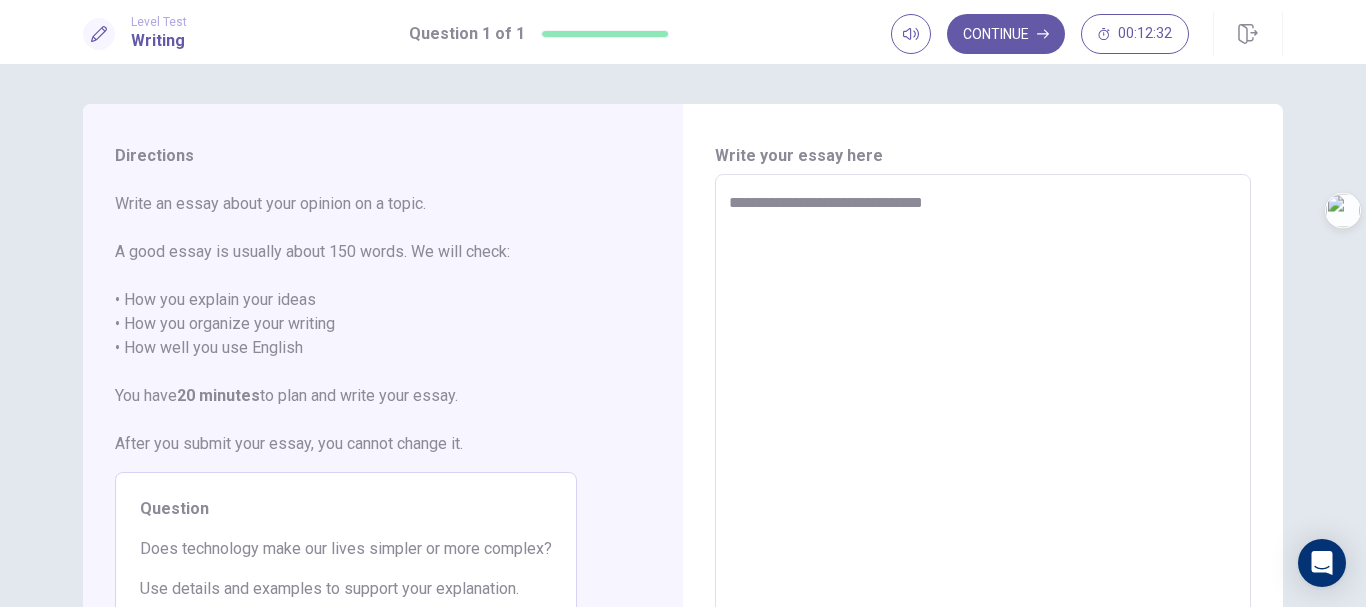type on "*" 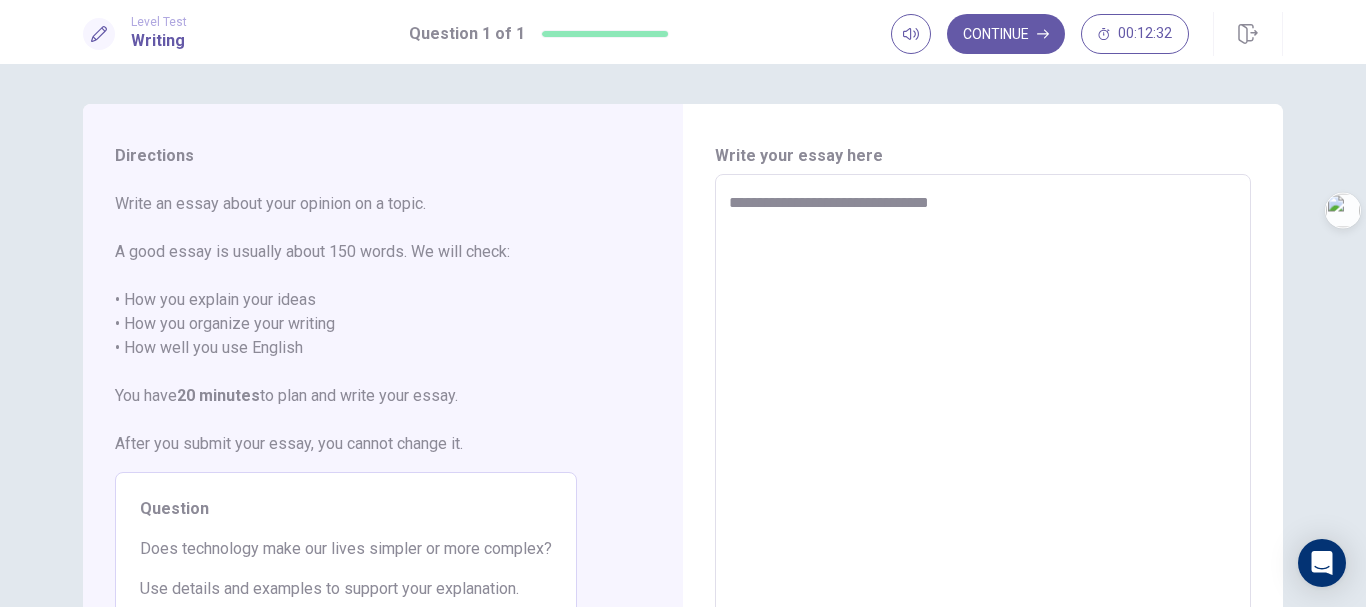 type on "*" 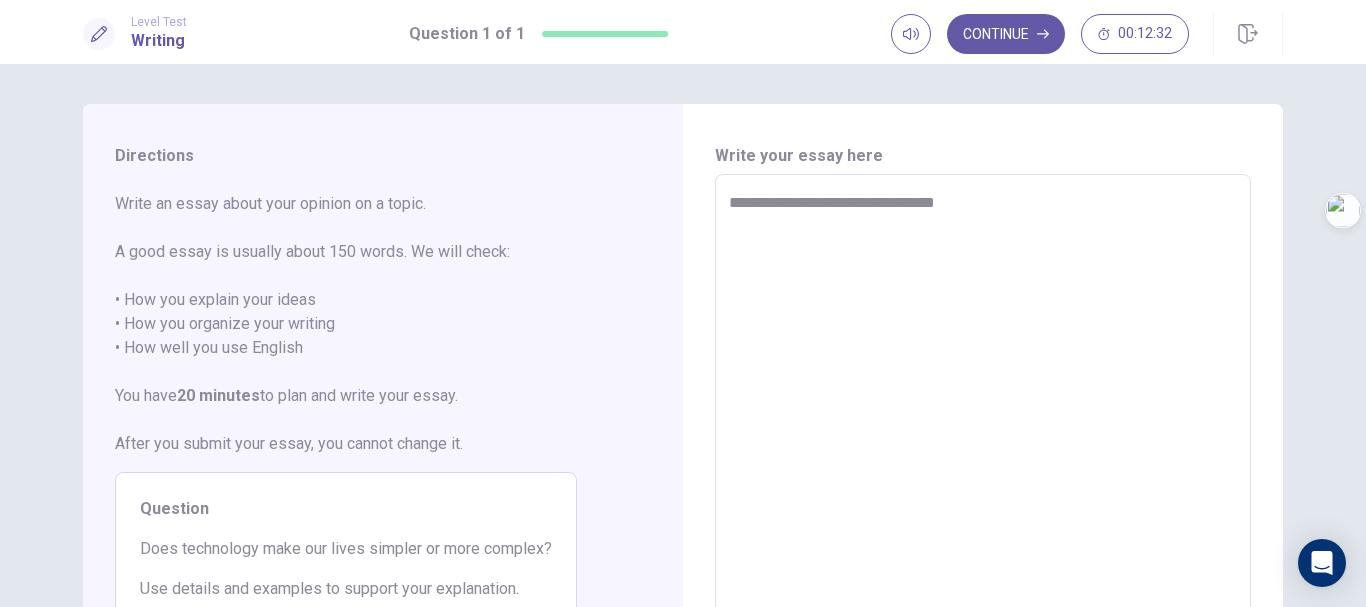 type on "*" 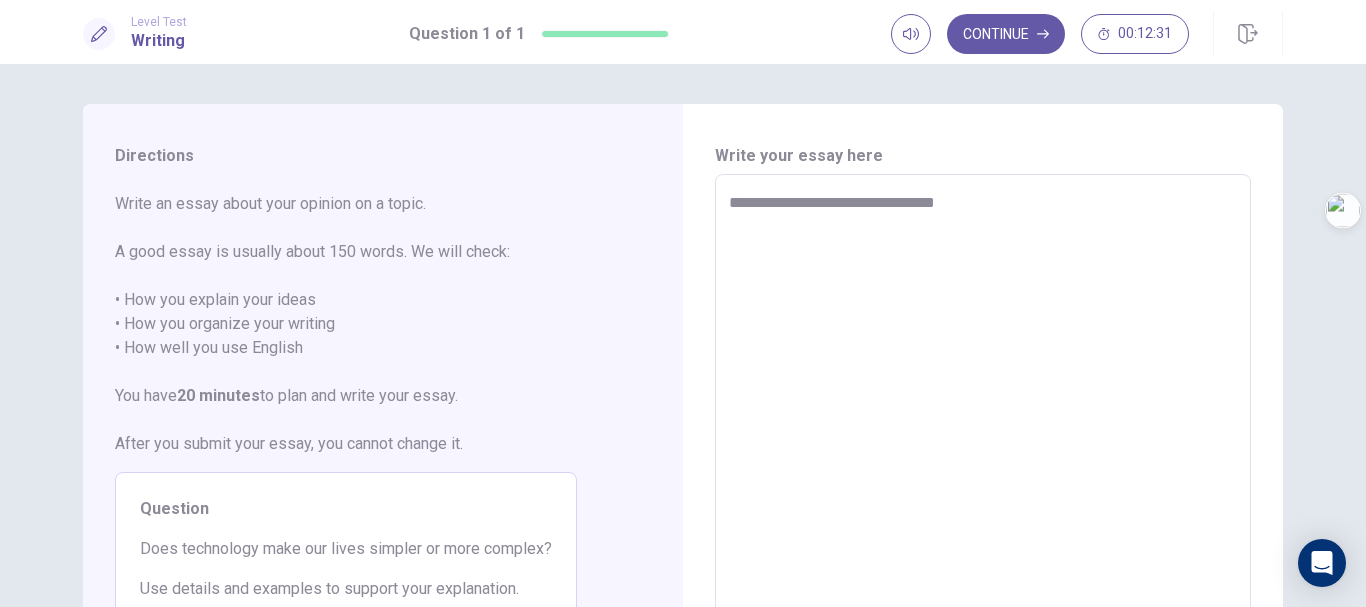 type on "**********" 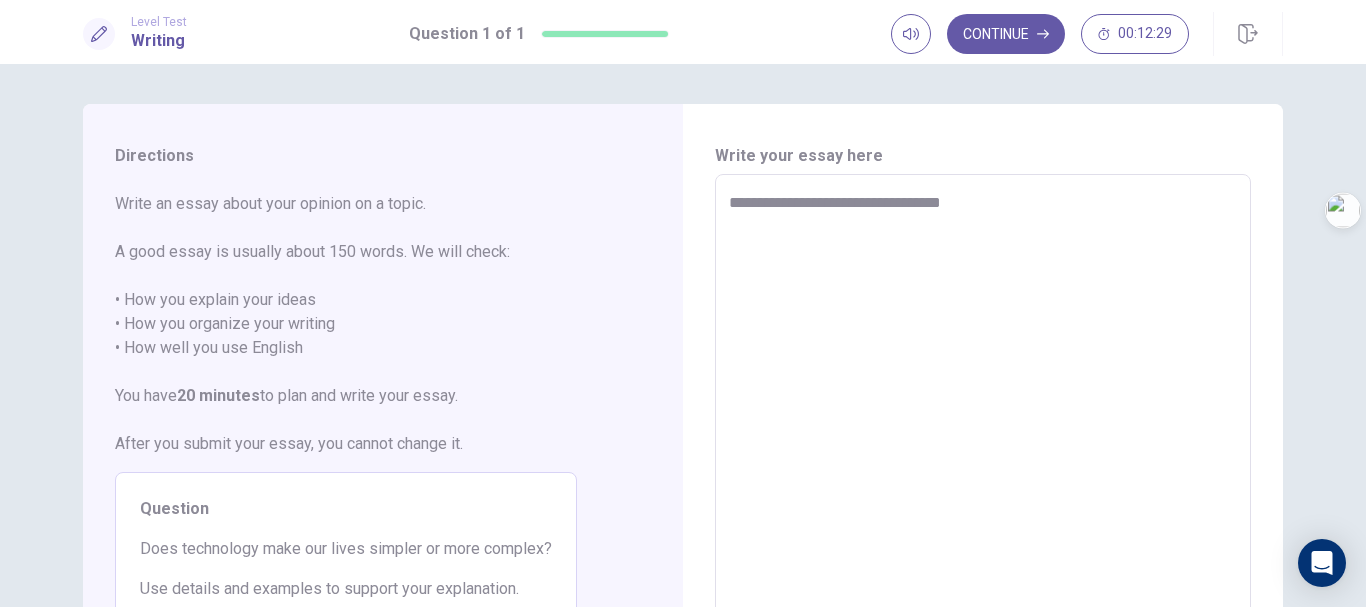 type on "*" 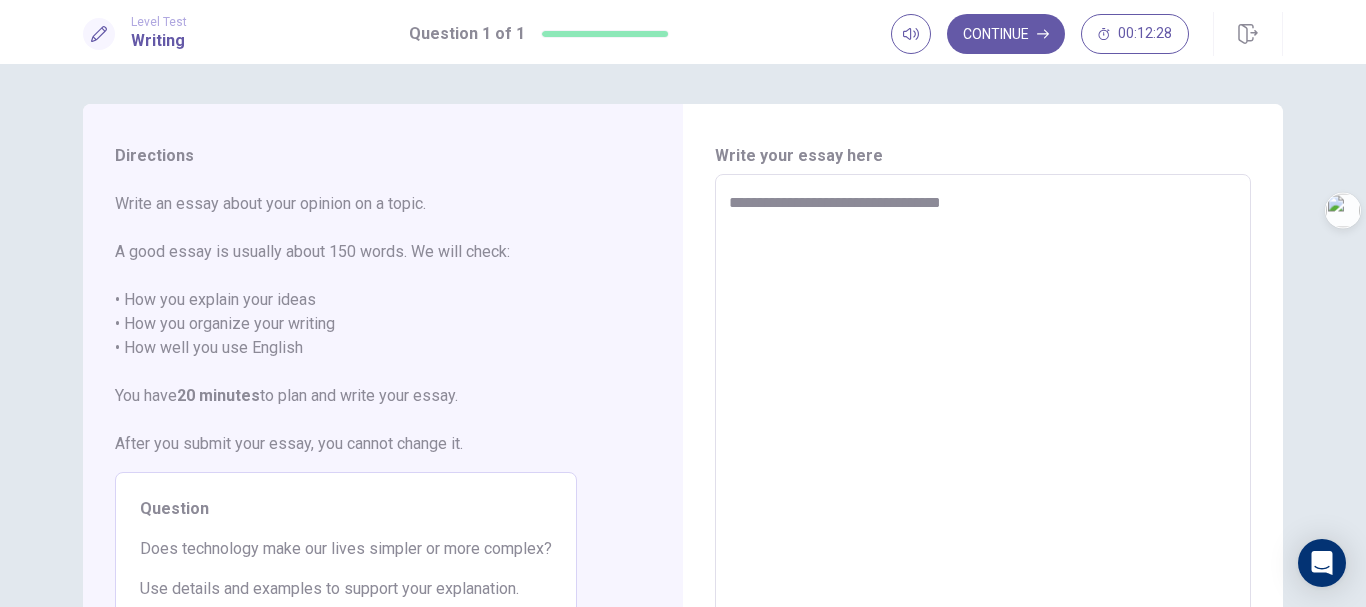 type on "**********" 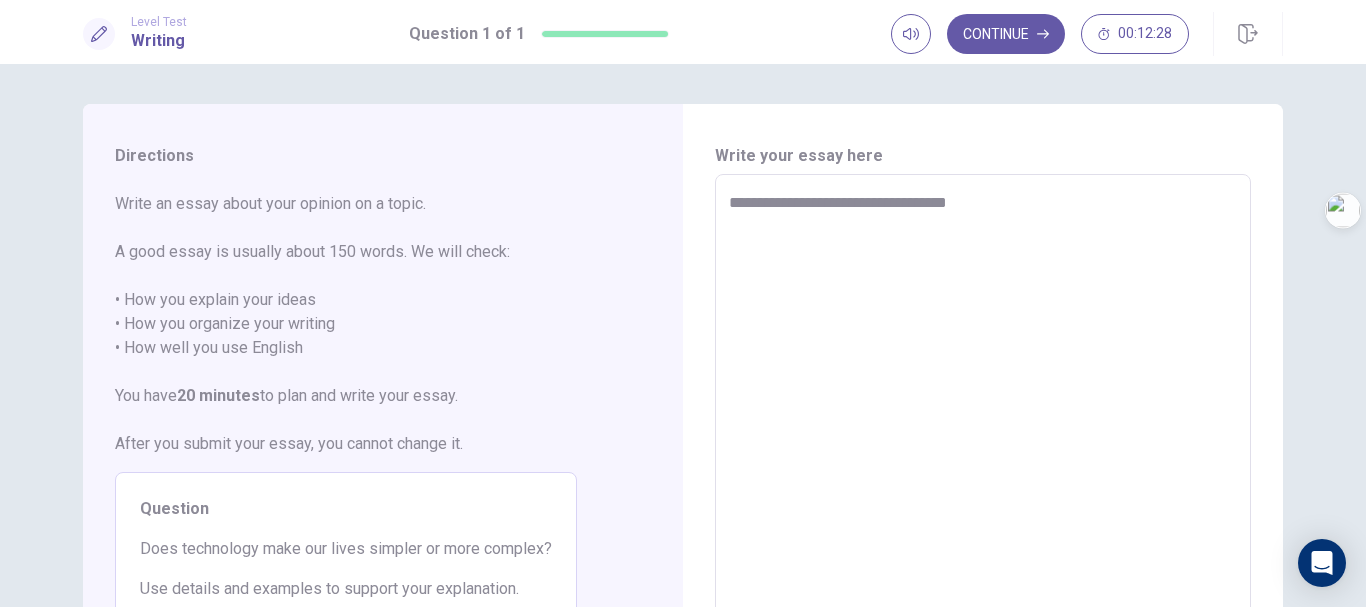 type on "*" 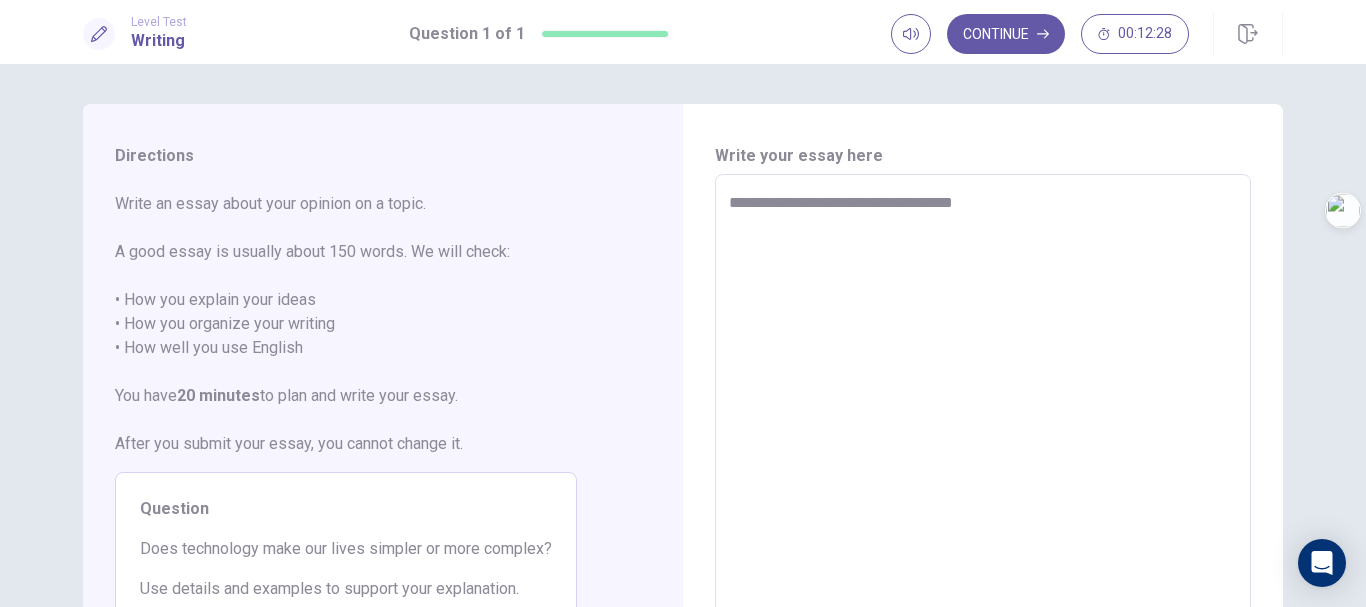 type on "*" 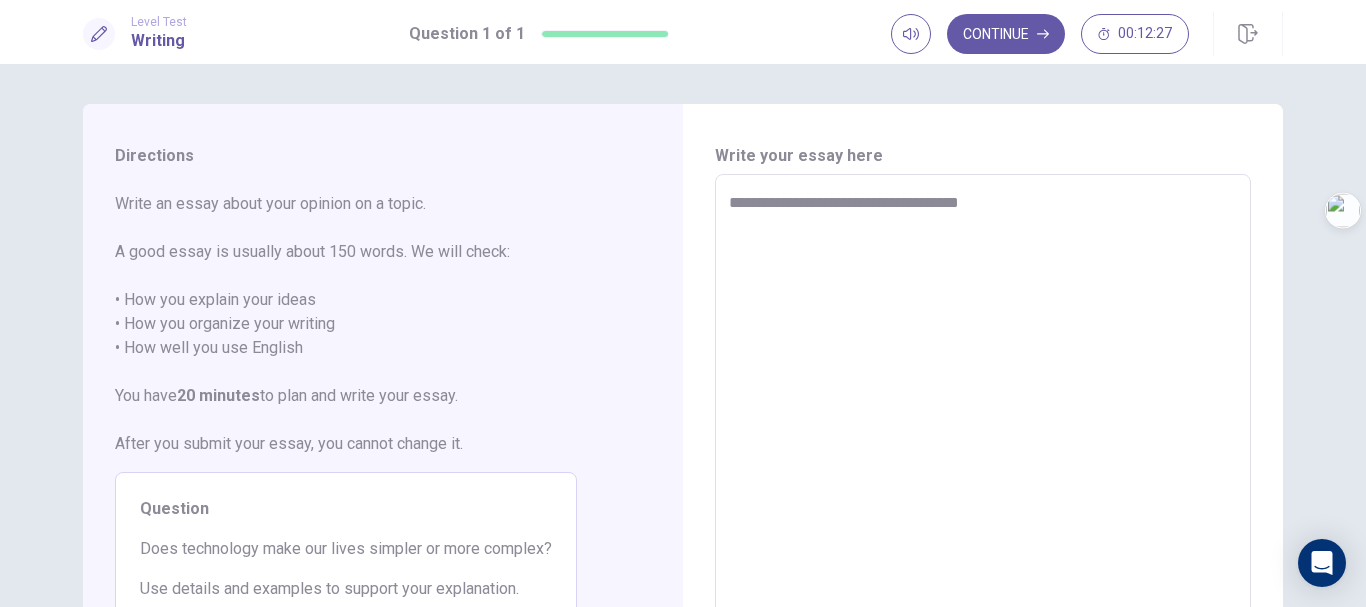 type on "*" 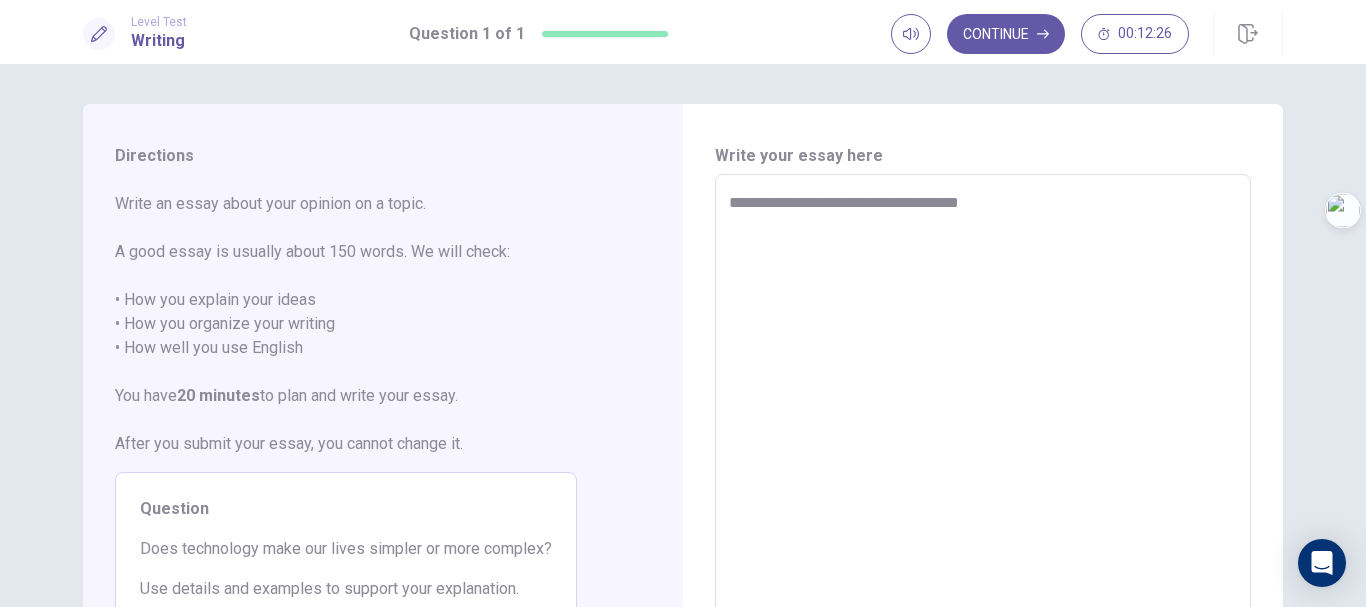 type on "**********" 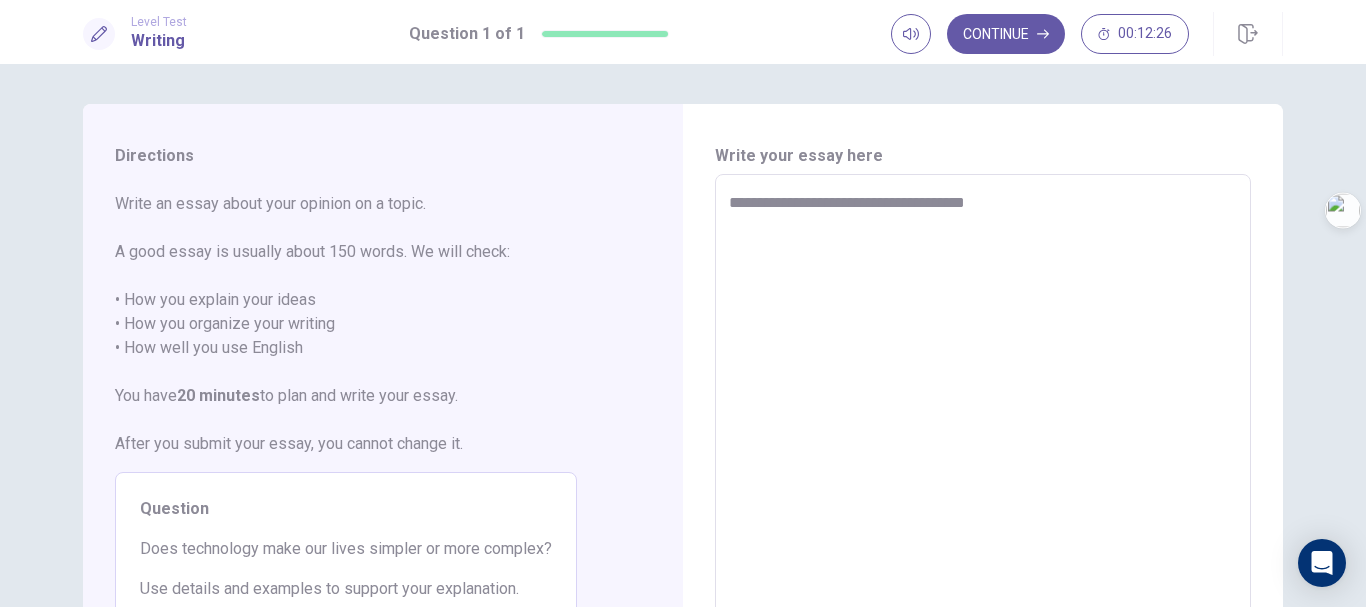 type on "*" 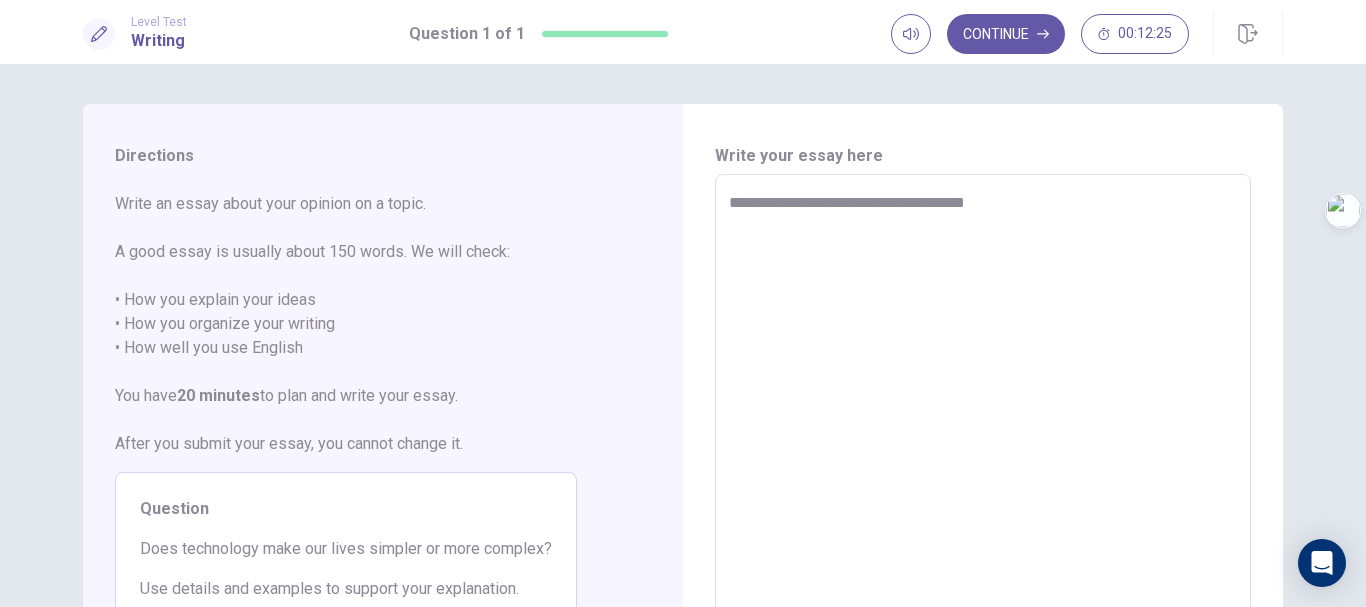 type on "**********" 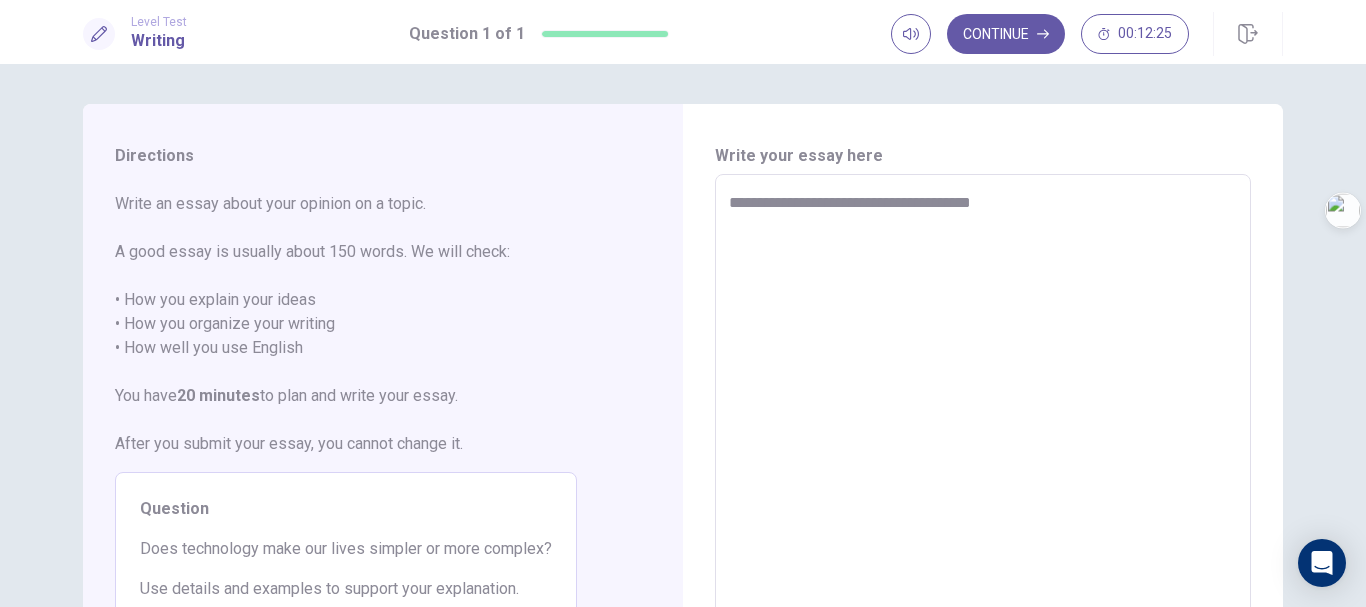 type on "*" 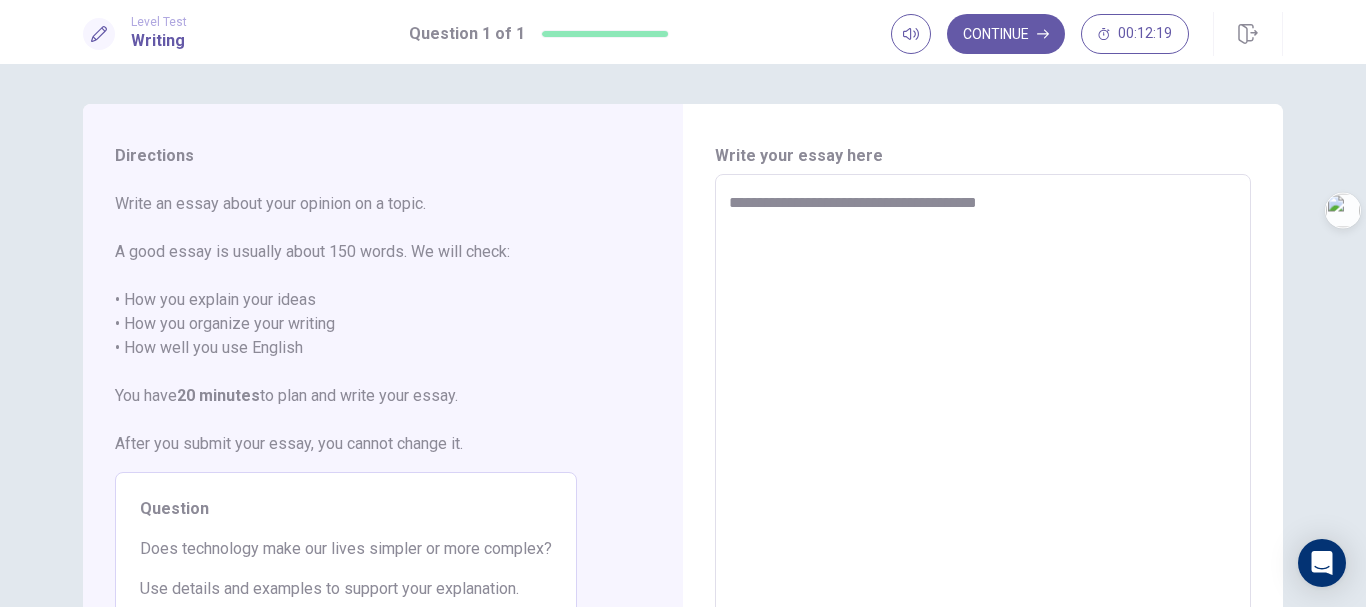 type on "*" 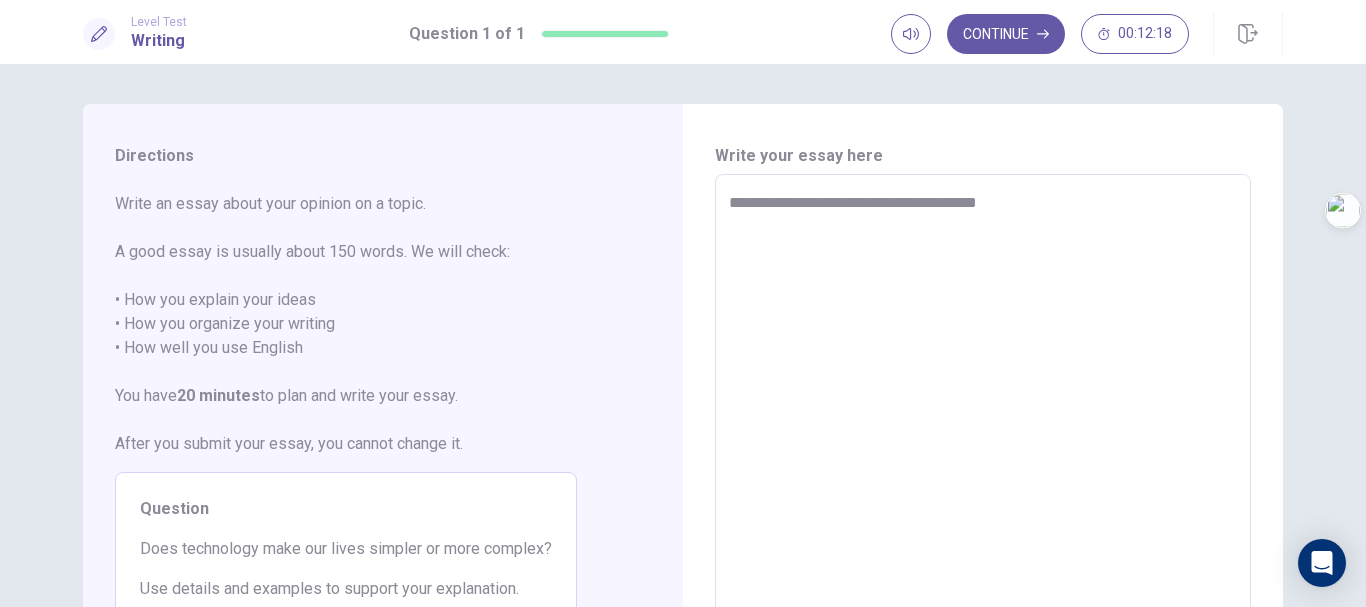 type on "**********" 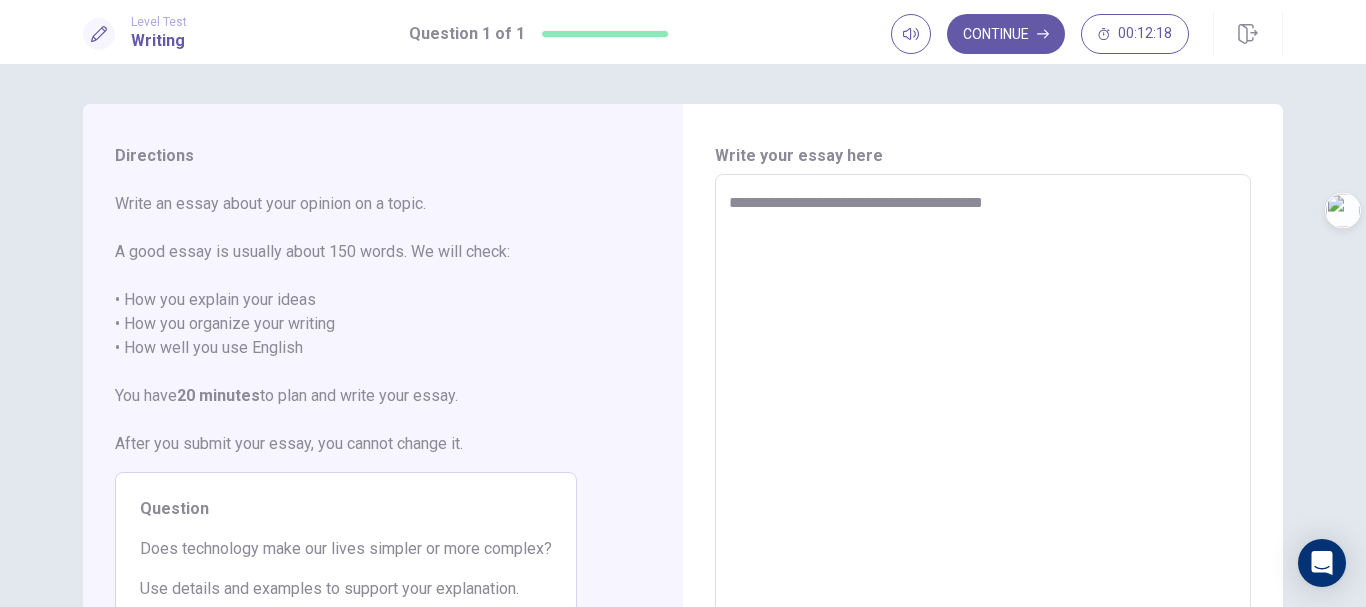 type on "*" 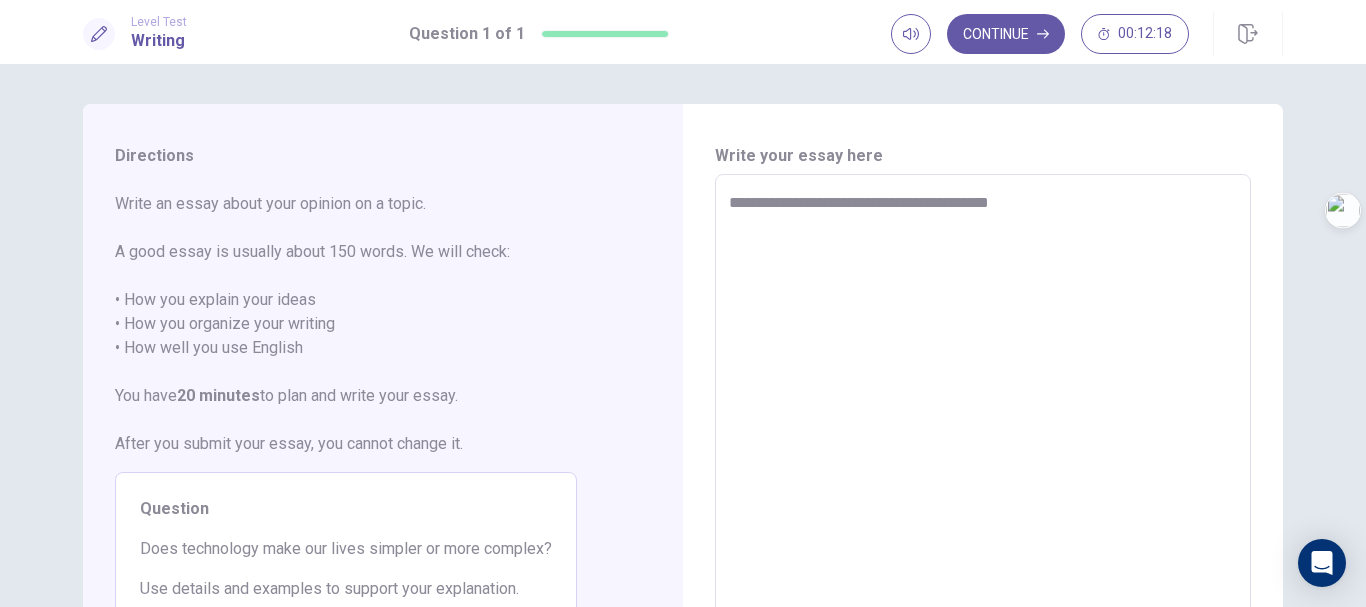 type on "*" 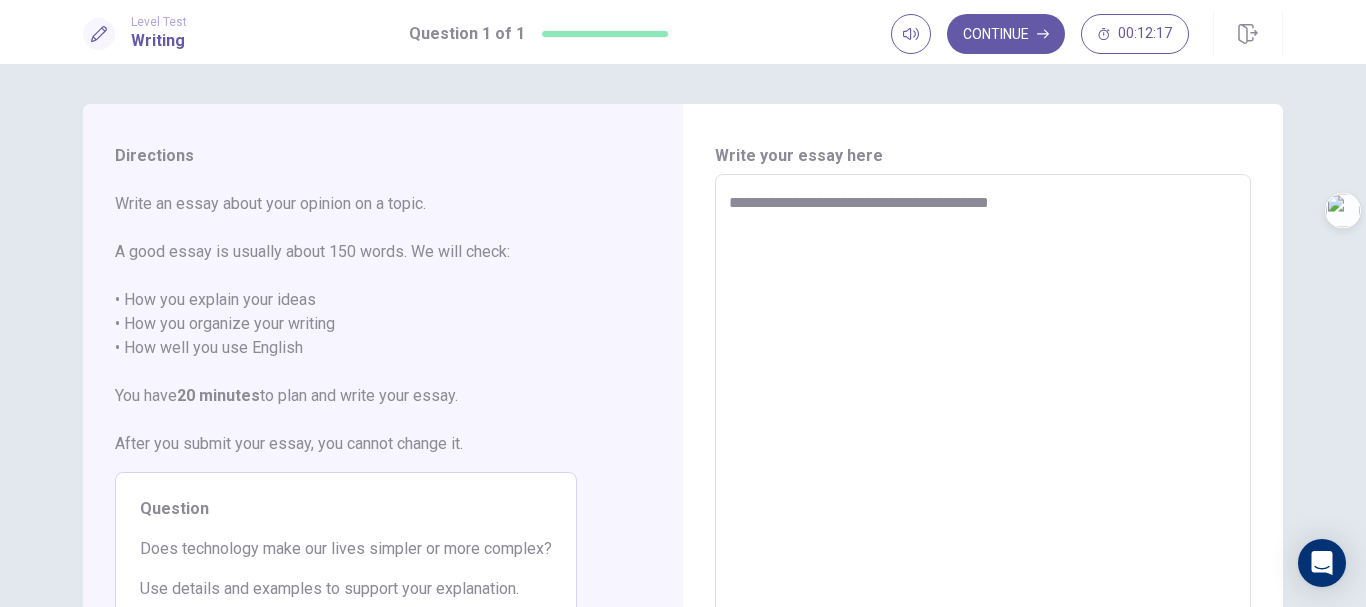 type on "**********" 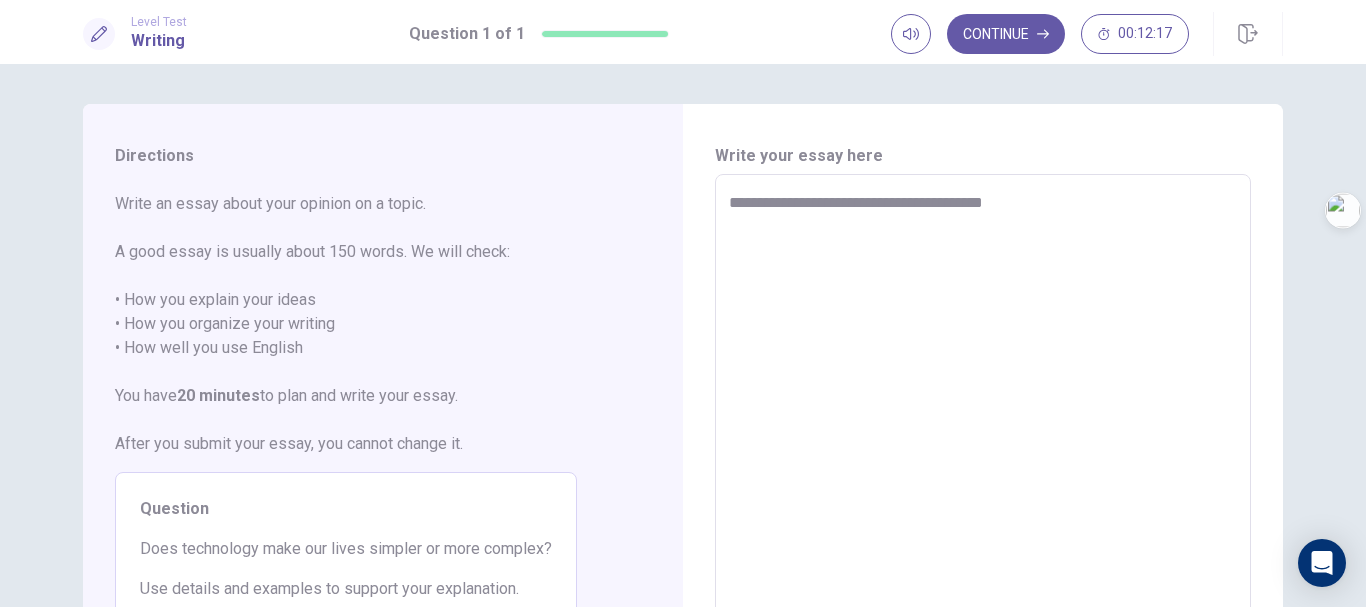 type on "*" 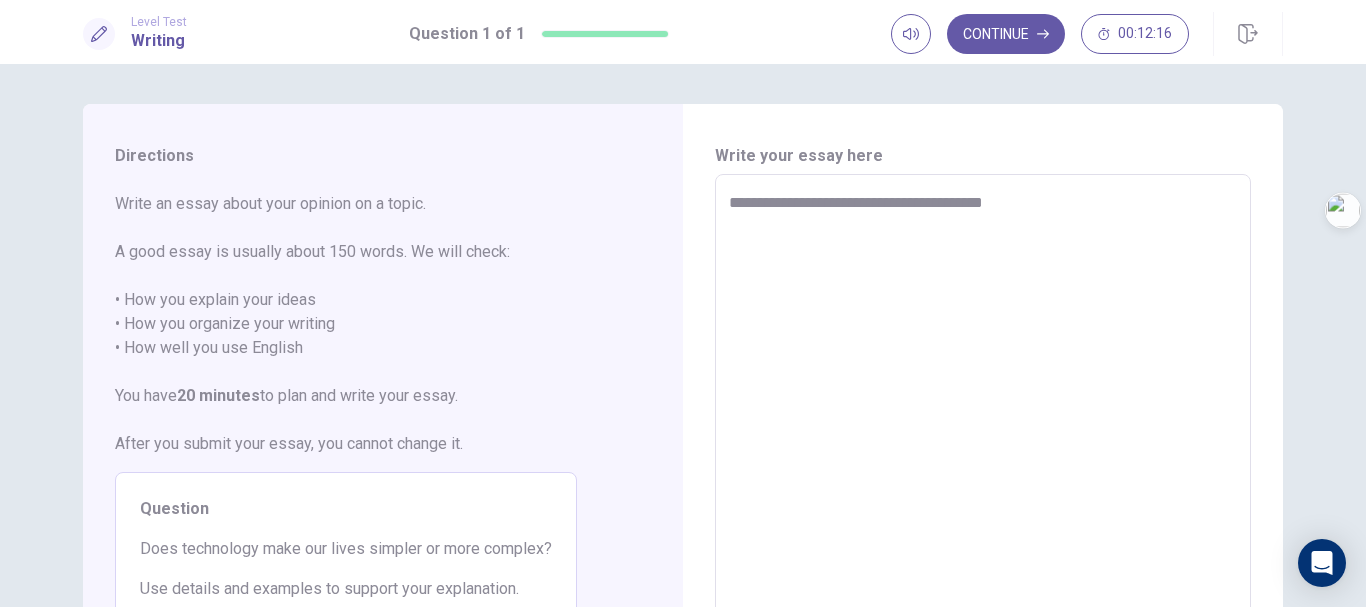 type on "**********" 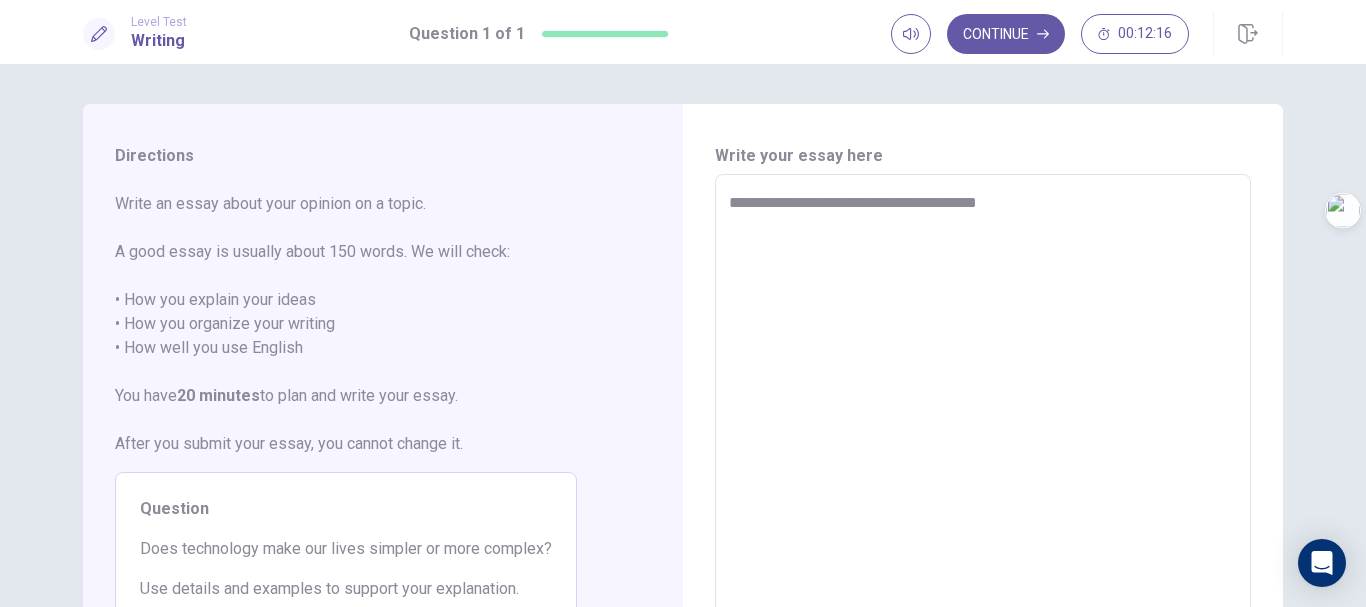type on "*" 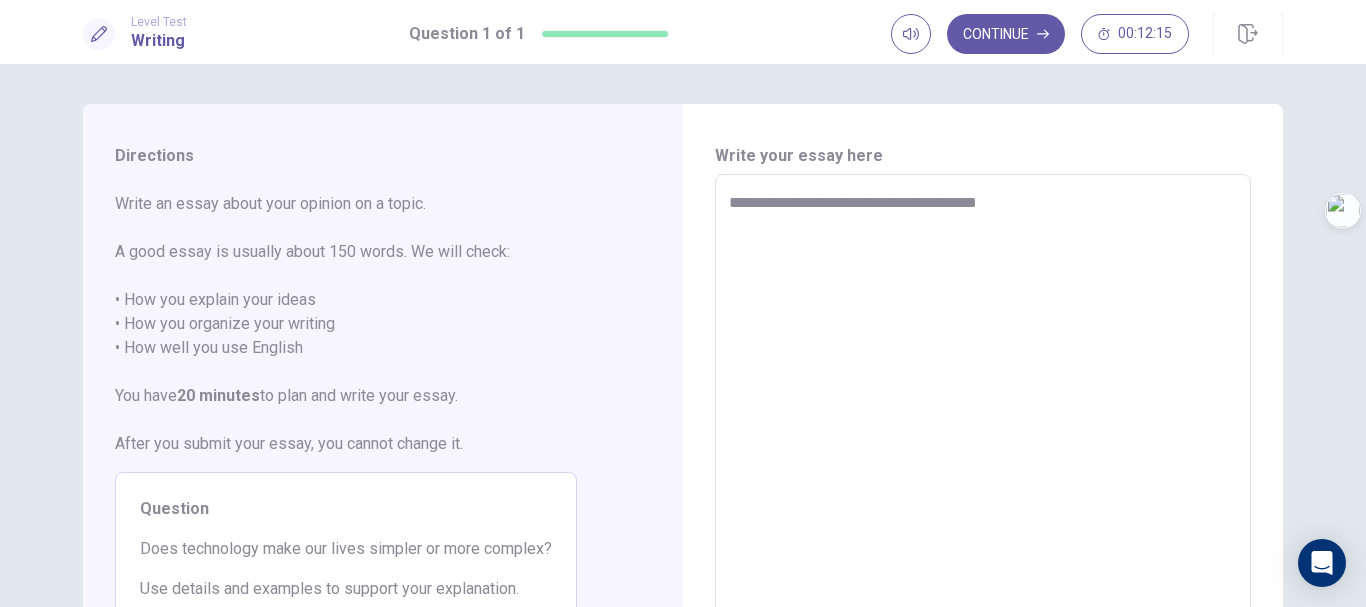 type on "**********" 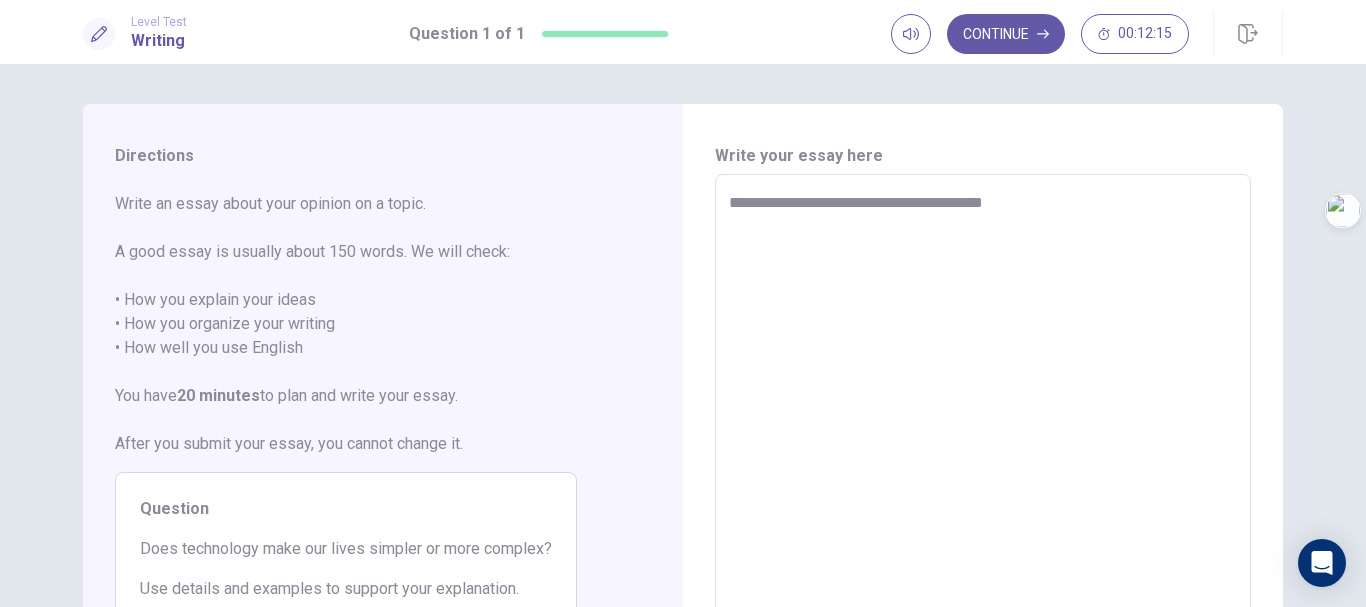 type on "*" 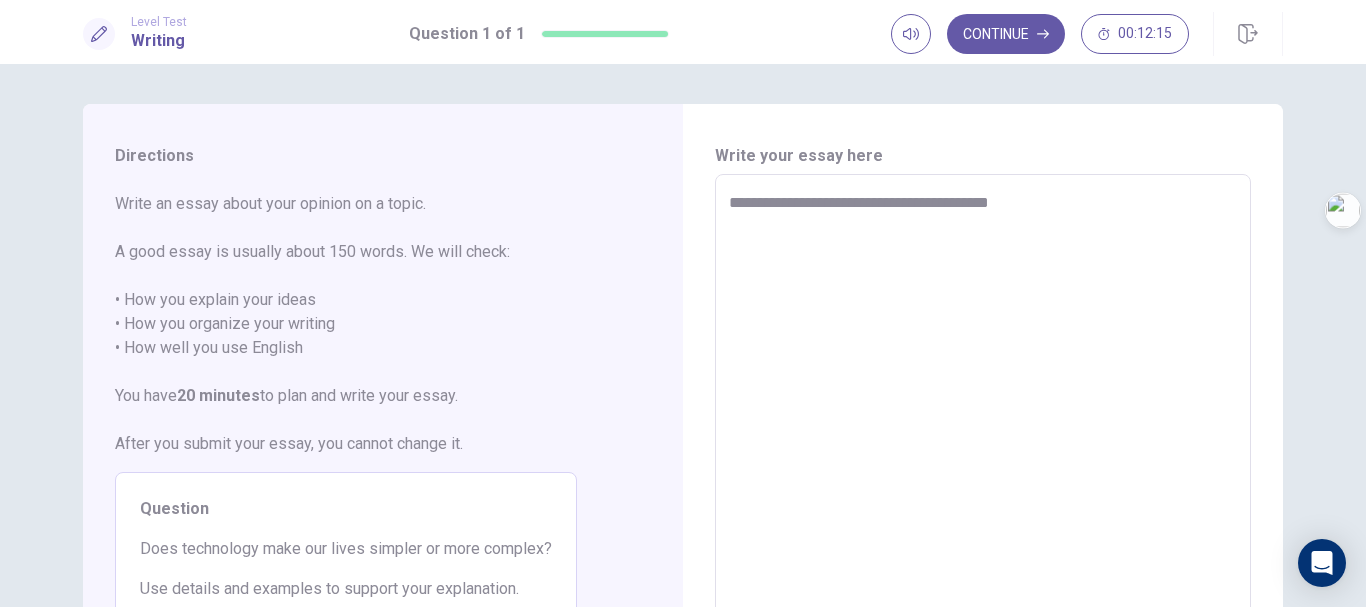 type on "*" 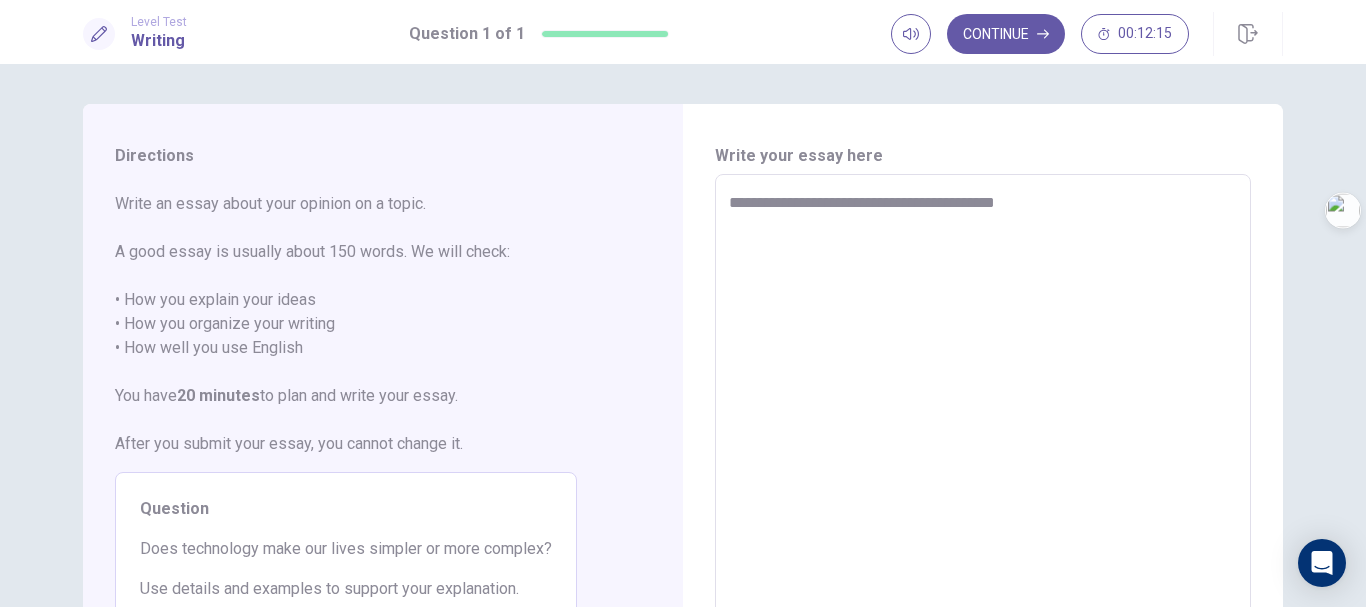 type on "**********" 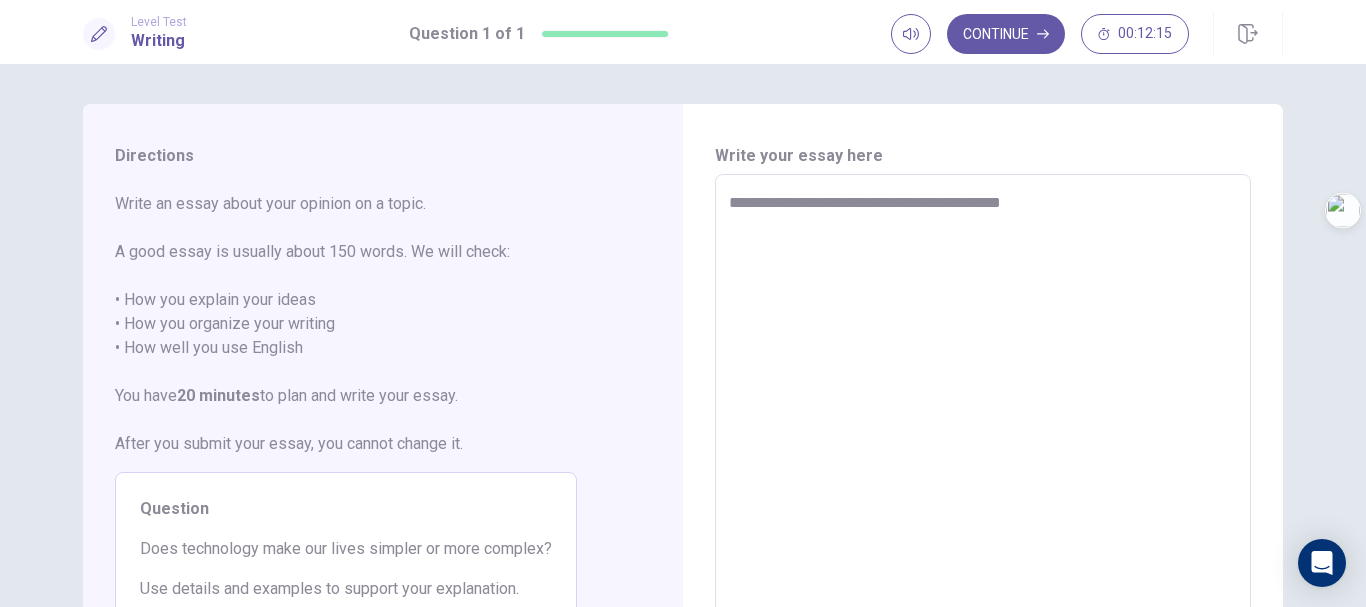 type on "*" 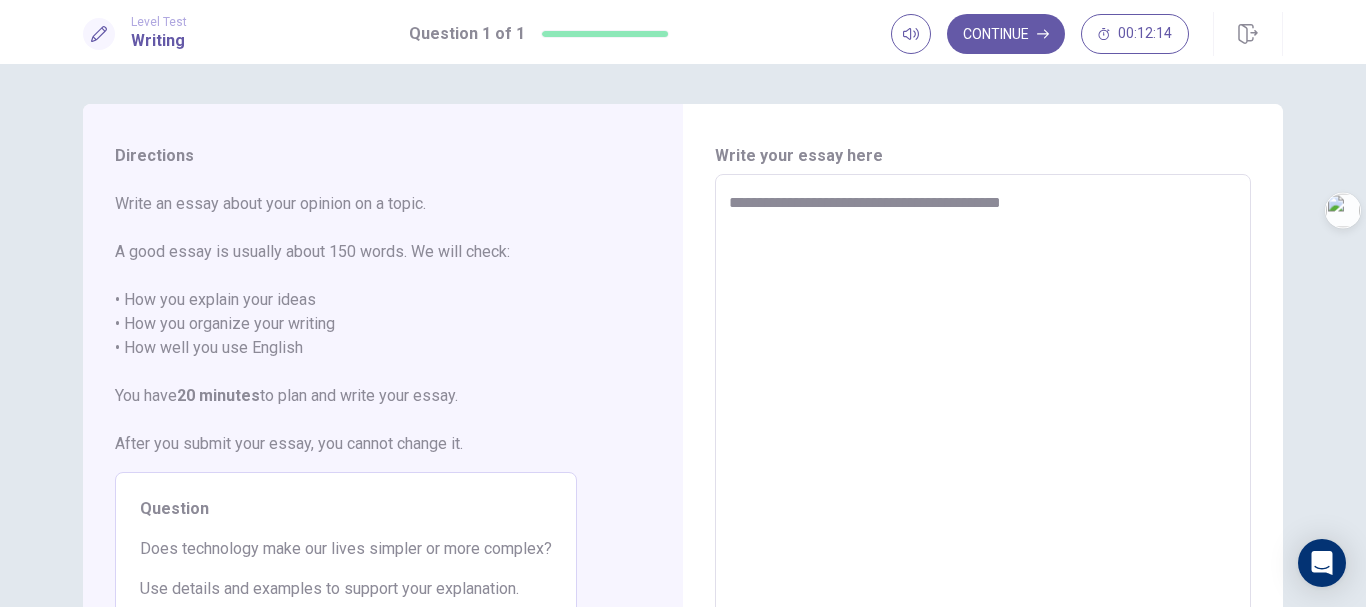 type on "**********" 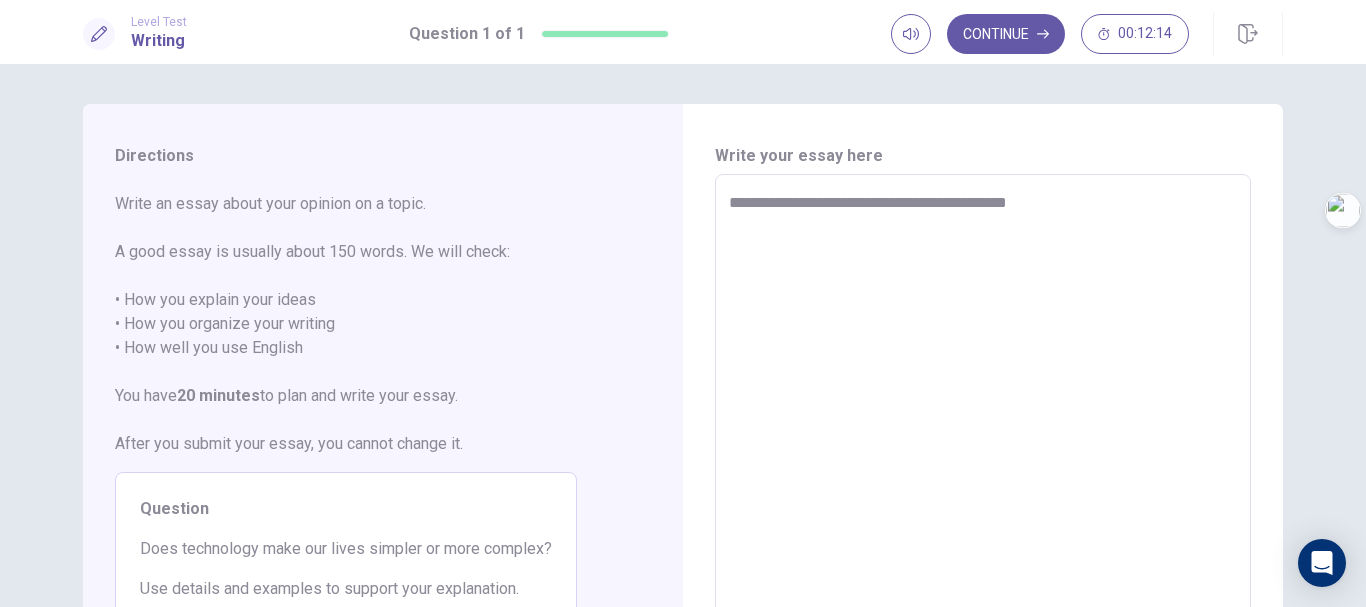 type on "*" 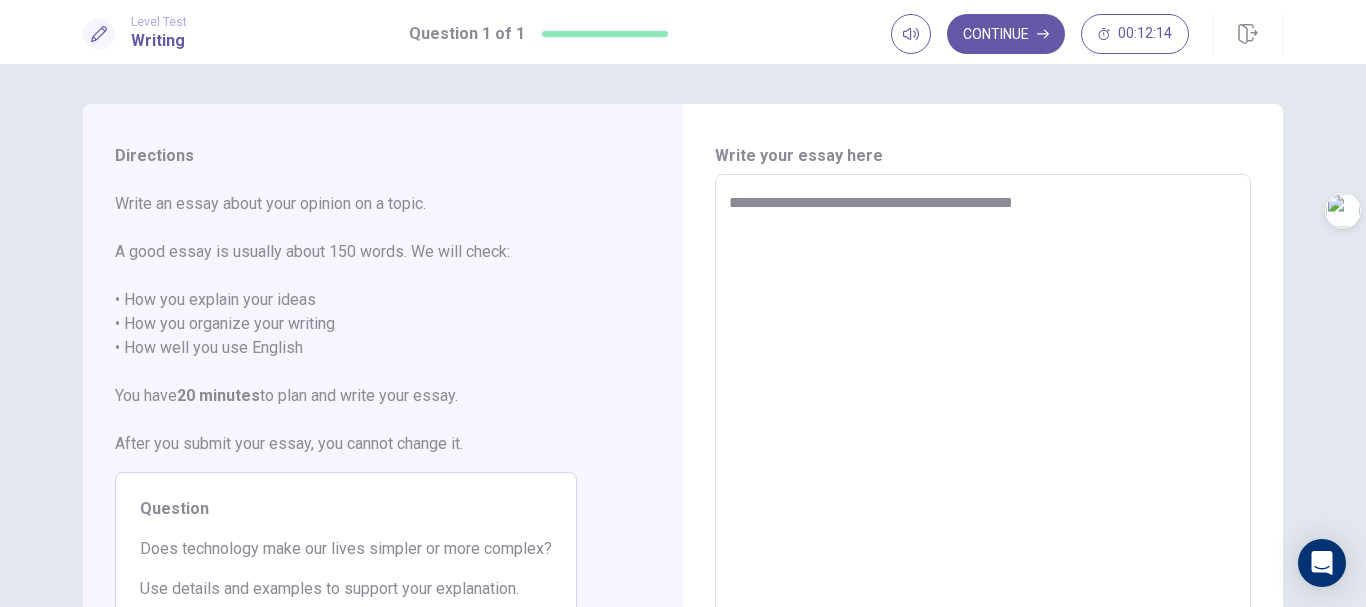 type on "*" 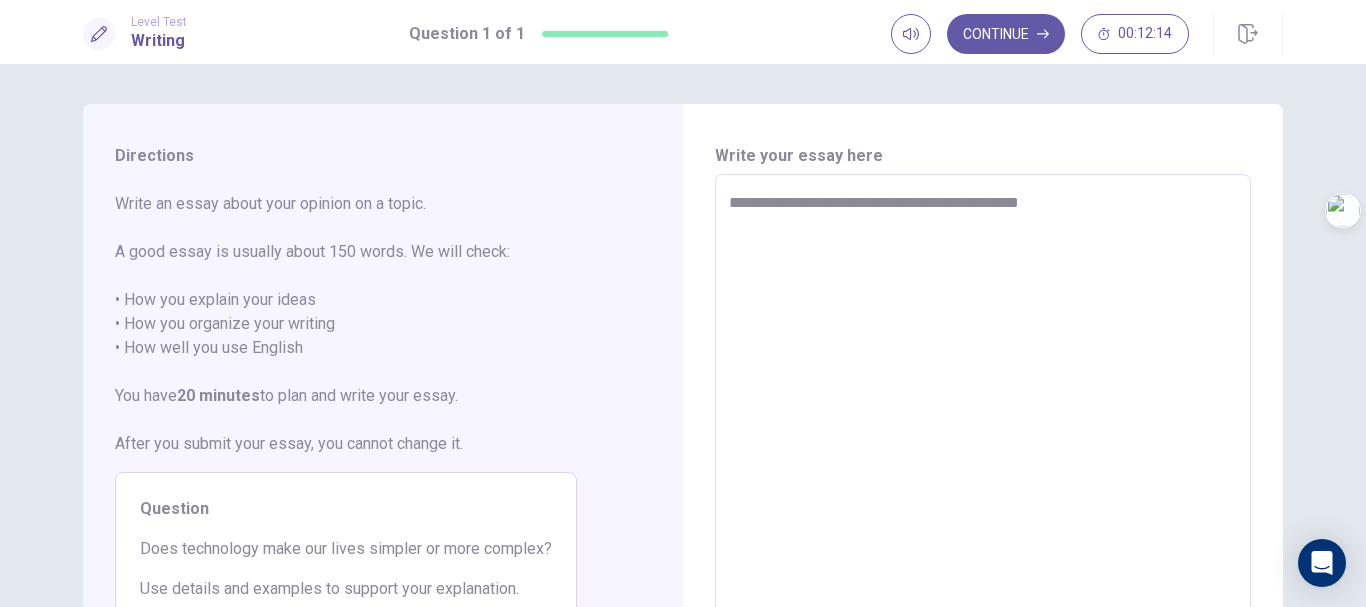 type on "**********" 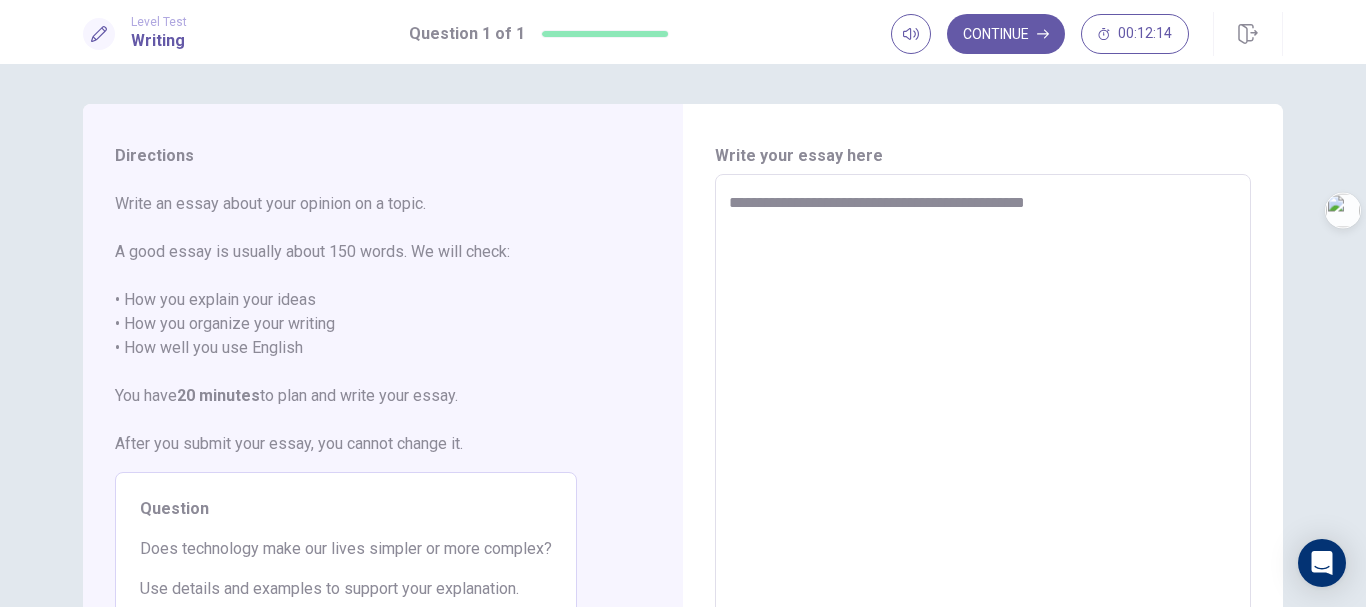 type on "*" 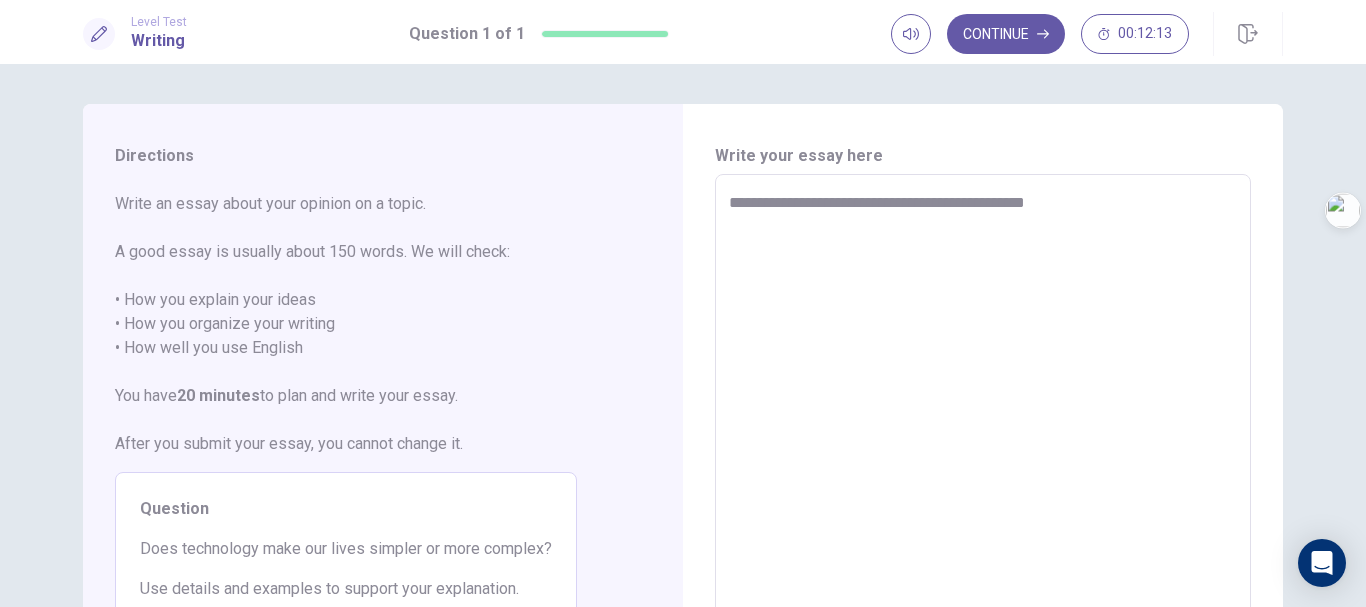 type on "**********" 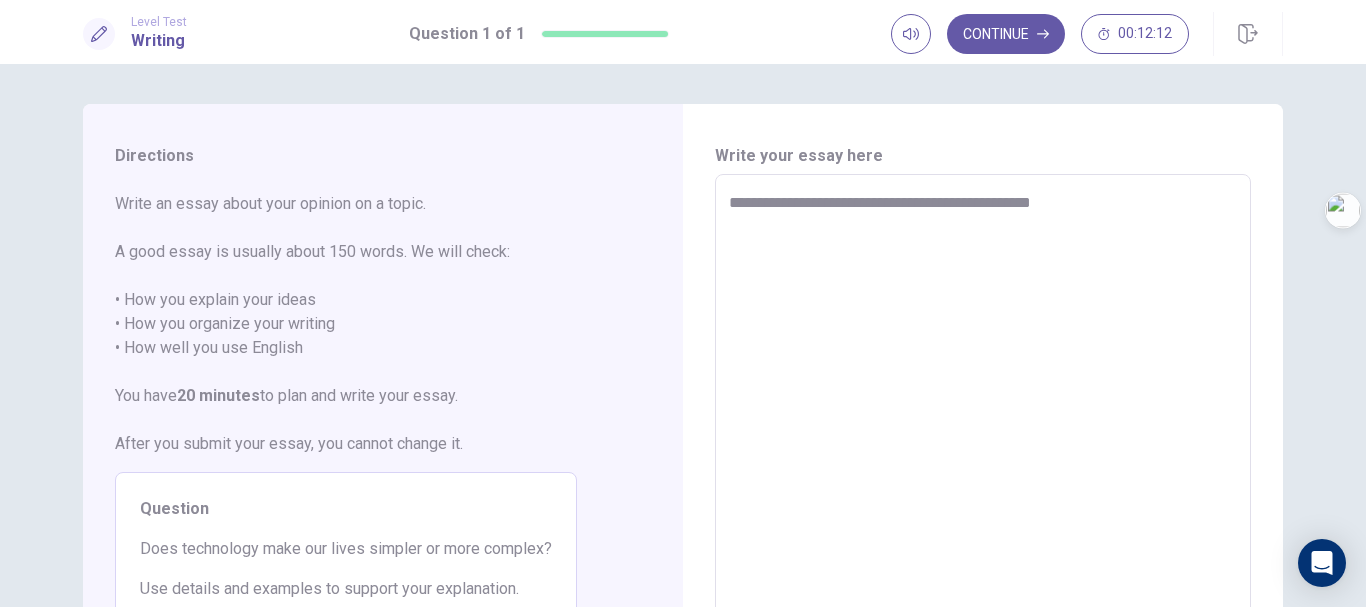 type on "*" 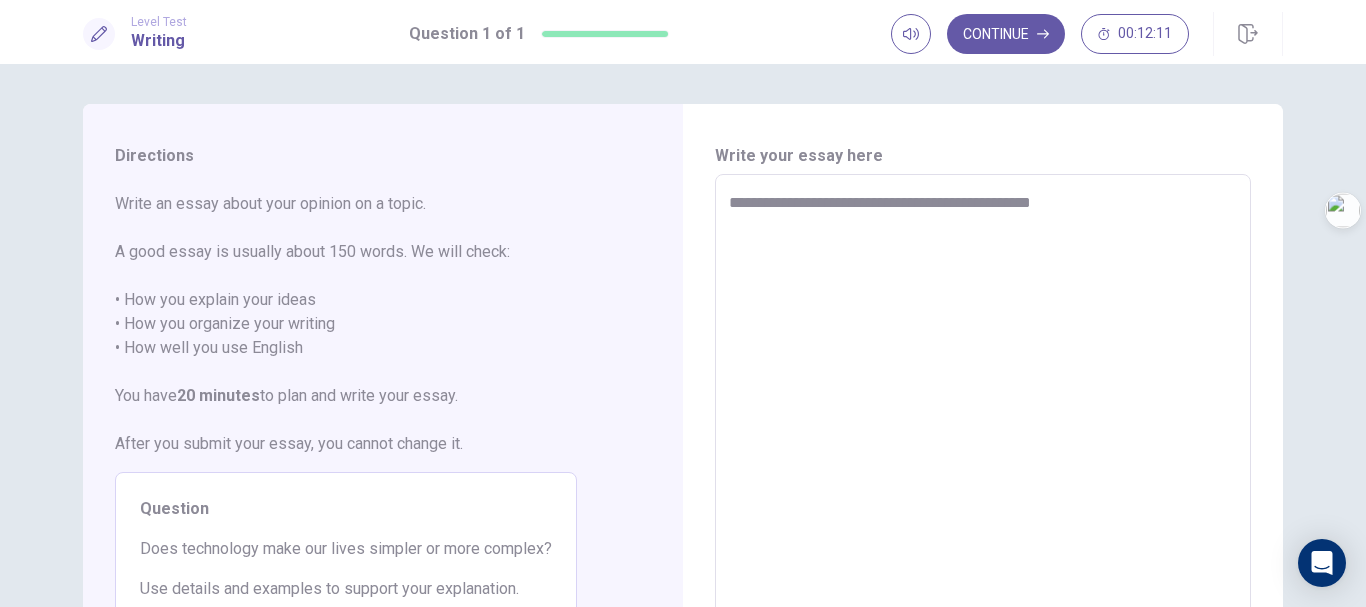 type on "**********" 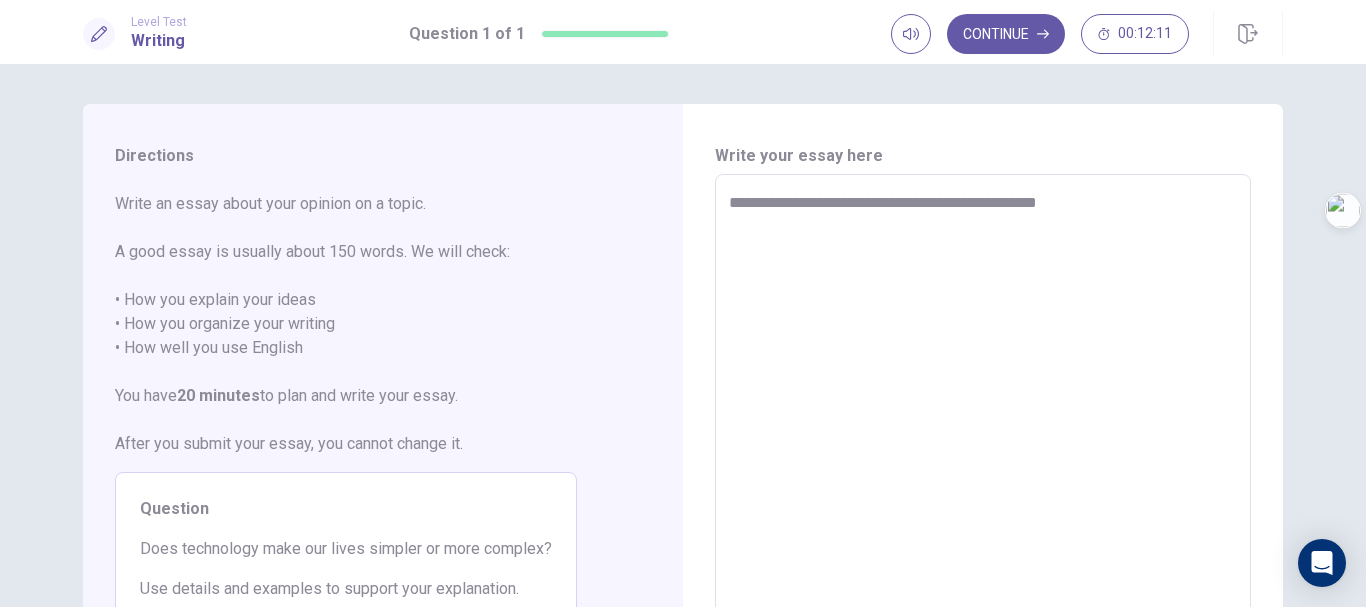 type on "*" 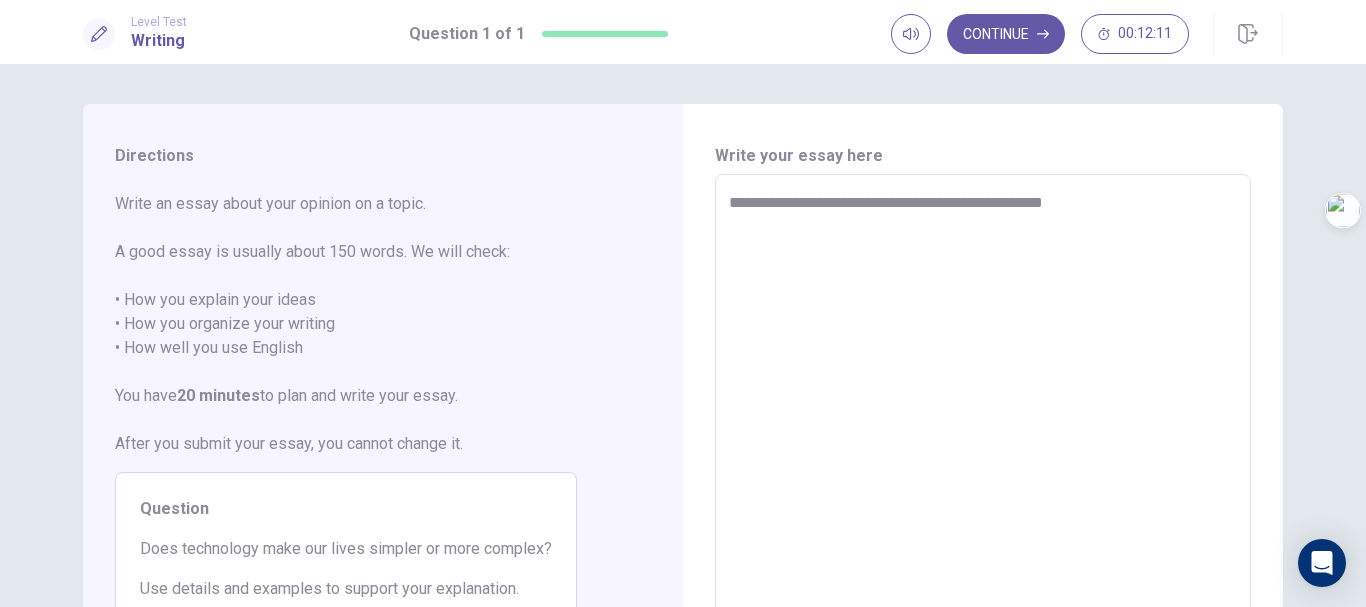 type on "*" 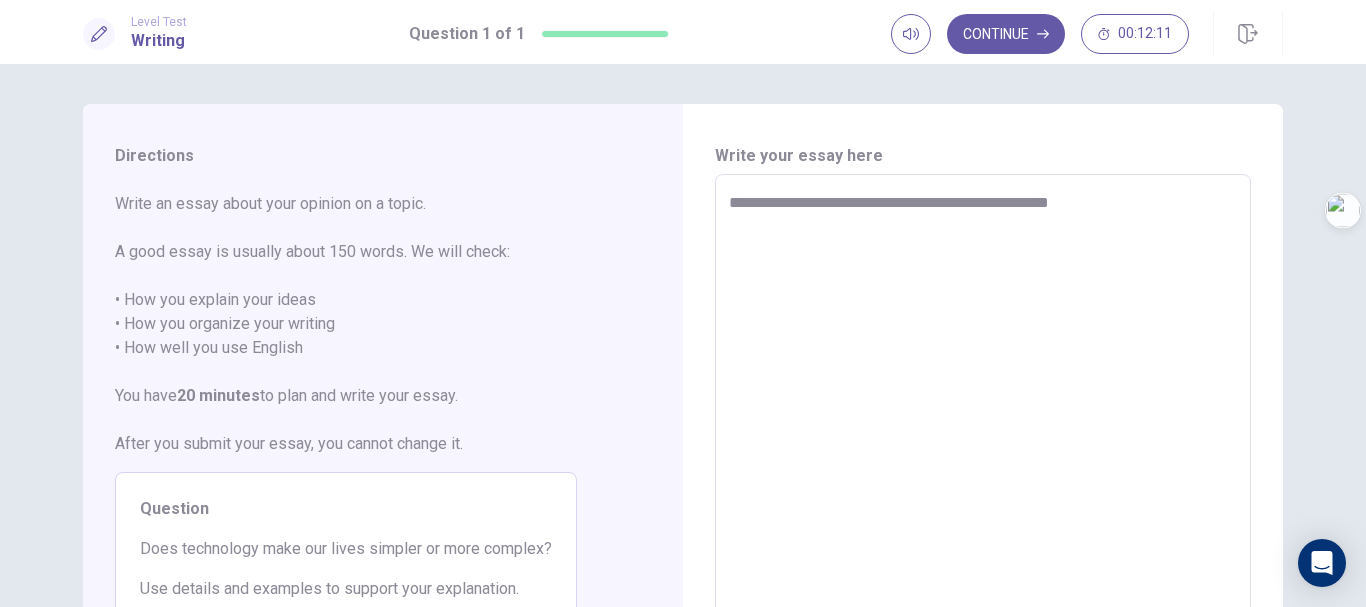 type on "*" 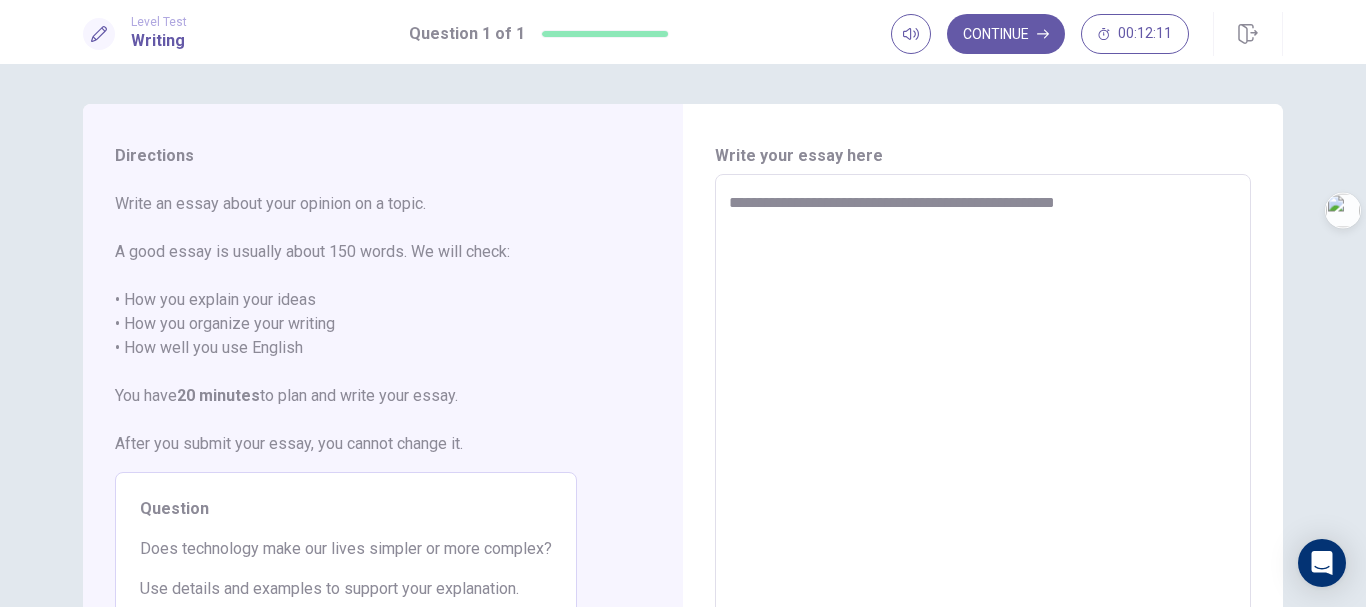 type on "*" 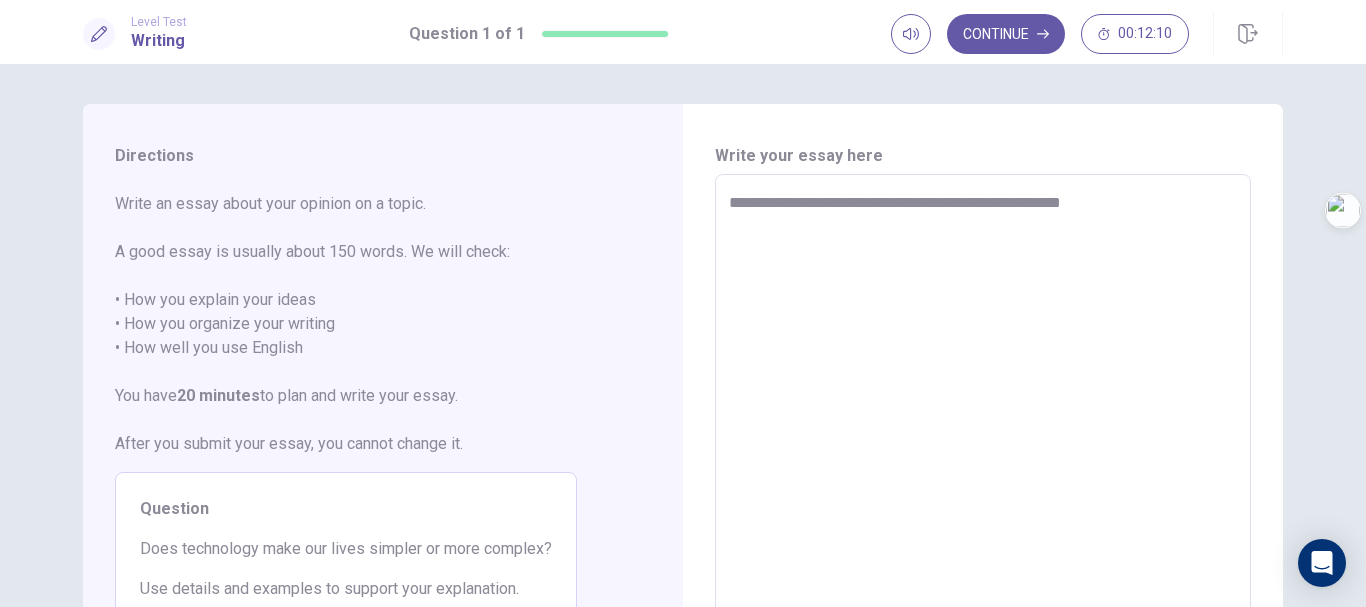 type on "**********" 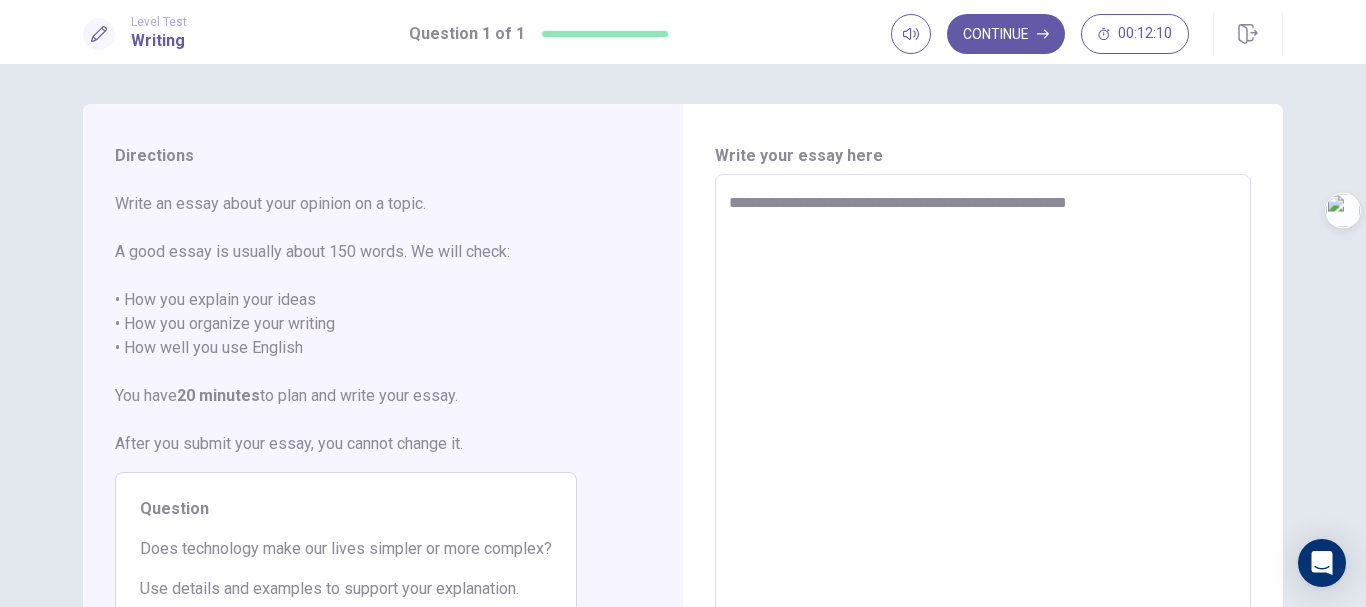 type on "*" 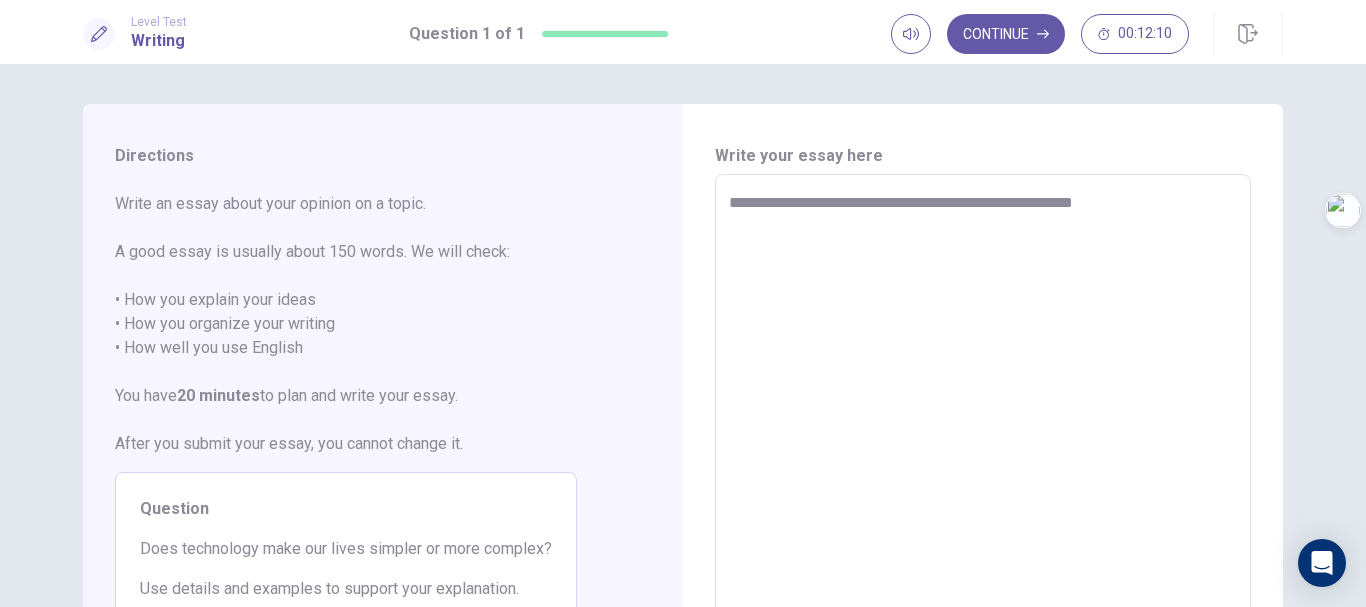 type on "*" 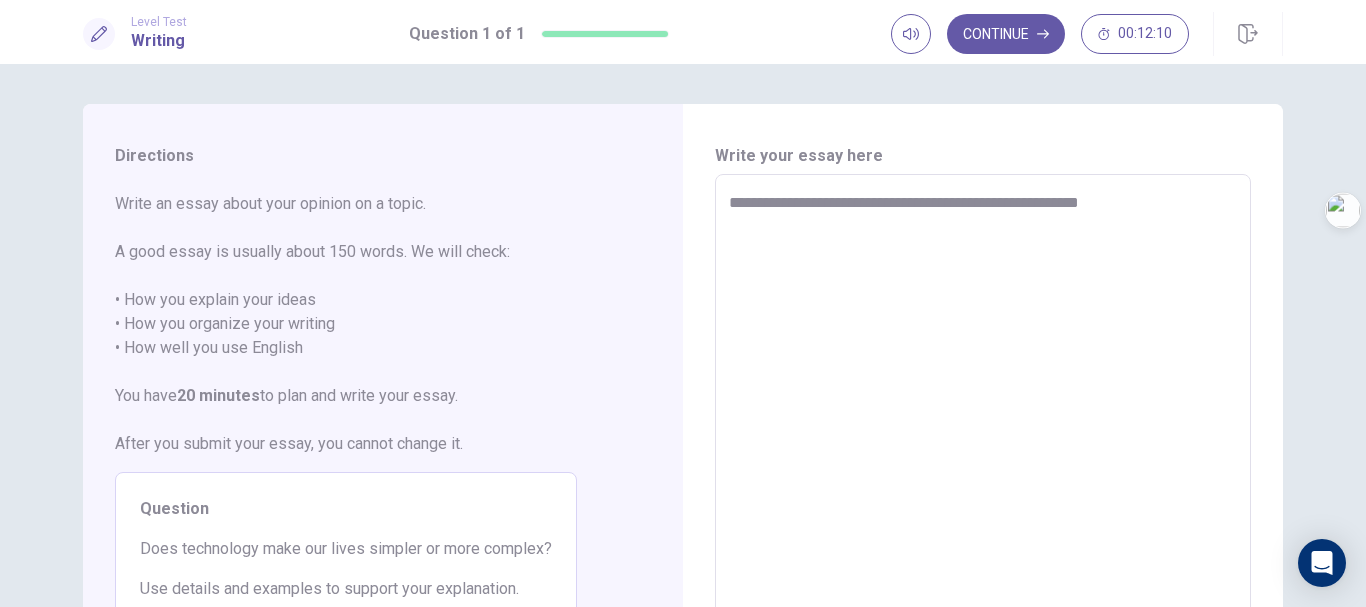 type on "*" 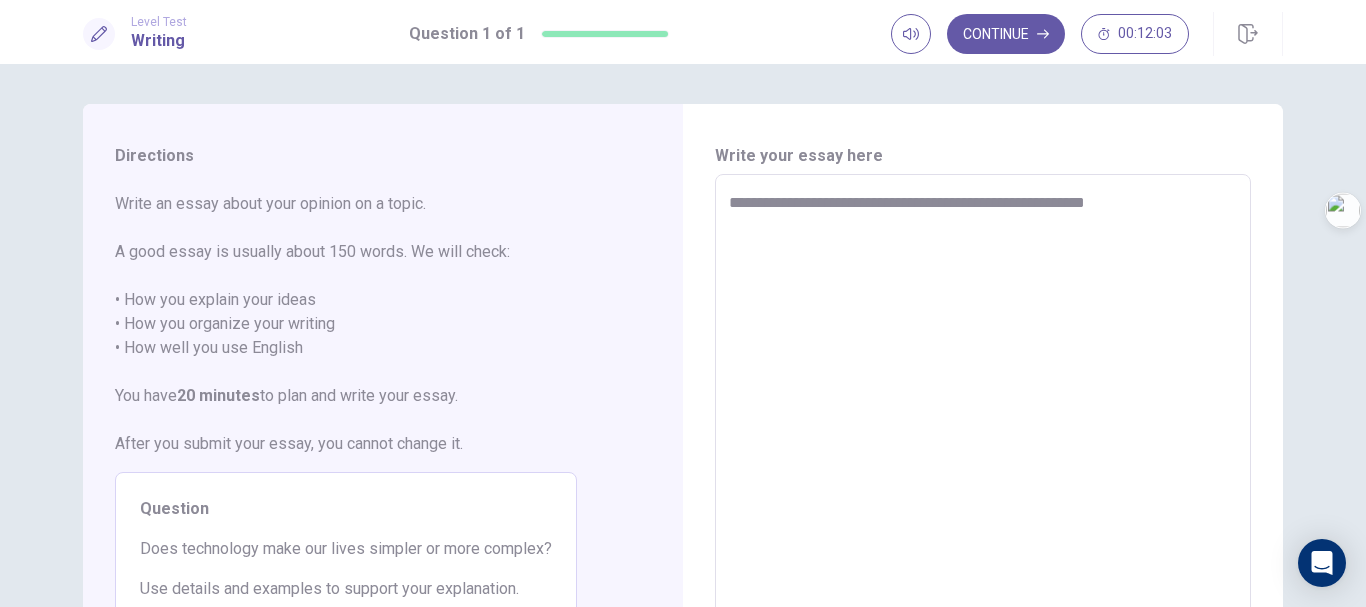 type on "*" 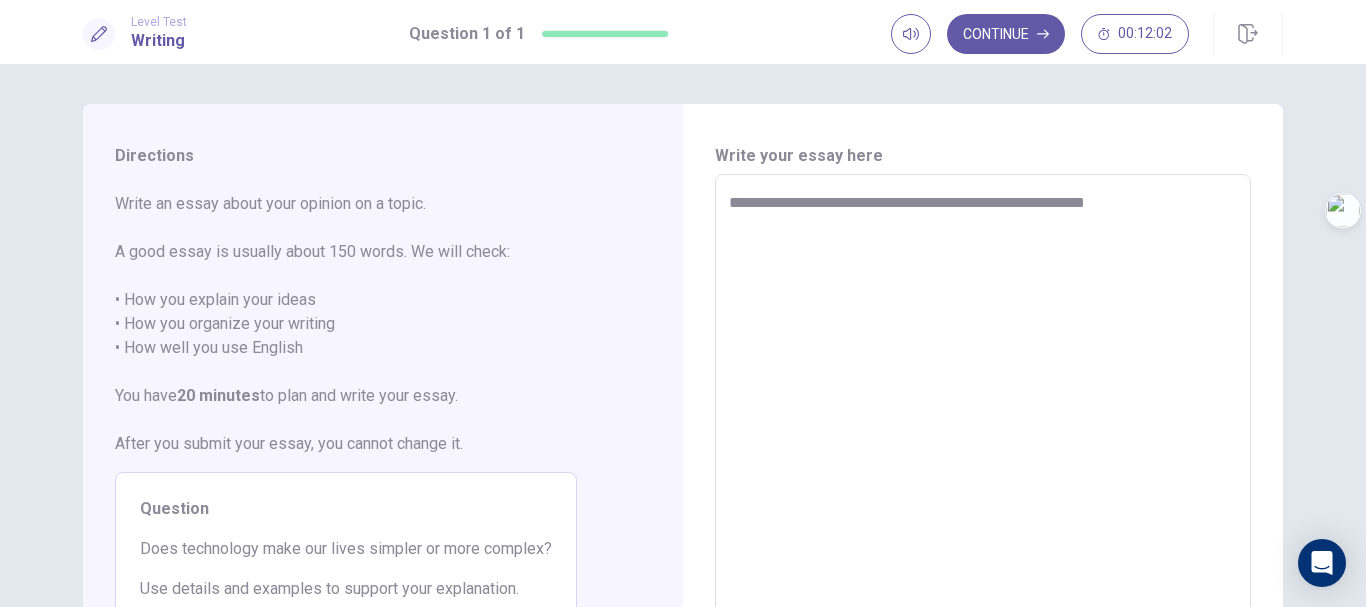 type on "**********" 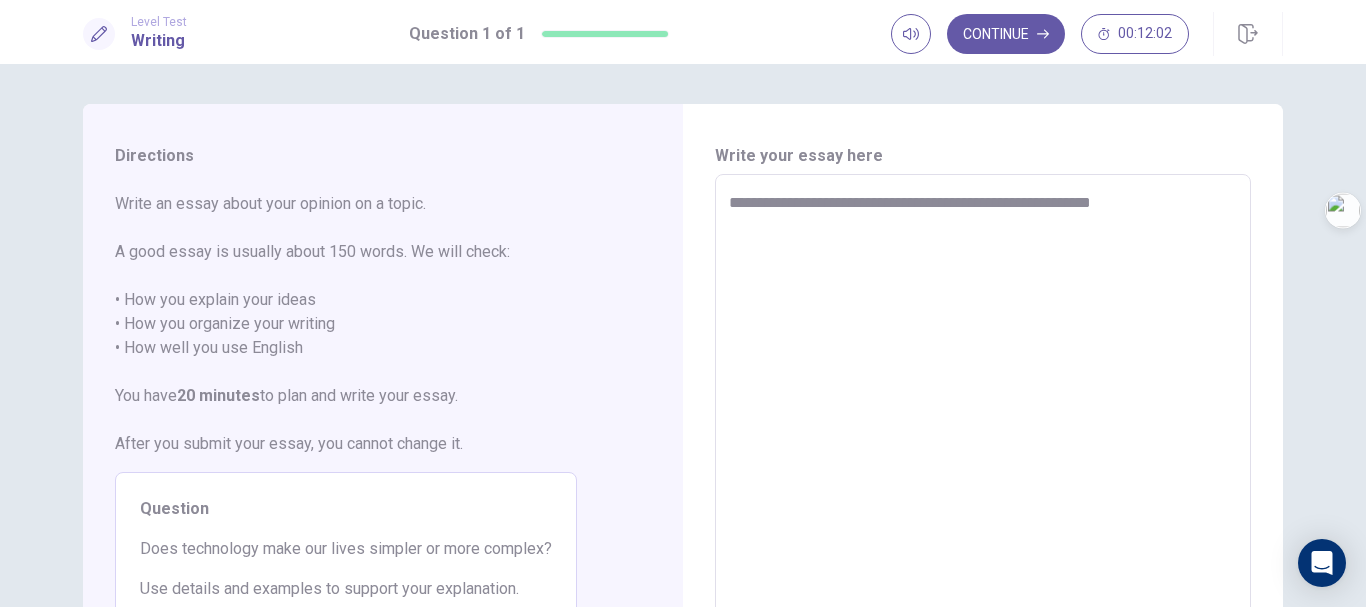 type on "*" 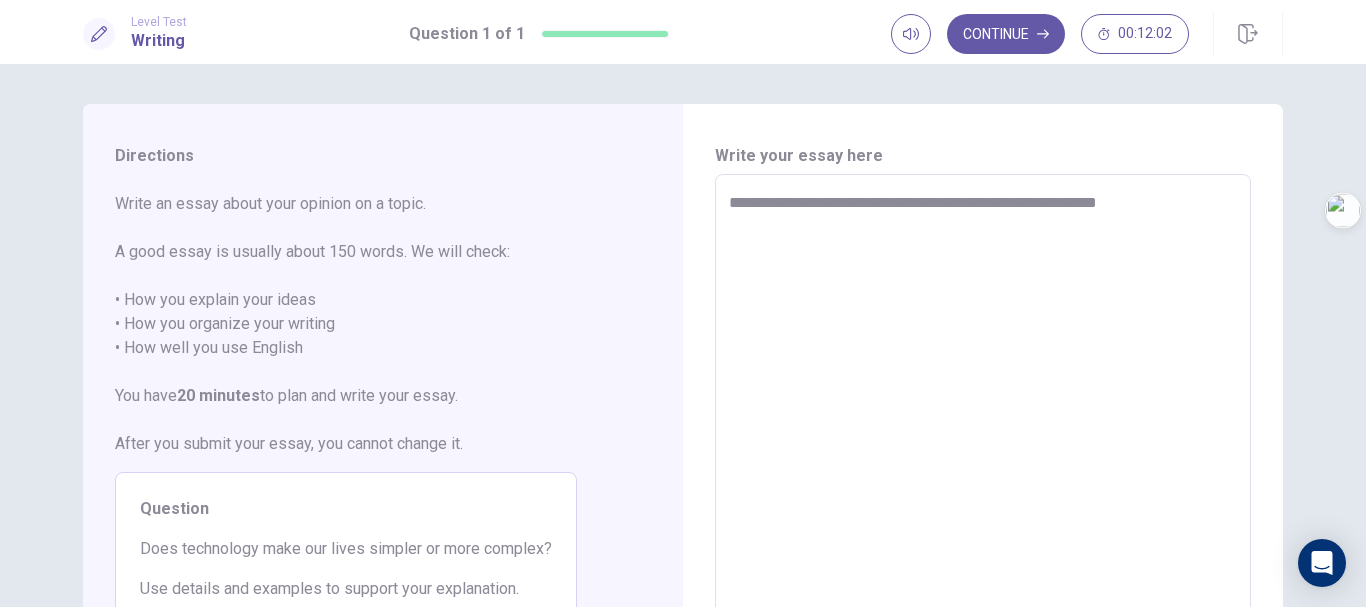 type on "*" 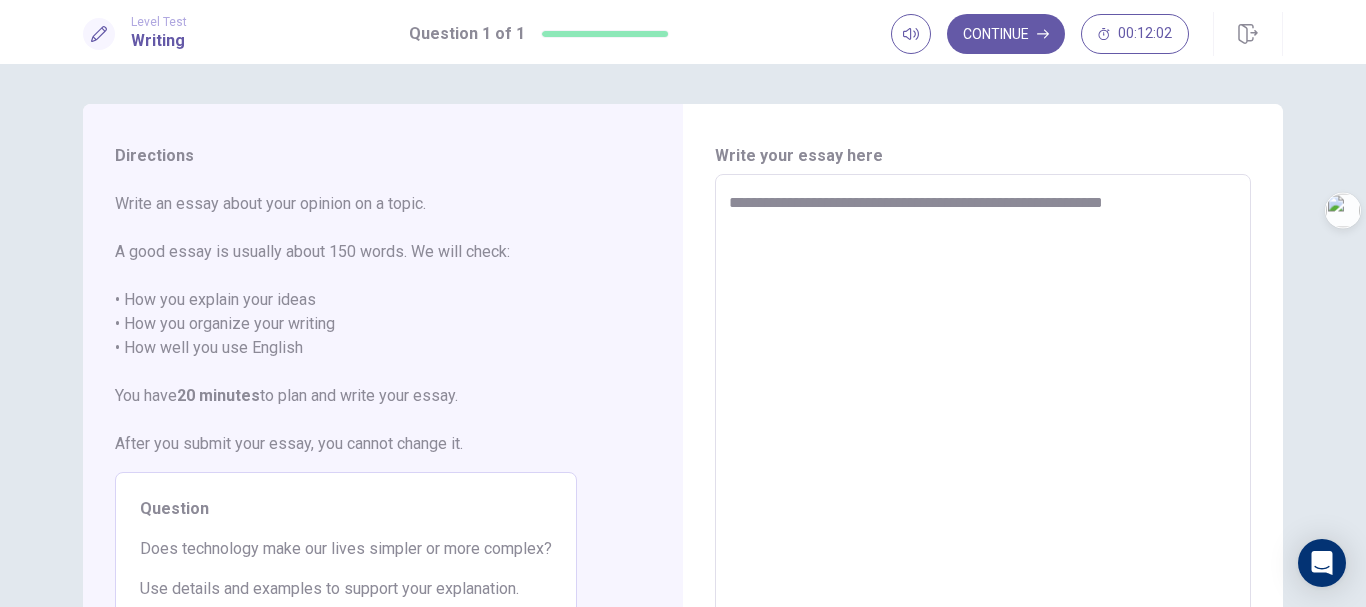 type on "*" 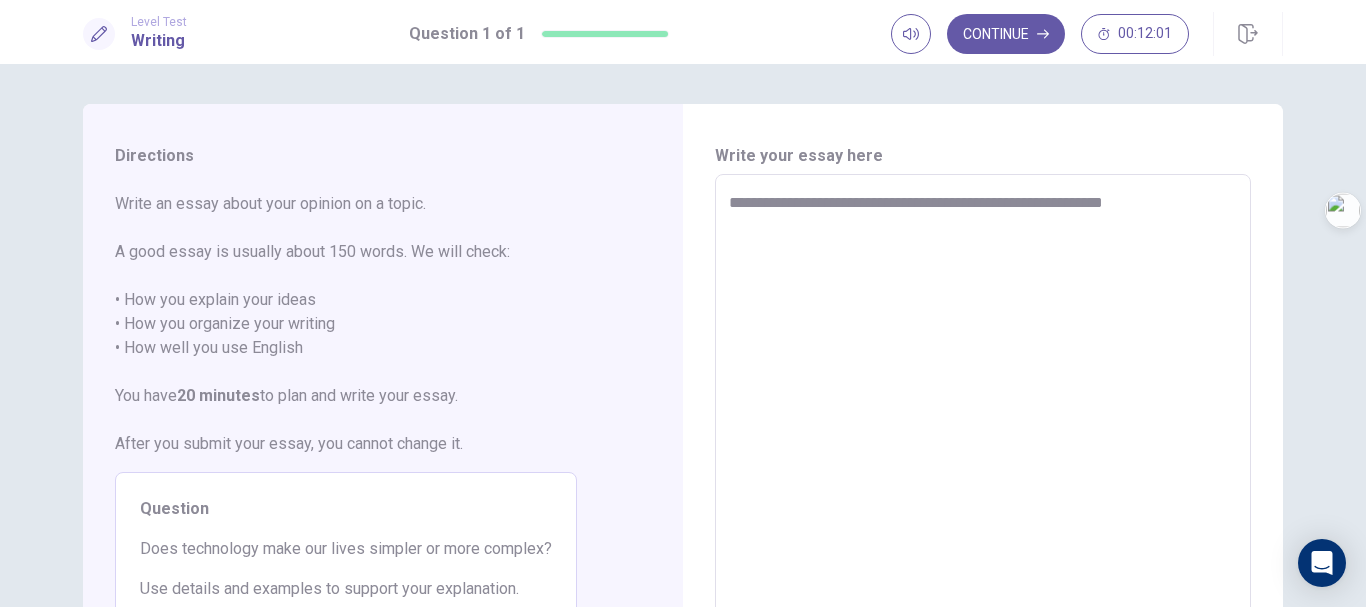type on "**********" 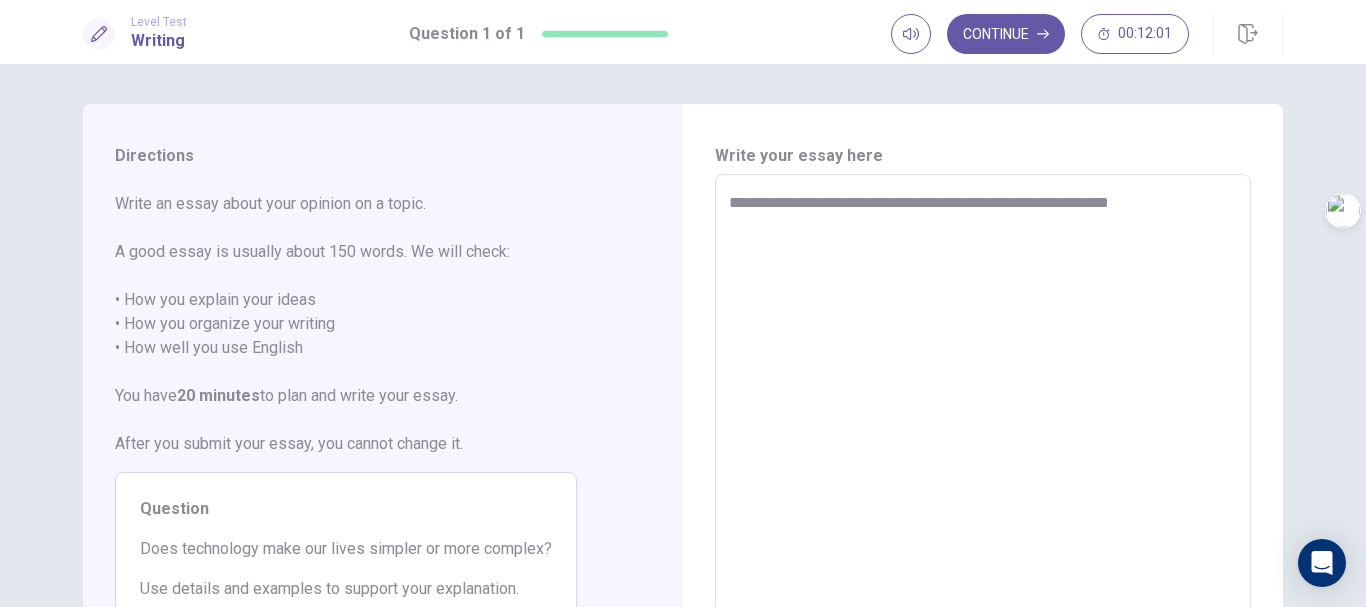 type on "*" 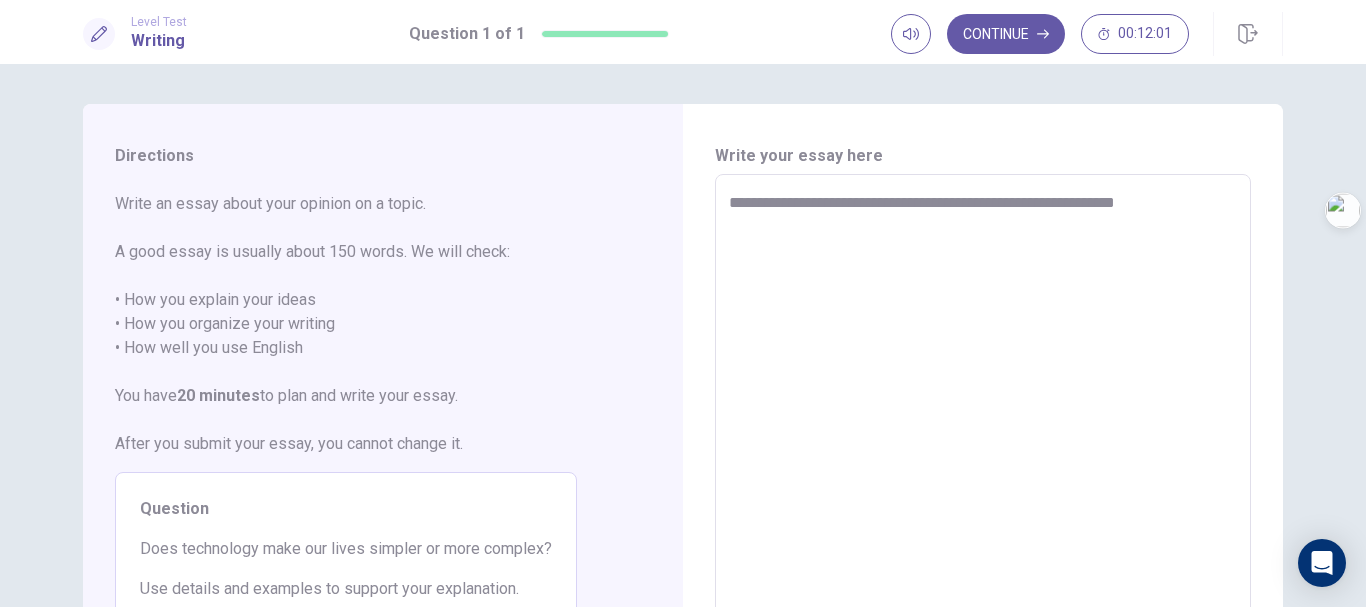 type on "*" 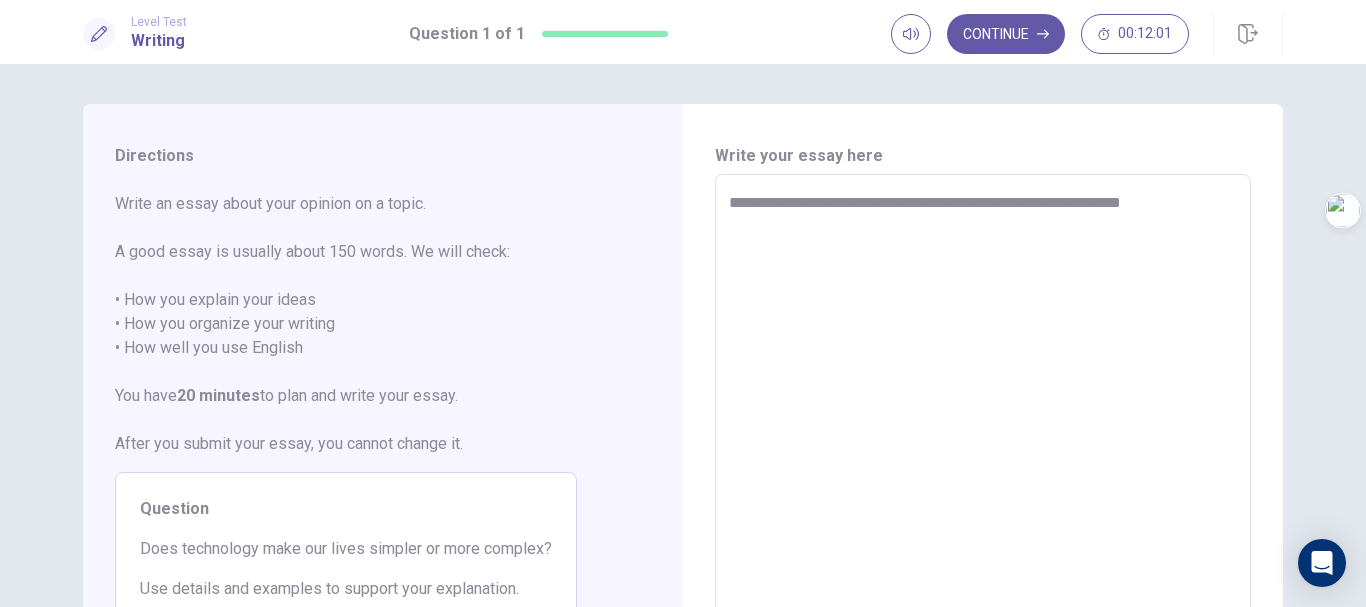 type on "*" 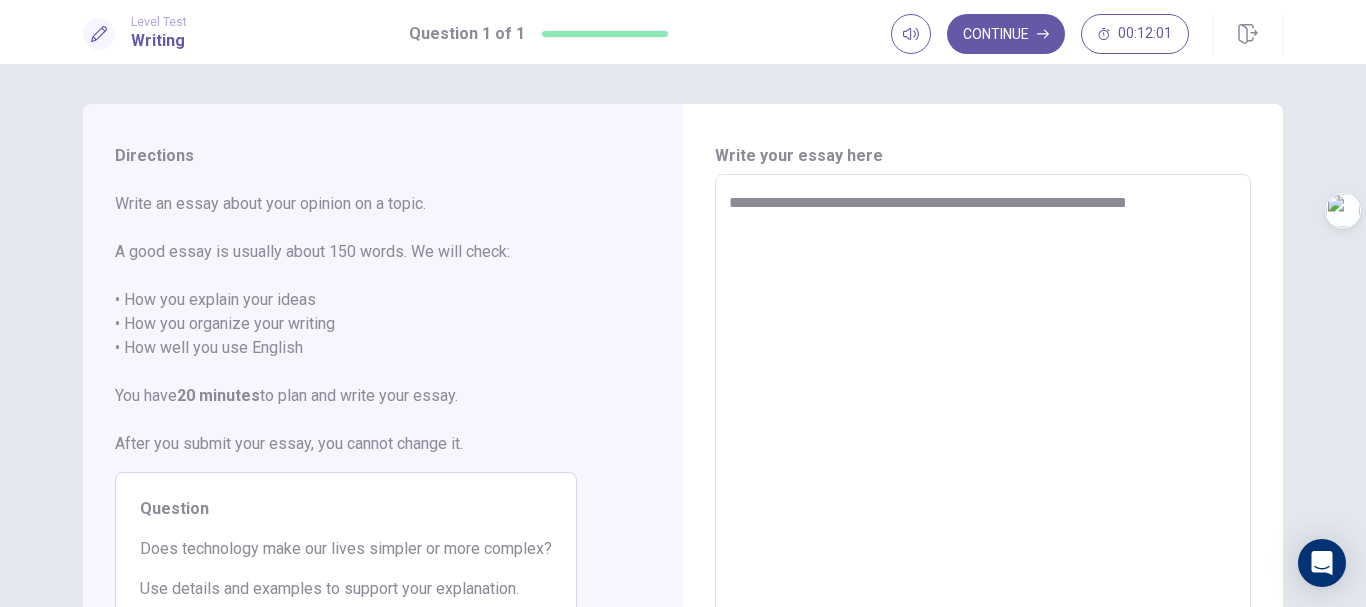 type on "**********" 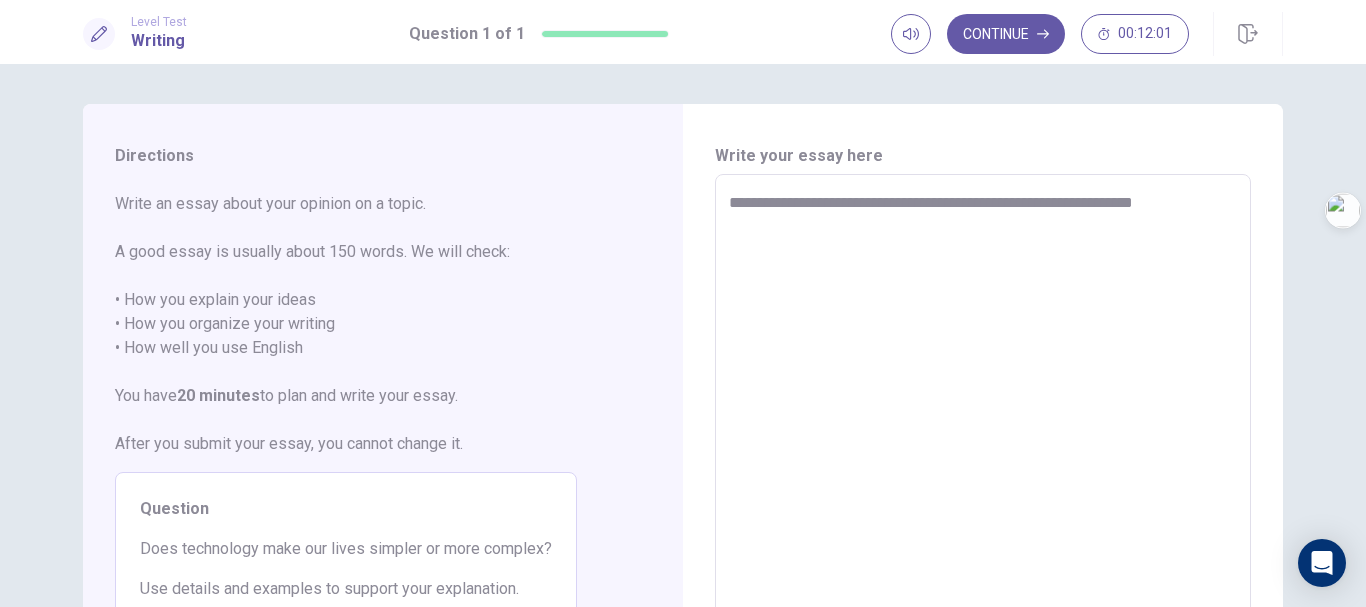 type on "*" 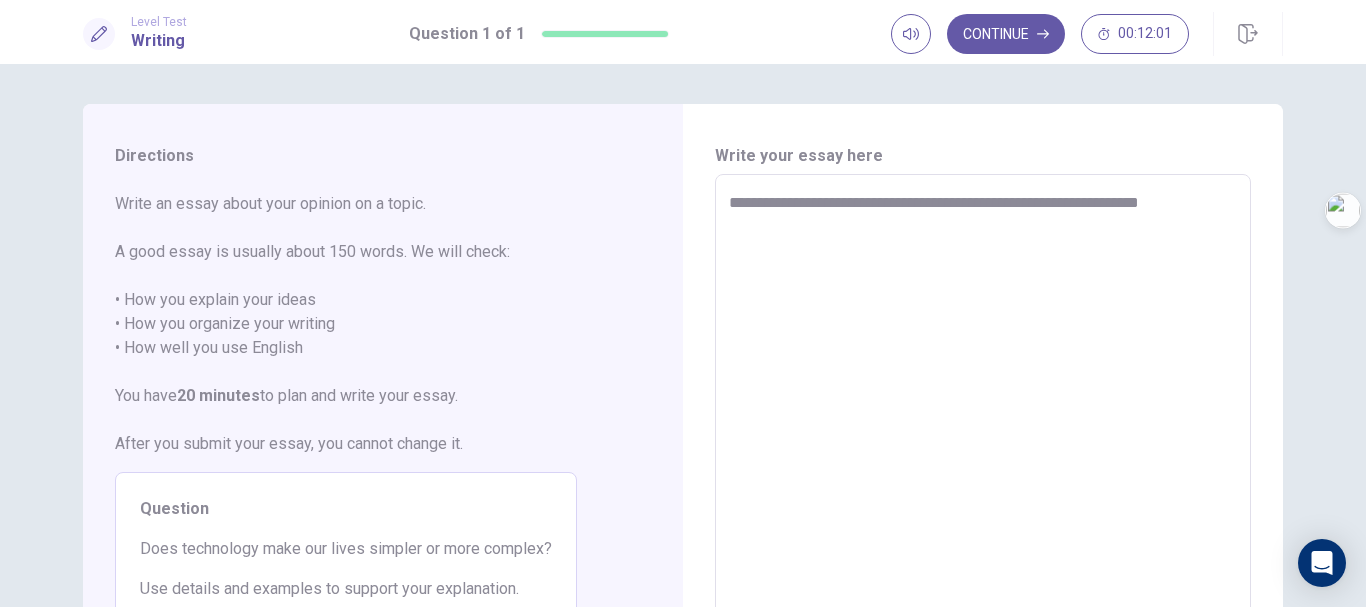 type on "*" 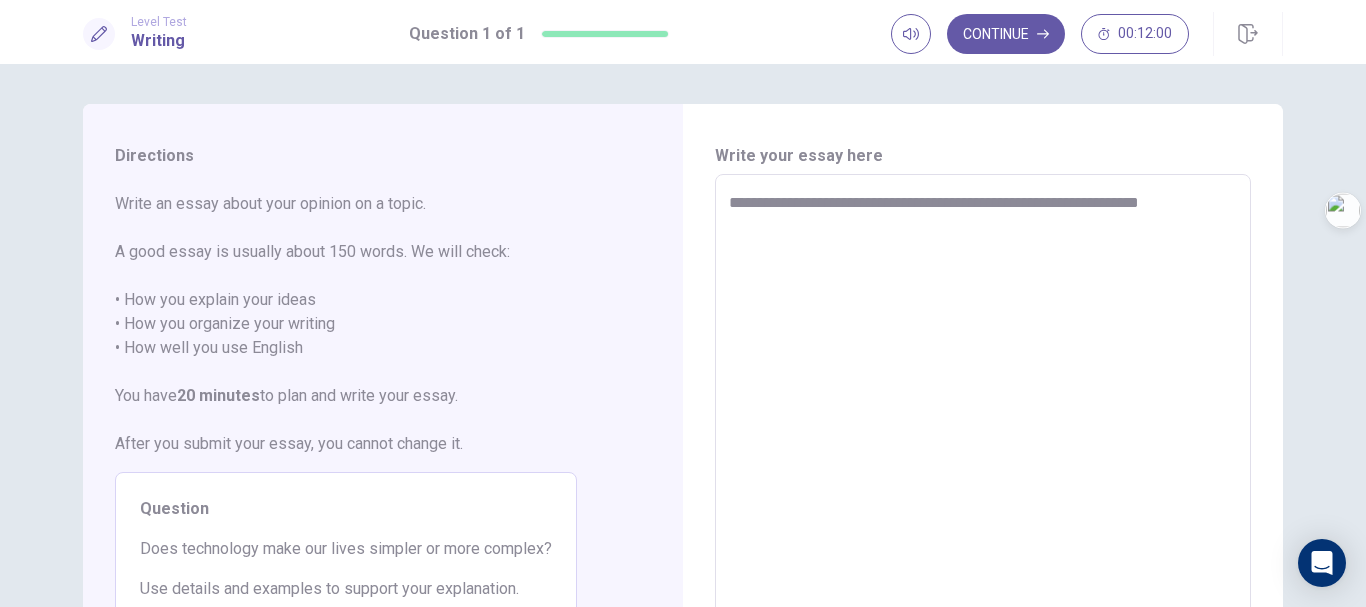 type on "**********" 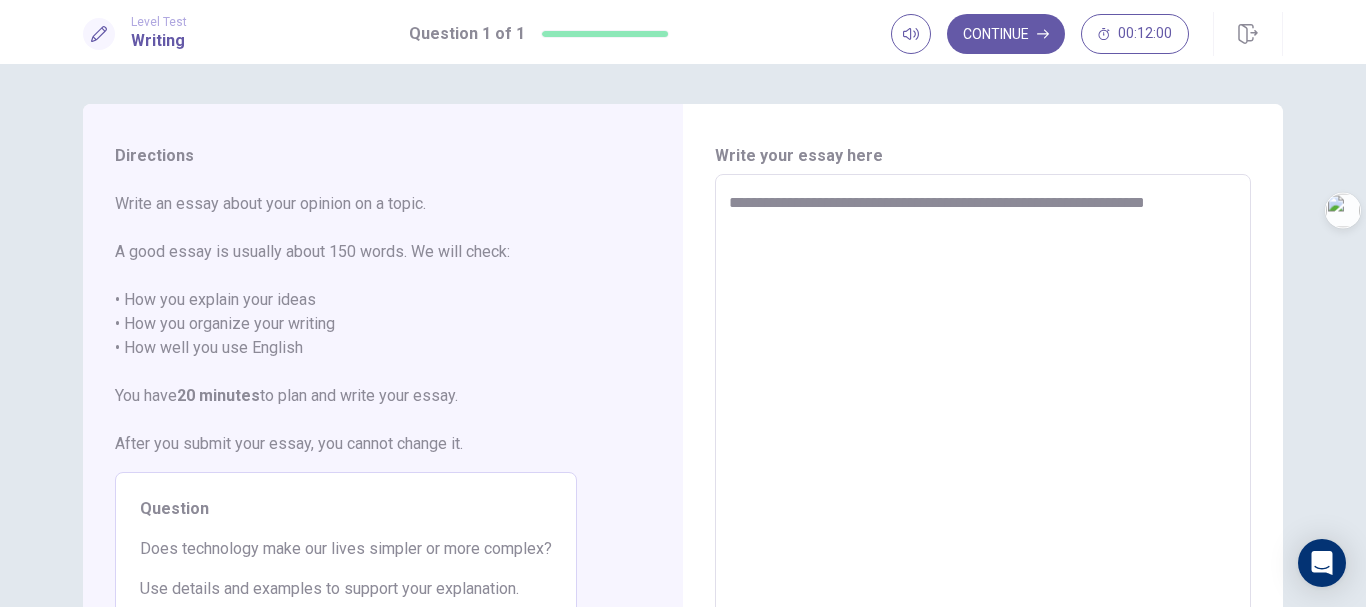 type on "*" 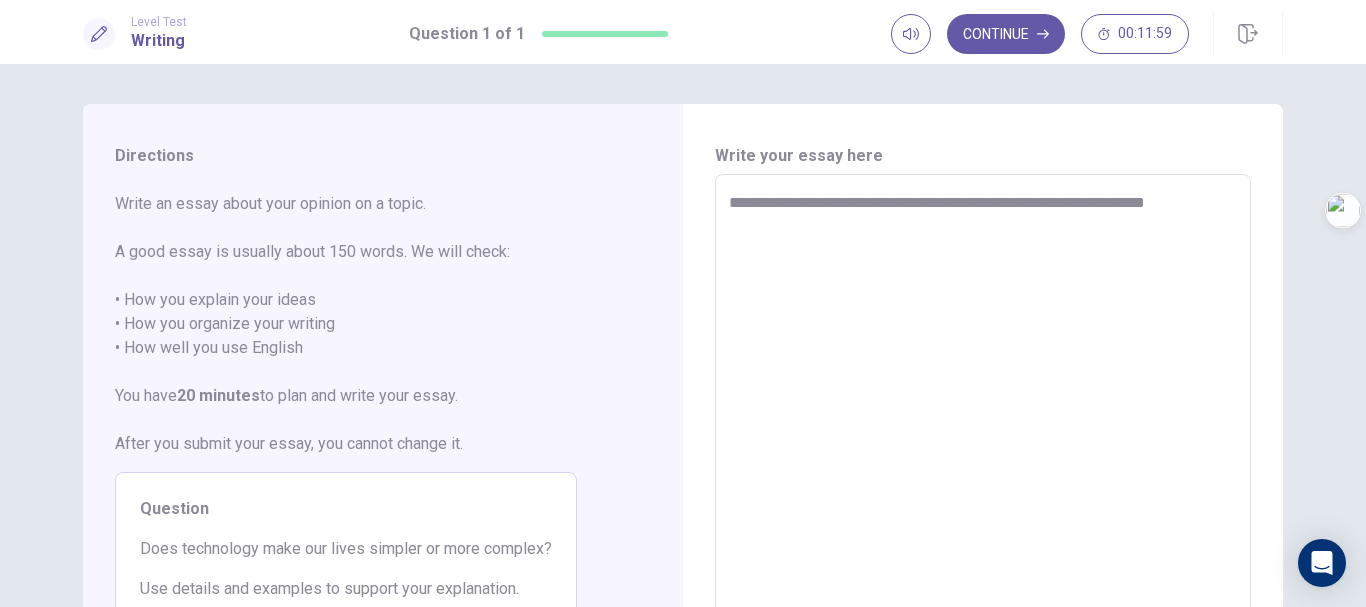 type on "**********" 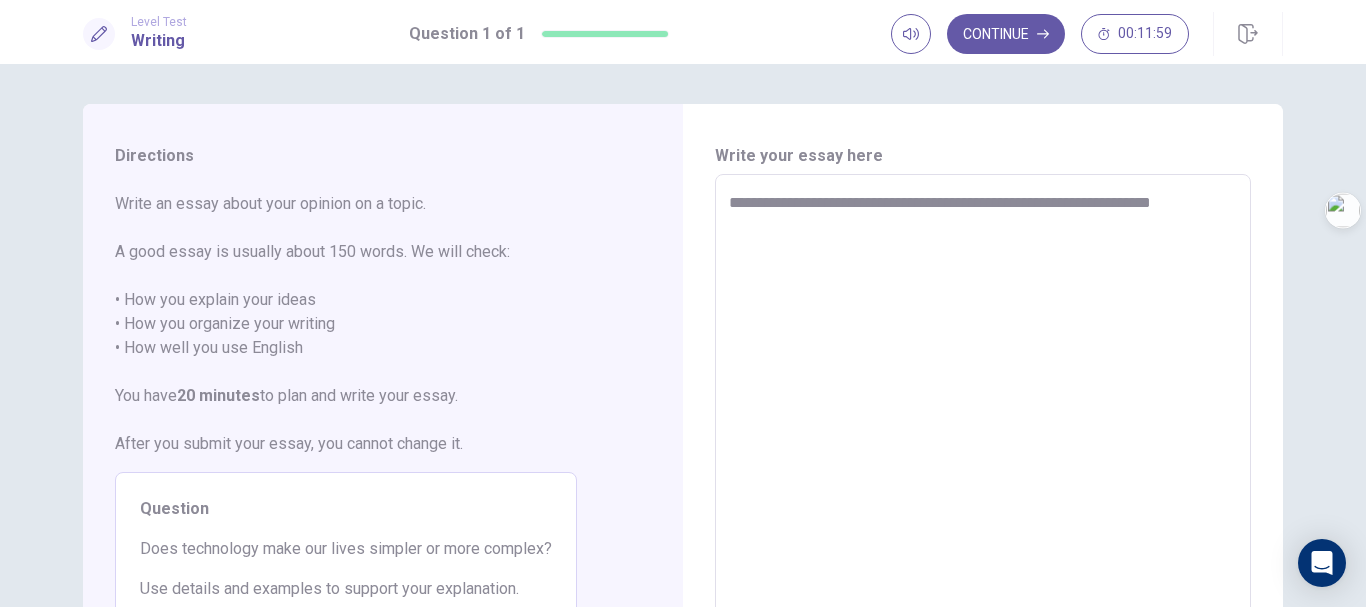 type on "*" 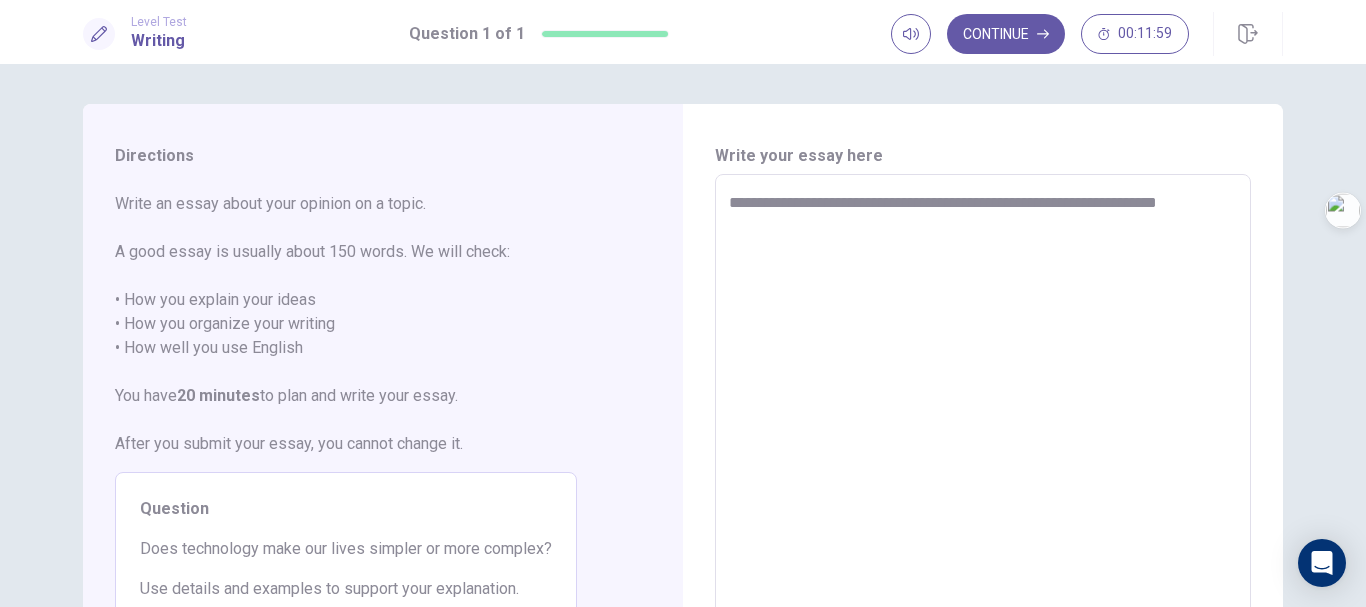 type on "**********" 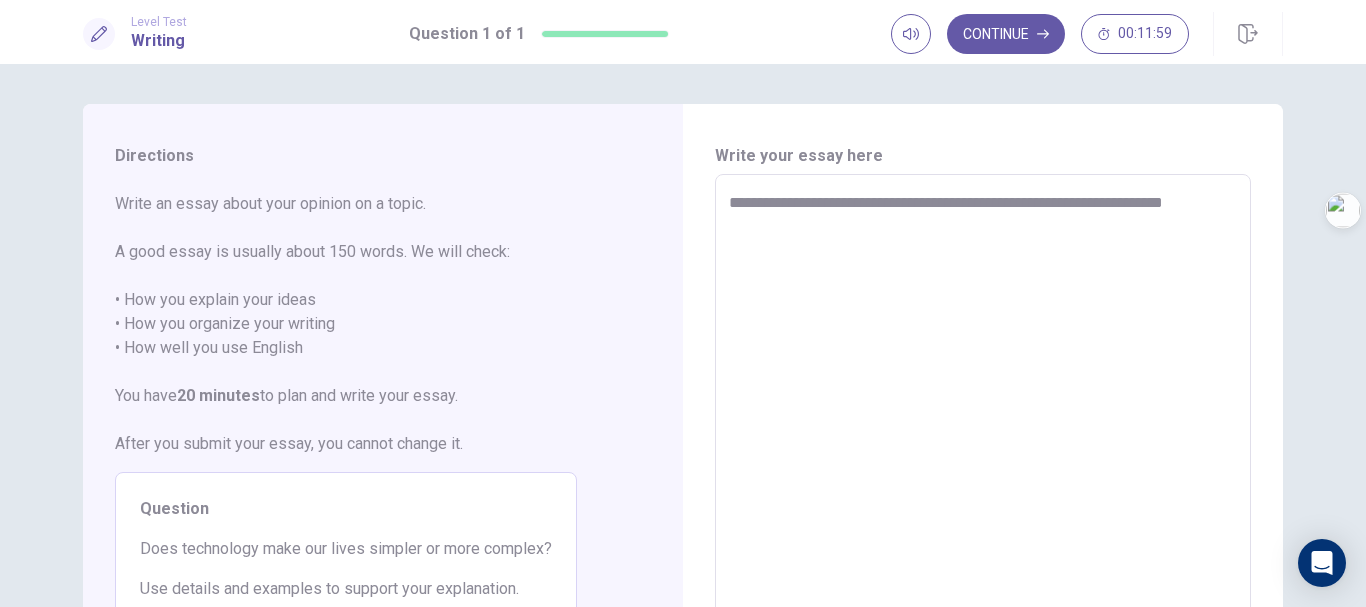 type on "*" 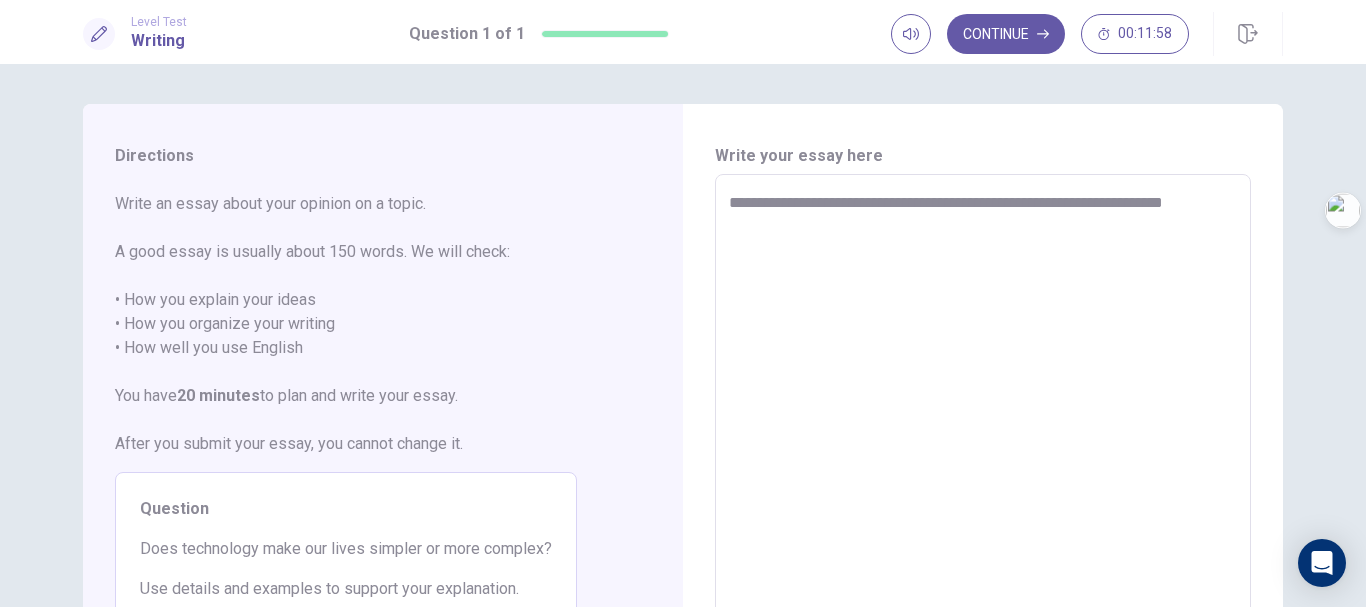 type on "**********" 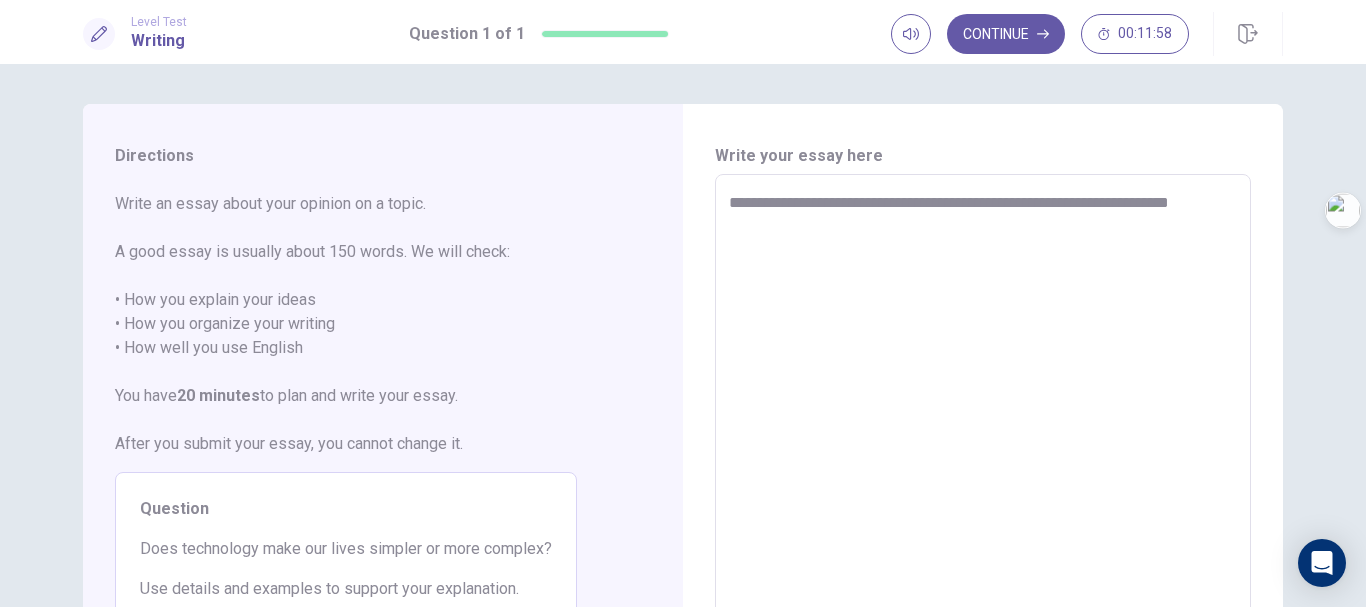 type on "*" 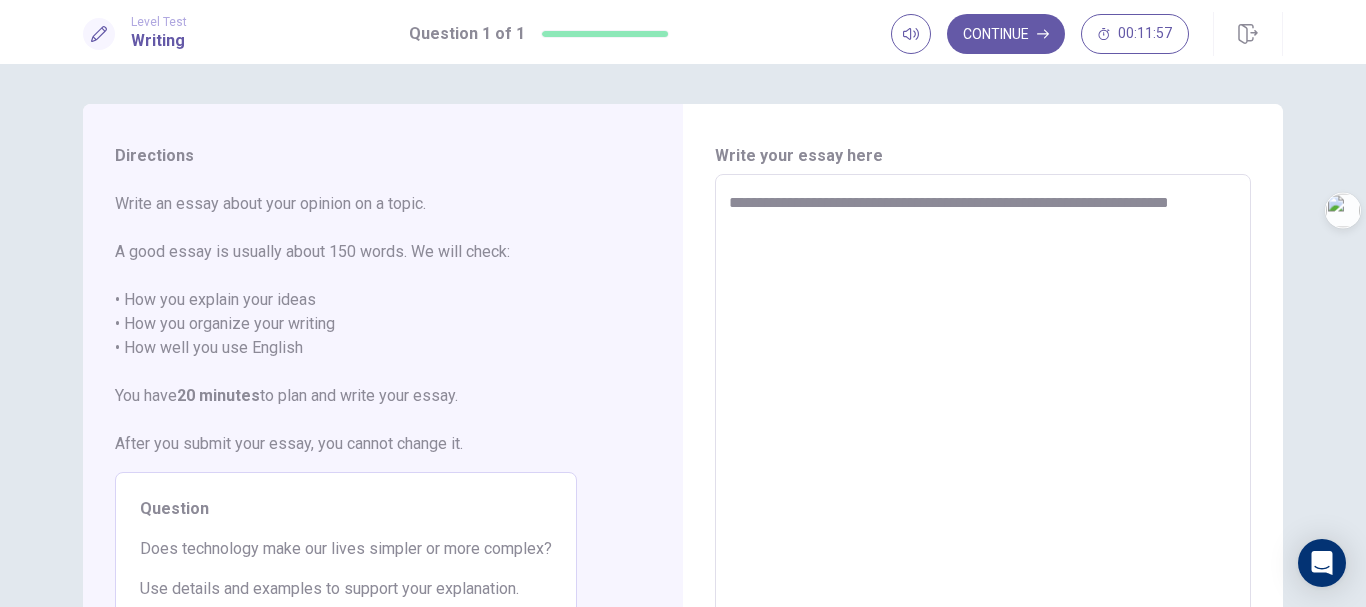 type on "**********" 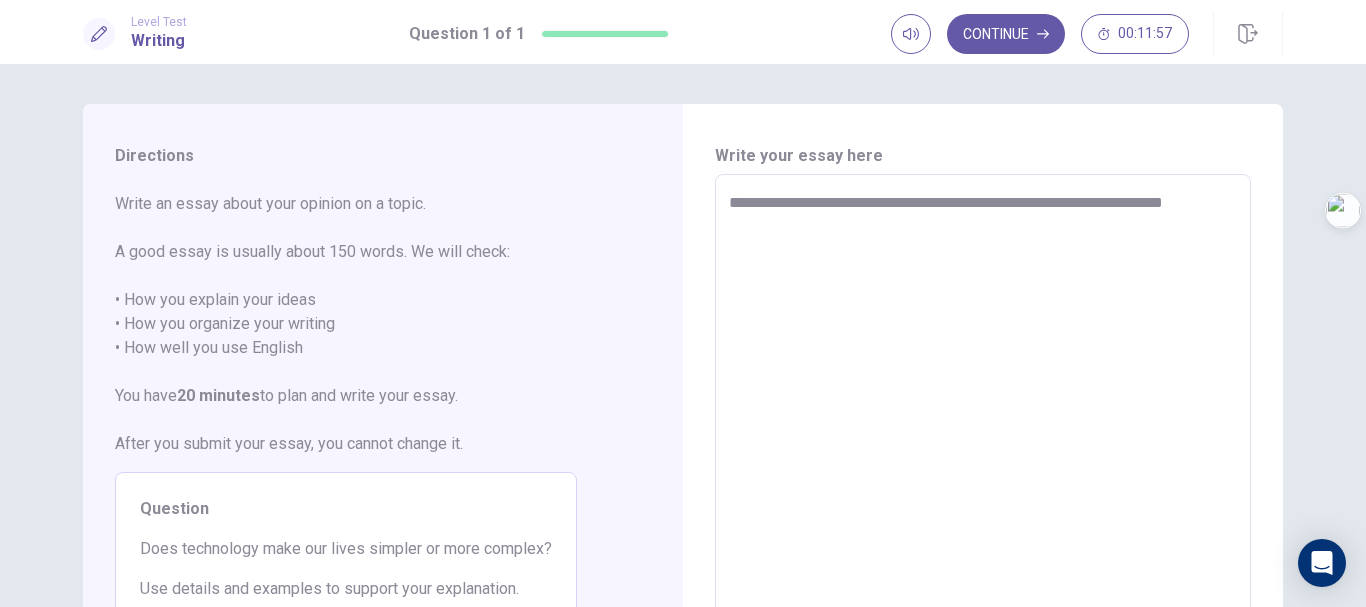 type on "*" 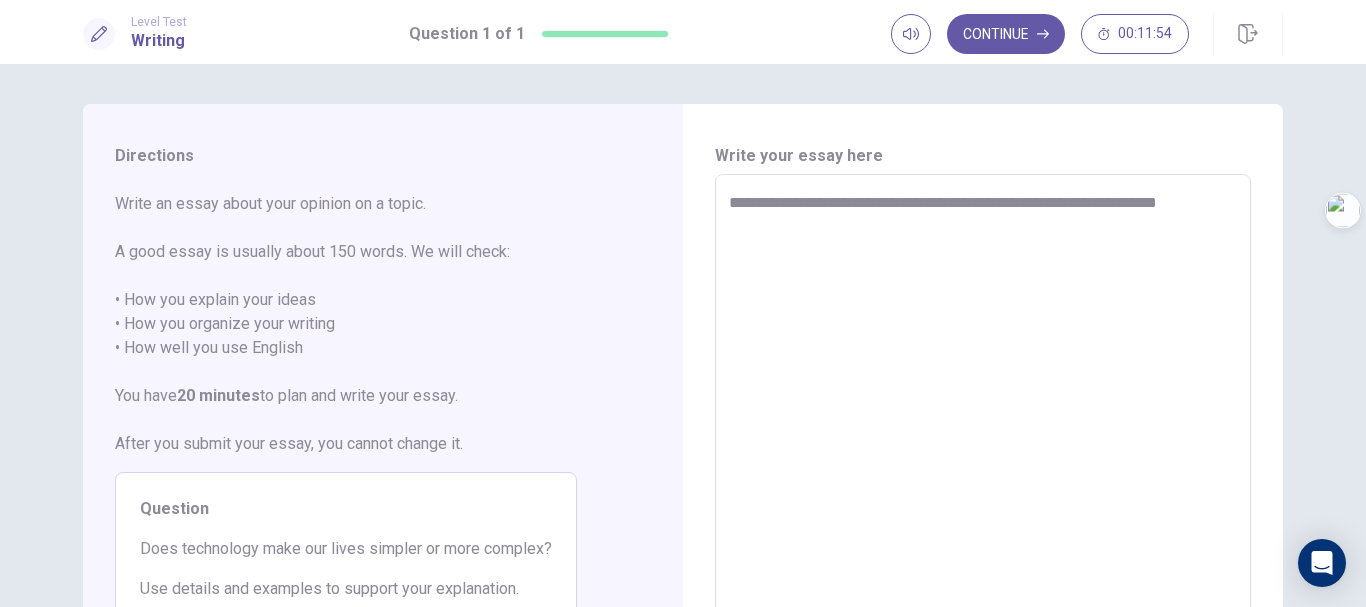 type on "*" 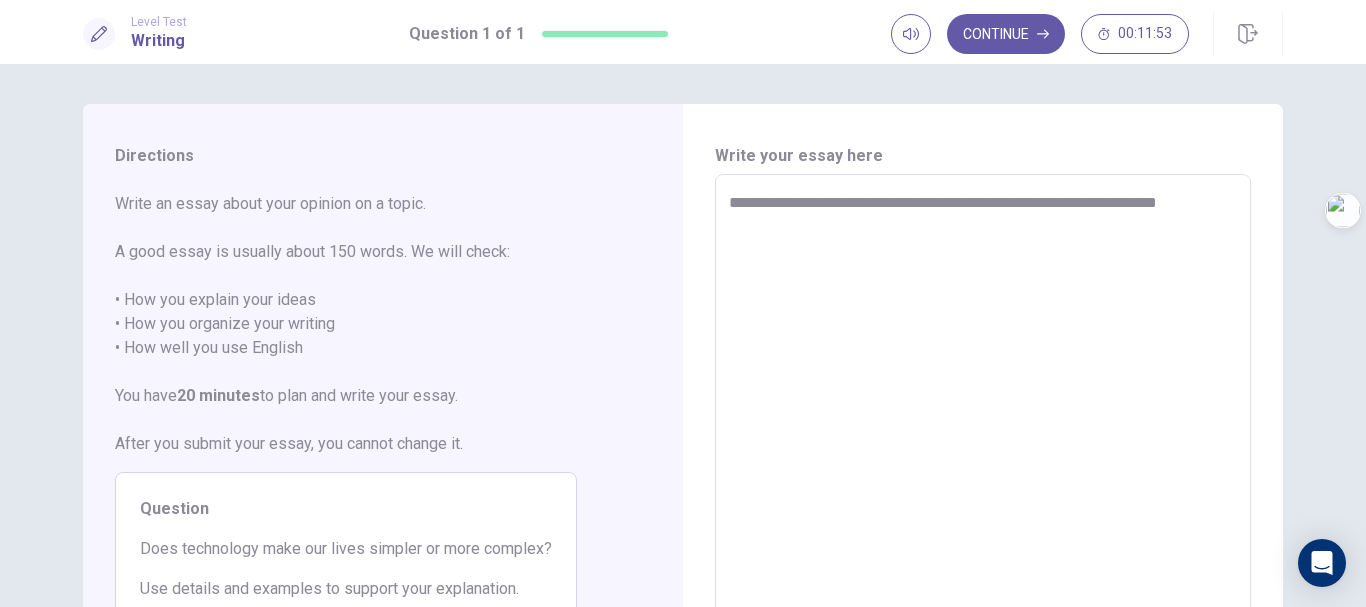 type on "**********" 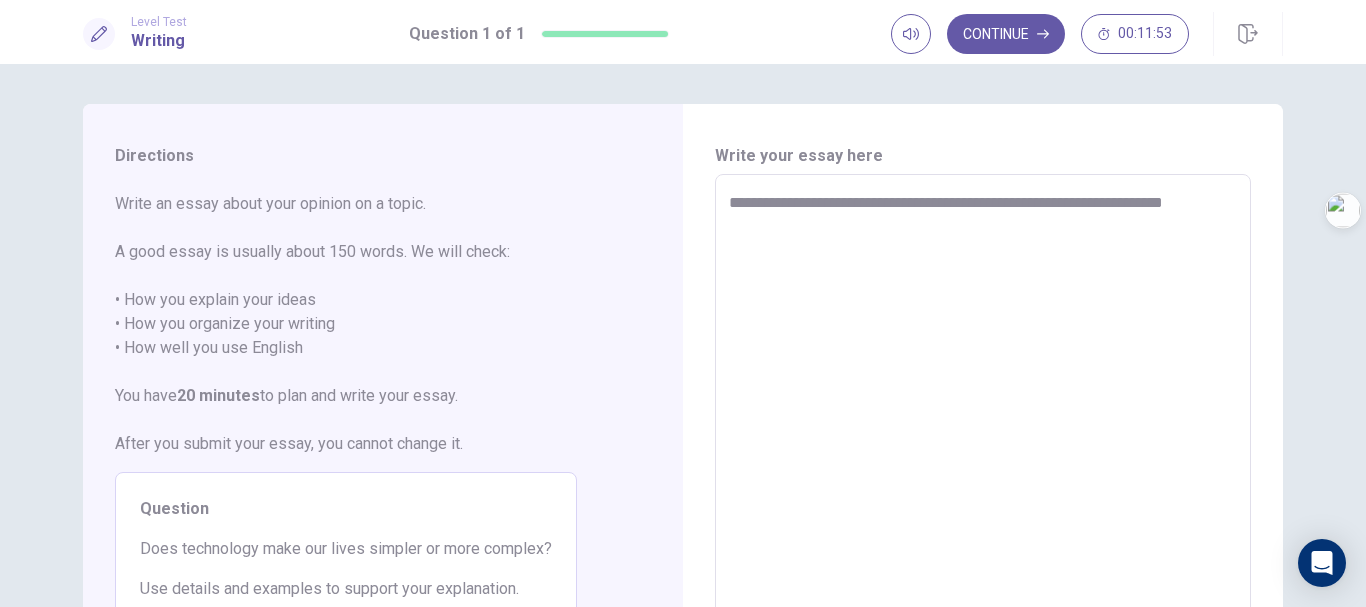type on "*" 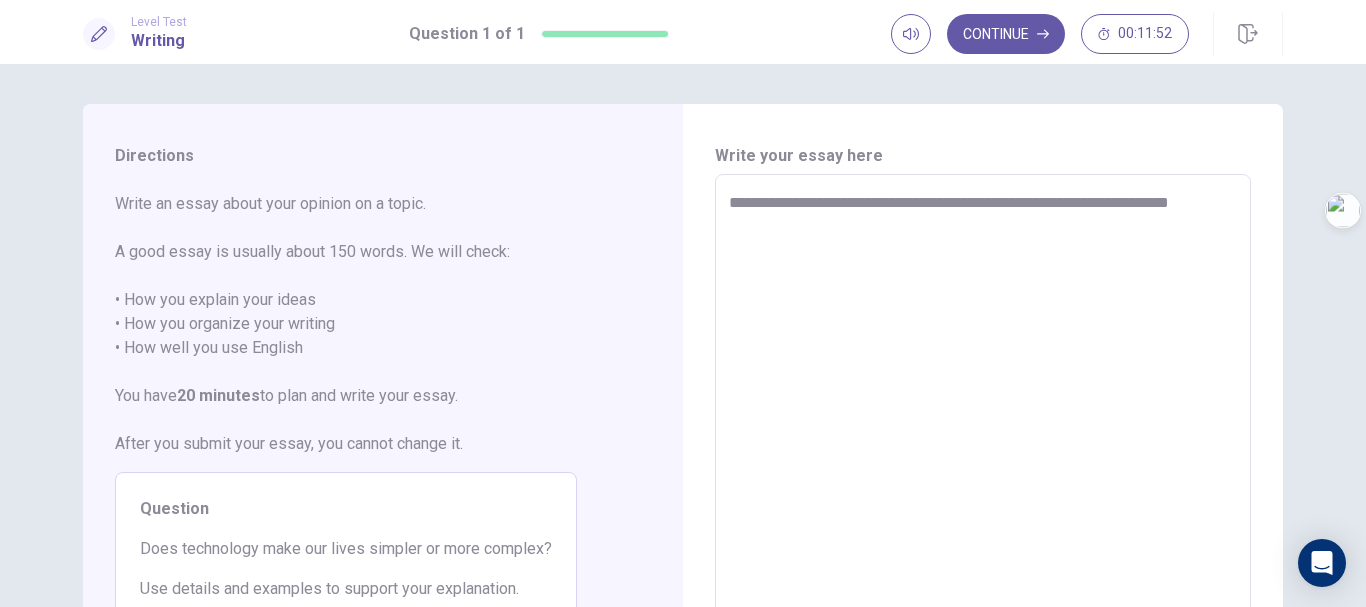 type on "*" 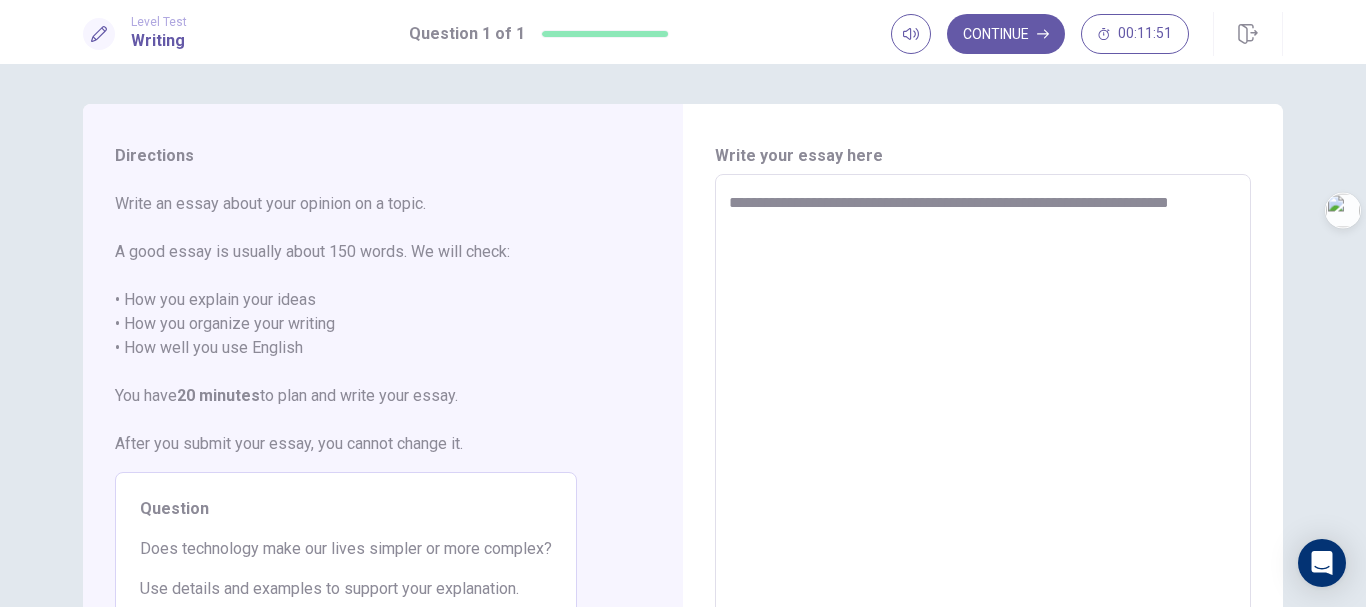 type on "**********" 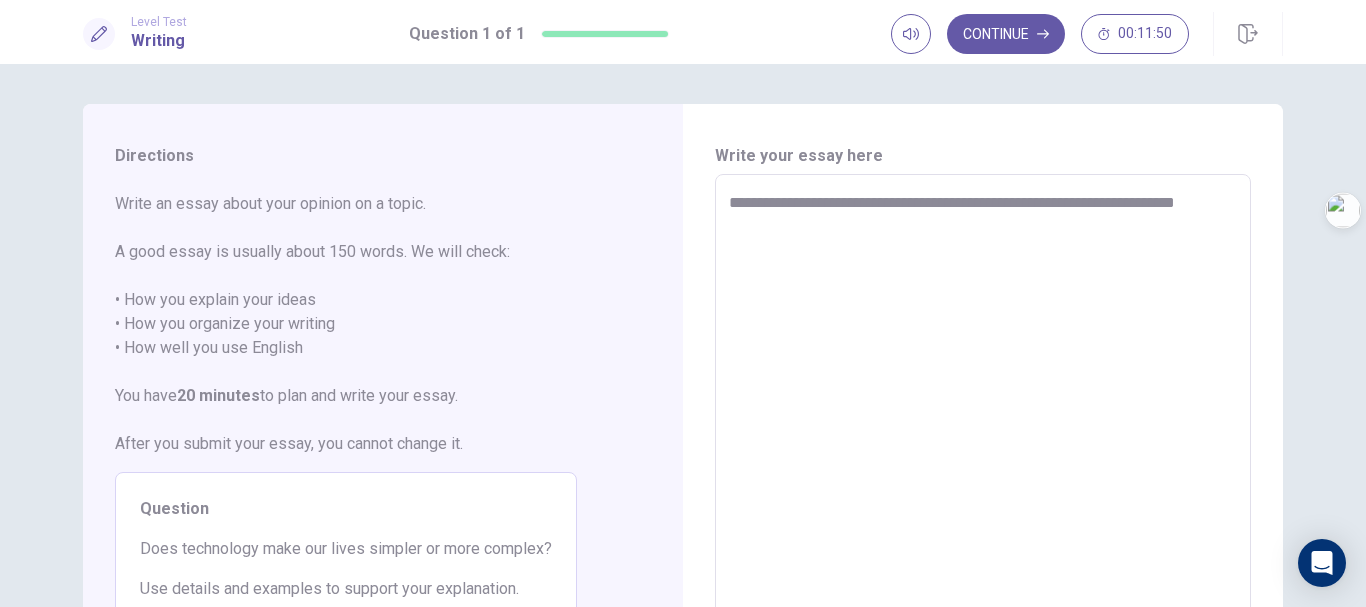 type on "*" 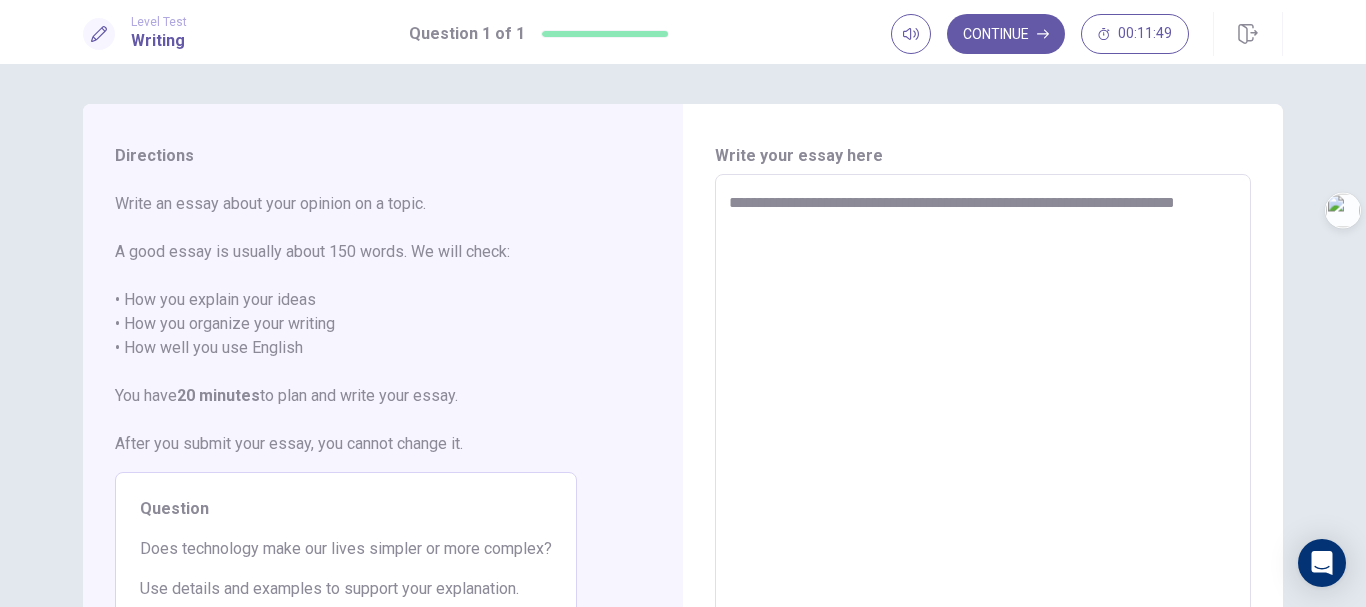type on "**********" 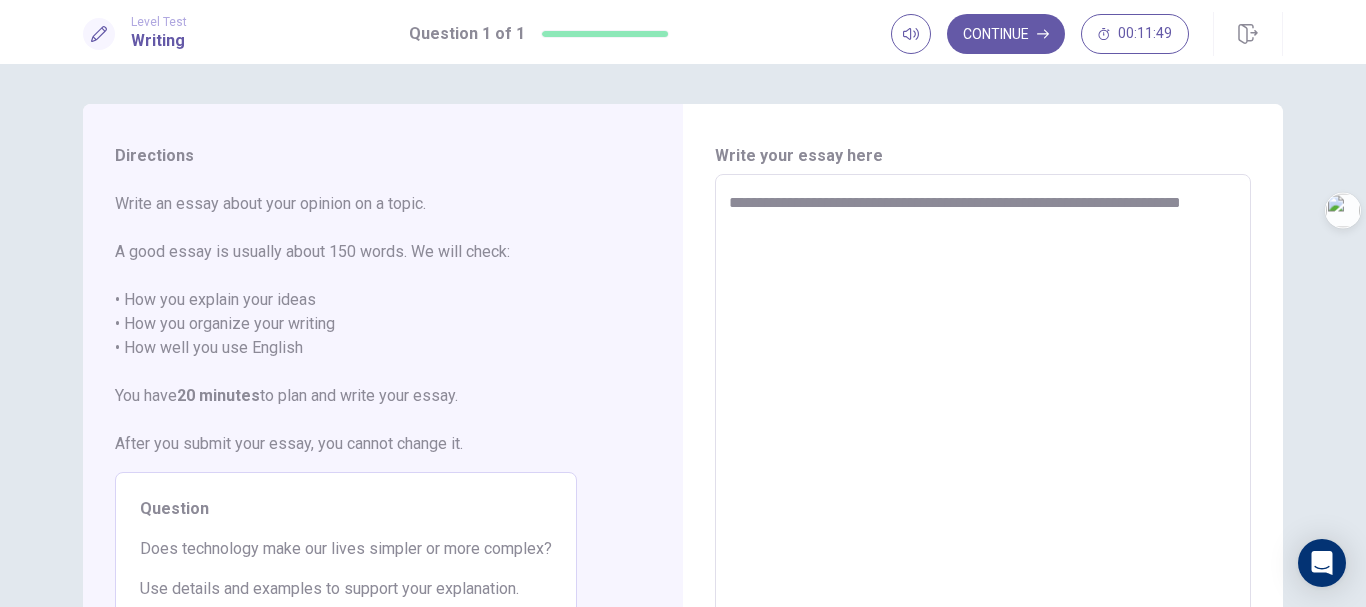type on "*" 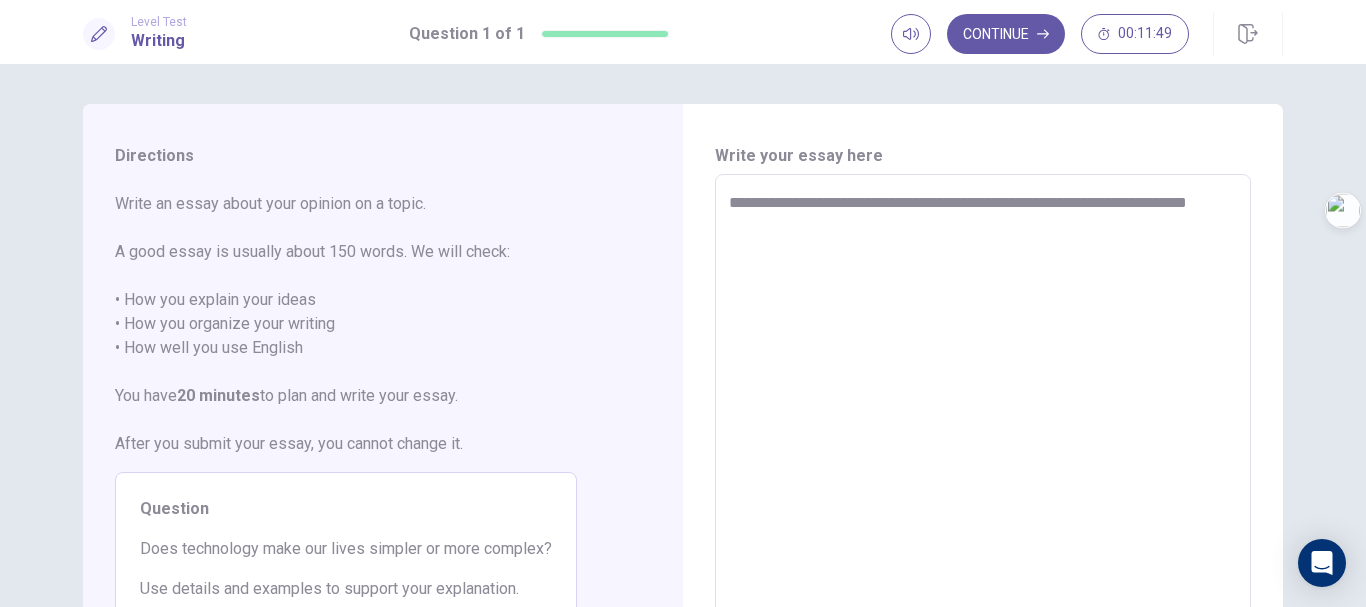 type on "*" 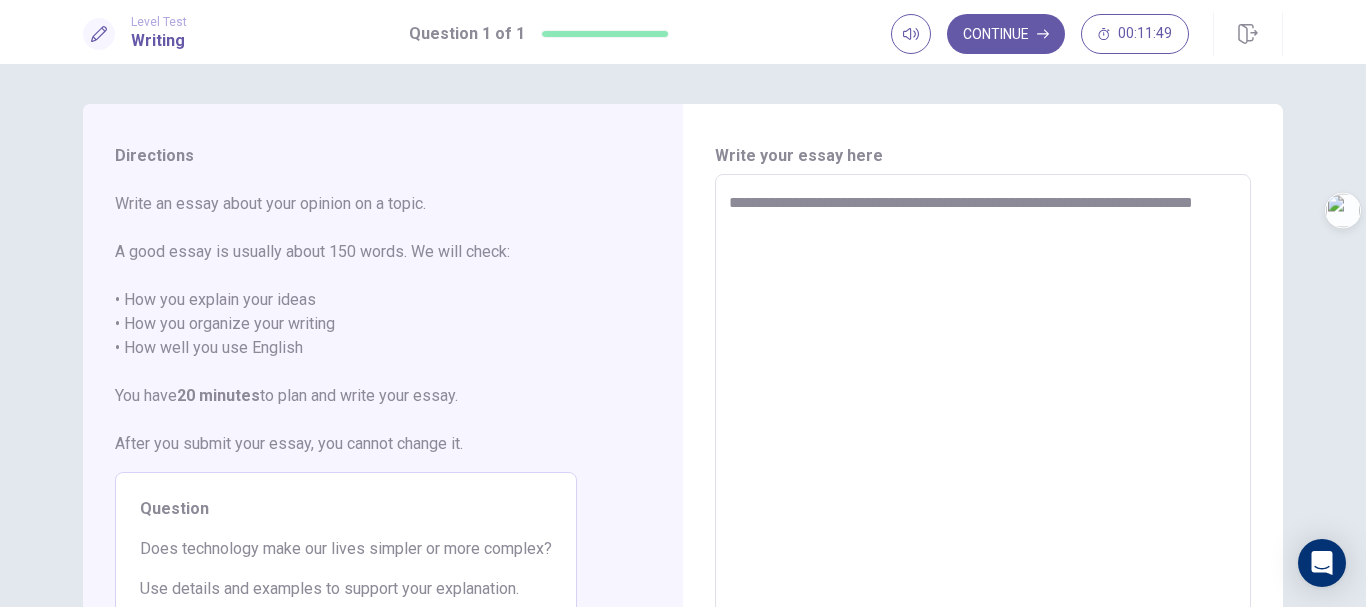 type on "**********" 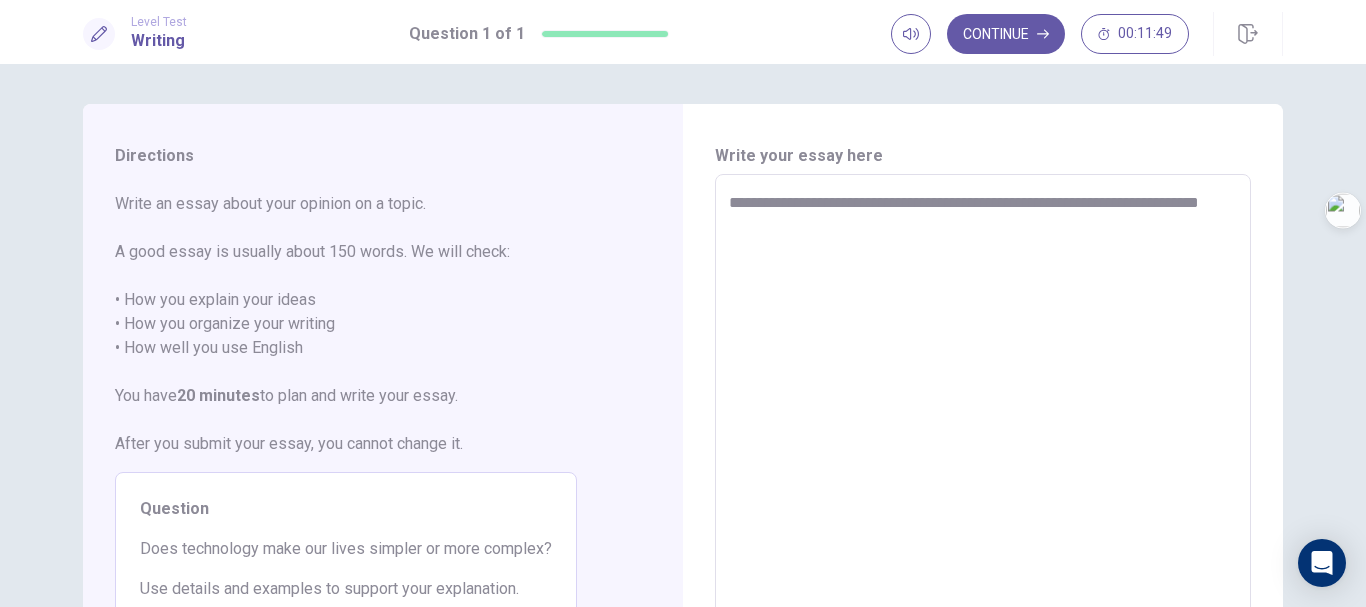 type on "*" 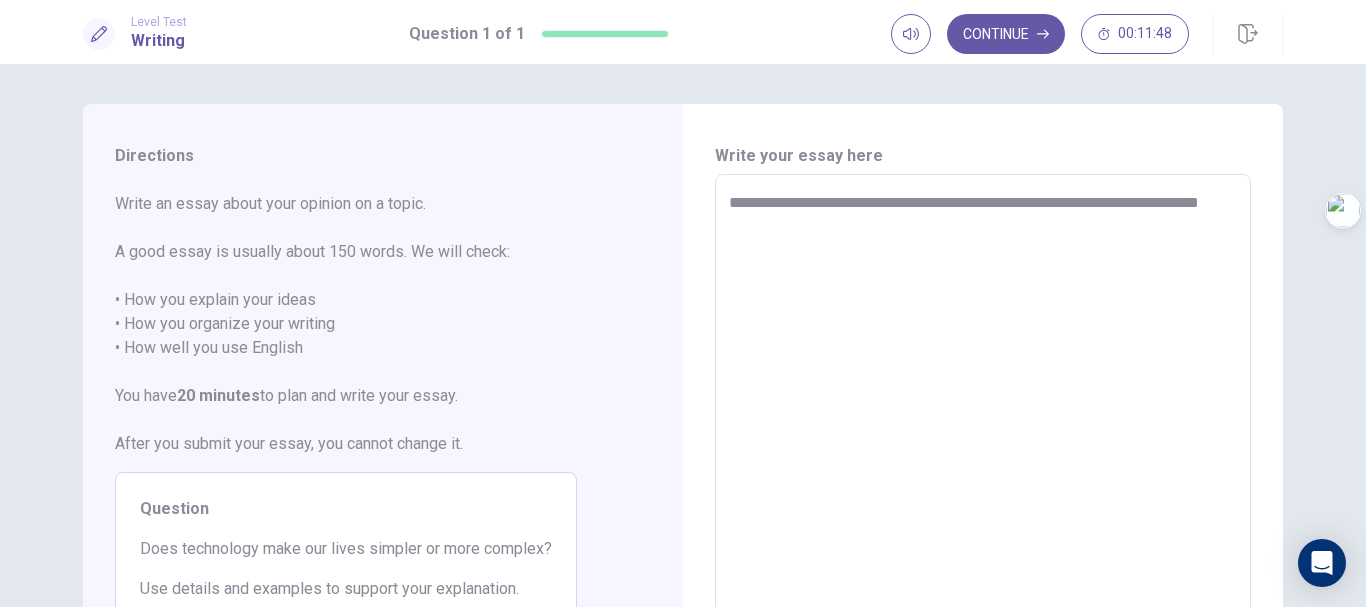 type on "**********" 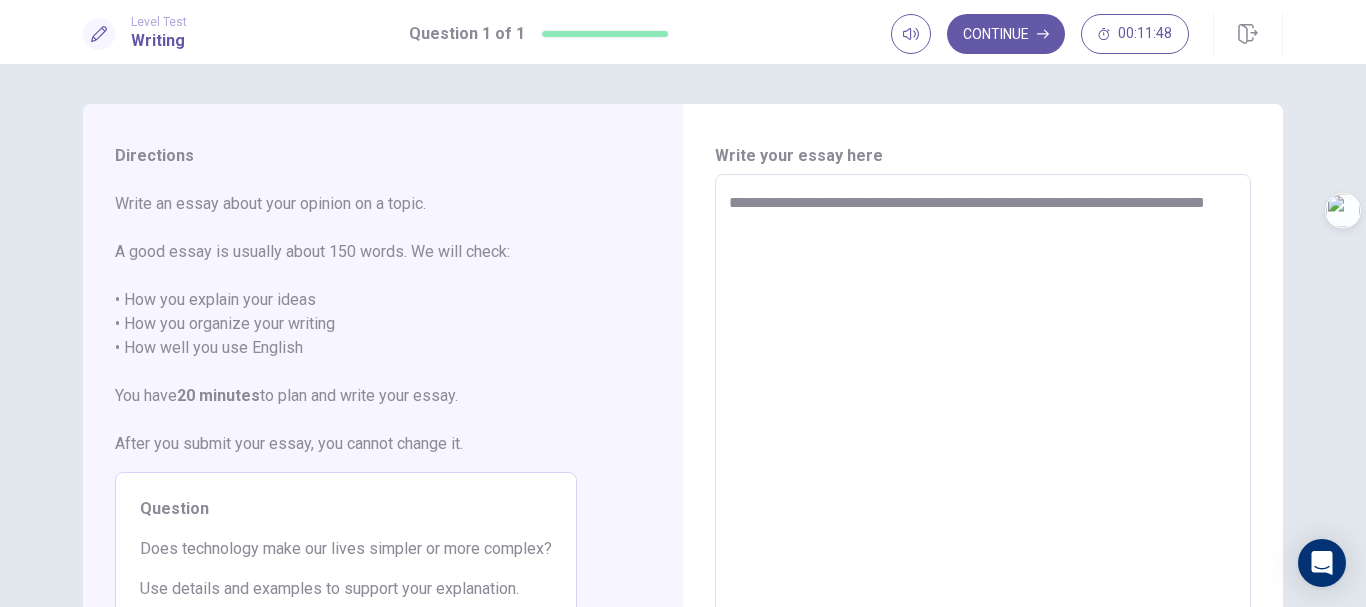 type on "*" 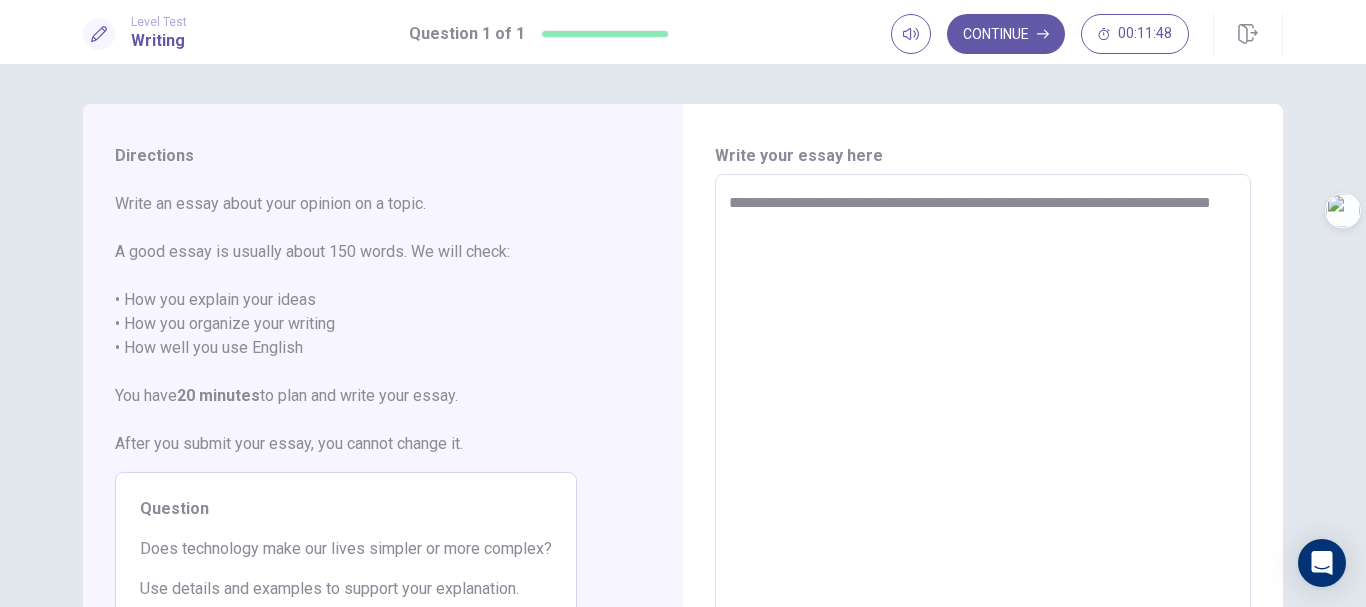type on "**********" 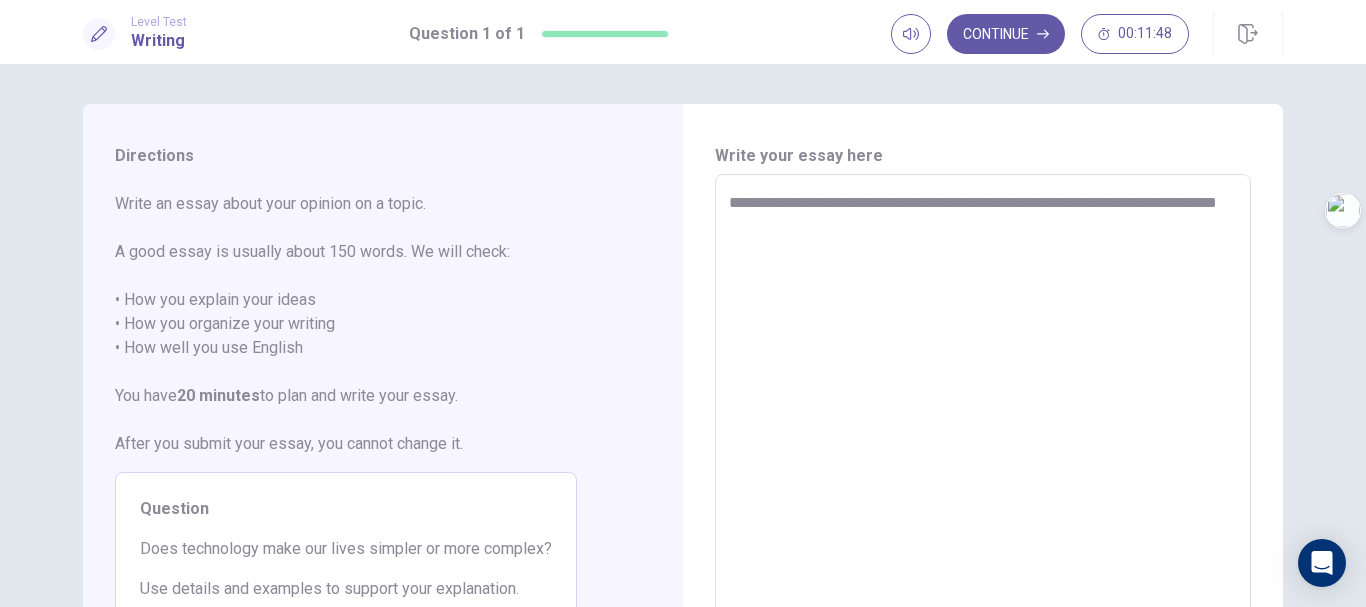 type on "*" 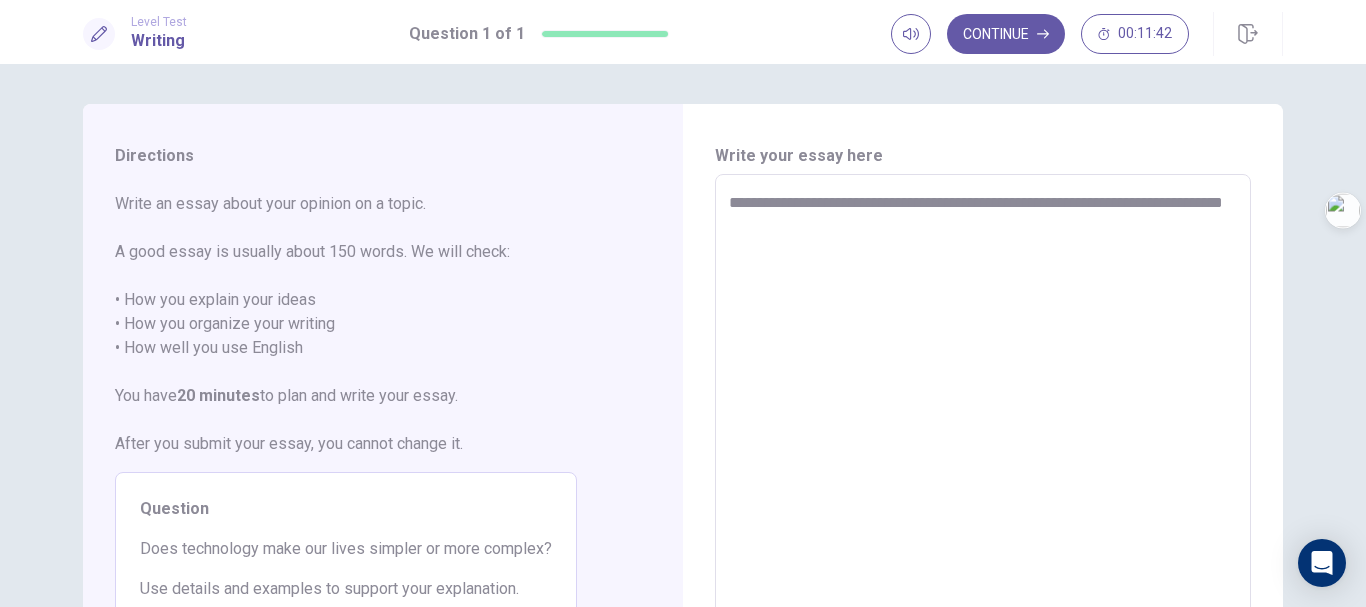 type 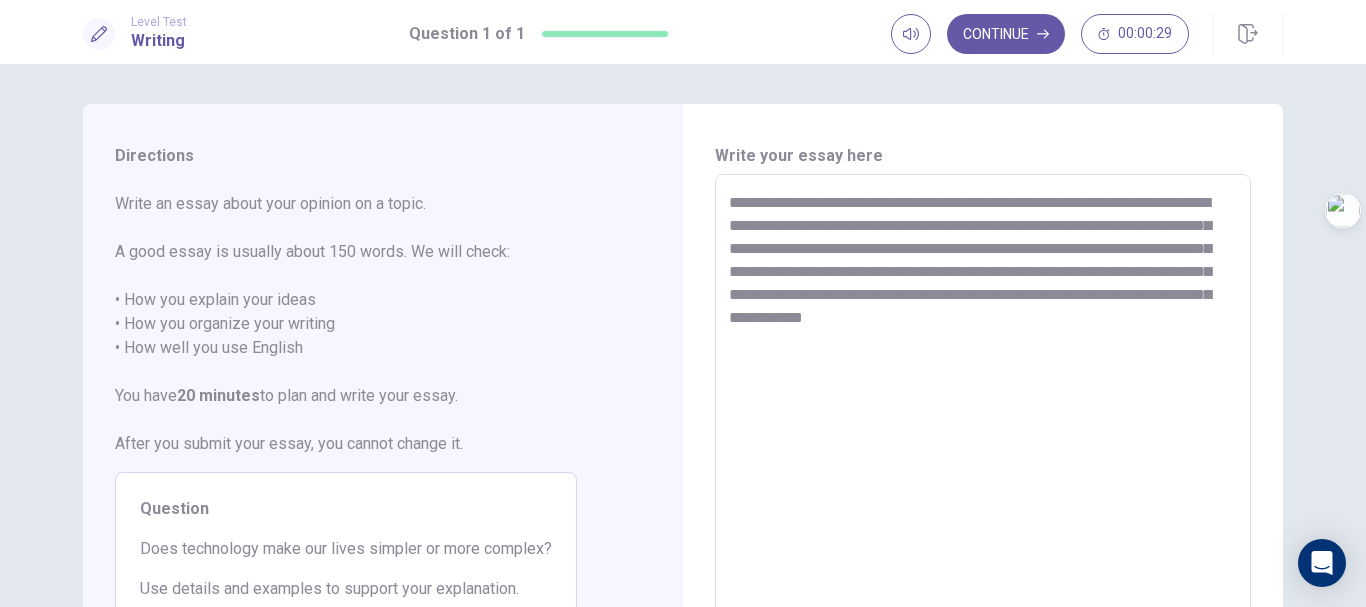 click on "**********" at bounding box center [983, 451] 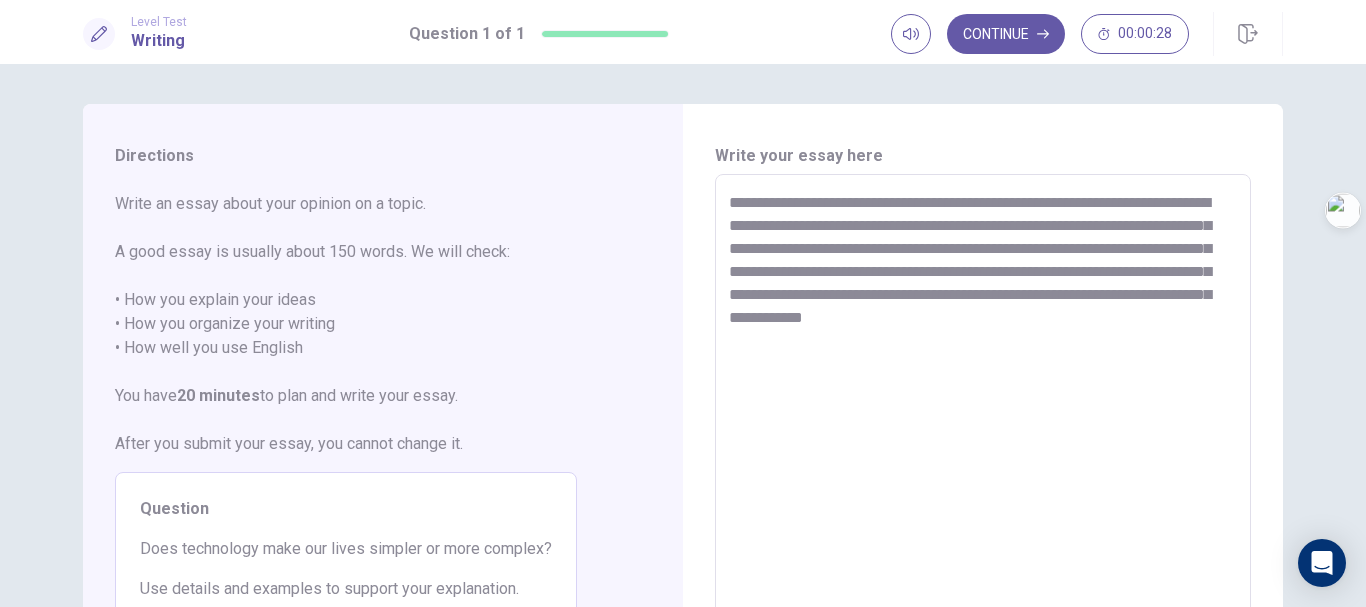 click on "**********" at bounding box center (983, 451) 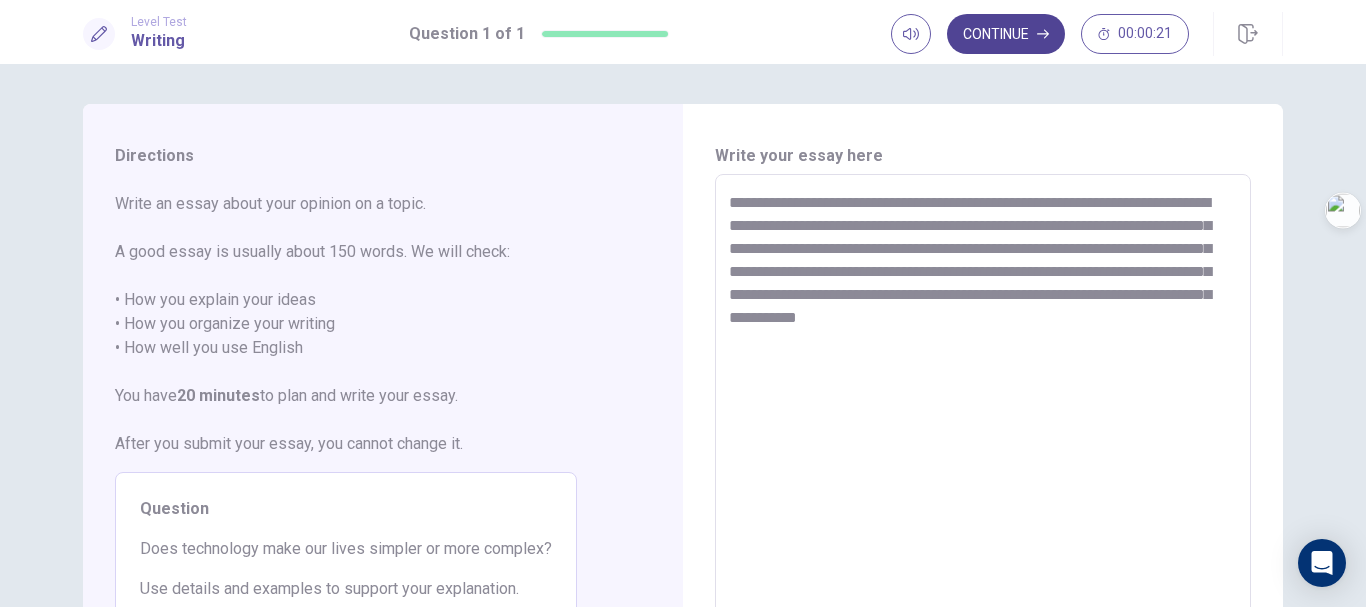 drag, startPoint x: 1019, startPoint y: 61, endPoint x: 1015, endPoint y: 37, distance: 24.33105 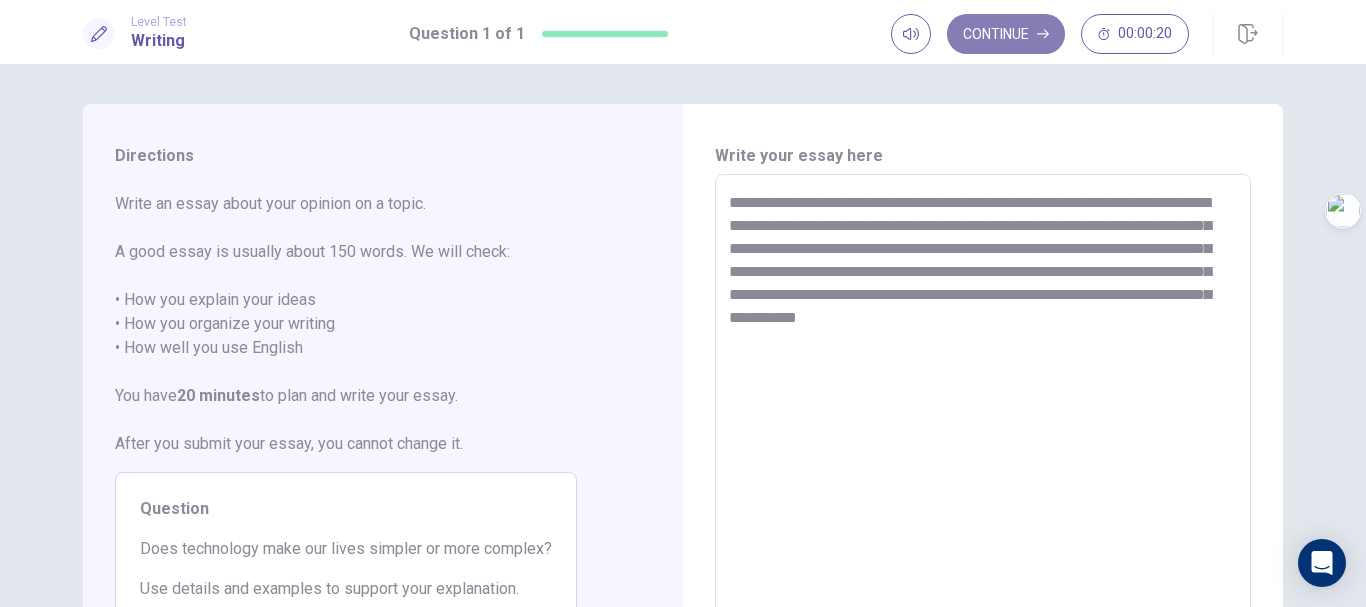 click on "Continue" at bounding box center [1006, 34] 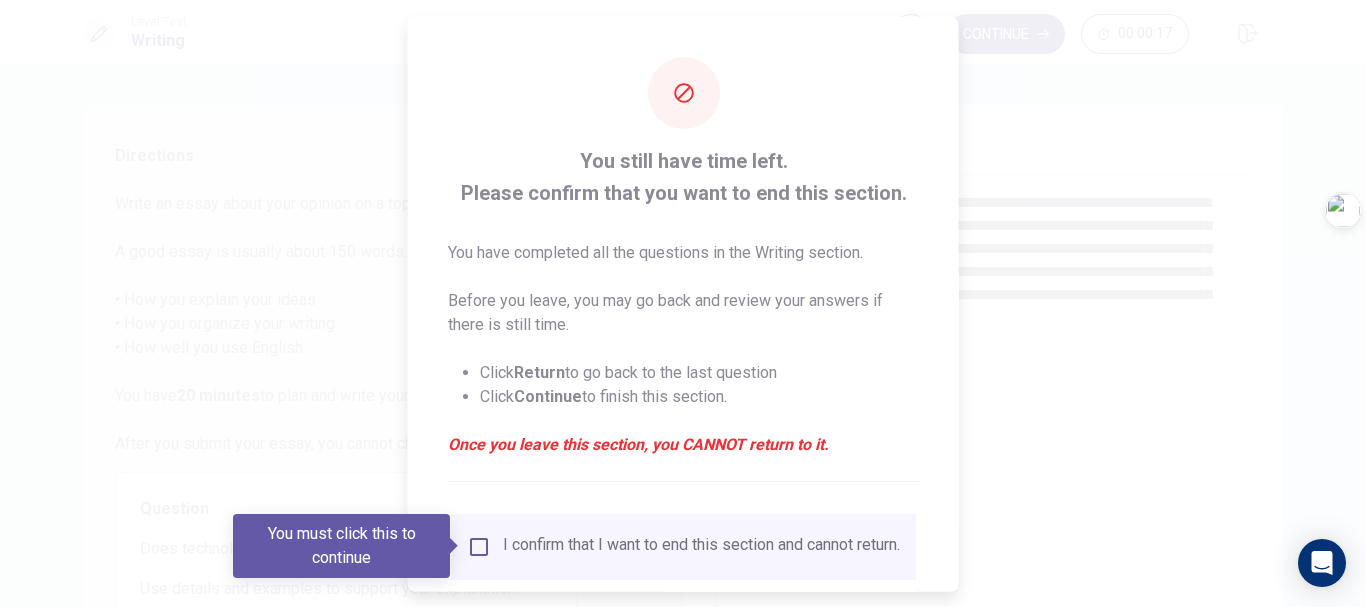 drag, startPoint x: 947, startPoint y: 190, endPoint x: 952, endPoint y: 310, distance: 120.10412 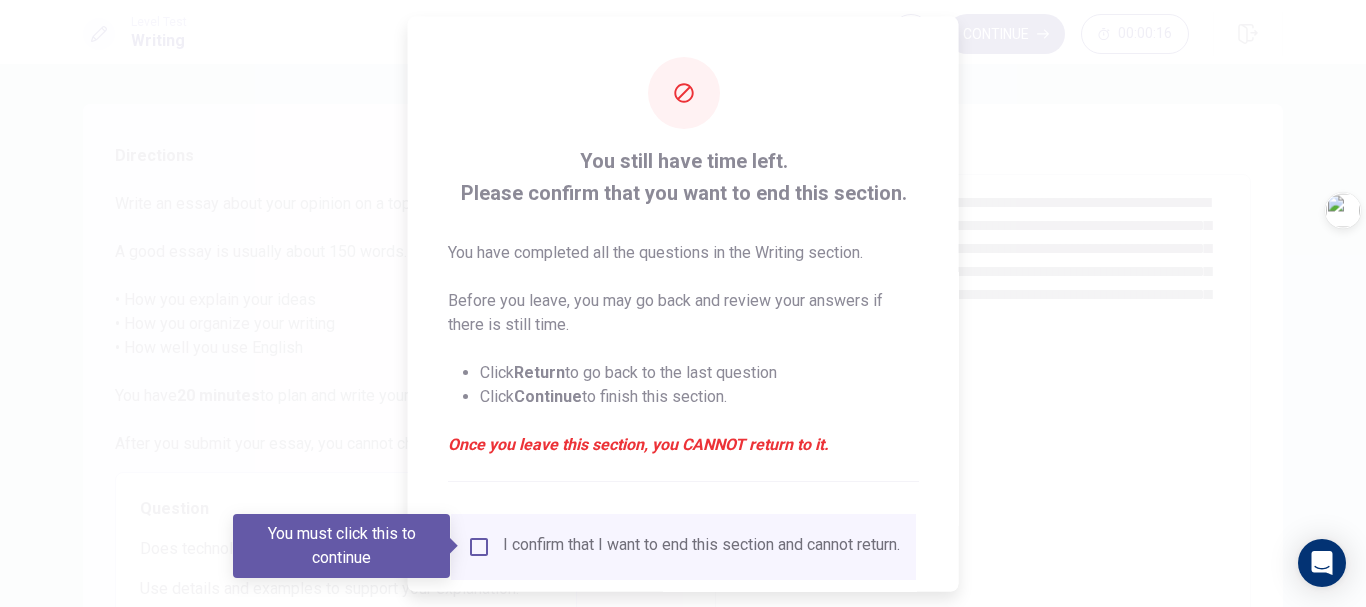 click at bounding box center [683, 303] 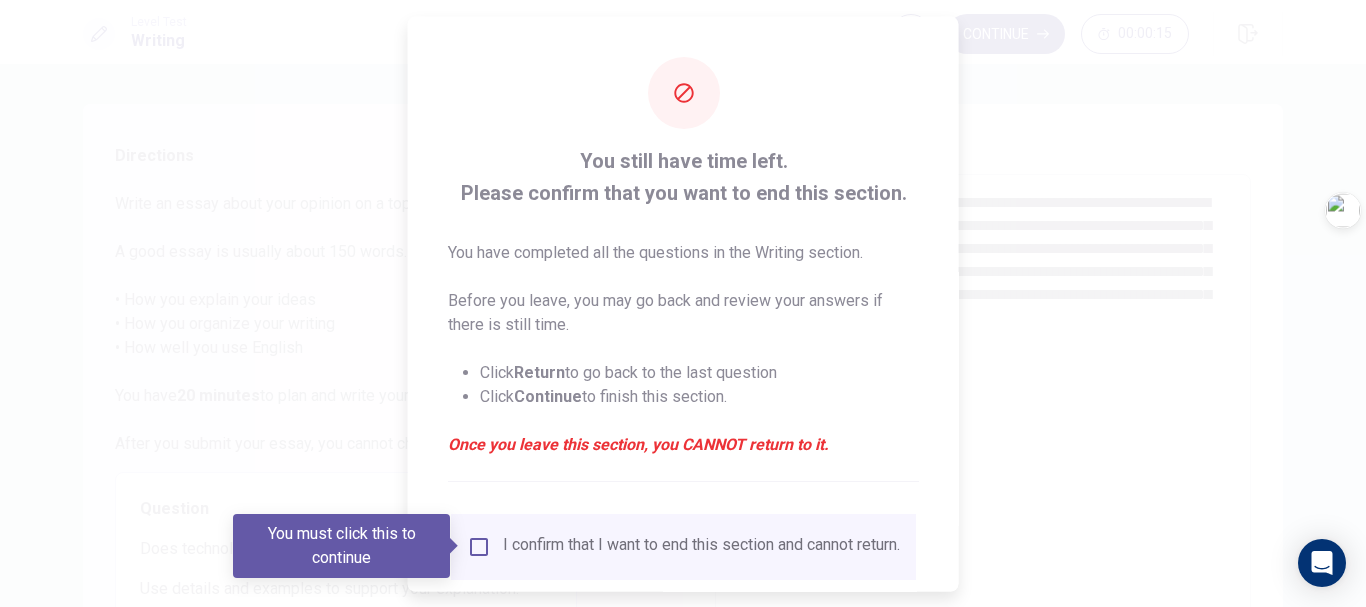 click at bounding box center (683, 303) 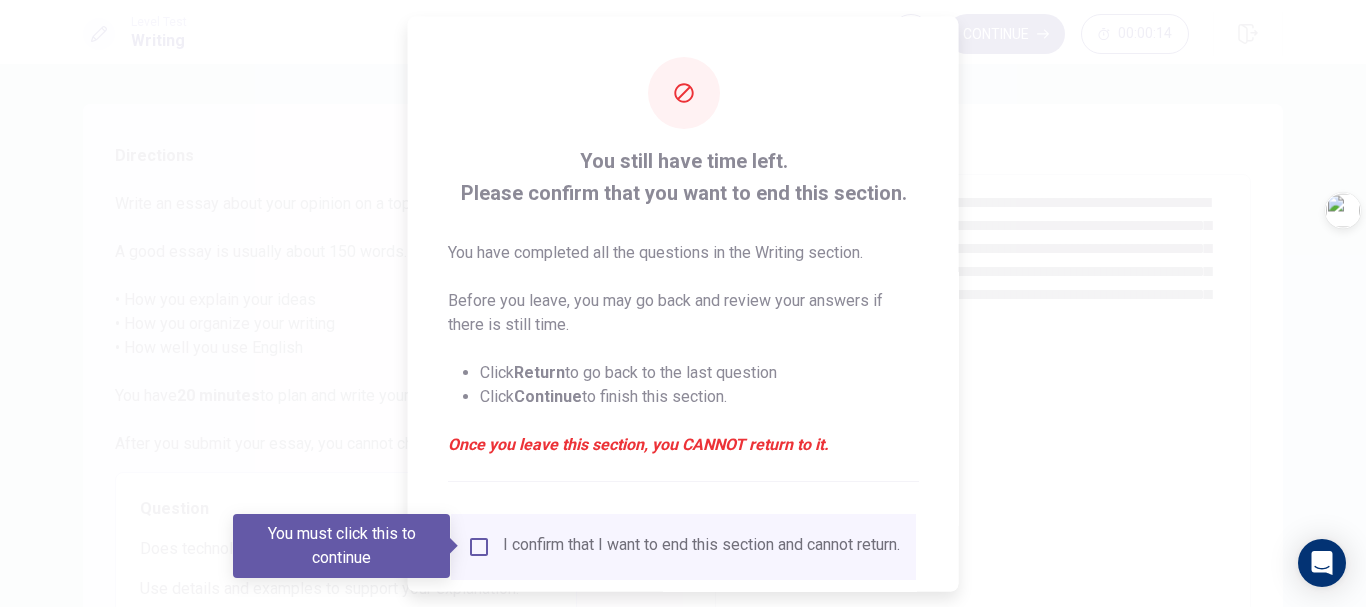 click at bounding box center [683, 303] 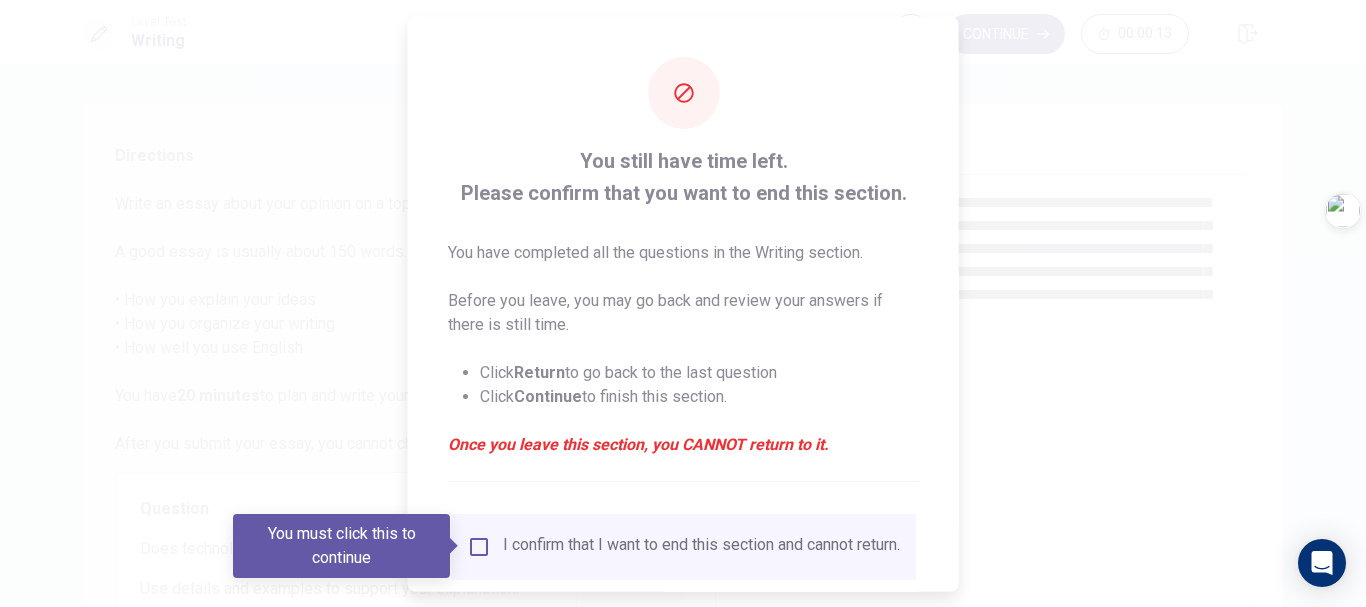 click at bounding box center (683, 303) 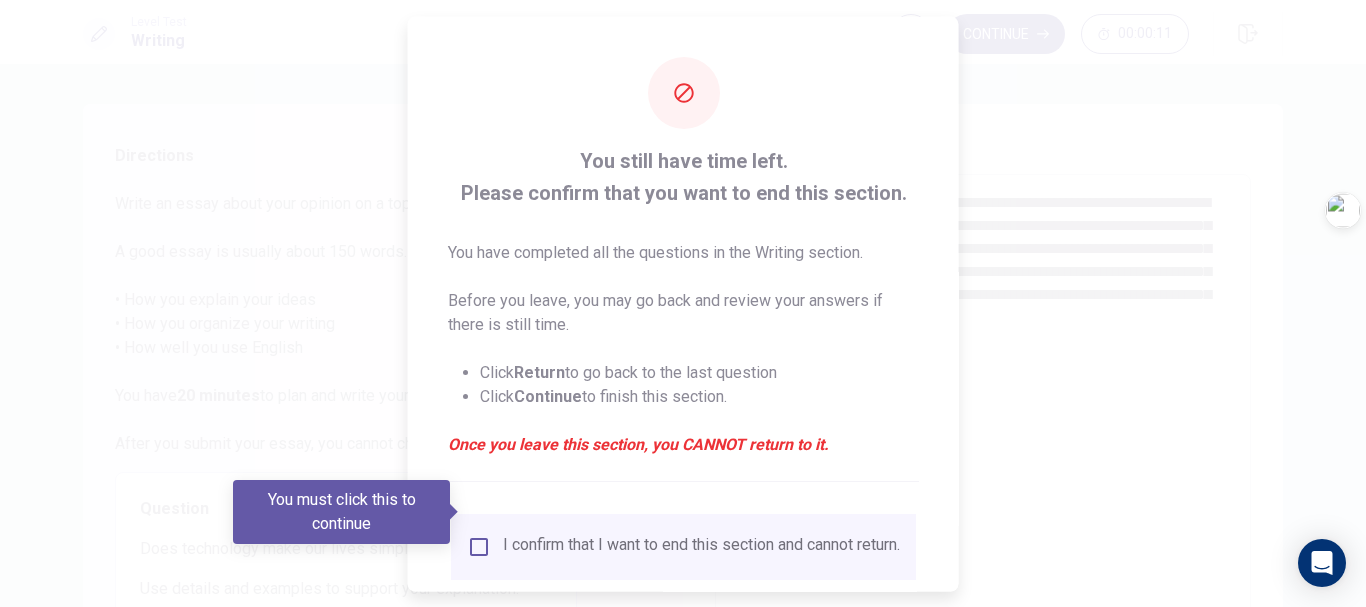 scroll, scrollTop: 139, scrollLeft: 0, axis: vertical 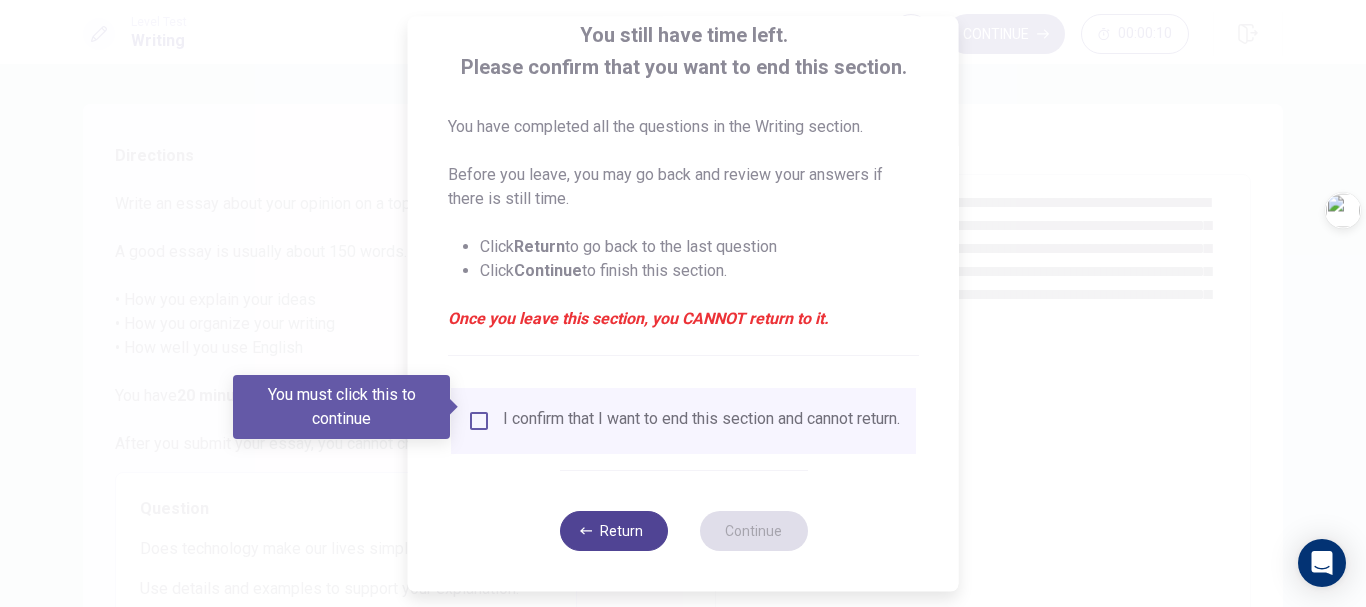 click on "Return" at bounding box center (613, 531) 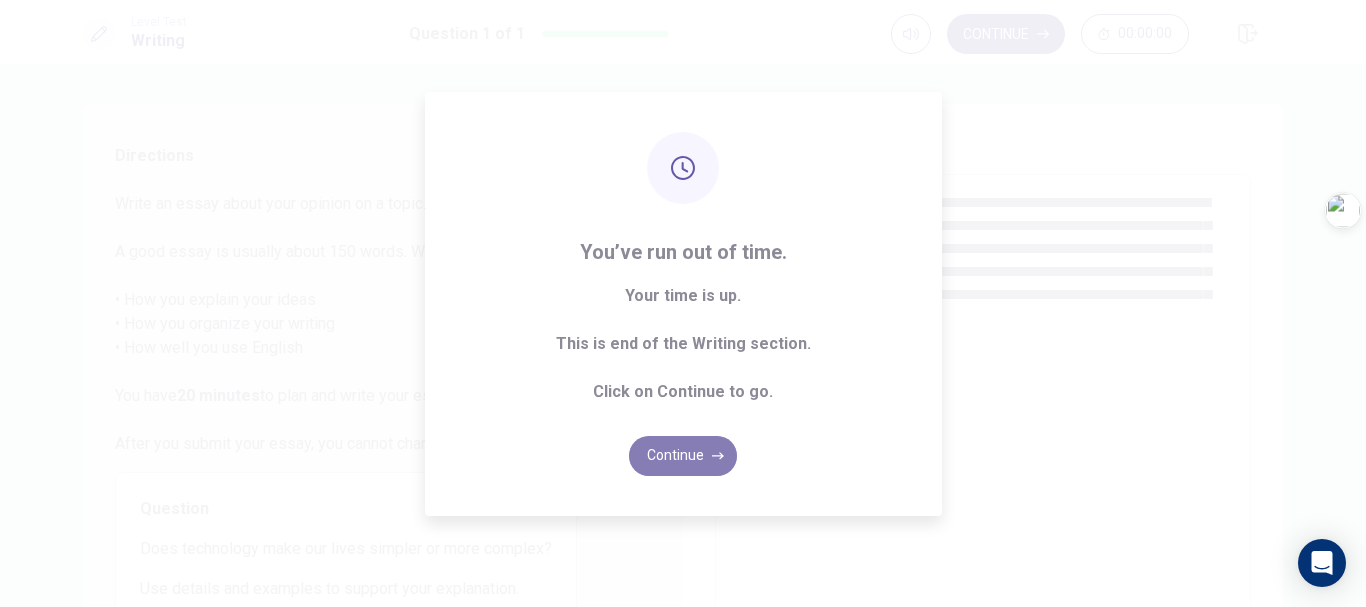 click on "Continue" at bounding box center (683, 456) 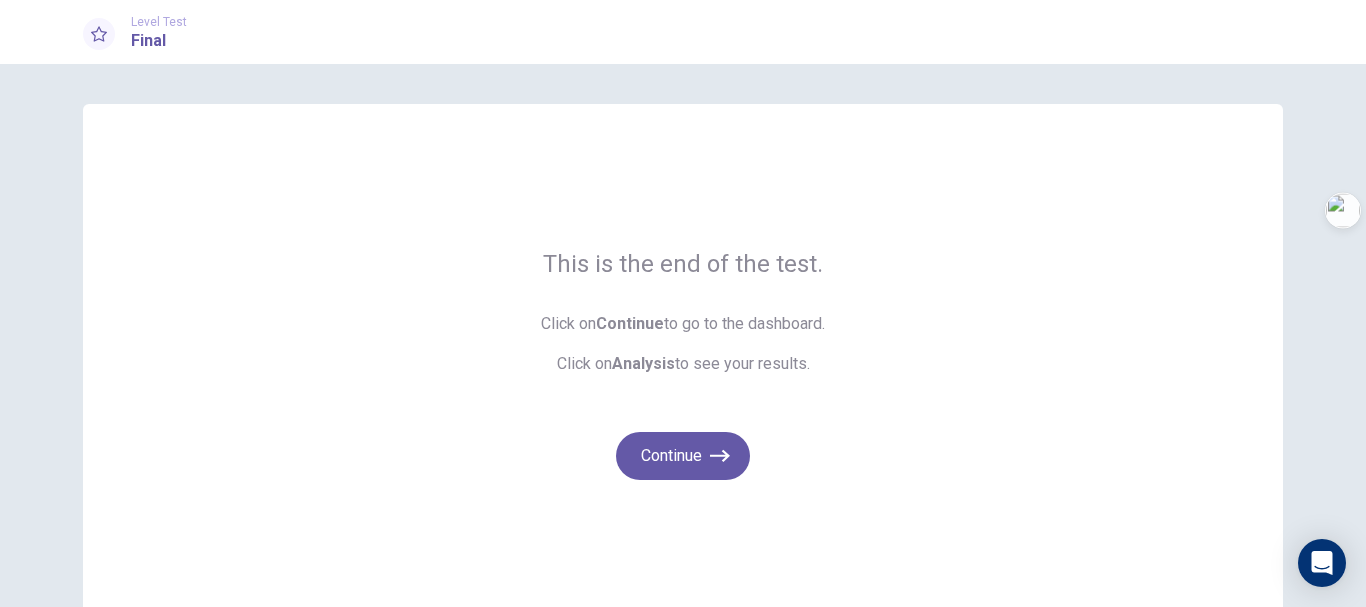 click on "Continue" at bounding box center [683, 456] 